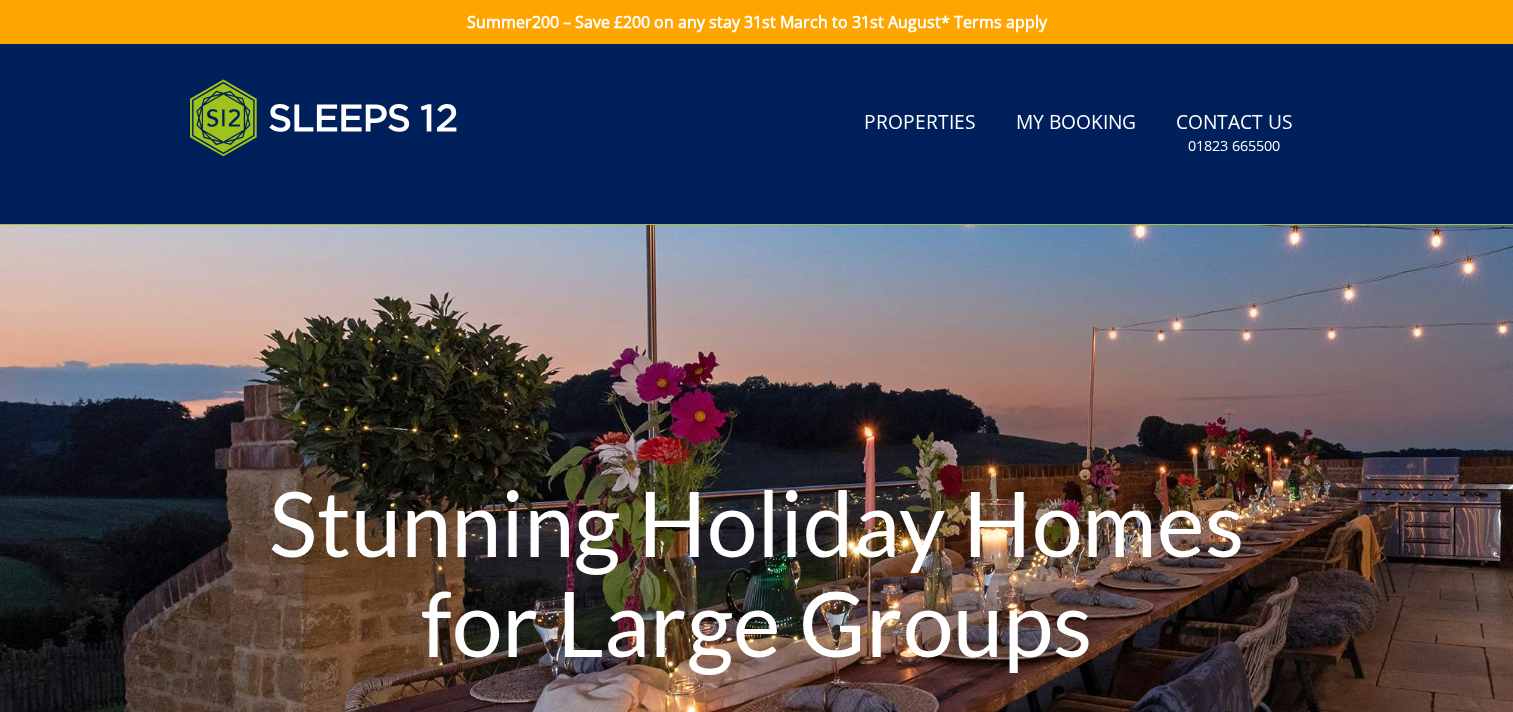 scroll, scrollTop: 0, scrollLeft: 0, axis: both 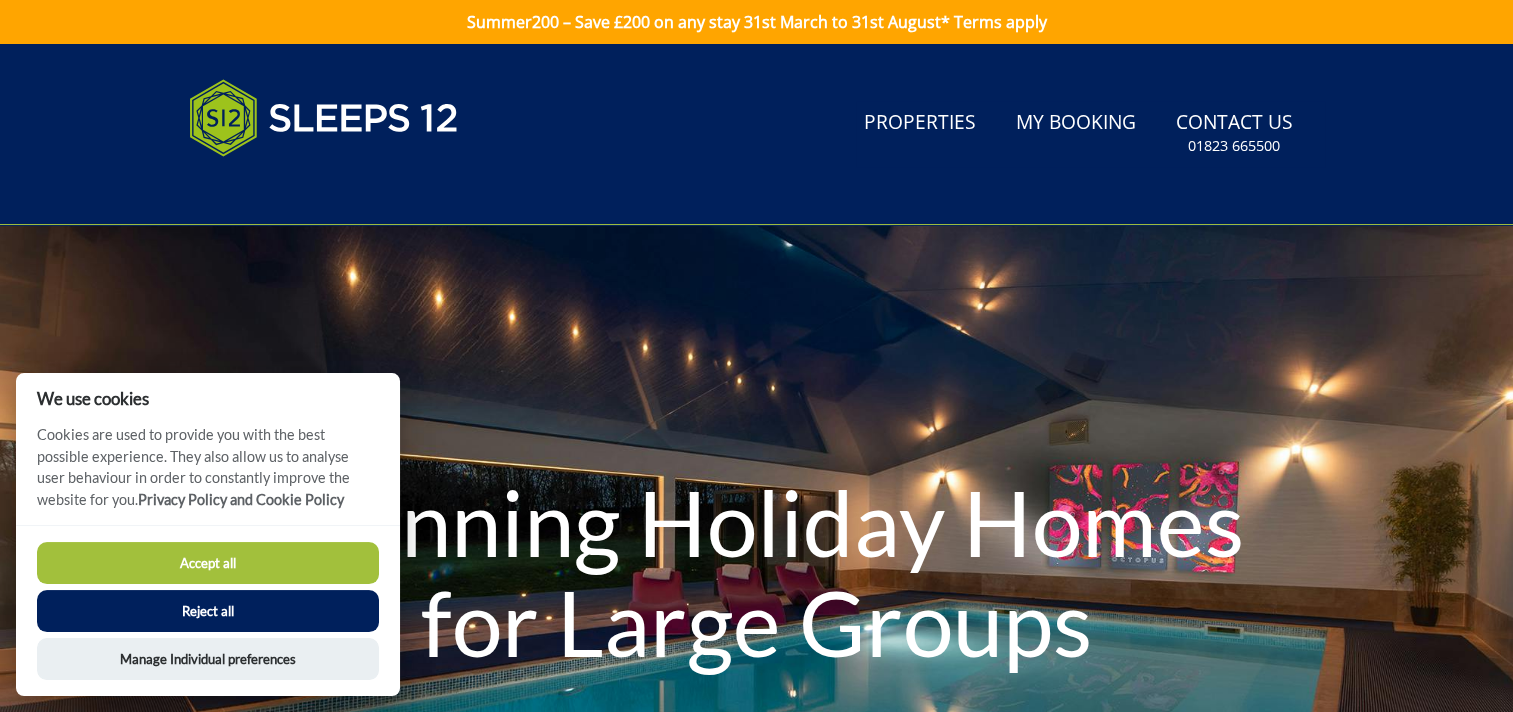 click on "Search
Menu
Properties
My Booking
Contact Us  01823 665500
Search  Check Availability" at bounding box center [757, 134] 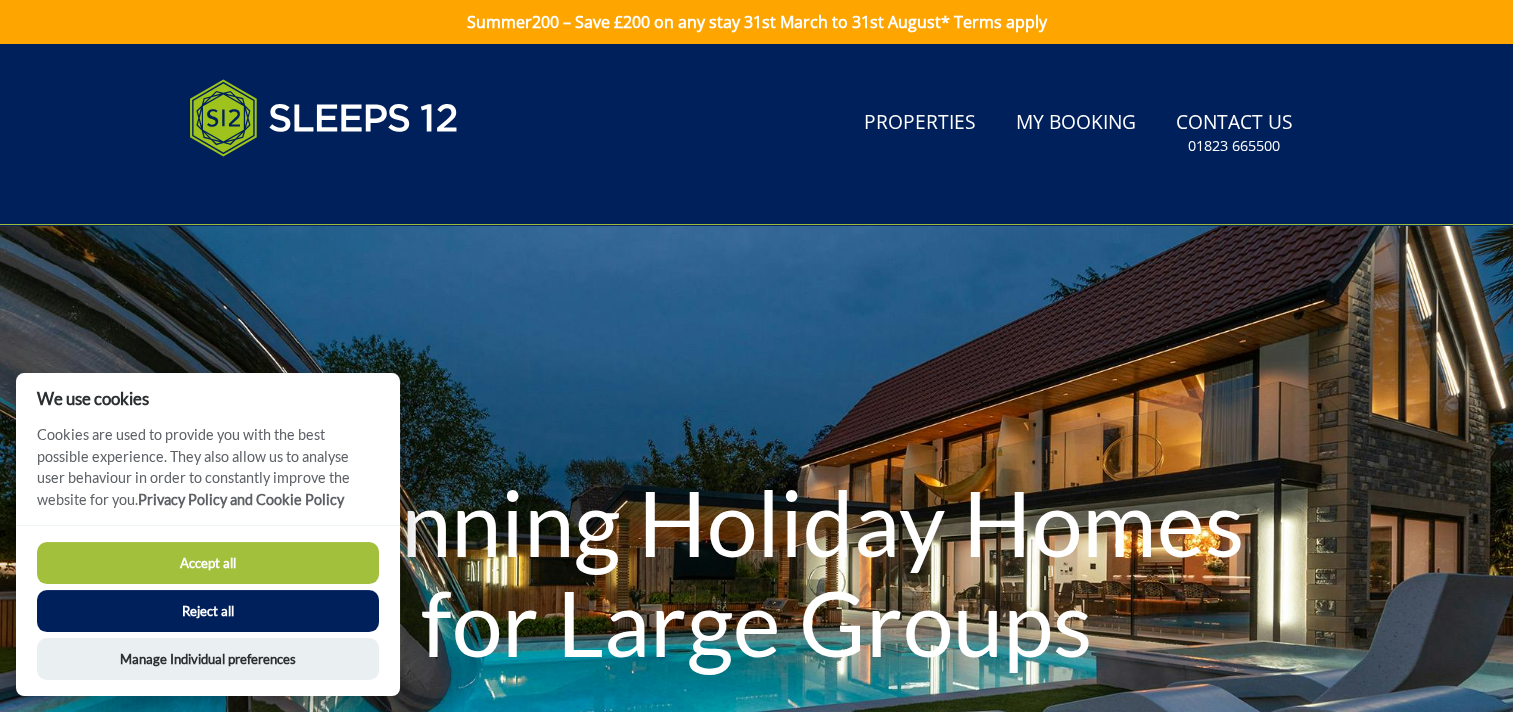 click on "Accept all" at bounding box center (208, 563) 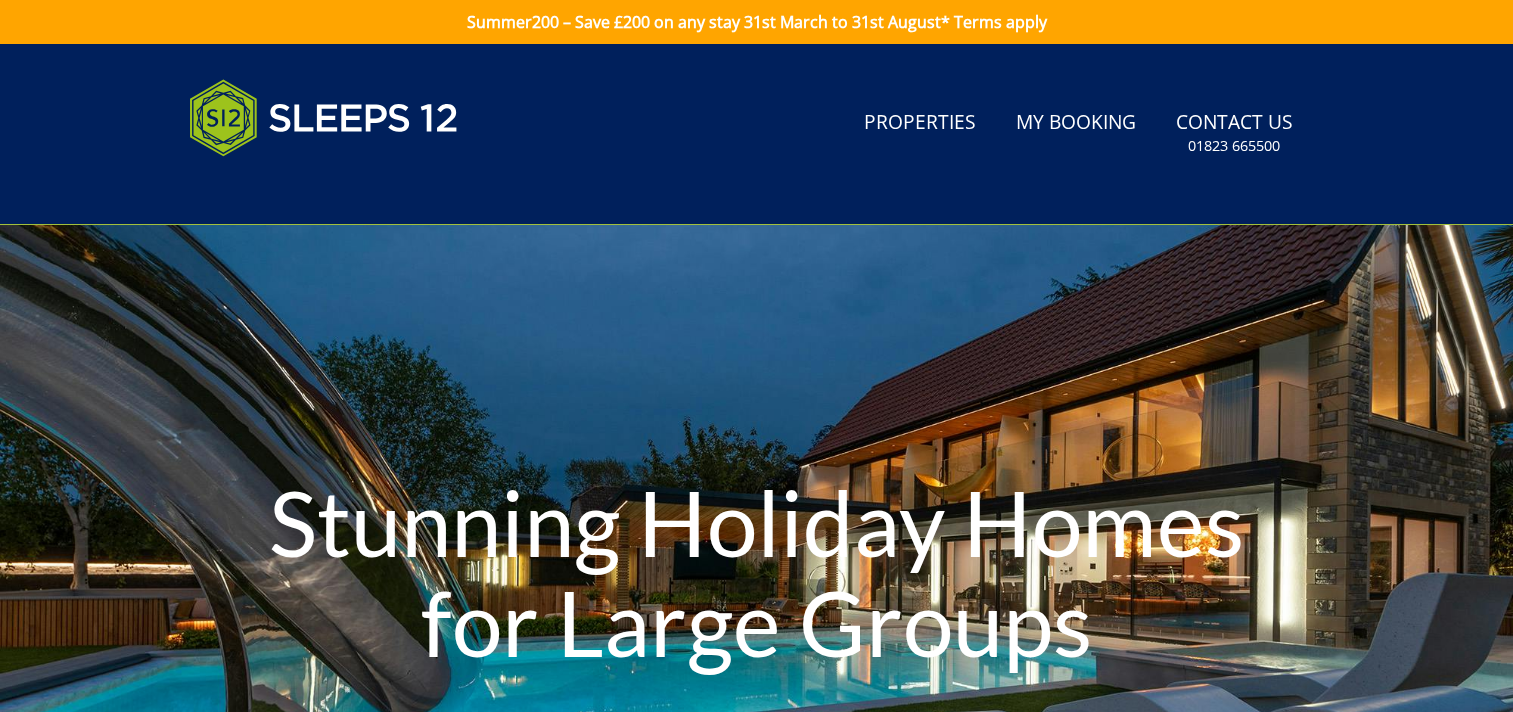 scroll, scrollTop: 0, scrollLeft: 0, axis: both 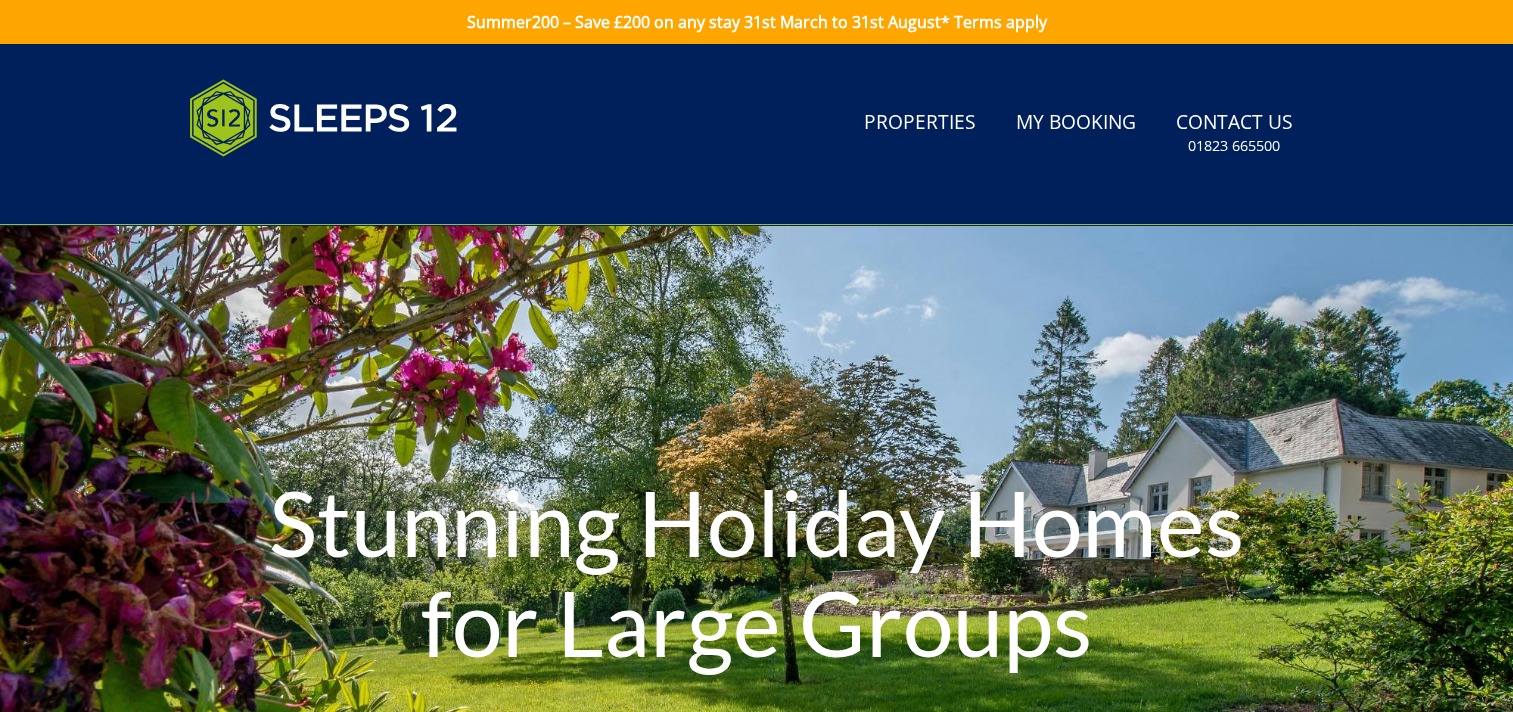 click on "Search
Menu
Properties
My Booking
Contact Us  01823 665500
Search  Check Availability" at bounding box center [757, 134] 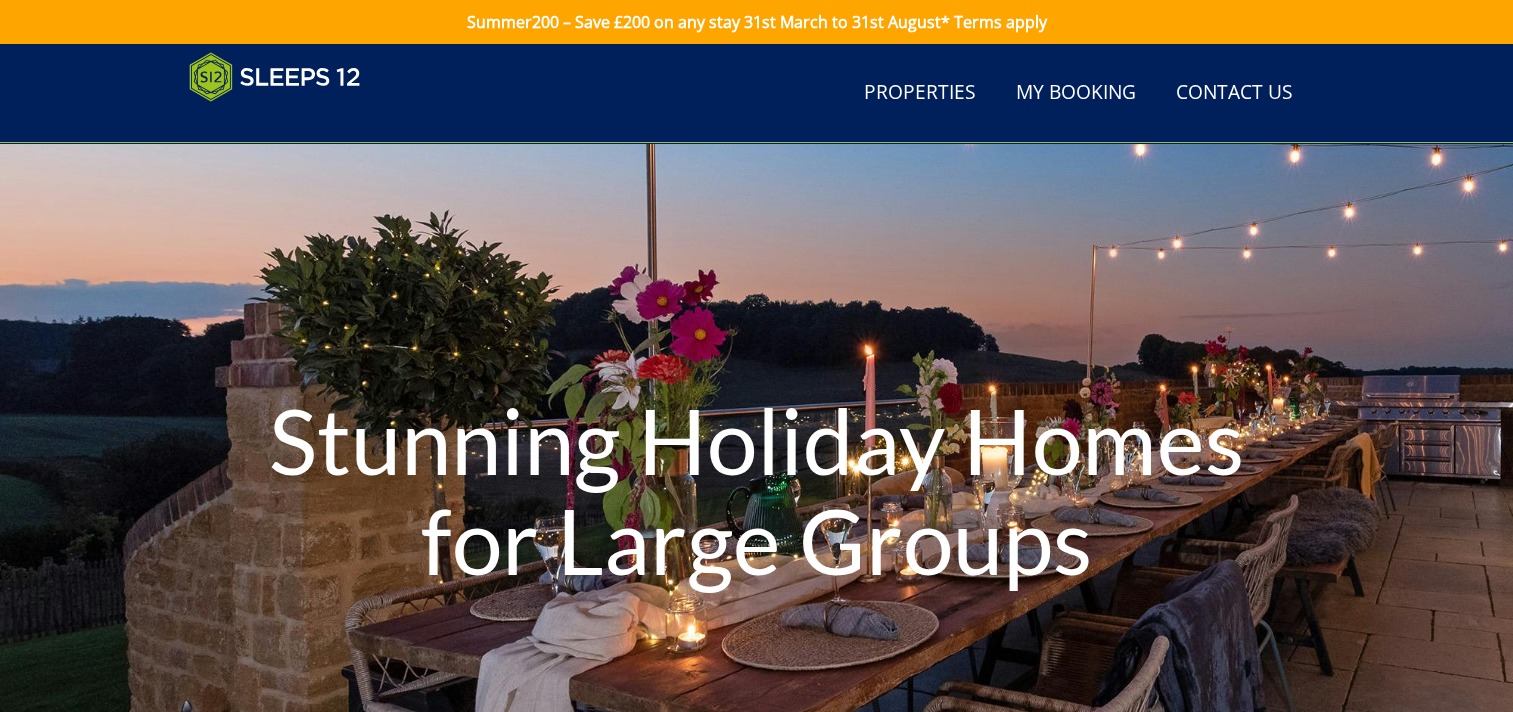scroll, scrollTop: 590, scrollLeft: 0, axis: vertical 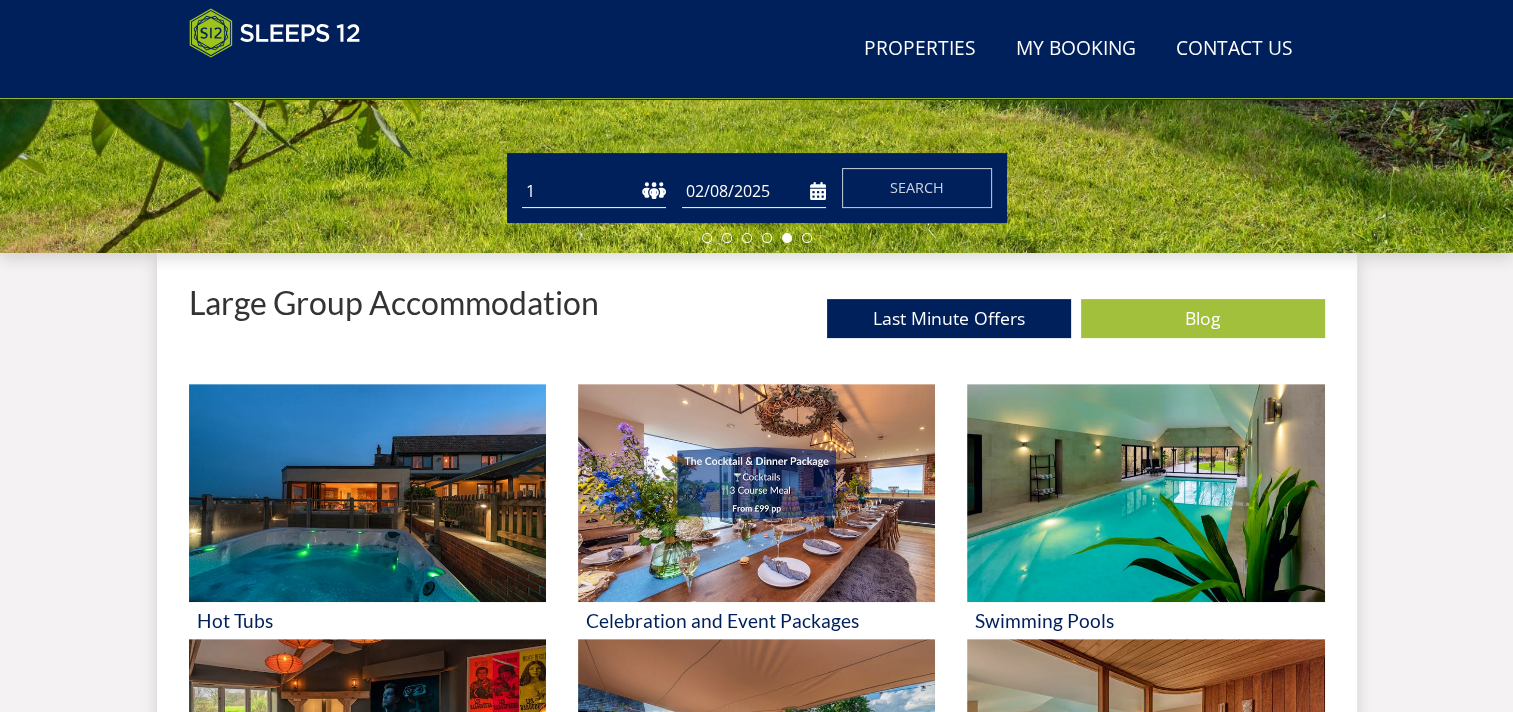 click on "1
2
3
4
5
6
7
8
9
10
11
12
13
14
15
16
17
18
19
20
21
22
23
24
25
26
27
28
29
30
31
32" at bounding box center (594, 191) 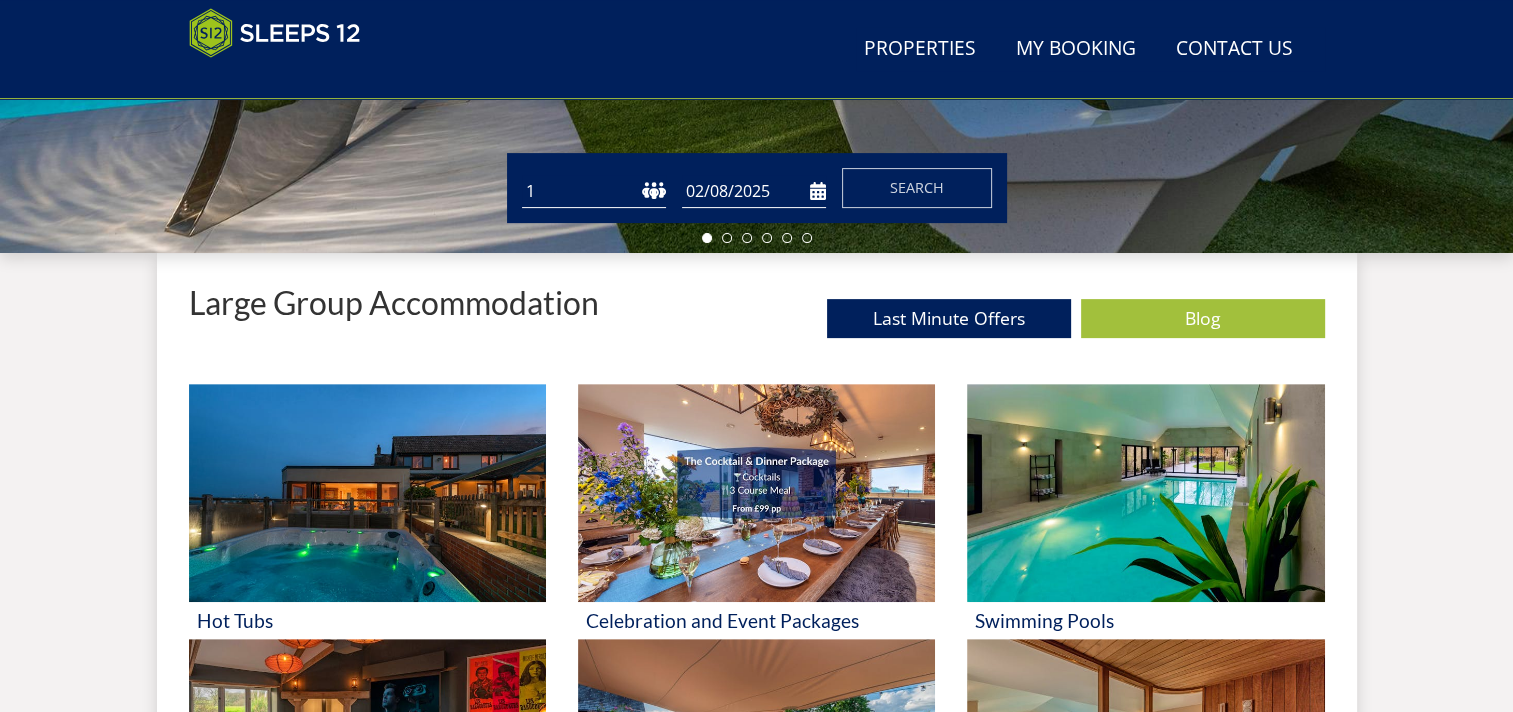 select on "9" 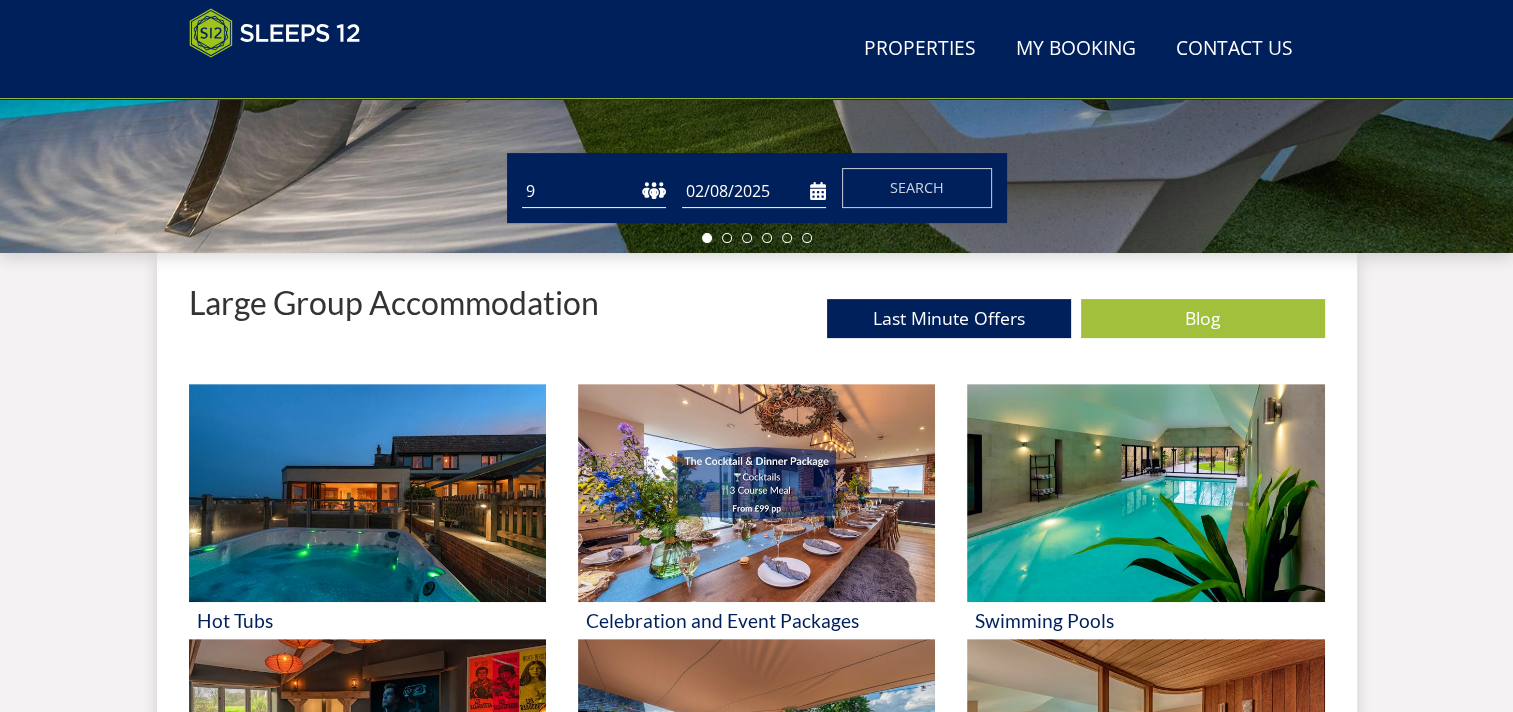 click on "1
2
3
4
5
6
7
8
9
10
11
12
13
14
15
16
17
18
19
20
21
22
23
24
25
26
27
28
29
30
31
32" at bounding box center (594, 191) 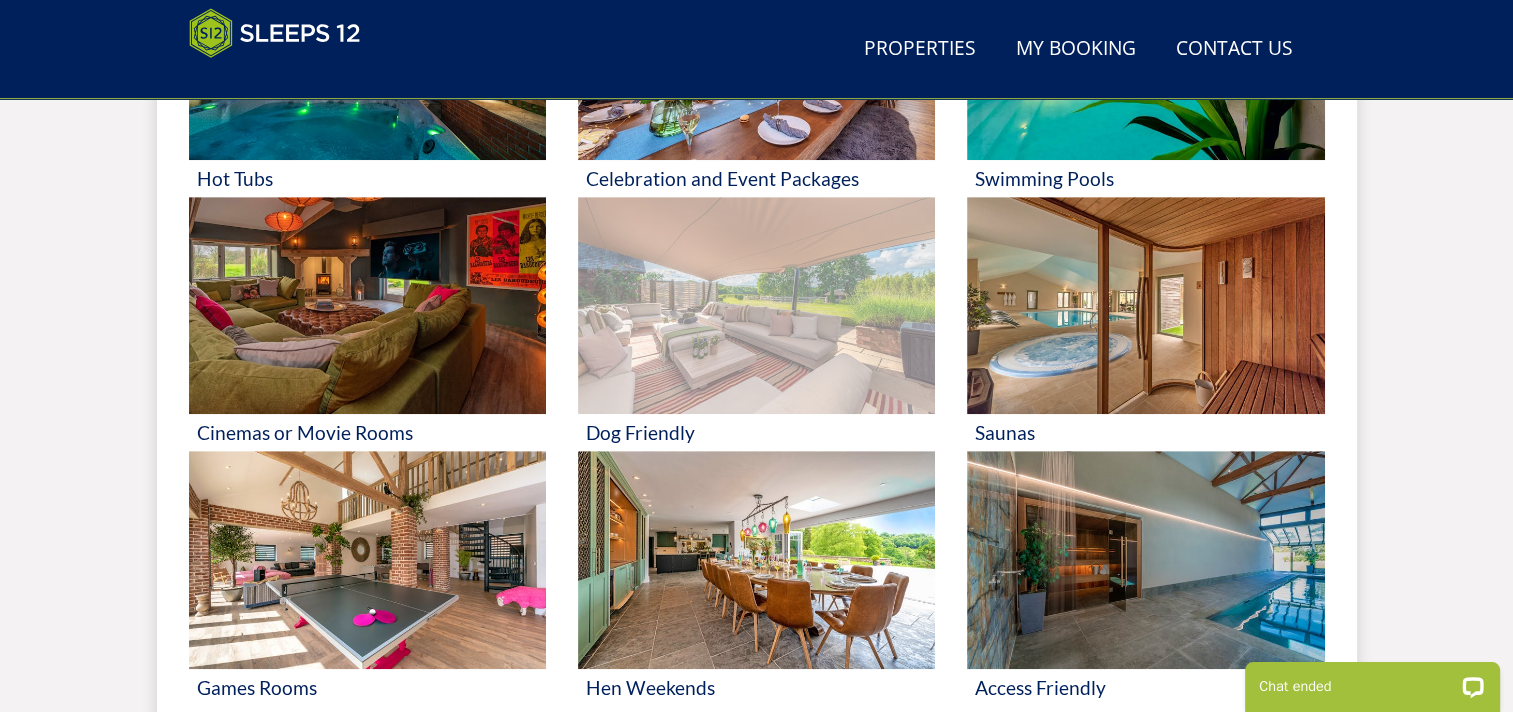 scroll, scrollTop: 1090, scrollLeft: 0, axis: vertical 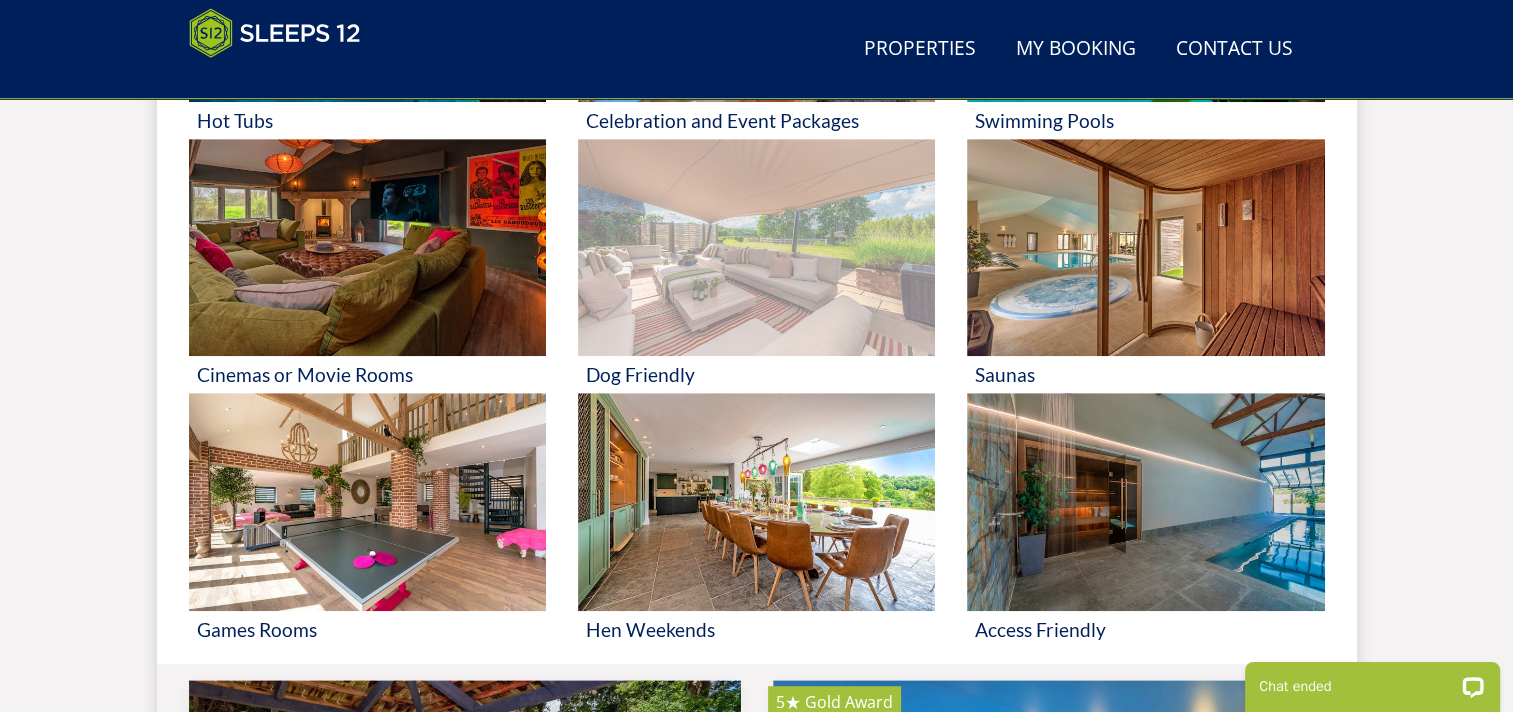 click at bounding box center (756, 248) 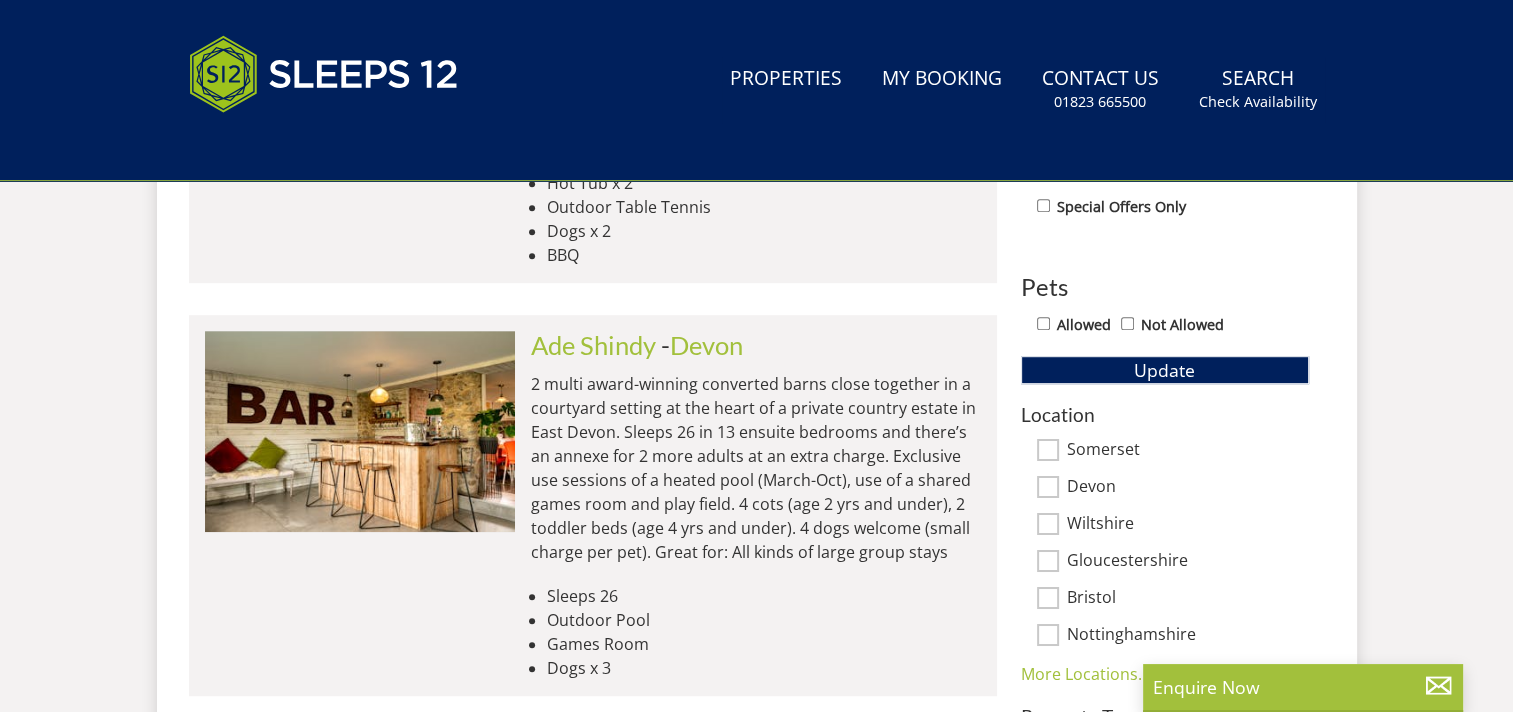 scroll, scrollTop: 0, scrollLeft: 0, axis: both 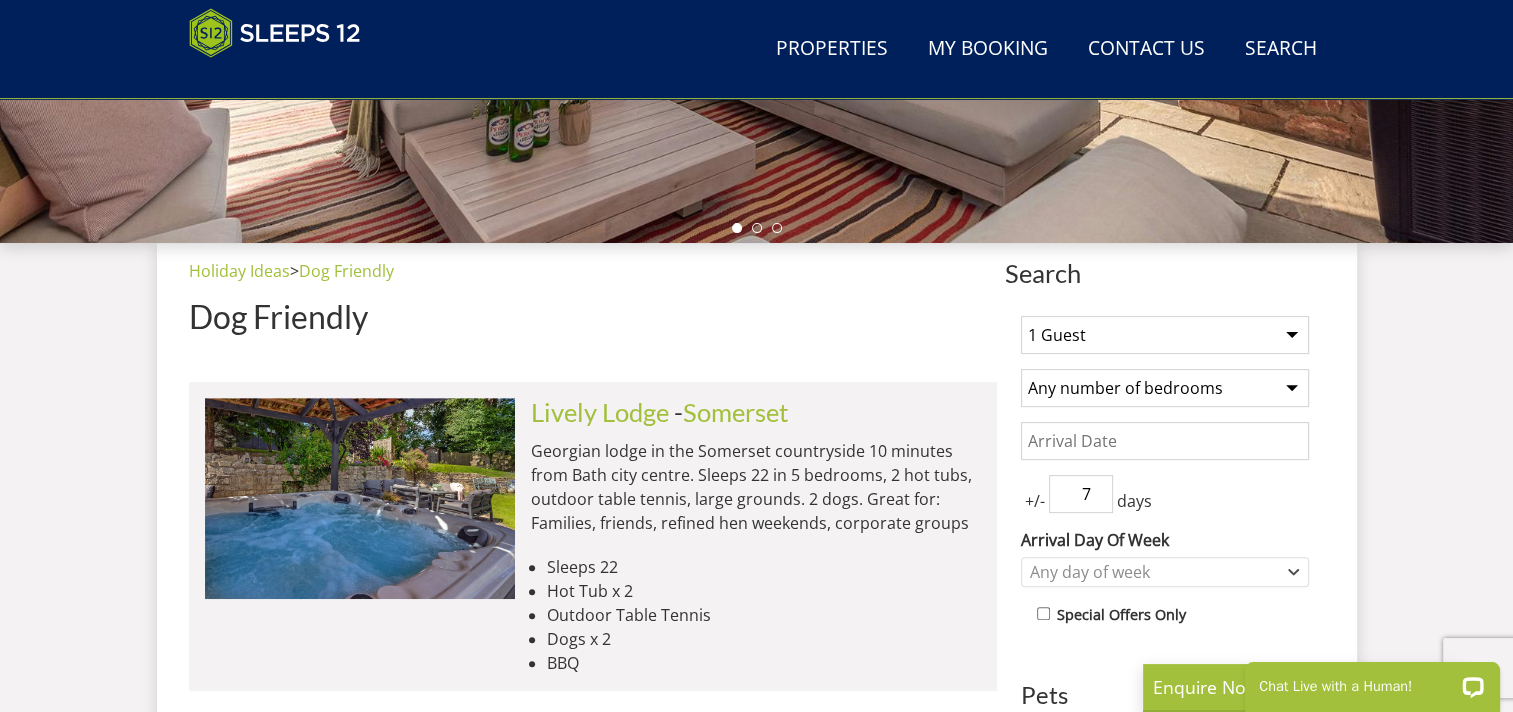click on "1 Guest
2 Guests
3 Guests
4 Guests
5 Guests
6 Guests
7 Guests
8 Guests
9 Guests
10 Guests
11 Guests
12 Guests
13 Guests
14 Guests
15 Guests
16 Guests
17 Guests
18 Guests
19 Guests
20 Guests
21 Guests
22 Guests
23 Guests
24 Guests
25 Guests
26 Guests
27 Guests
28 Guests
29 Guests
30 Guests
31 Guests
32 Guests" at bounding box center (1165, 335) 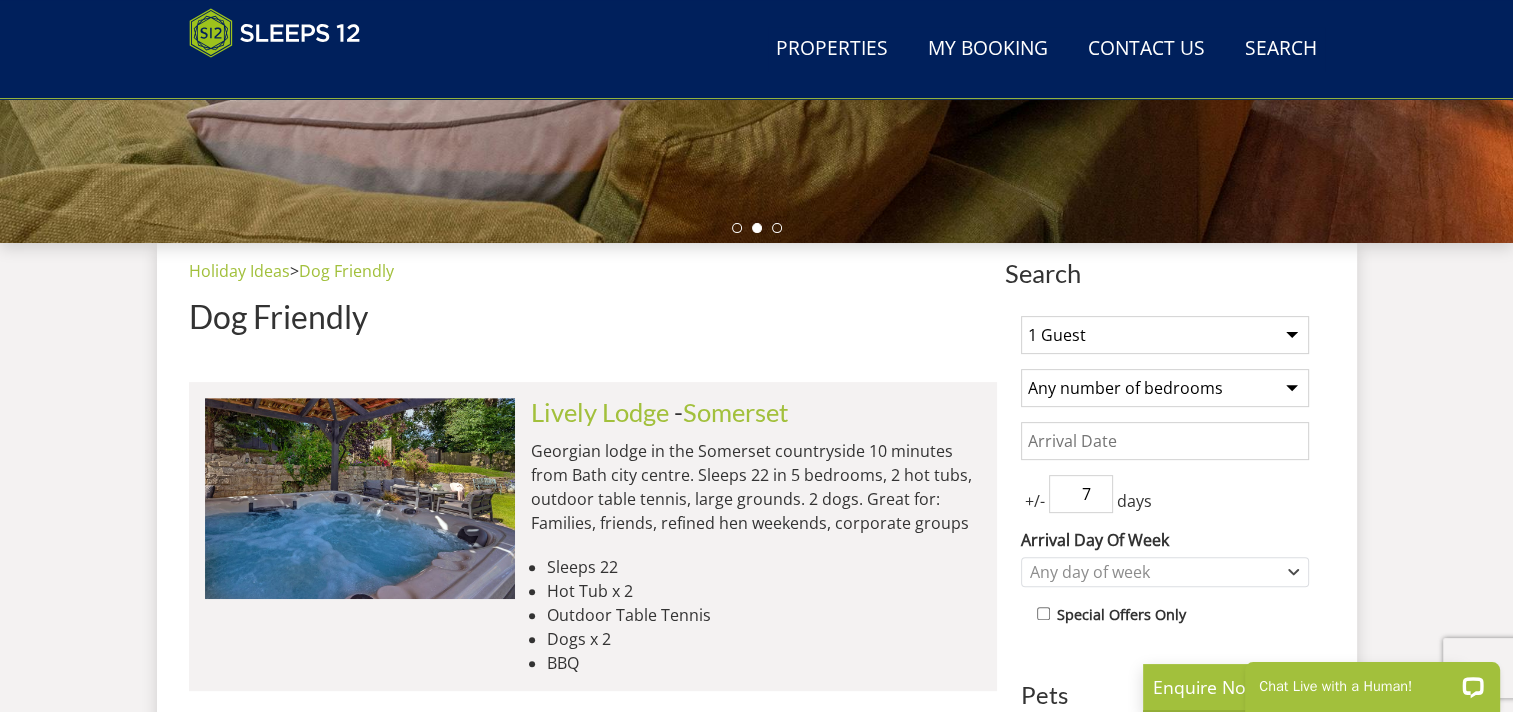 select on "9" 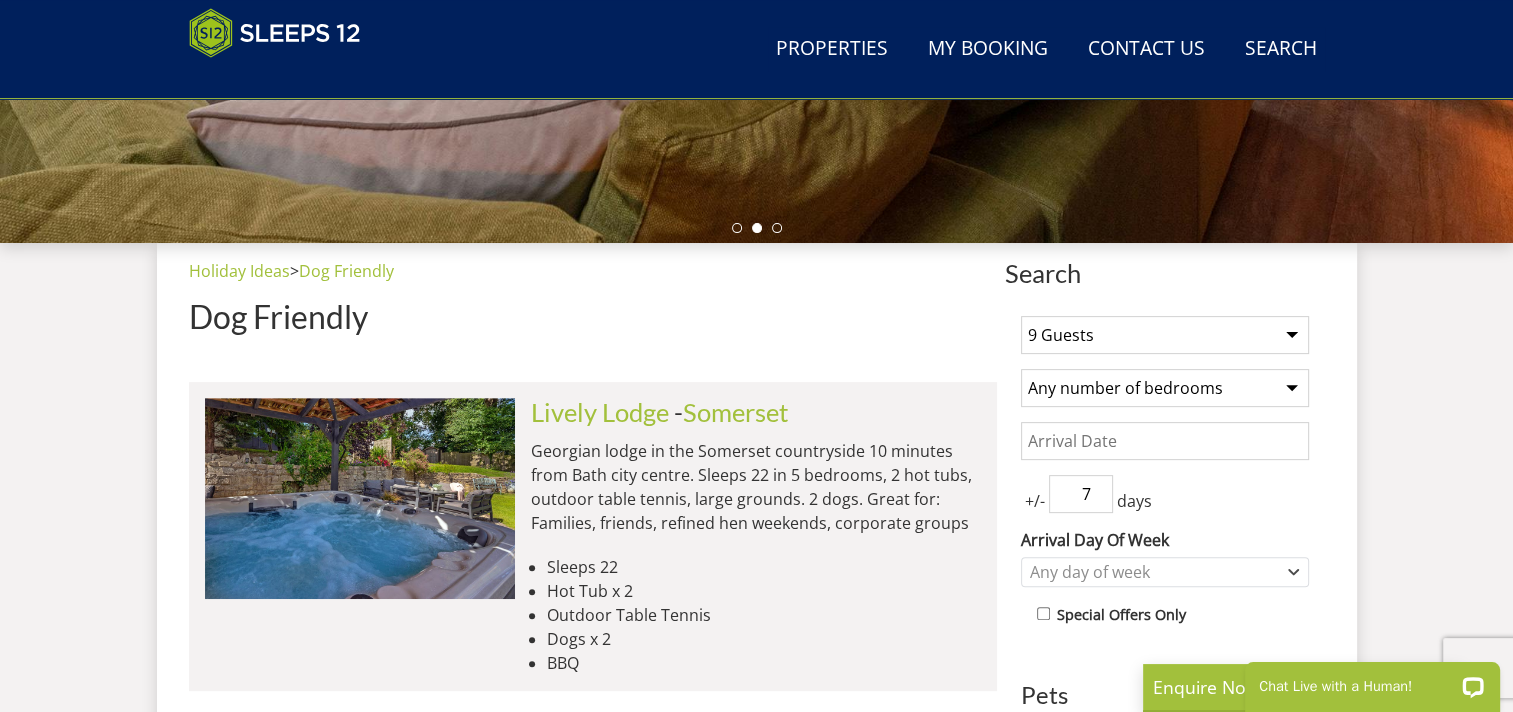 click on "1 Guest
2 Guests
3 Guests
4 Guests
5 Guests
6 Guests
7 Guests
8 Guests
9 Guests
10 Guests
11 Guests
12 Guests
13 Guests
14 Guests
15 Guests
16 Guests
17 Guests
18 Guests
19 Guests
20 Guests
21 Guests
22 Guests
23 Guests
24 Guests
25 Guests
26 Guests
27 Guests
28 Guests
29 Guests
30 Guests
31 Guests
32 Guests" at bounding box center [1165, 335] 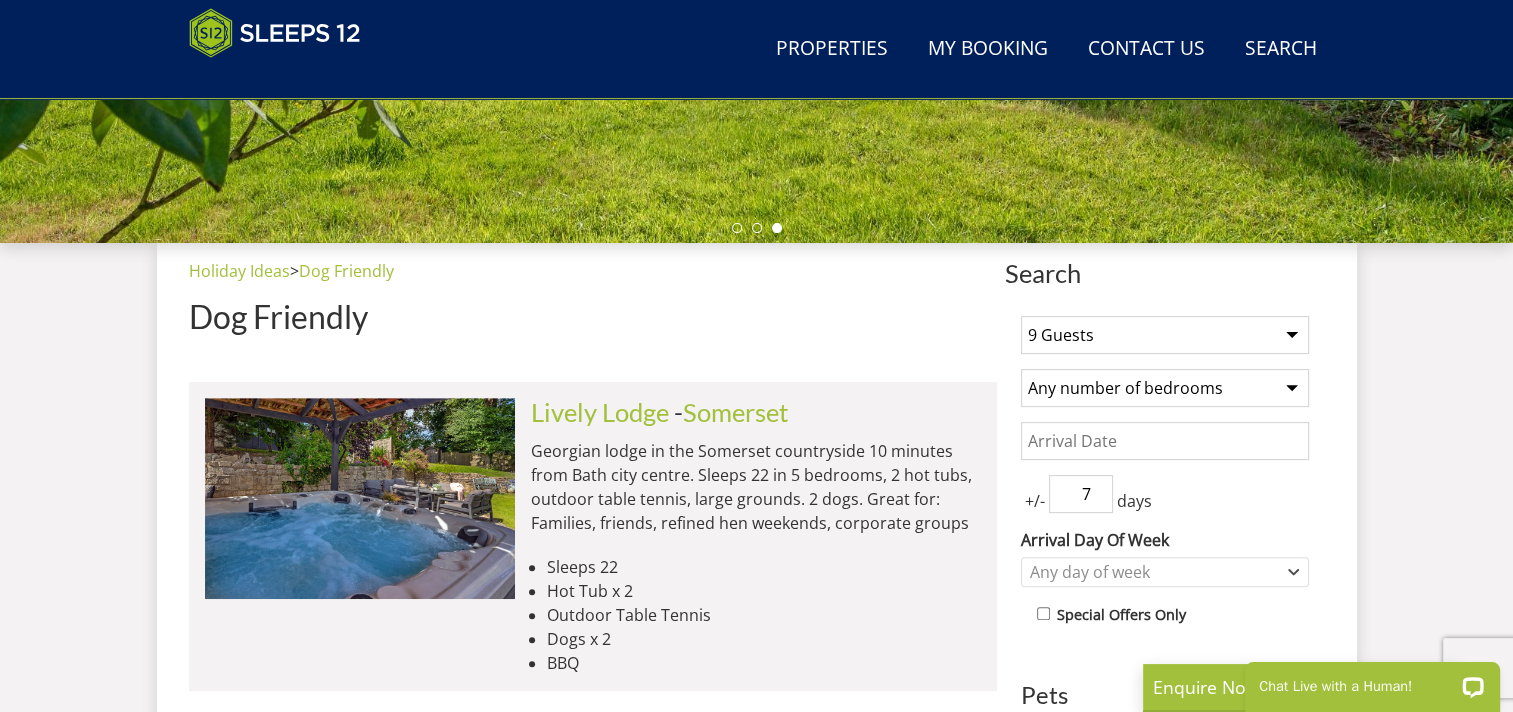 select on "8" 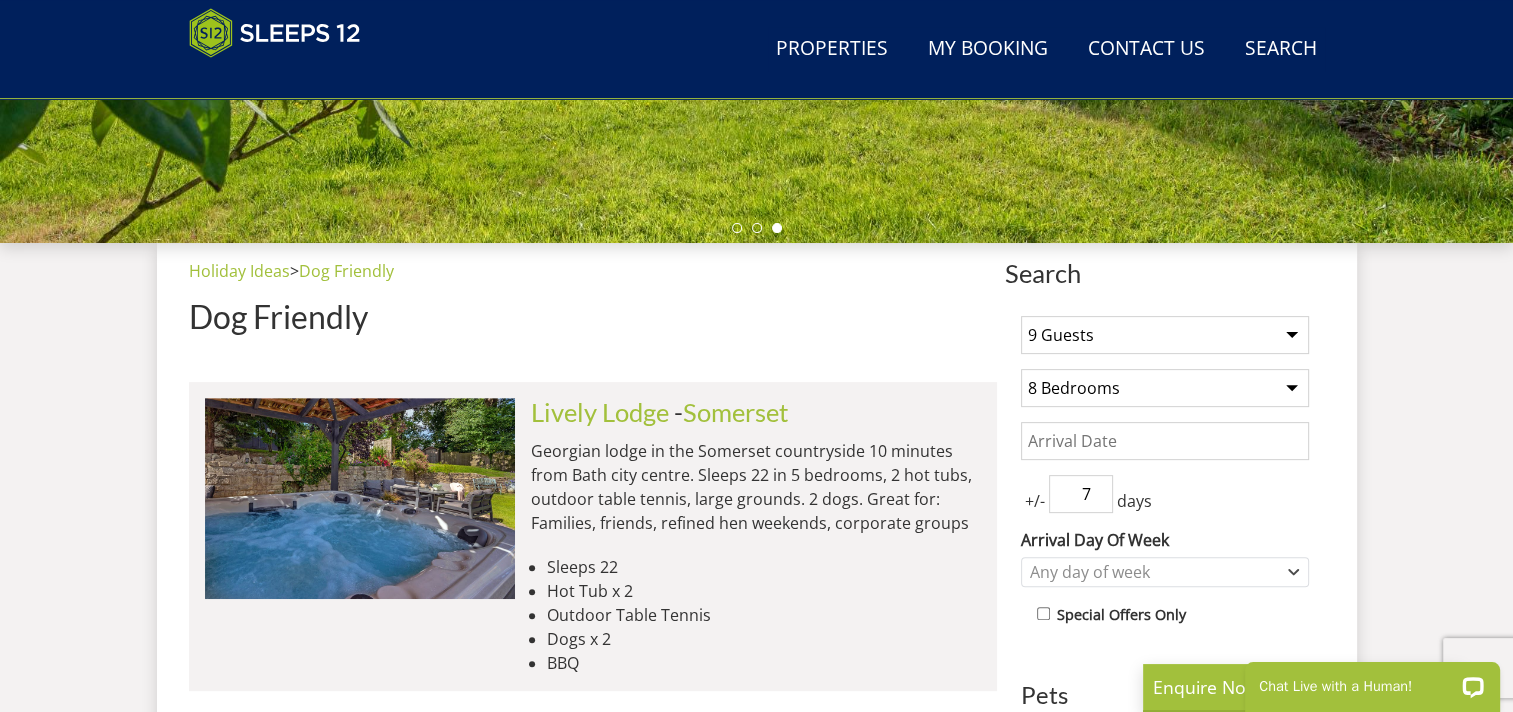 click on "Any number of bedrooms
4 Bedrooms
5 Bedrooms
6 Bedrooms
7 Bedrooms
8 Bedrooms
9 Bedrooms
10 Bedrooms
11 Bedrooms
12 Bedrooms
13 Bedrooms
14 Bedrooms
15 Bedrooms
16 Bedrooms" at bounding box center [1165, 388] 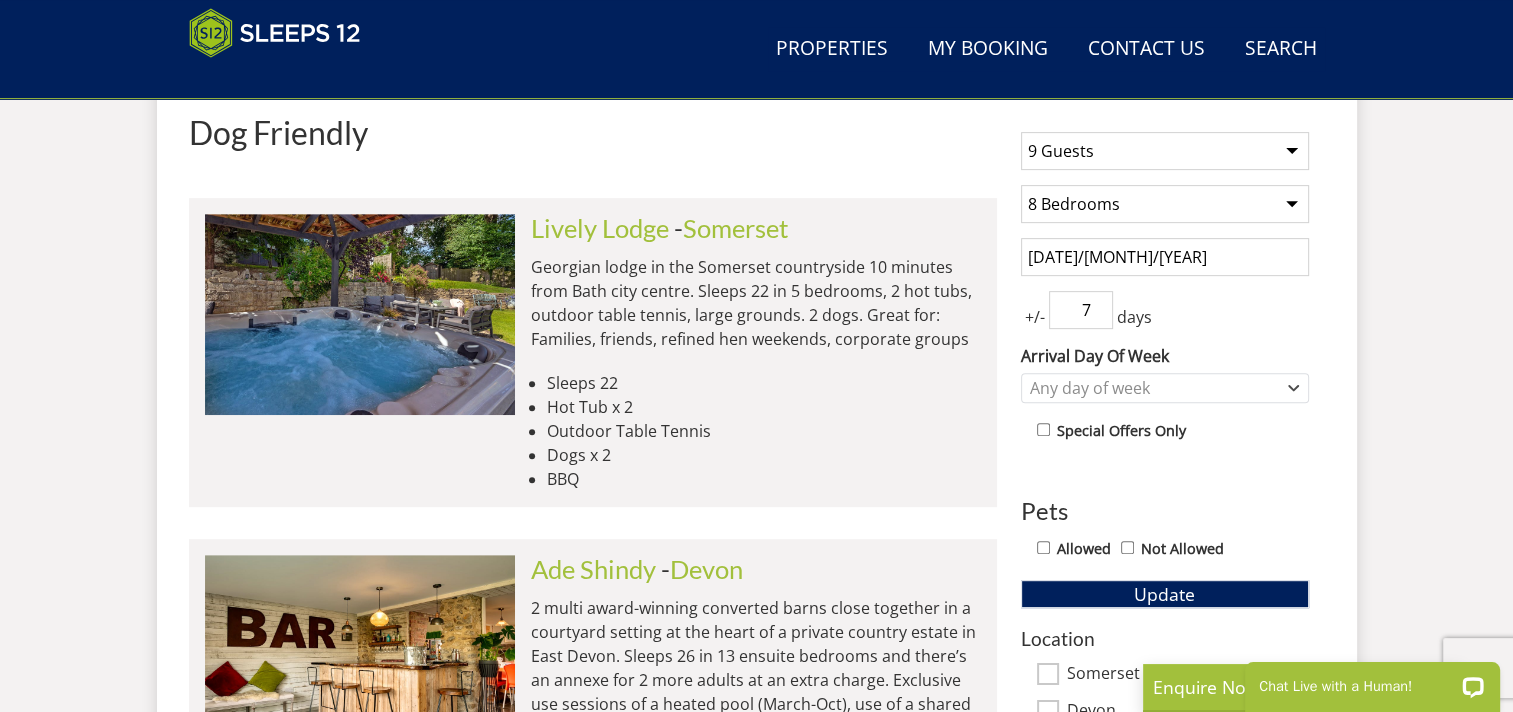 scroll, scrollTop: 1200, scrollLeft: 0, axis: vertical 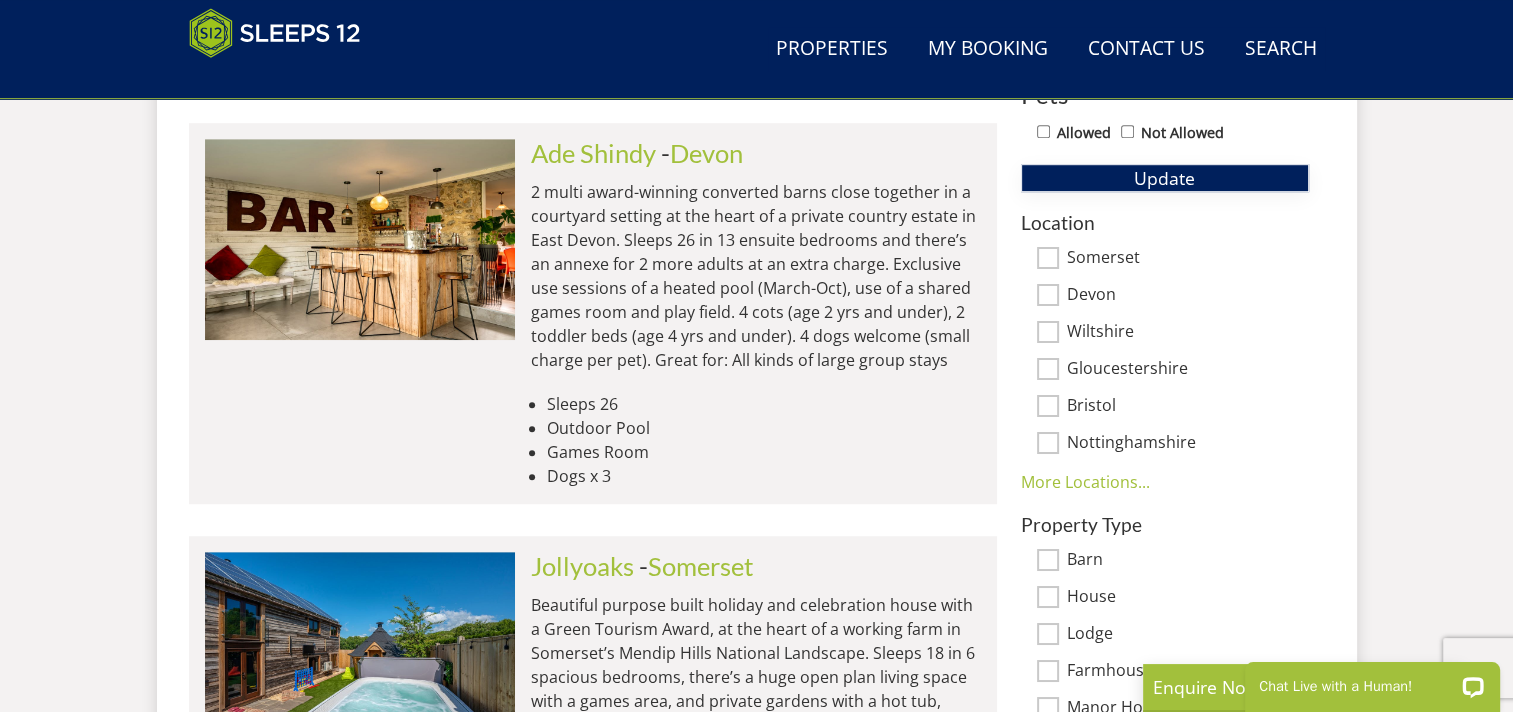 click on "Update" at bounding box center (1164, 178) 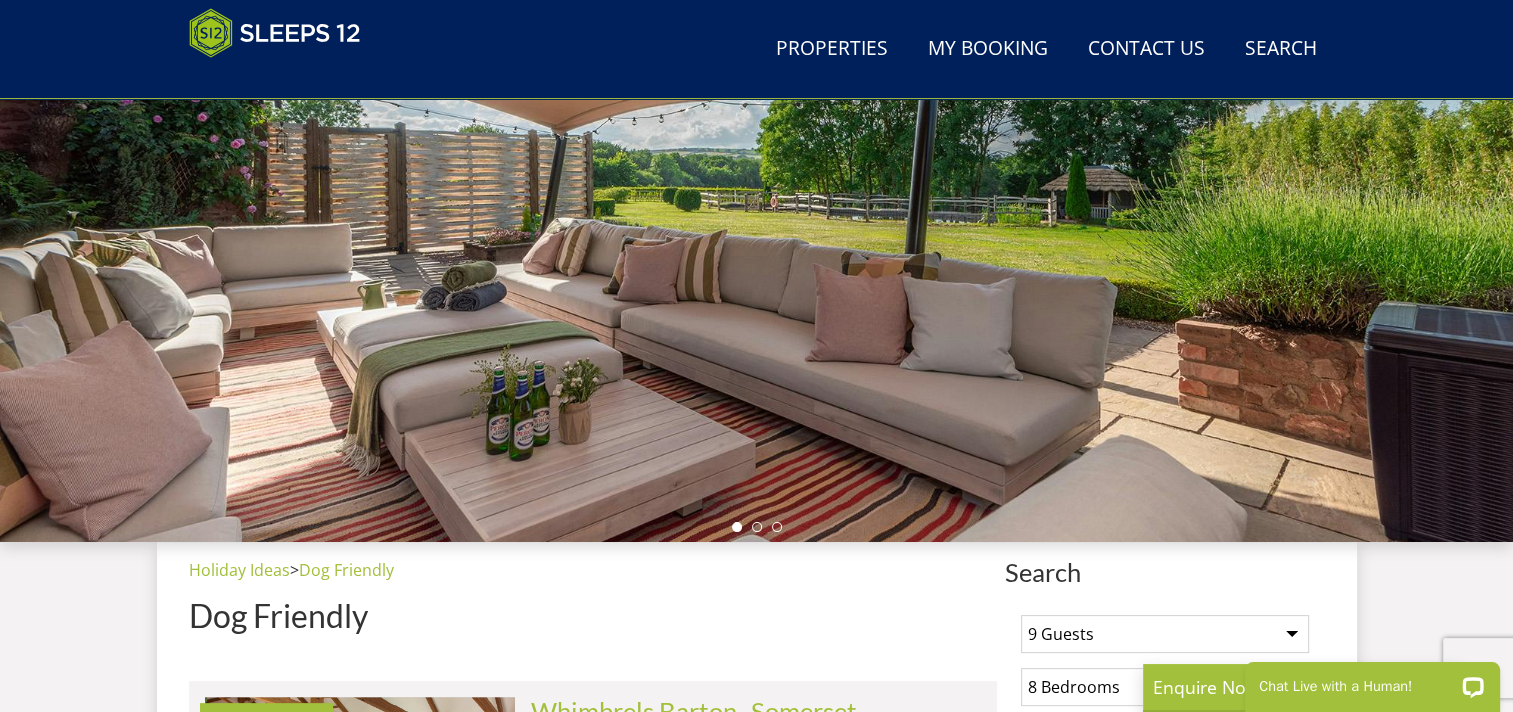 scroll, scrollTop: 800, scrollLeft: 0, axis: vertical 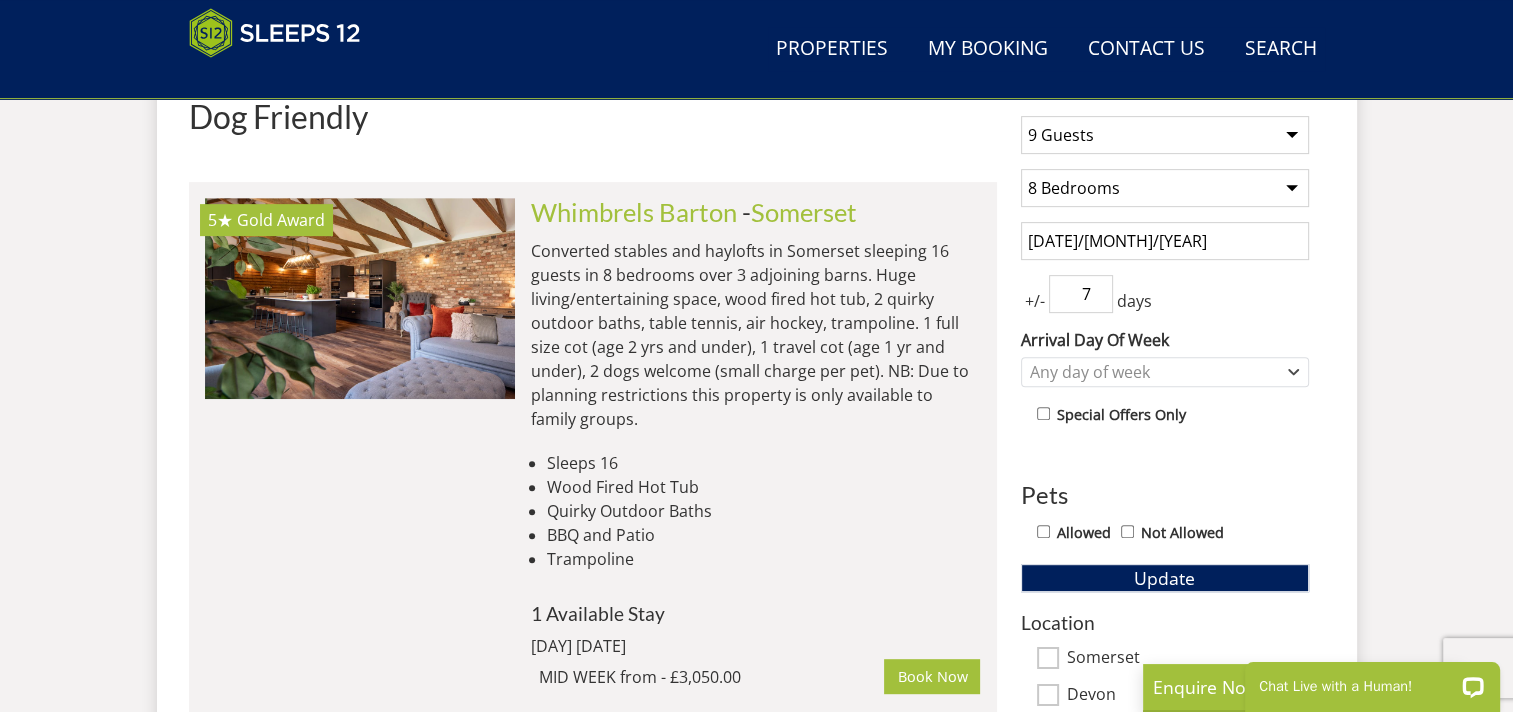 click on "[DATE]/[MONTH]/[YEAR]" at bounding box center [1165, 241] 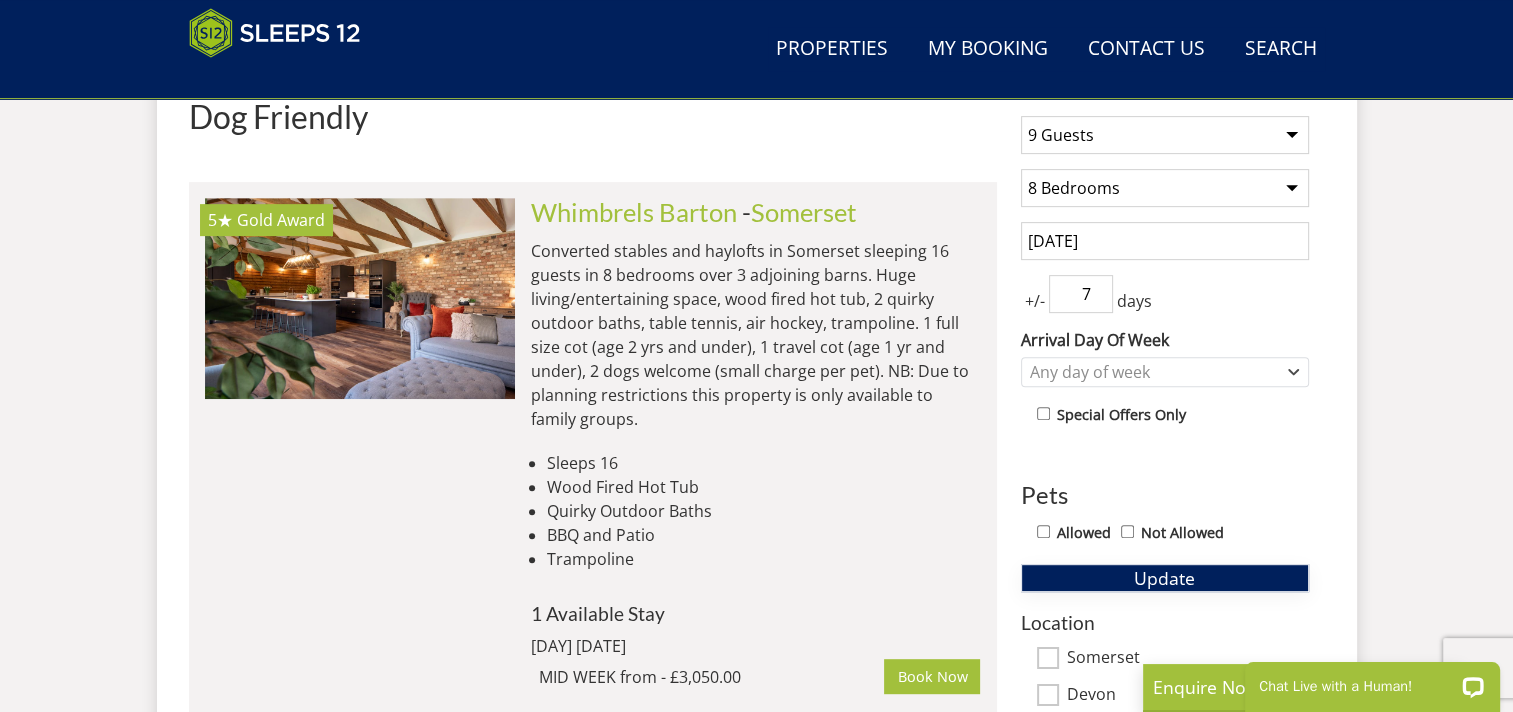 click on "Update" at bounding box center [1165, 578] 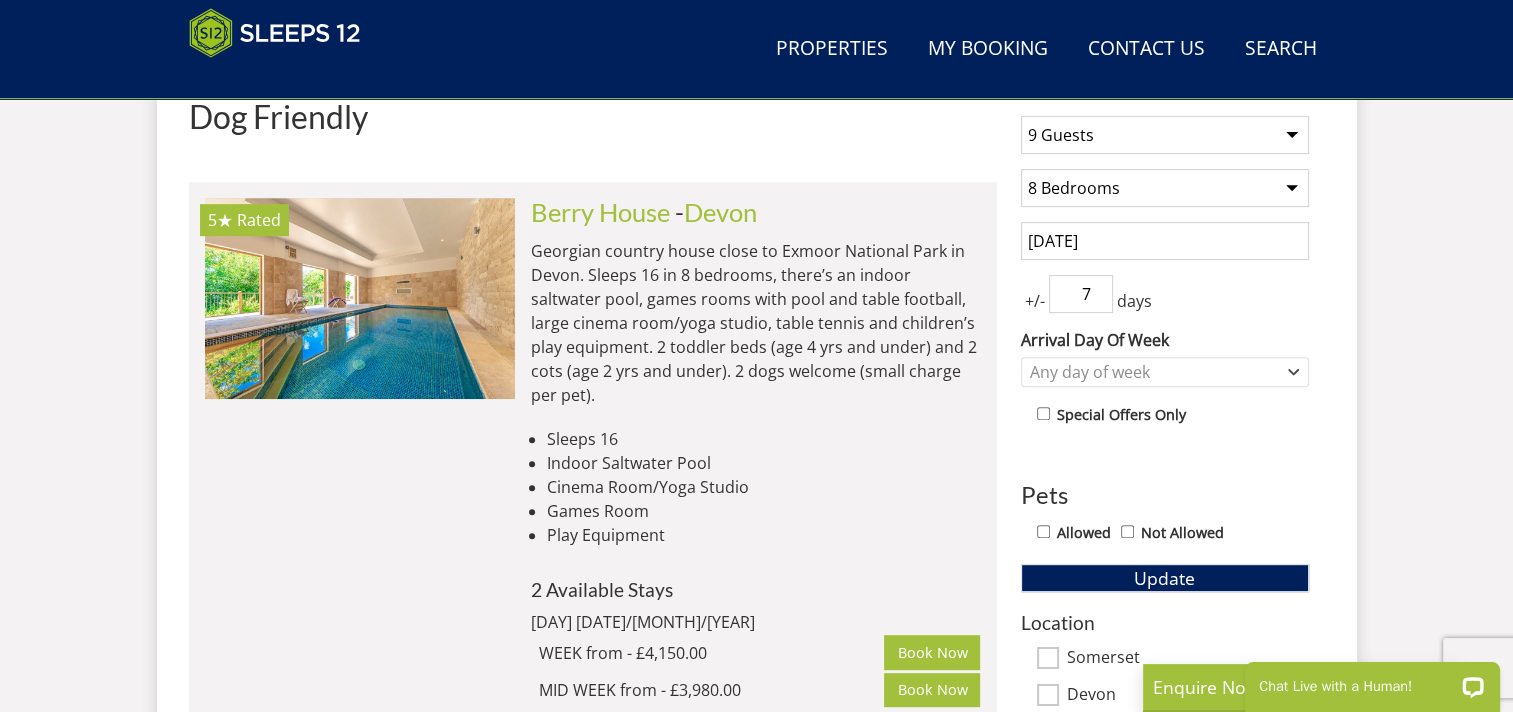 click on "[DATE]" at bounding box center [1165, 241] 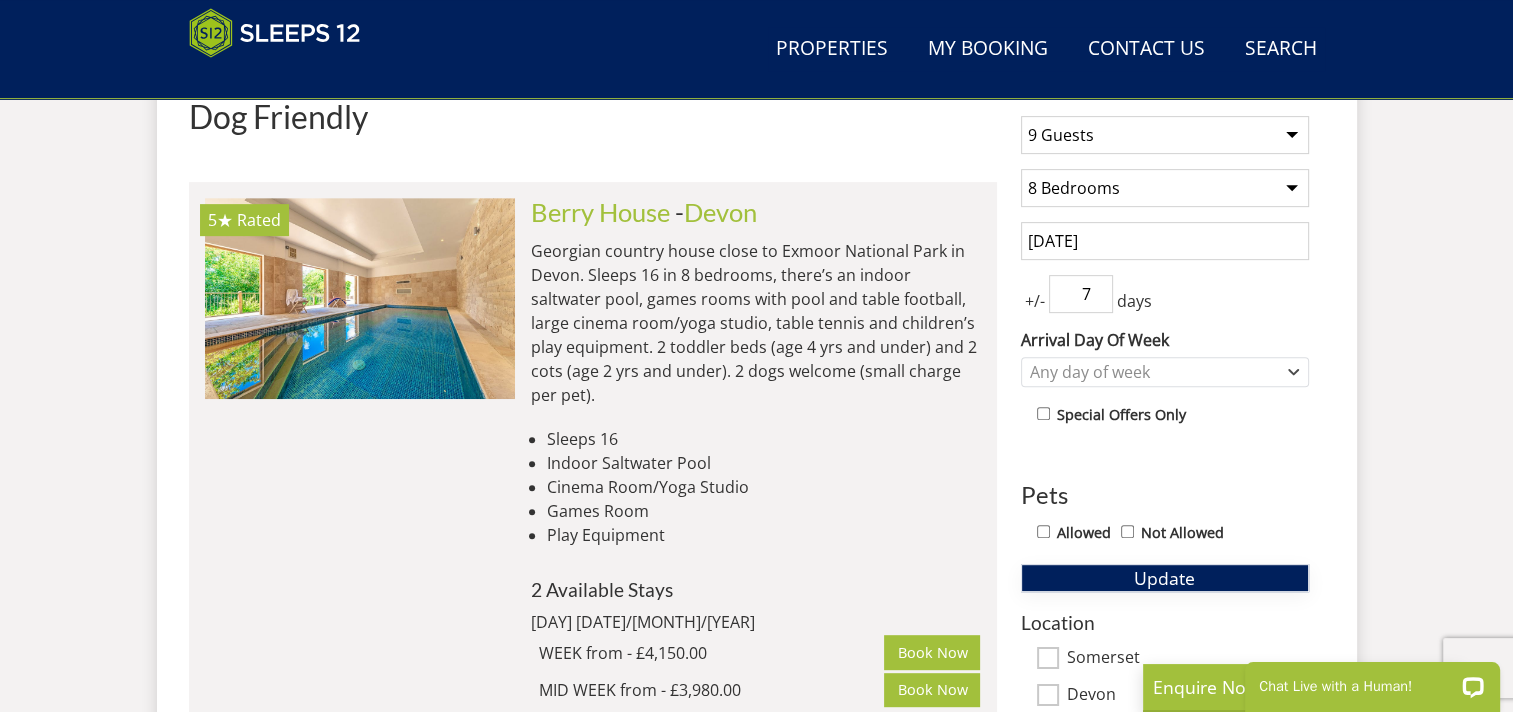 click on "Update" at bounding box center (1165, 578) 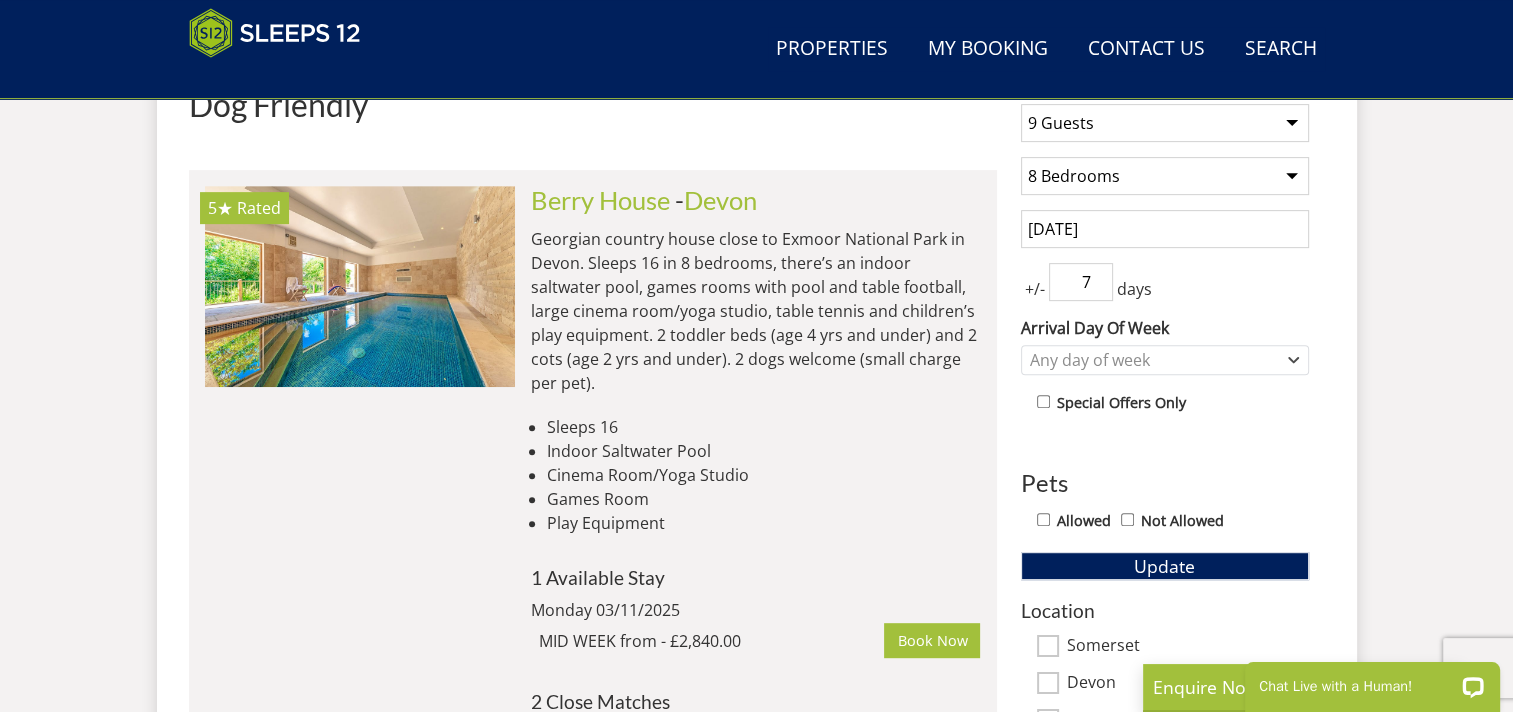 scroll, scrollTop: 800, scrollLeft: 0, axis: vertical 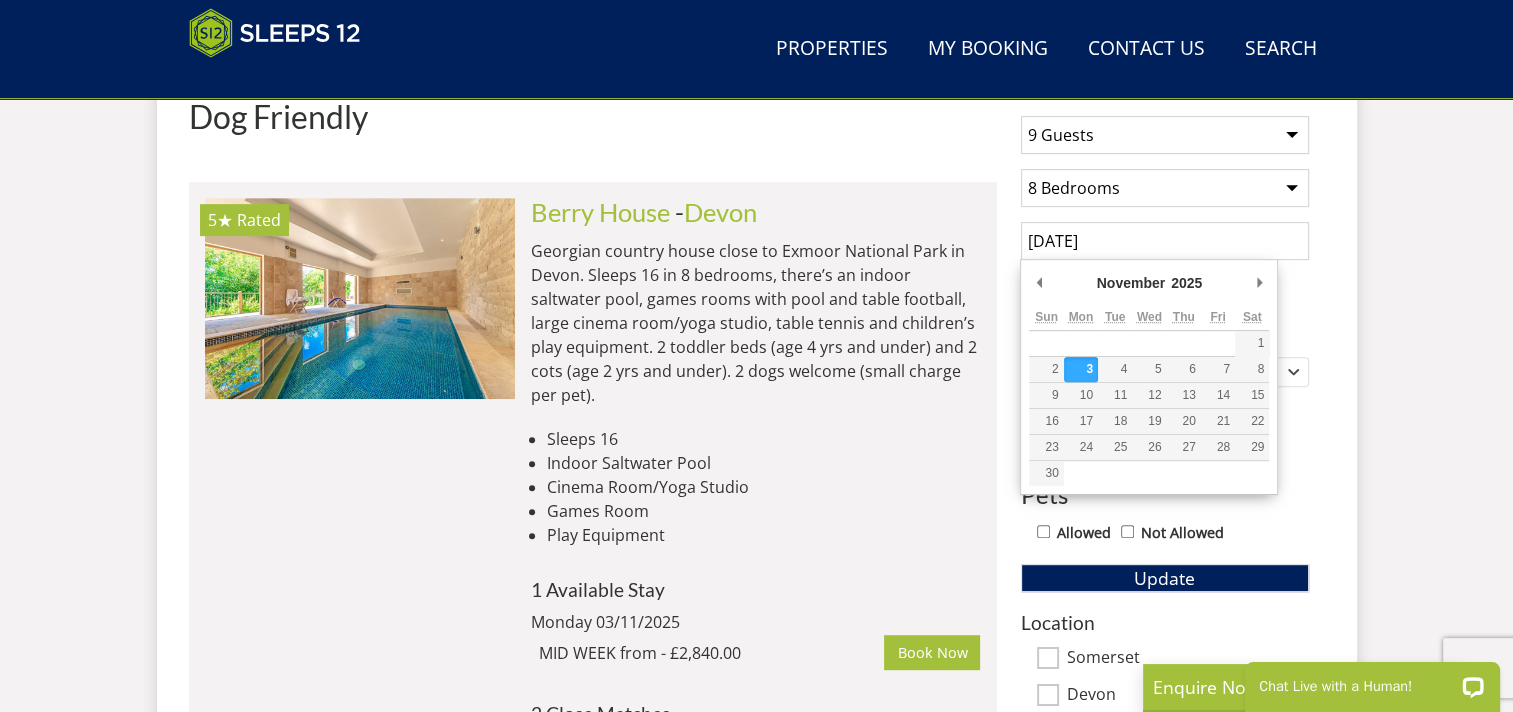 click on "[DATE]" at bounding box center [1165, 241] 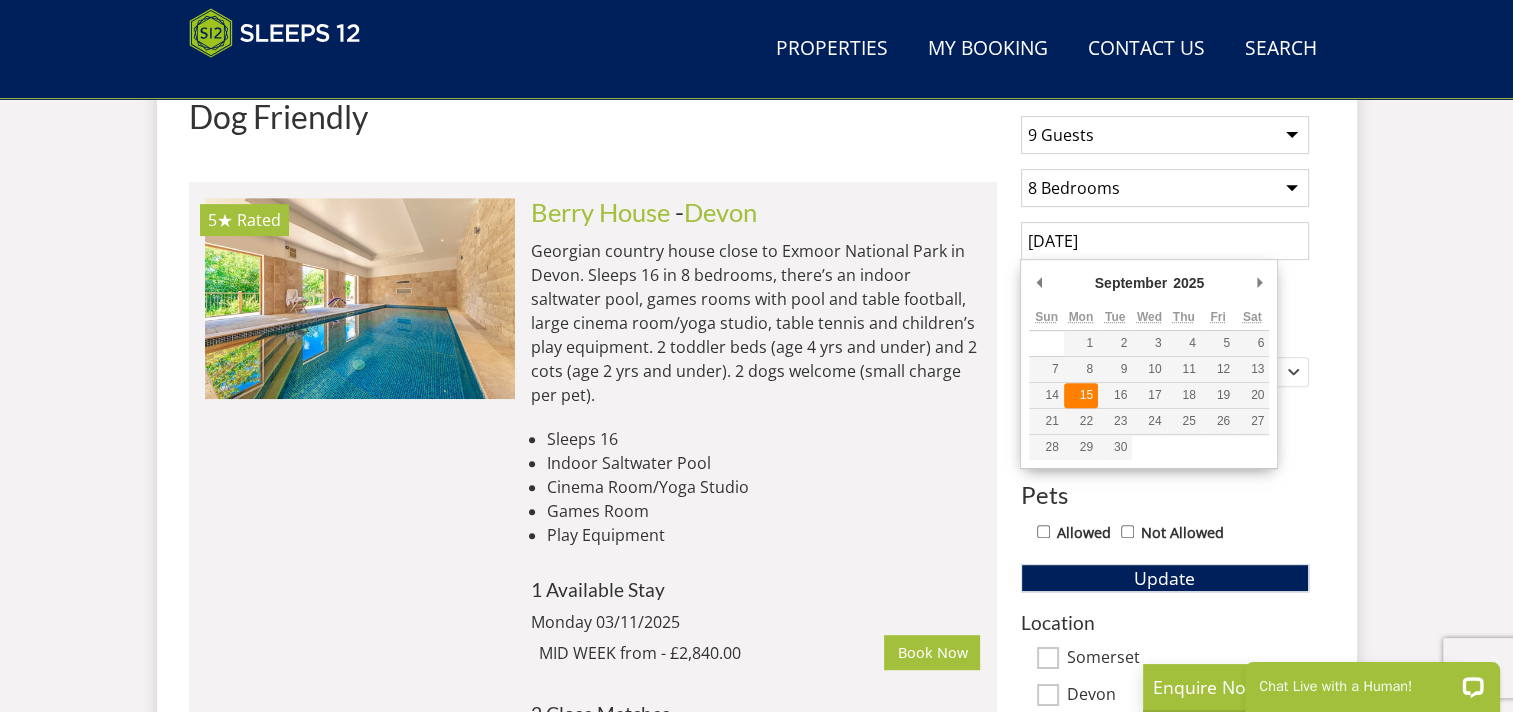 type on "[DATE]" 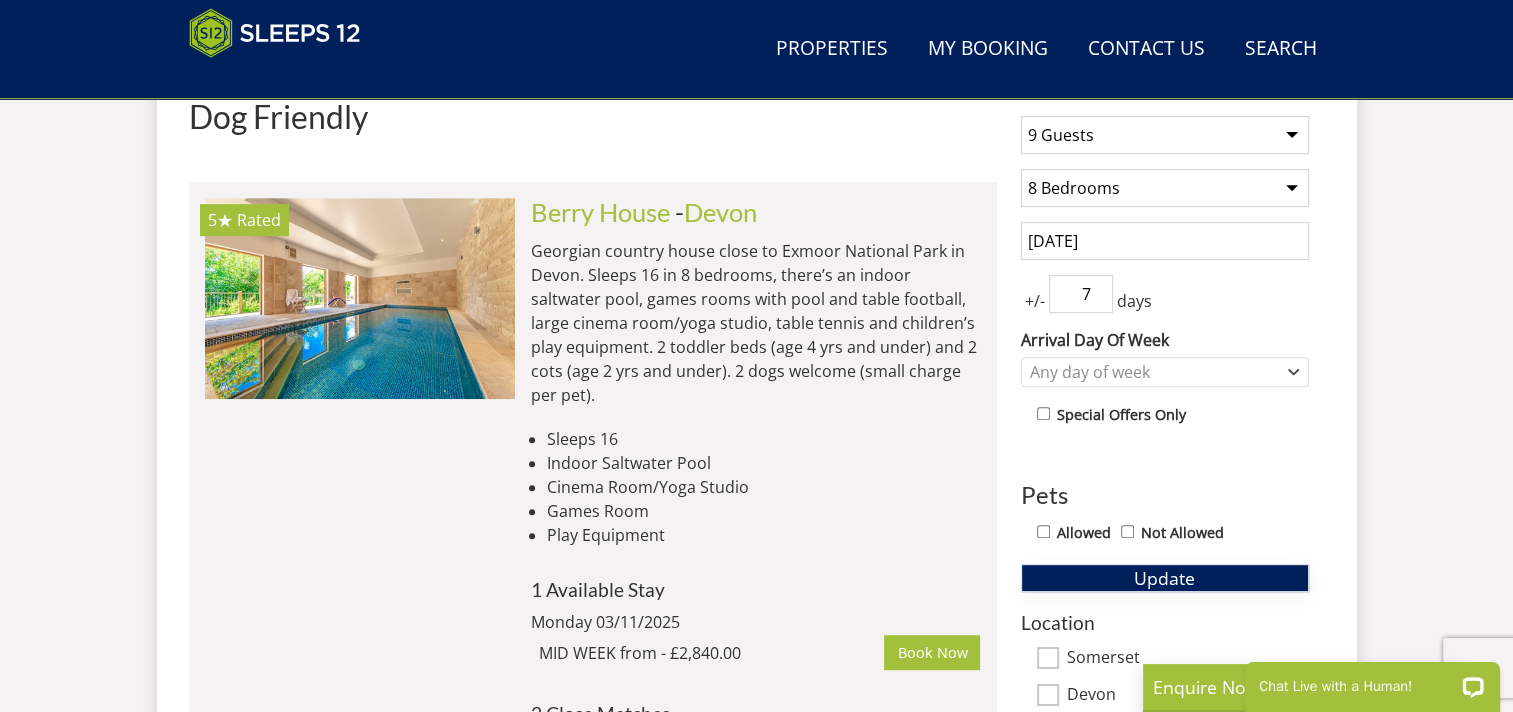click on "Update" at bounding box center (1164, 578) 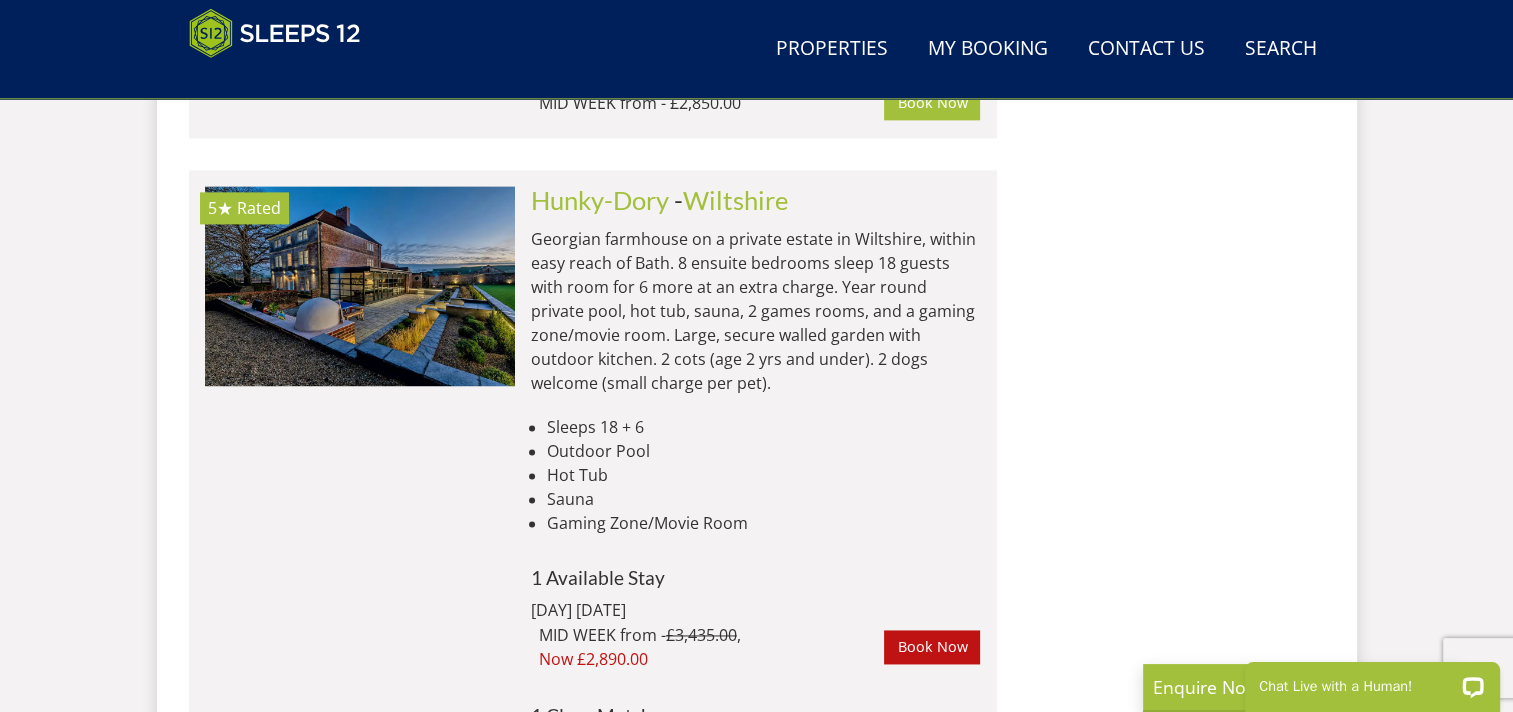 scroll, scrollTop: 2600, scrollLeft: 0, axis: vertical 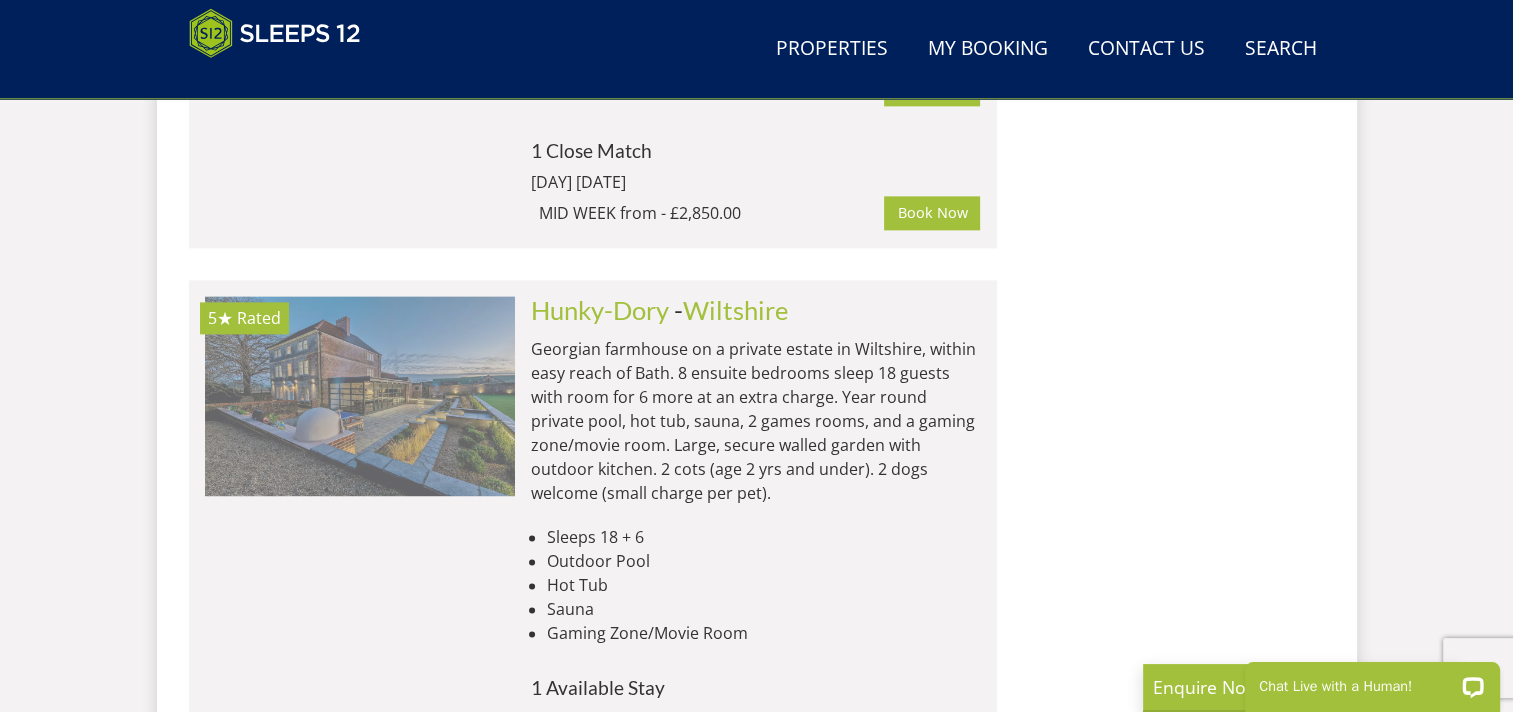 click at bounding box center (360, 396) 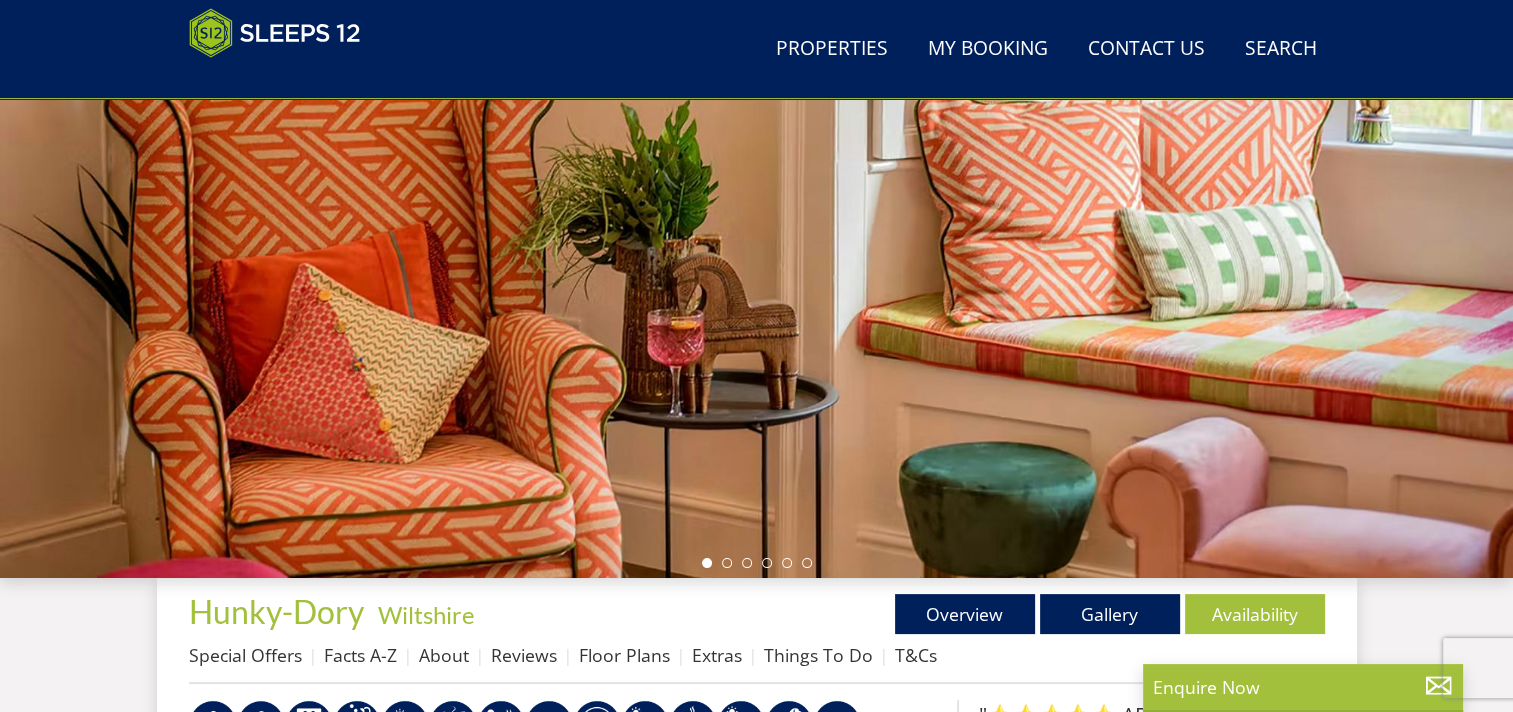 scroll, scrollTop: 300, scrollLeft: 0, axis: vertical 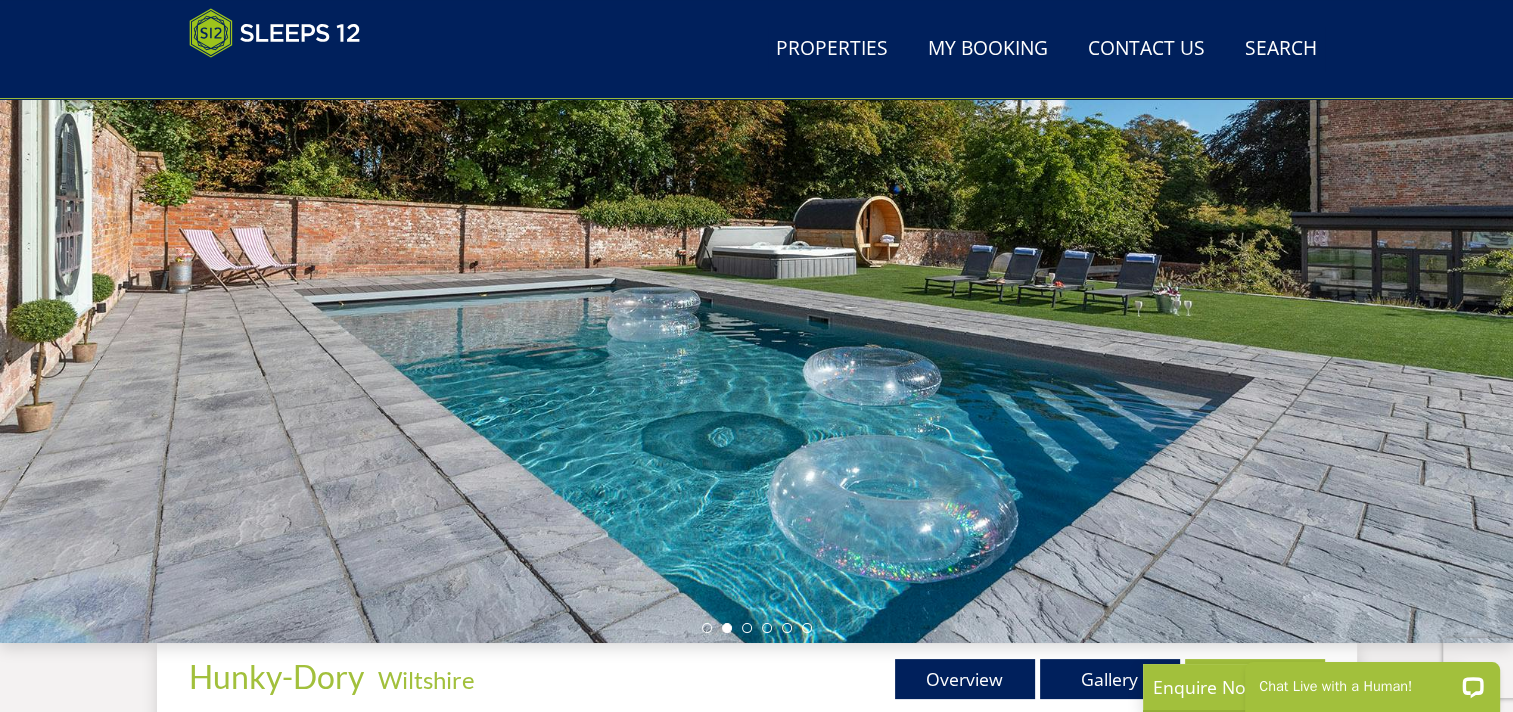 click at bounding box center (756, 293) 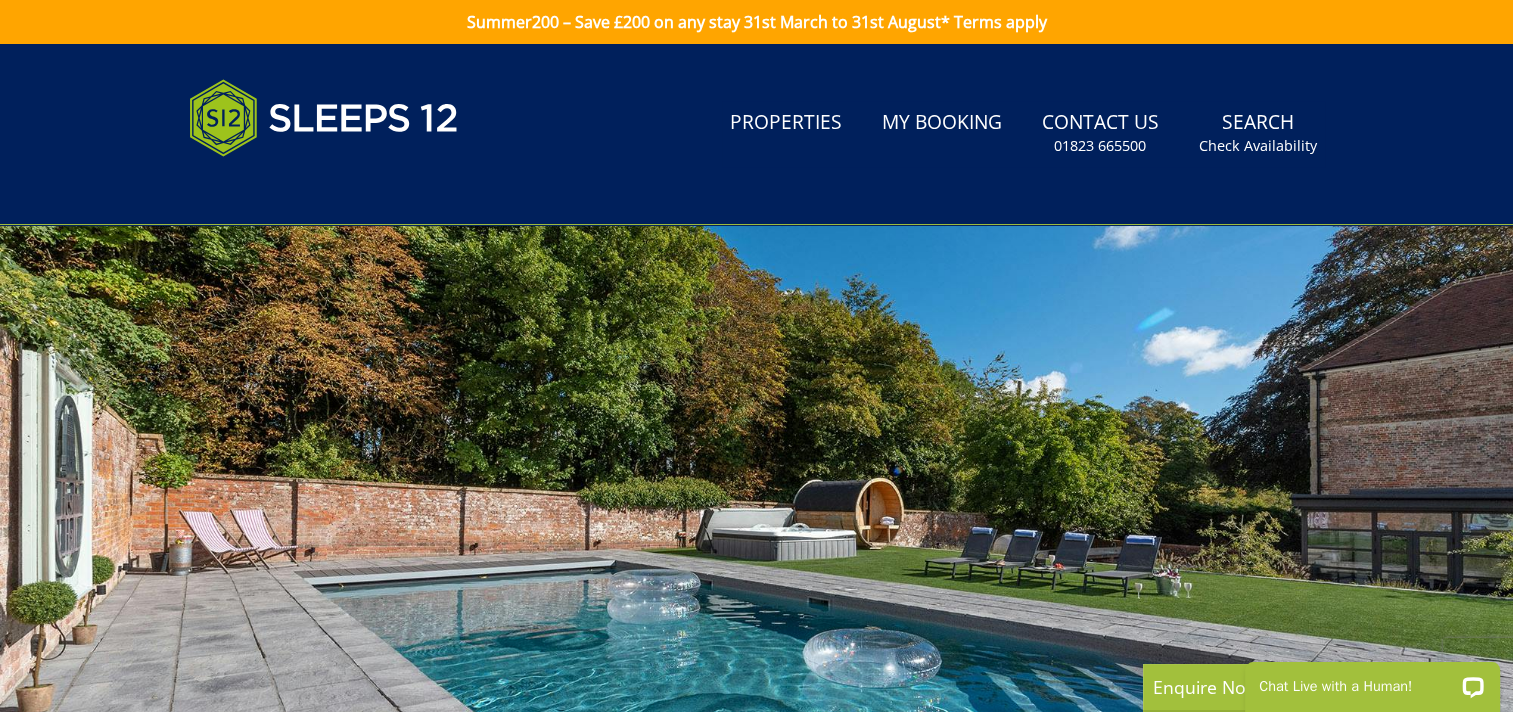 scroll, scrollTop: 292, scrollLeft: 0, axis: vertical 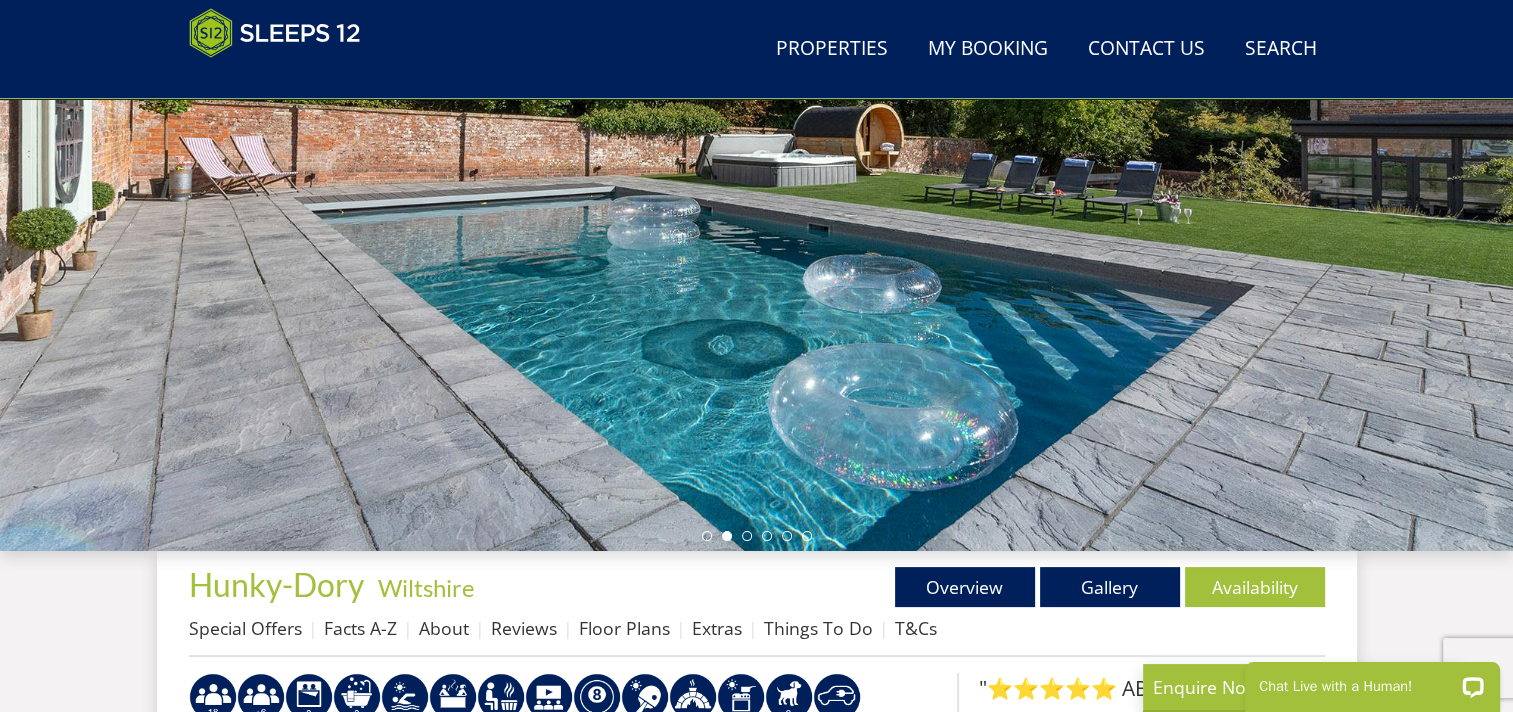 select on "9" 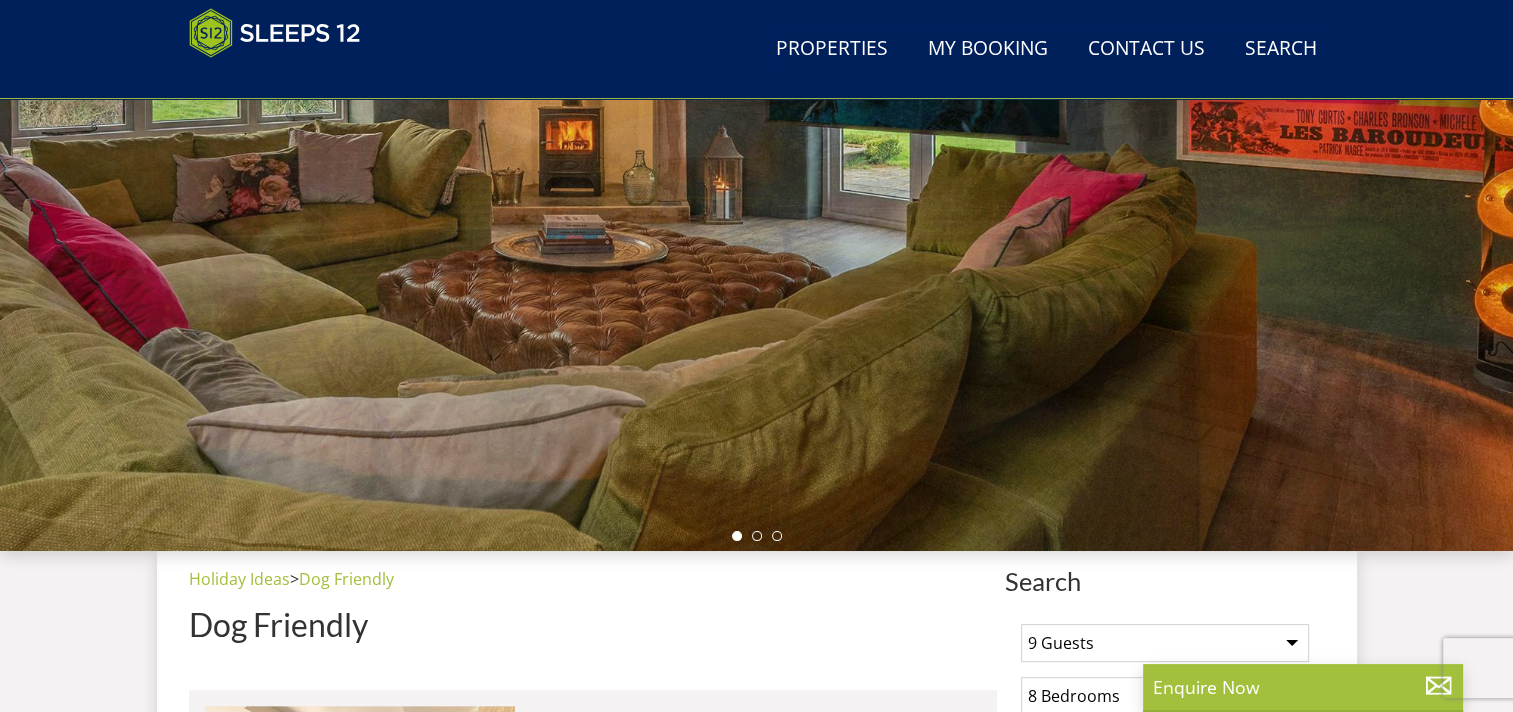 scroll, scrollTop: 2600, scrollLeft: 0, axis: vertical 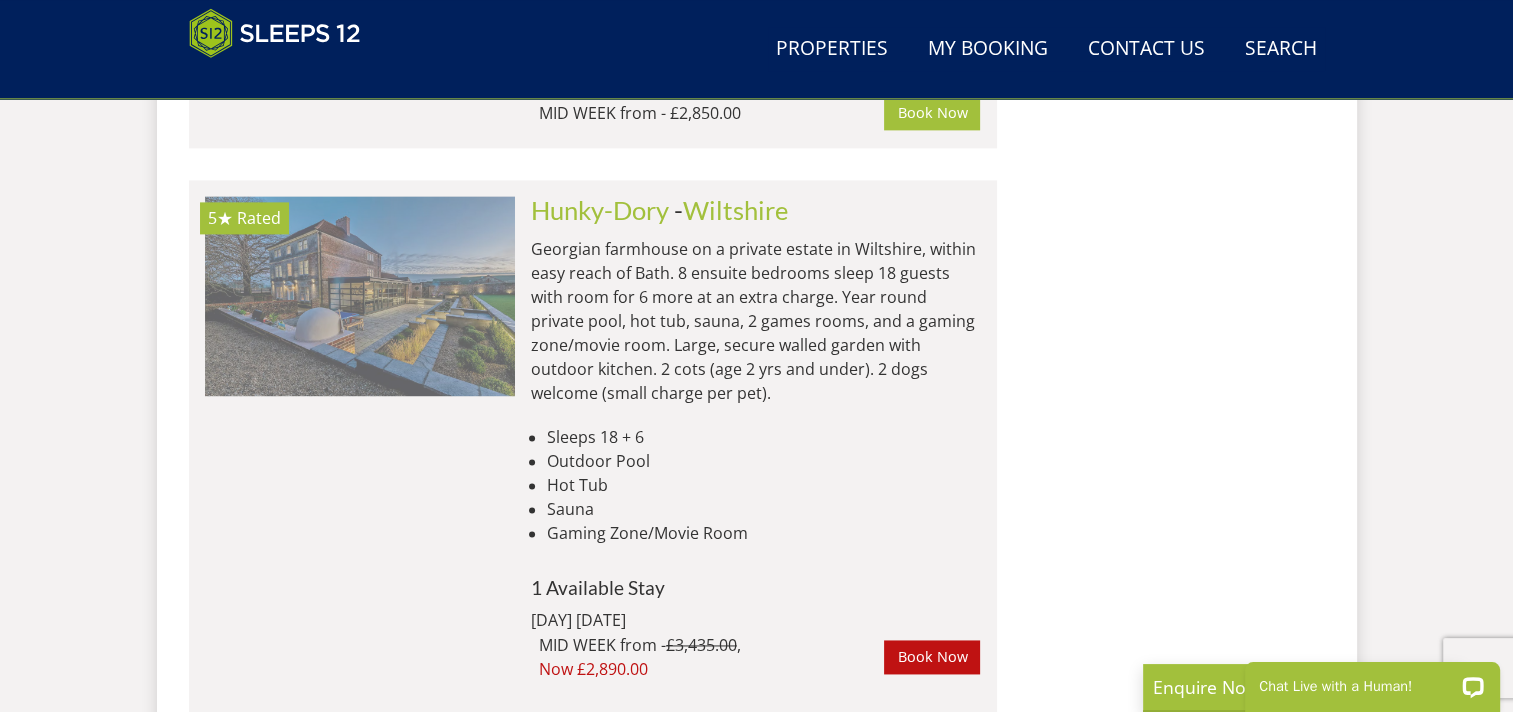 click at bounding box center (360, 296) 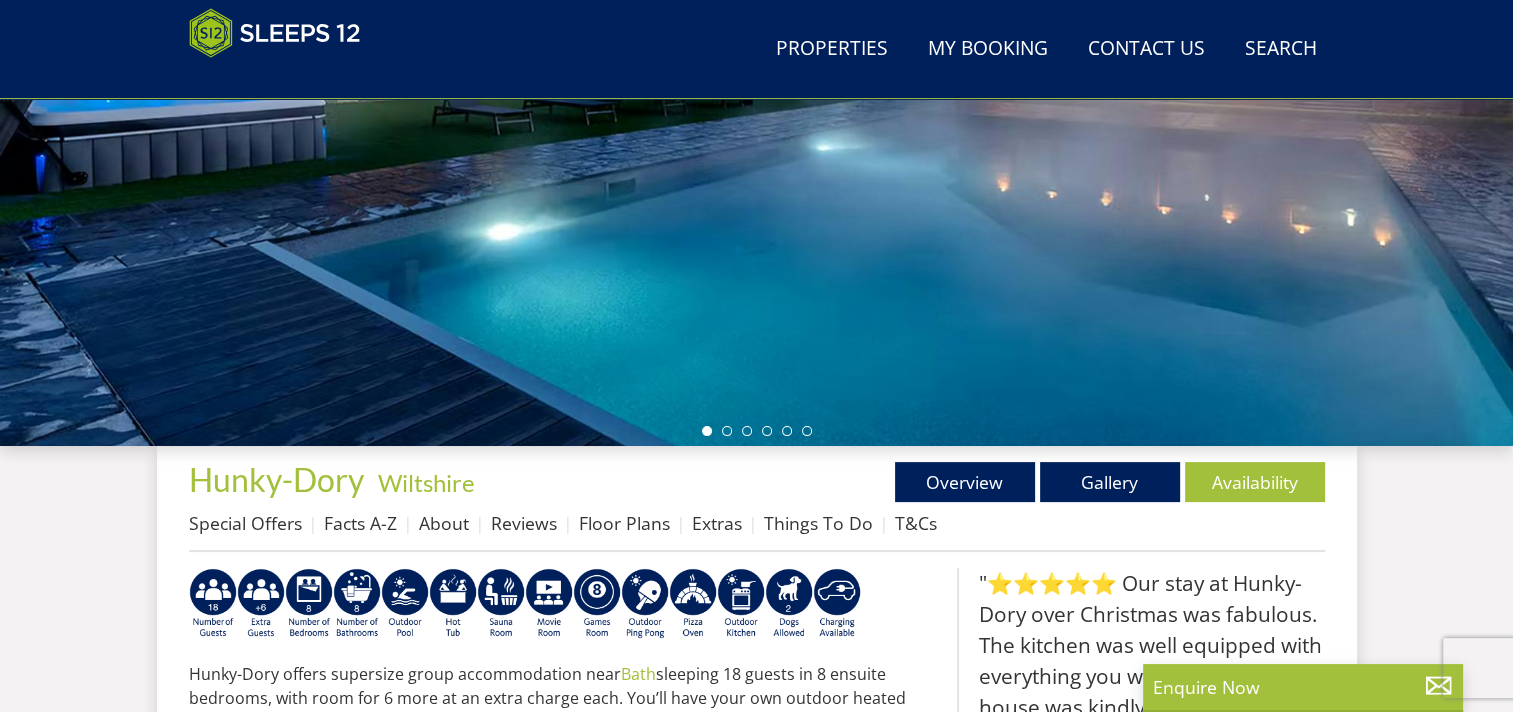 scroll, scrollTop: 400, scrollLeft: 0, axis: vertical 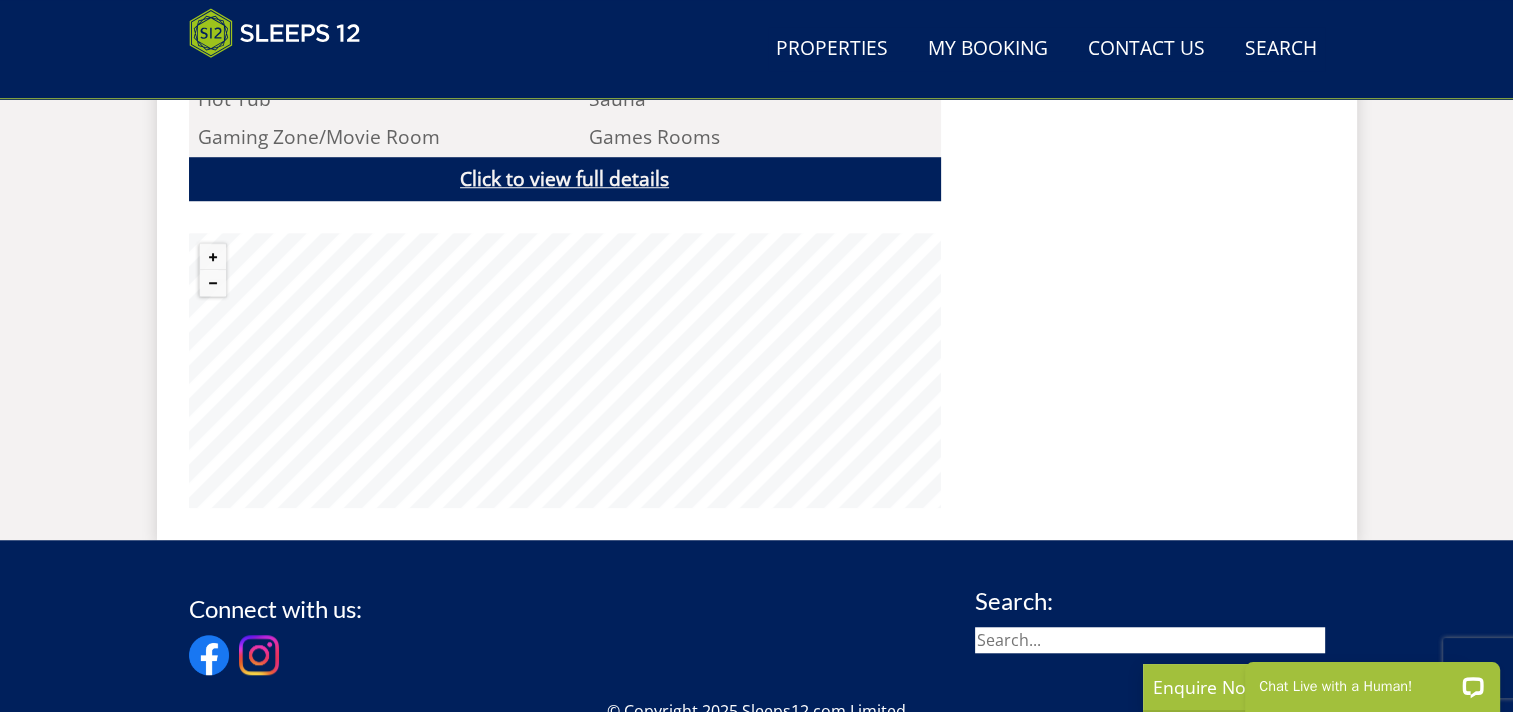 click on "Click to view full details" at bounding box center [565, 179] 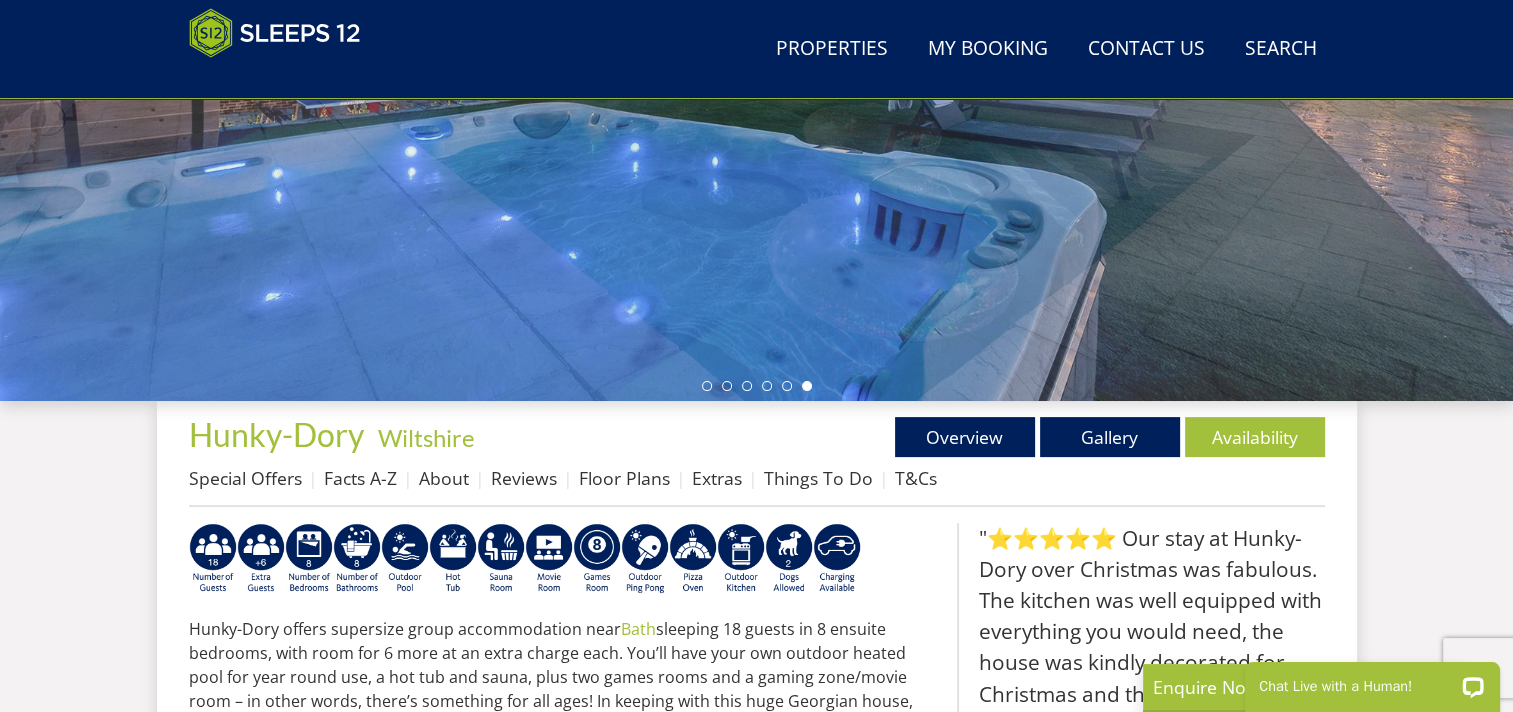 scroll, scrollTop: 300, scrollLeft: 0, axis: vertical 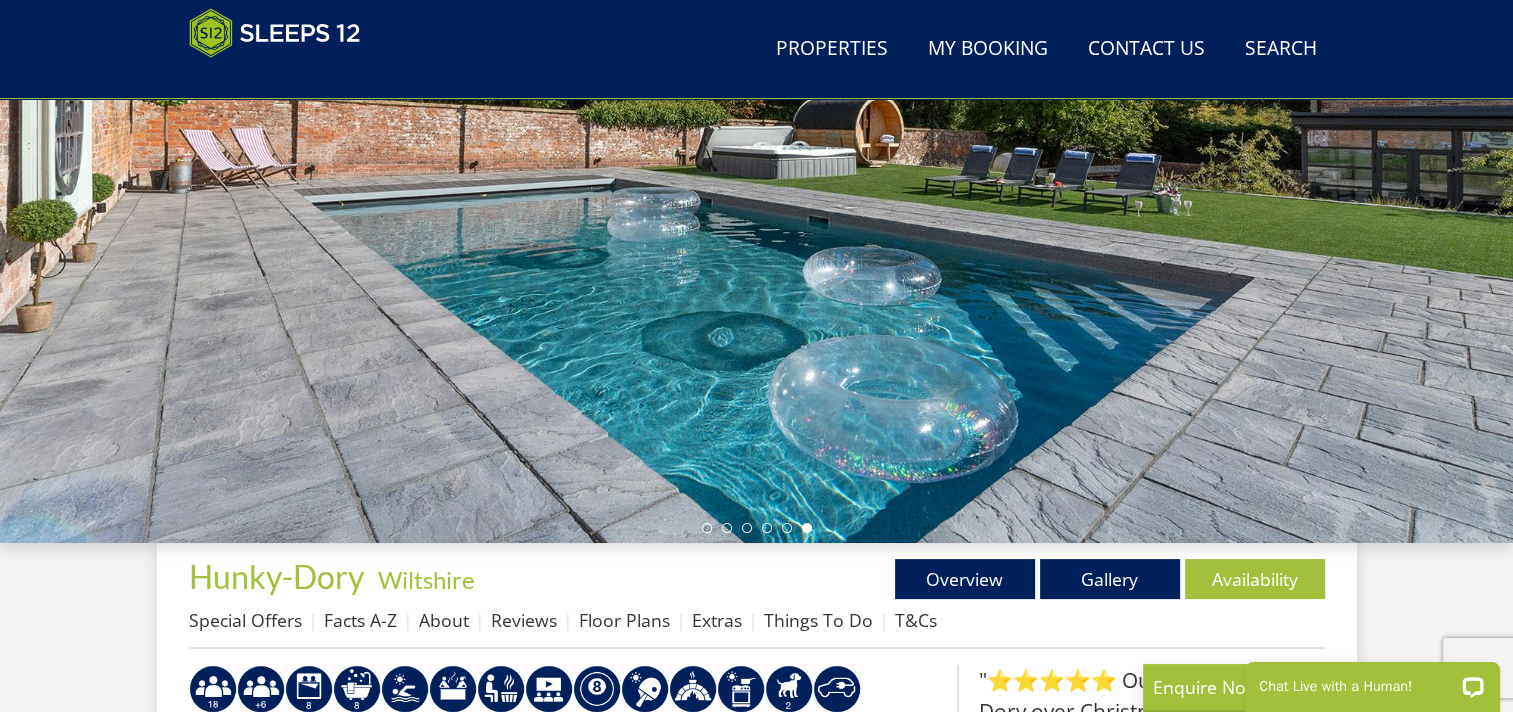 click at bounding box center [756, 193] 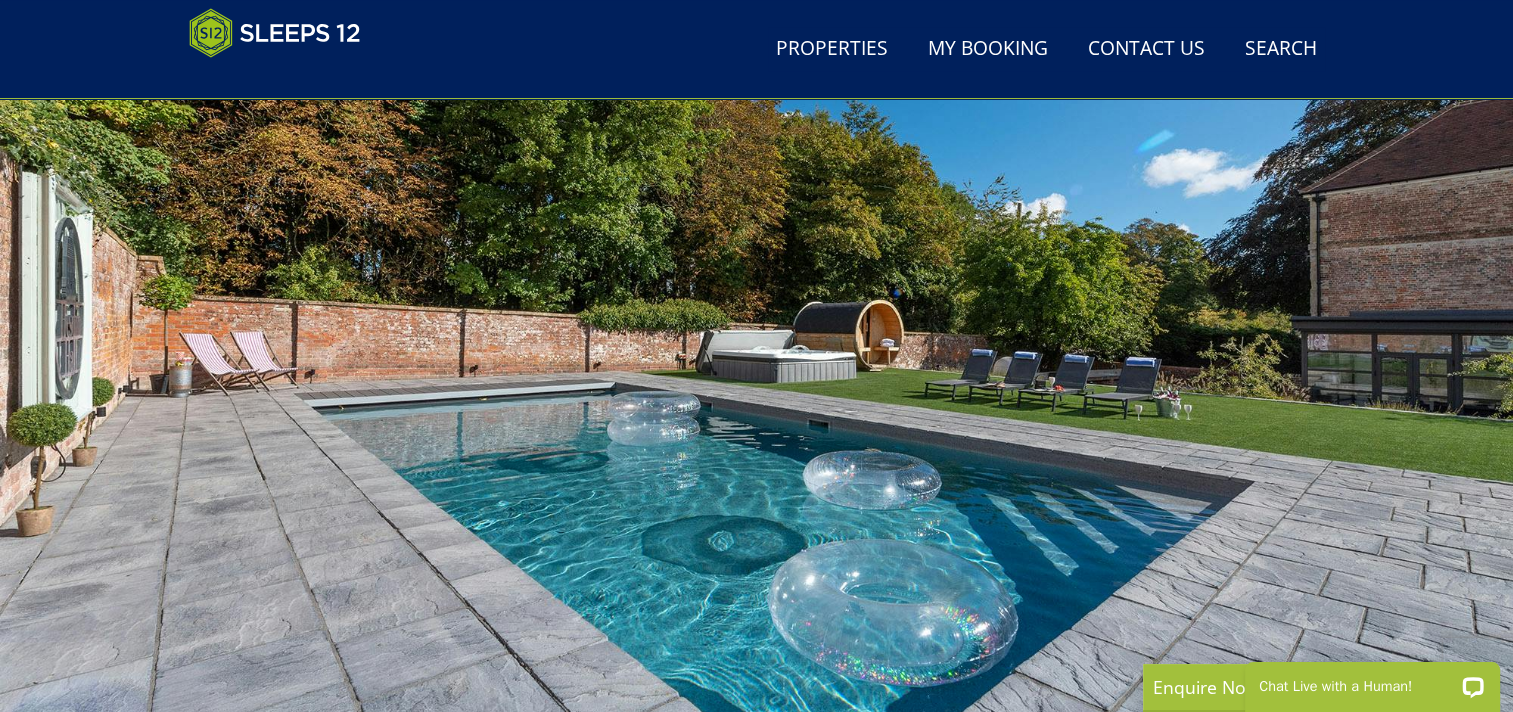 scroll, scrollTop: 200, scrollLeft: 0, axis: vertical 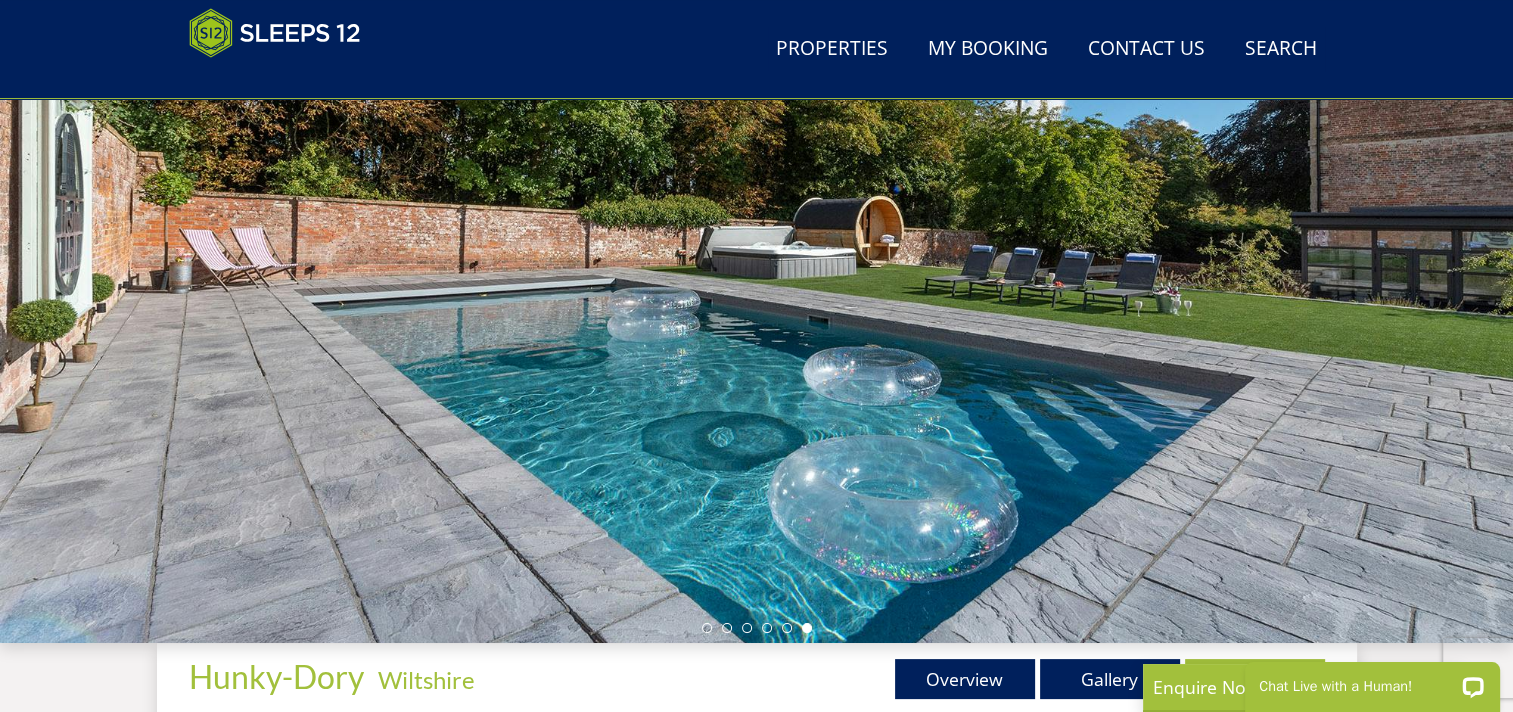click at bounding box center [756, 293] 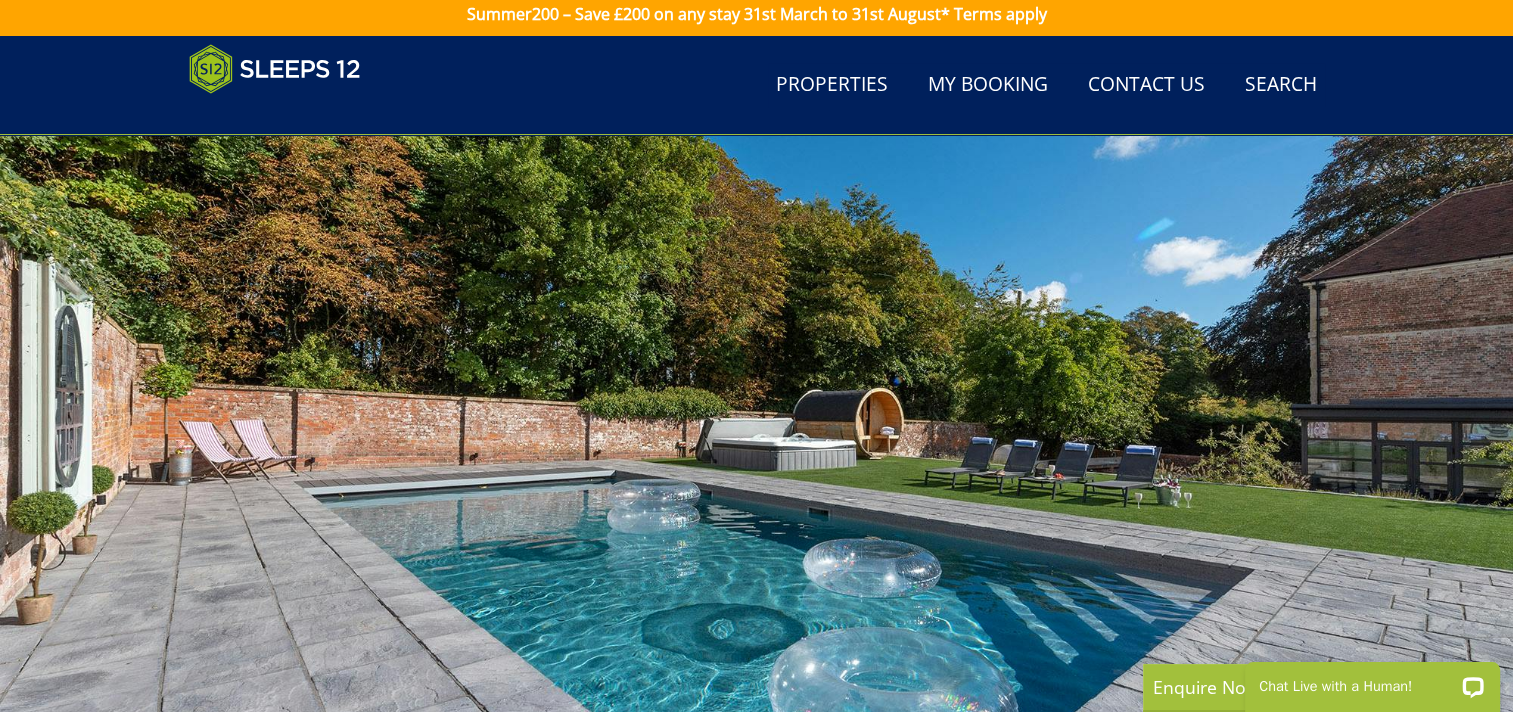 scroll, scrollTop: 0, scrollLeft: 0, axis: both 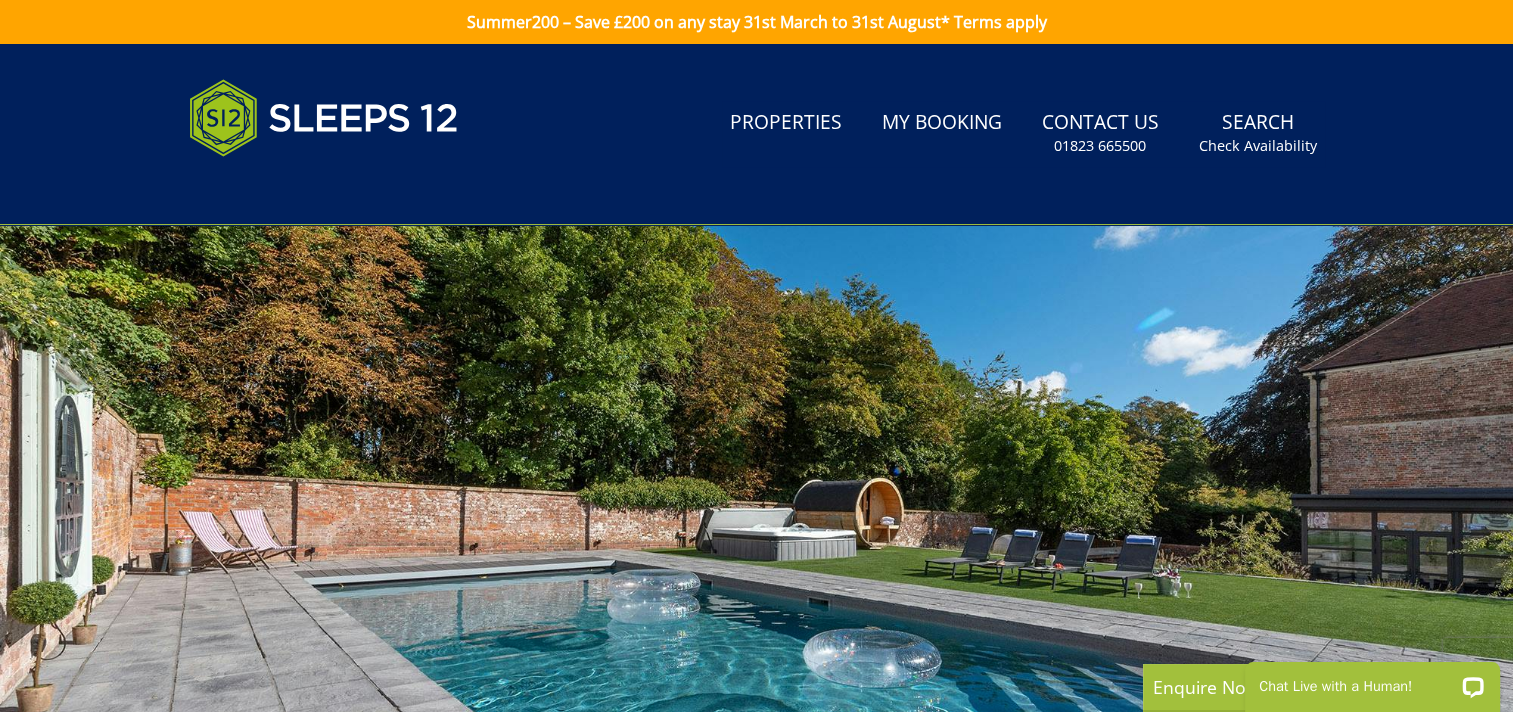 click at bounding box center [756, 575] 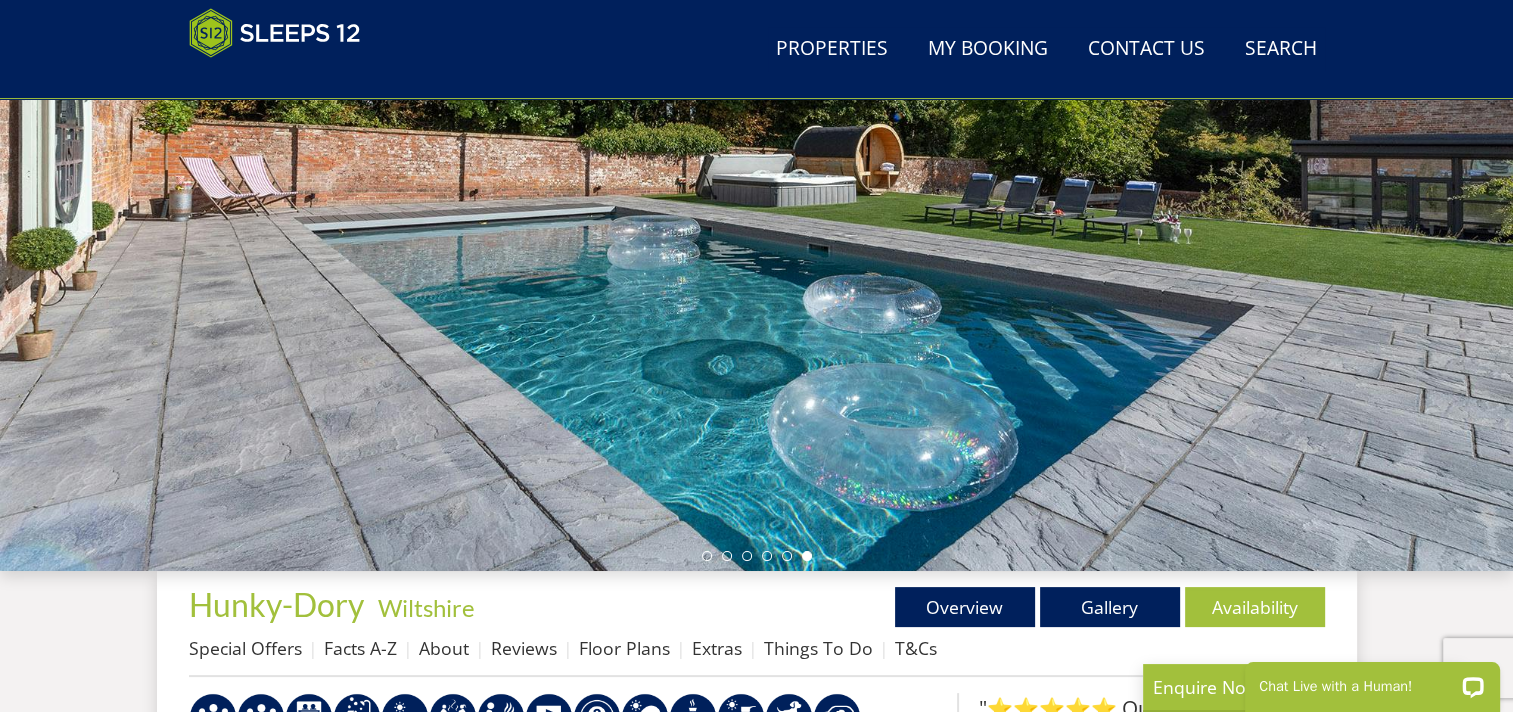 scroll, scrollTop: 400, scrollLeft: 0, axis: vertical 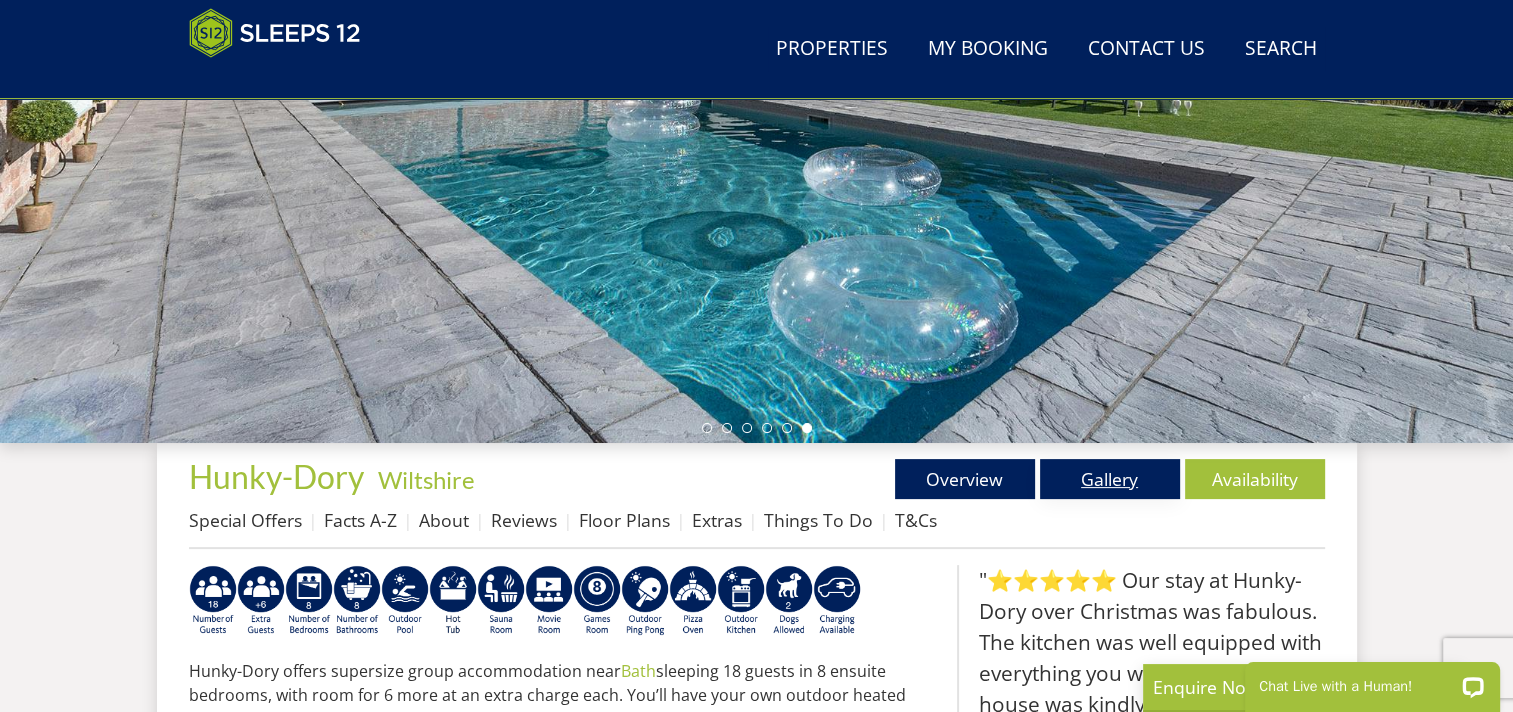 click on "Gallery" at bounding box center (1110, 479) 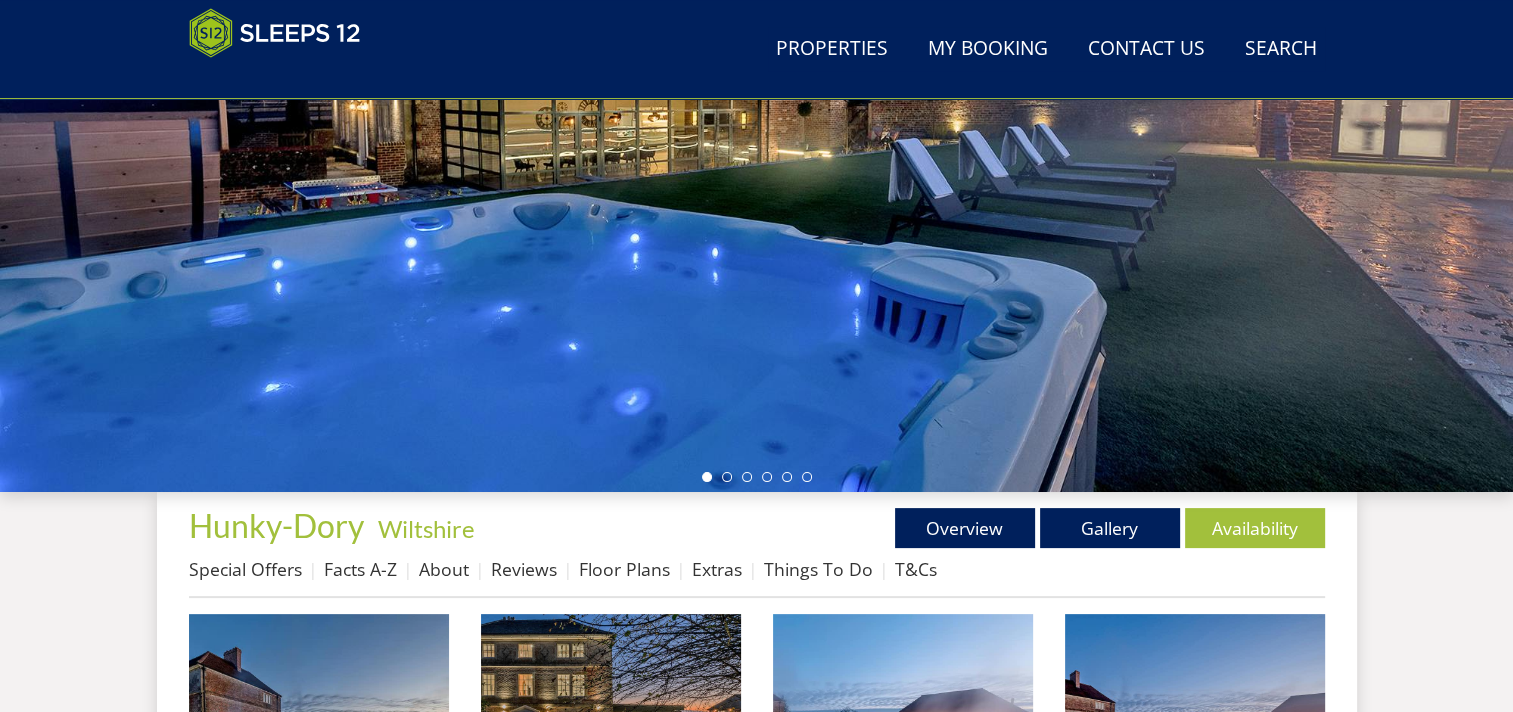 scroll, scrollTop: 392, scrollLeft: 0, axis: vertical 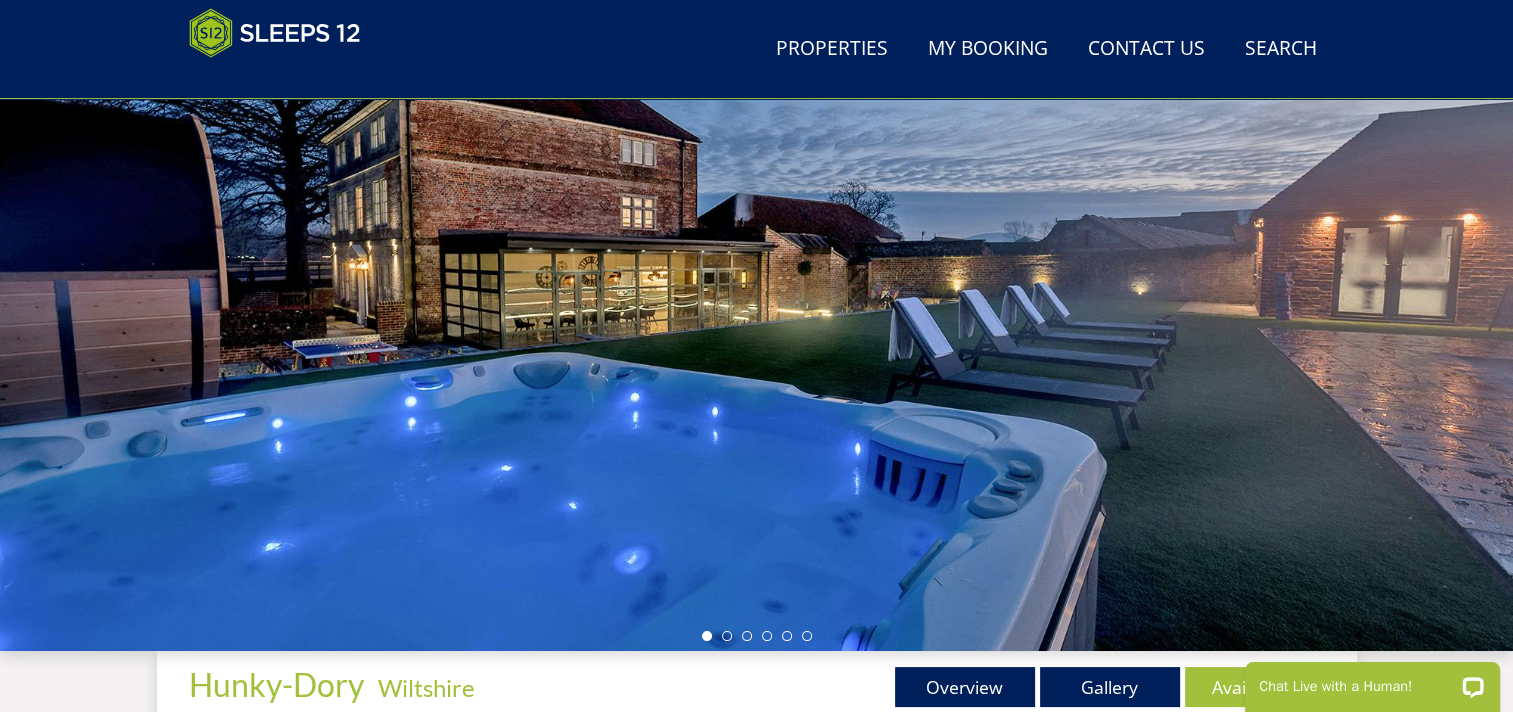 click at bounding box center [756, 301] 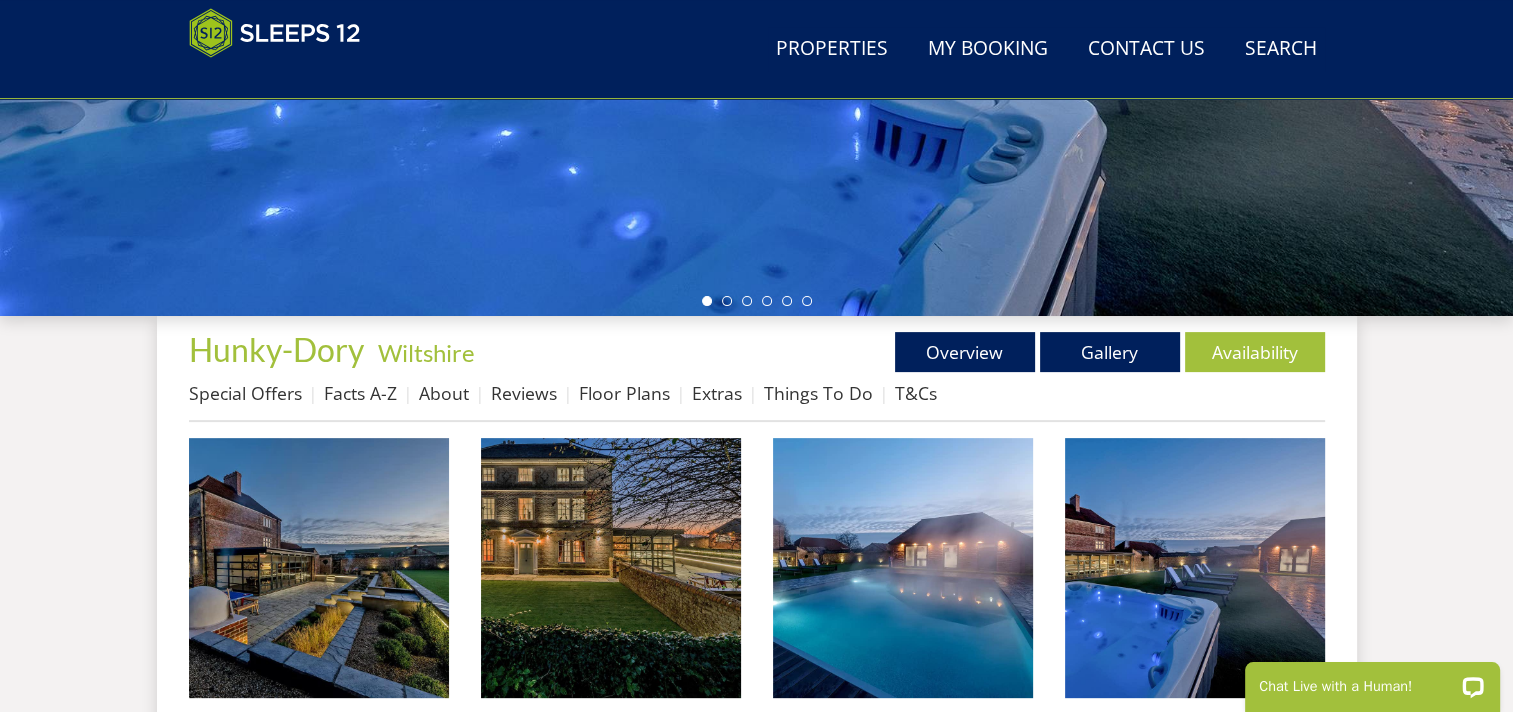 scroll, scrollTop: 492, scrollLeft: 0, axis: vertical 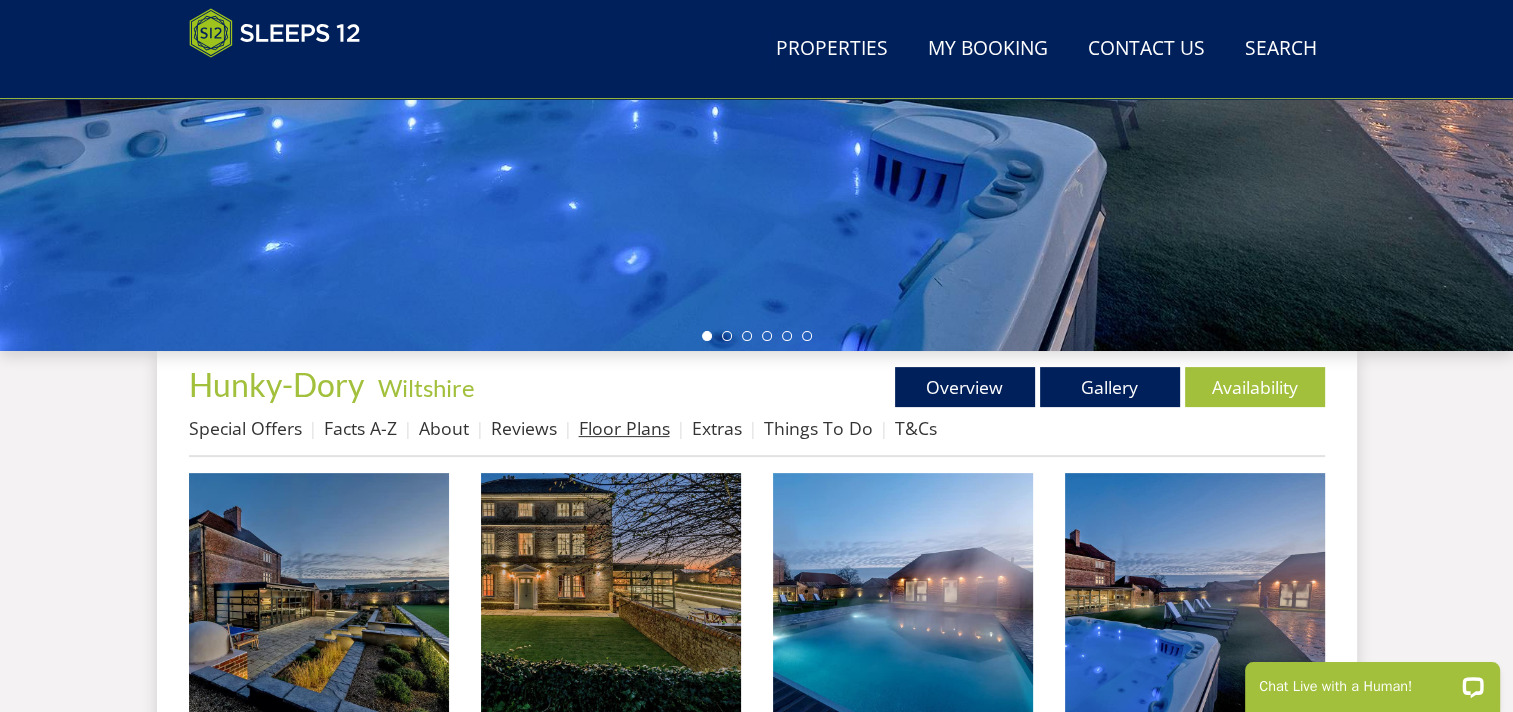 click on "Floor Plans" at bounding box center [624, 428] 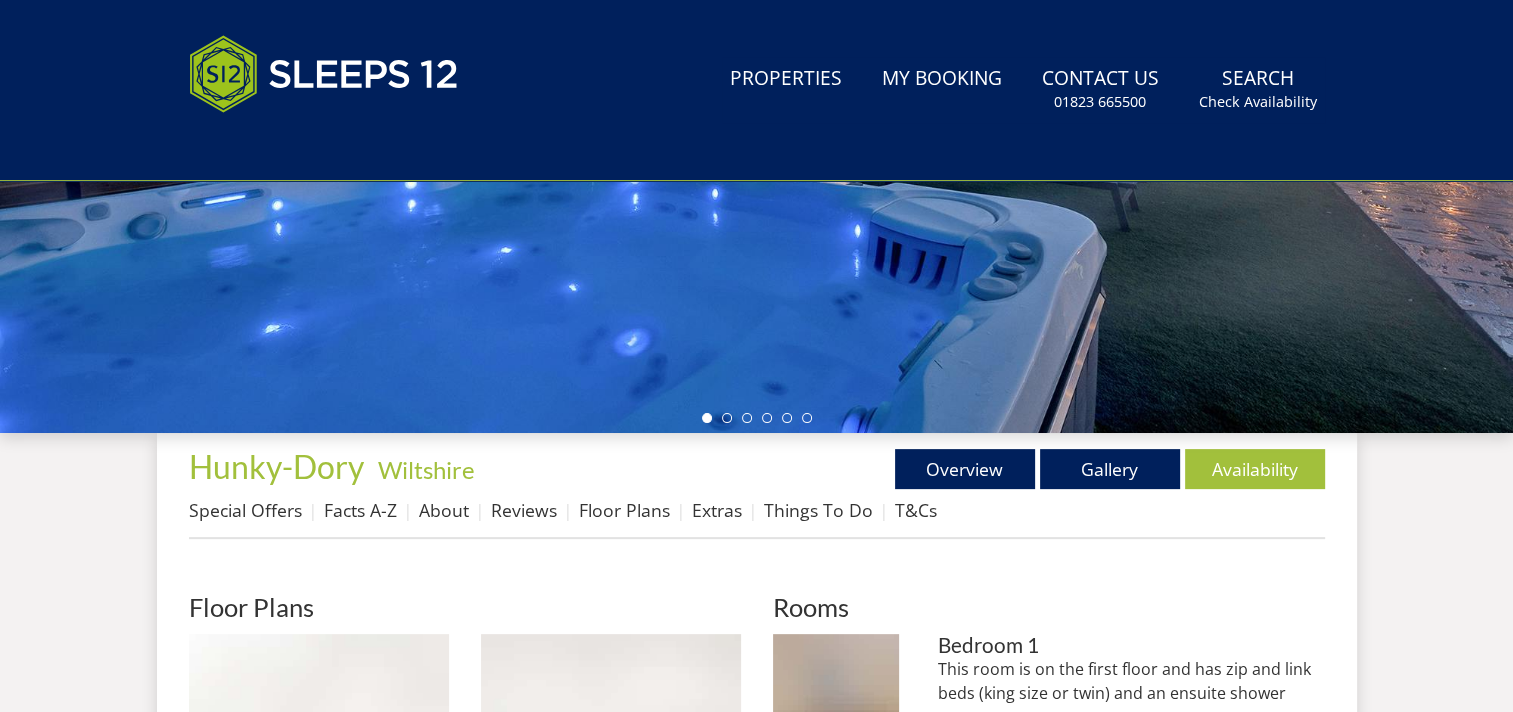 scroll, scrollTop: 0, scrollLeft: 0, axis: both 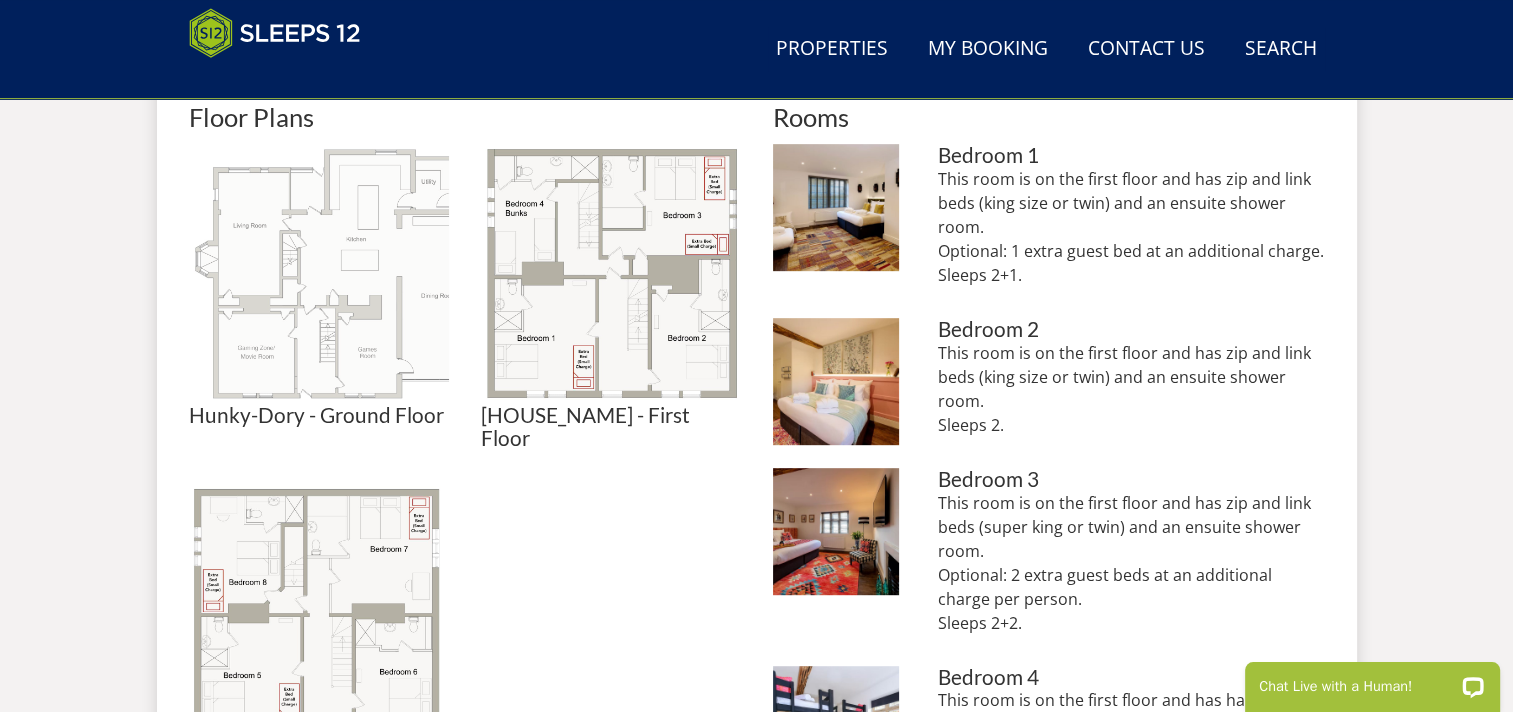 click at bounding box center [319, 274] 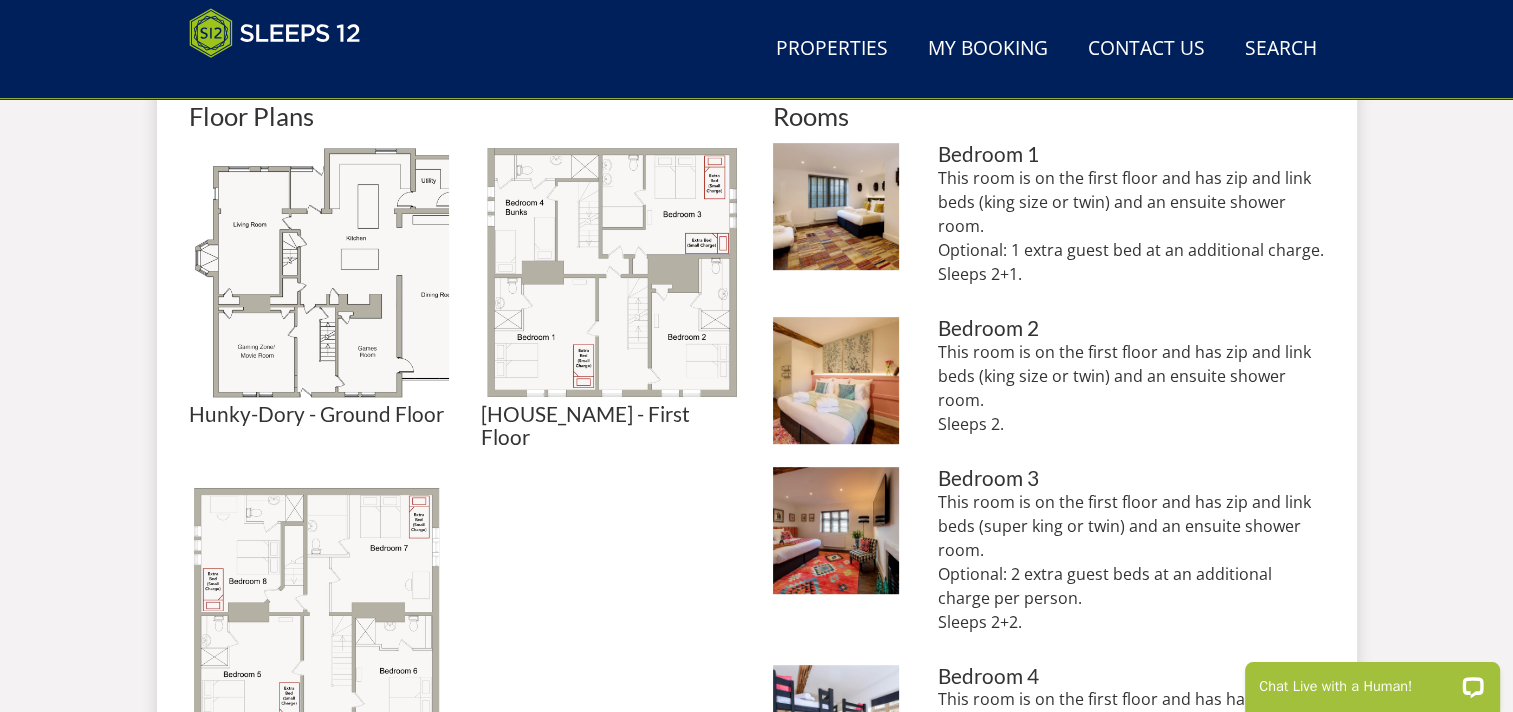 scroll, scrollTop: 900, scrollLeft: 0, axis: vertical 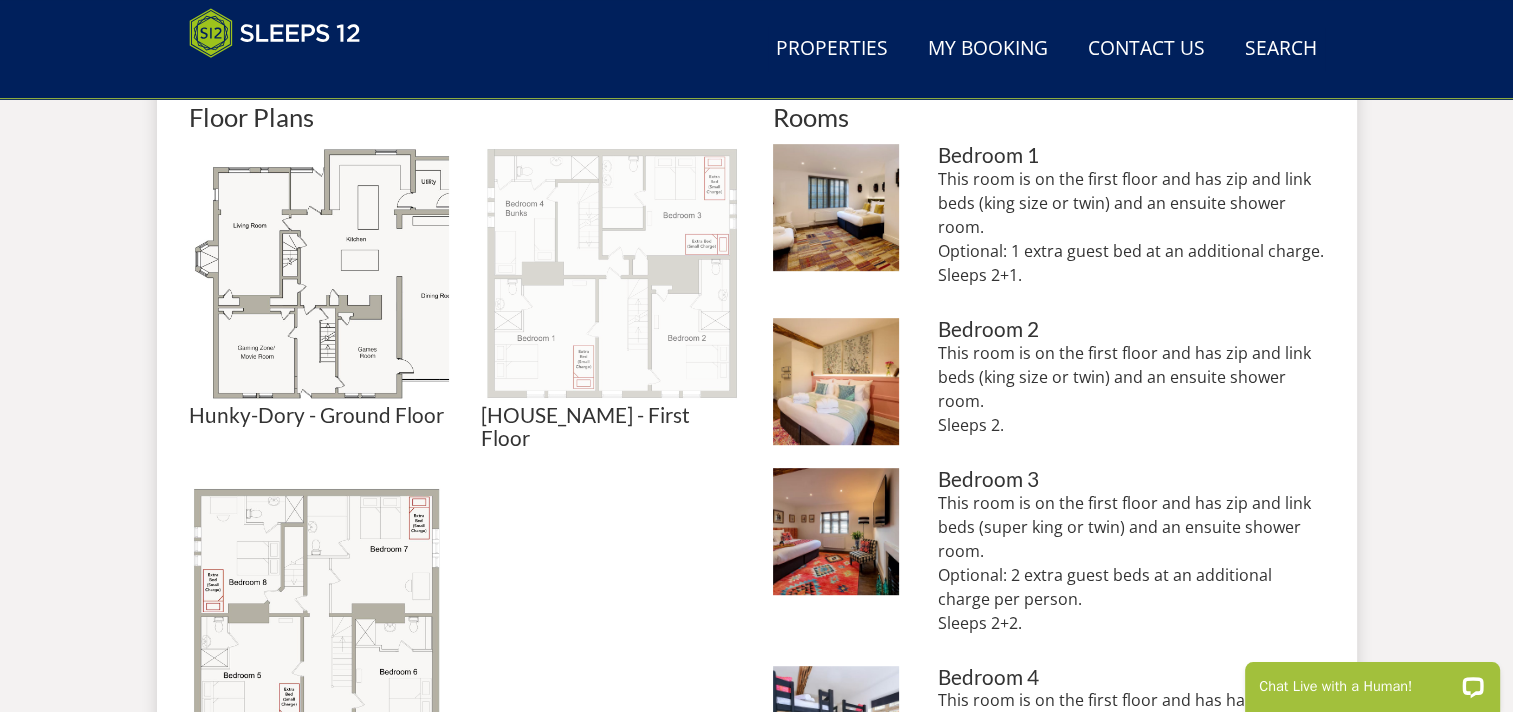 click at bounding box center (611, 274) 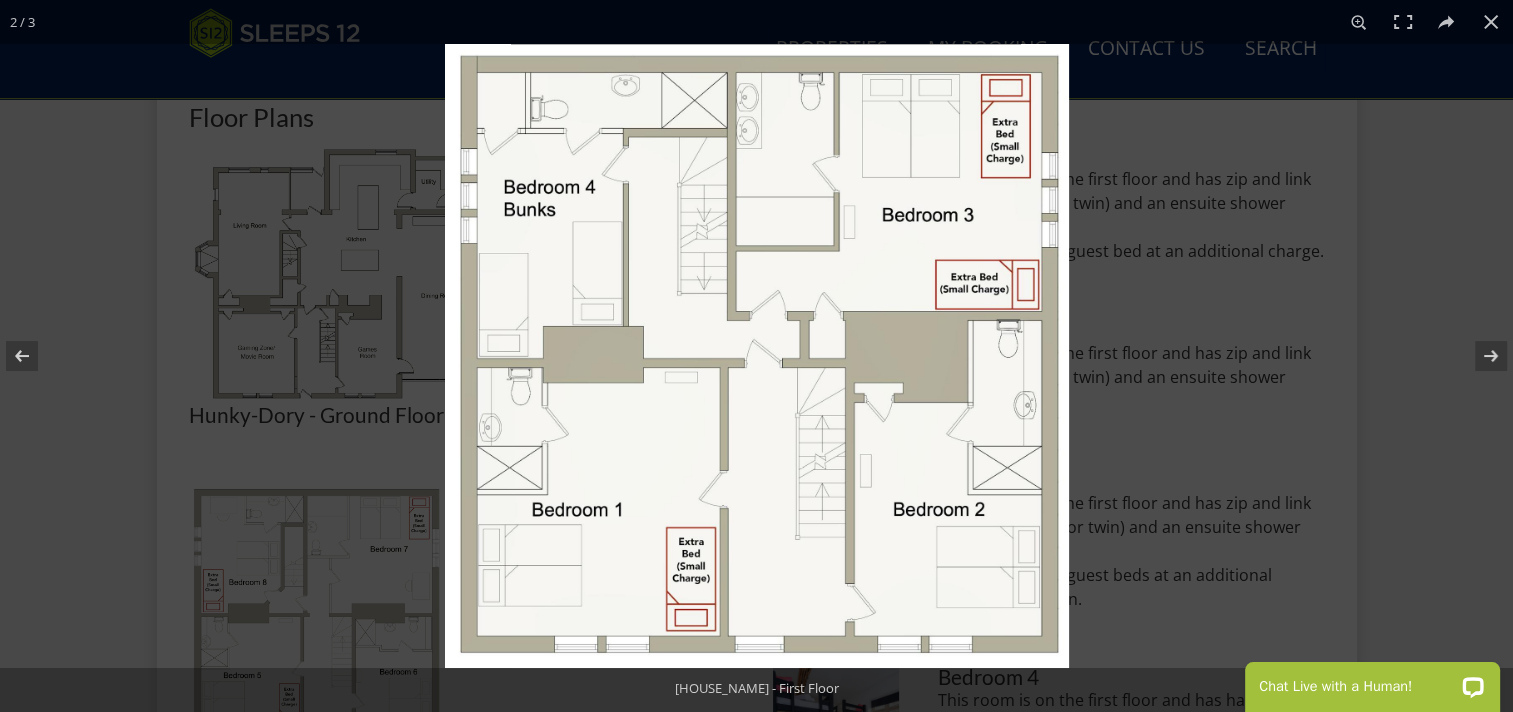 click at bounding box center [757, 356] 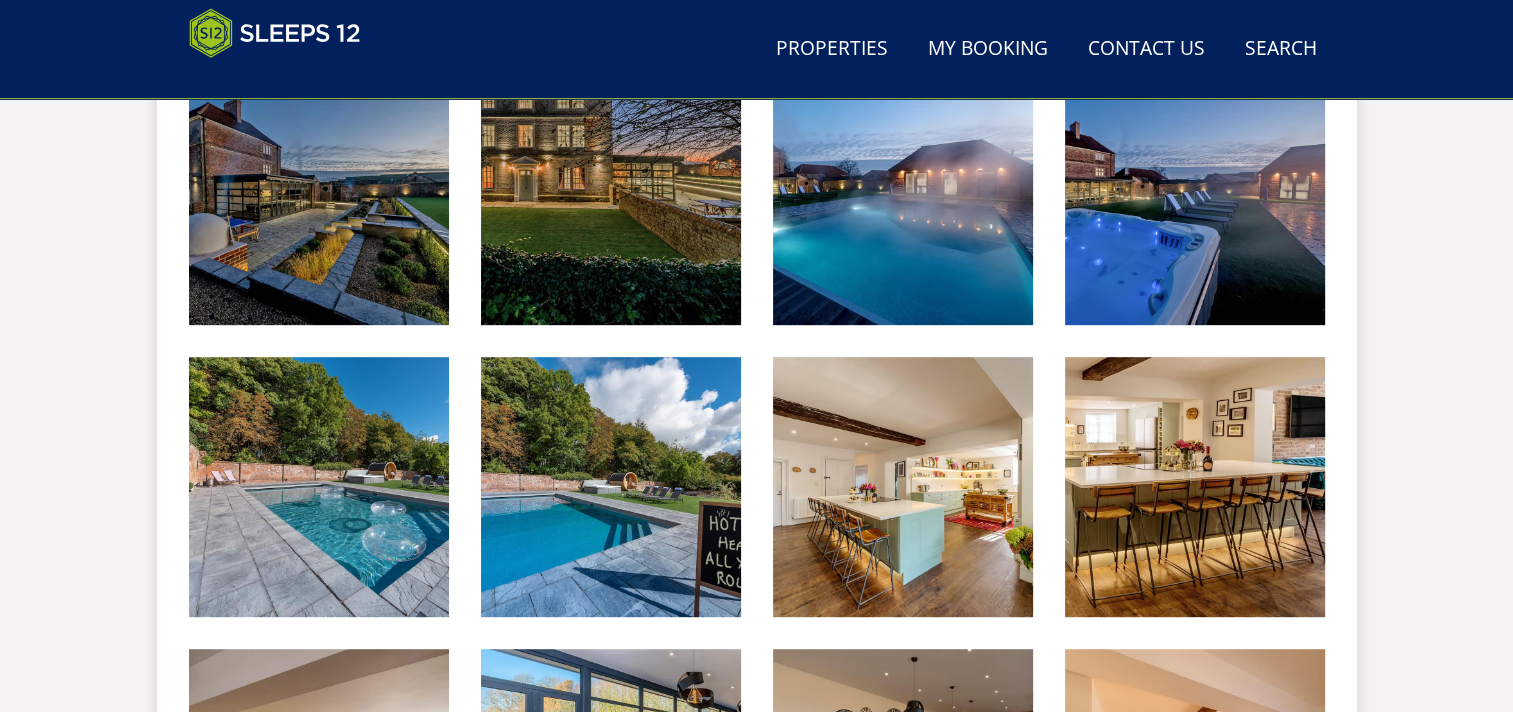 scroll, scrollTop: 492, scrollLeft: 0, axis: vertical 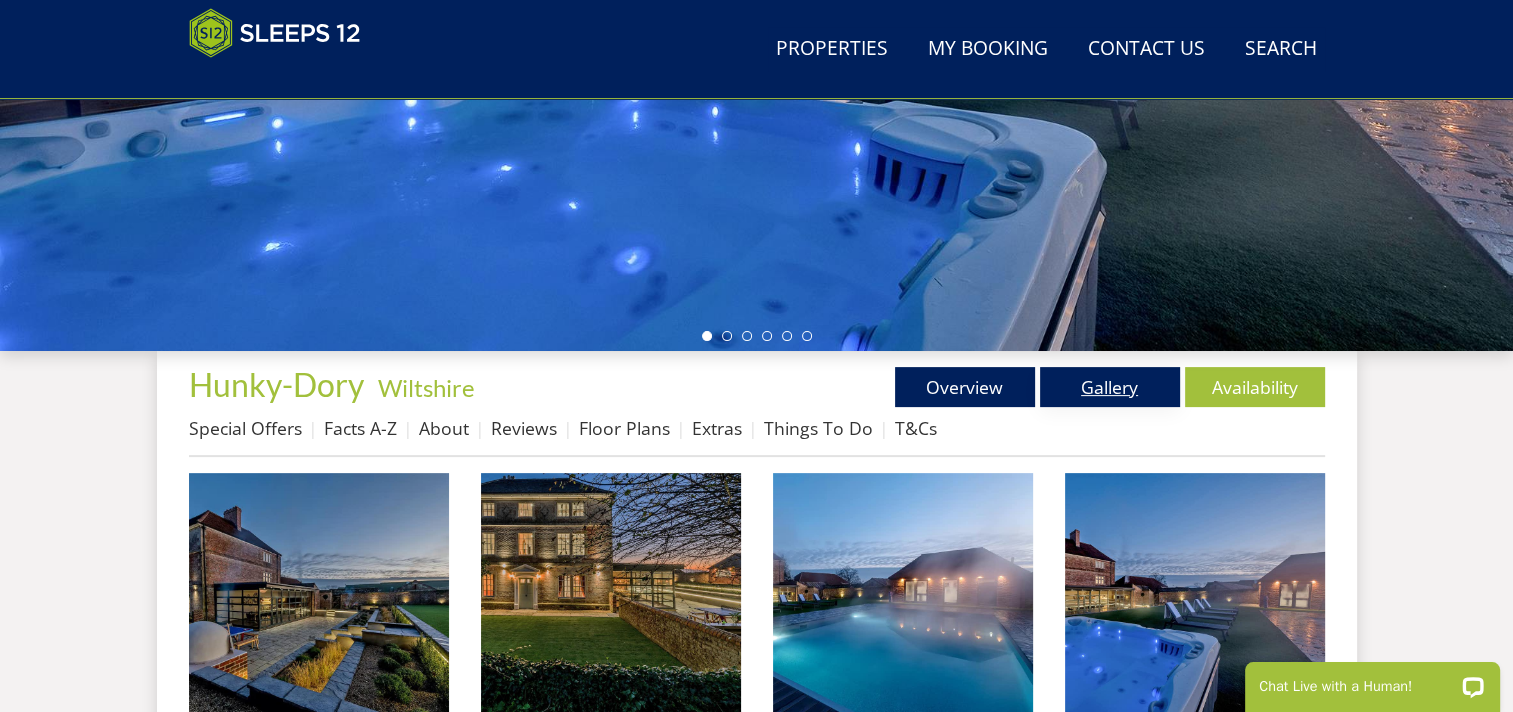 click on "Gallery" at bounding box center [1110, 387] 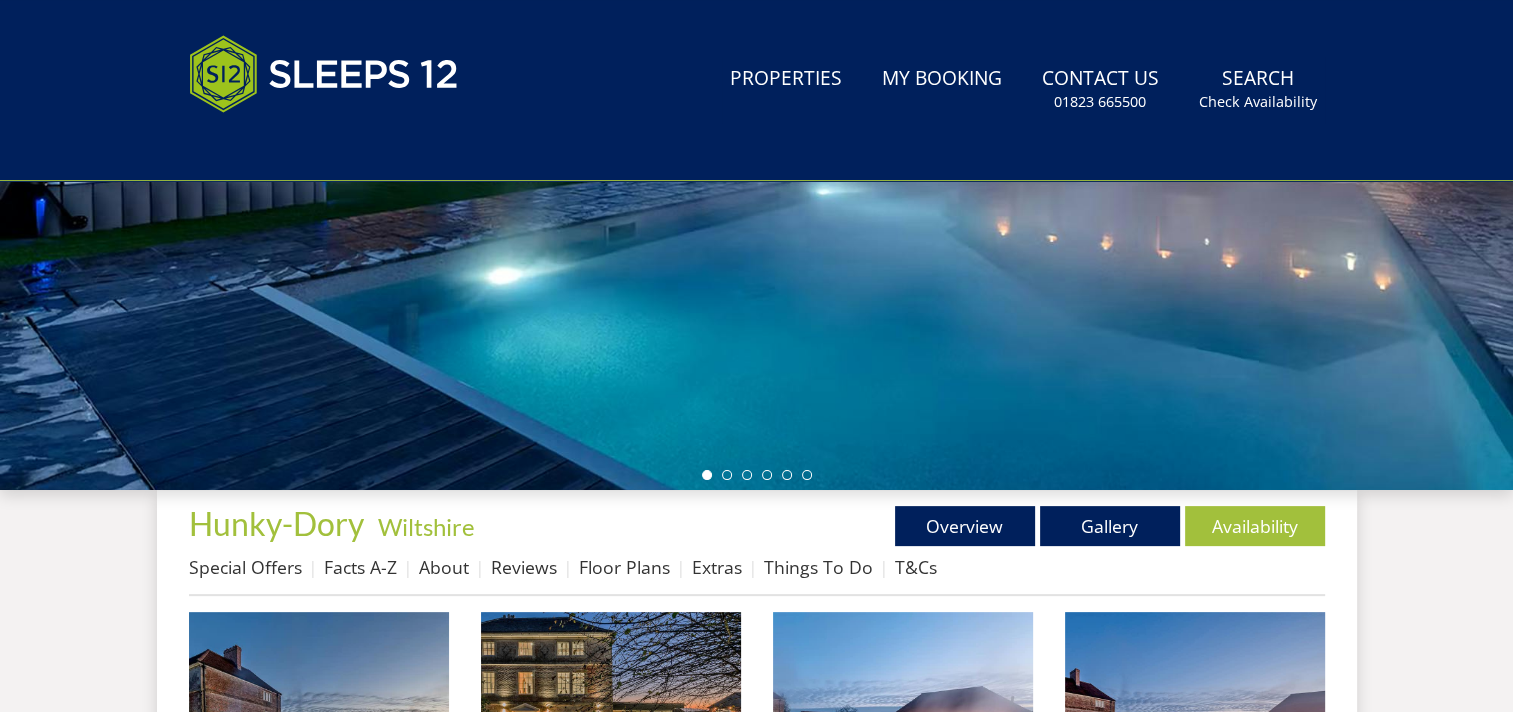 scroll, scrollTop: 500, scrollLeft: 0, axis: vertical 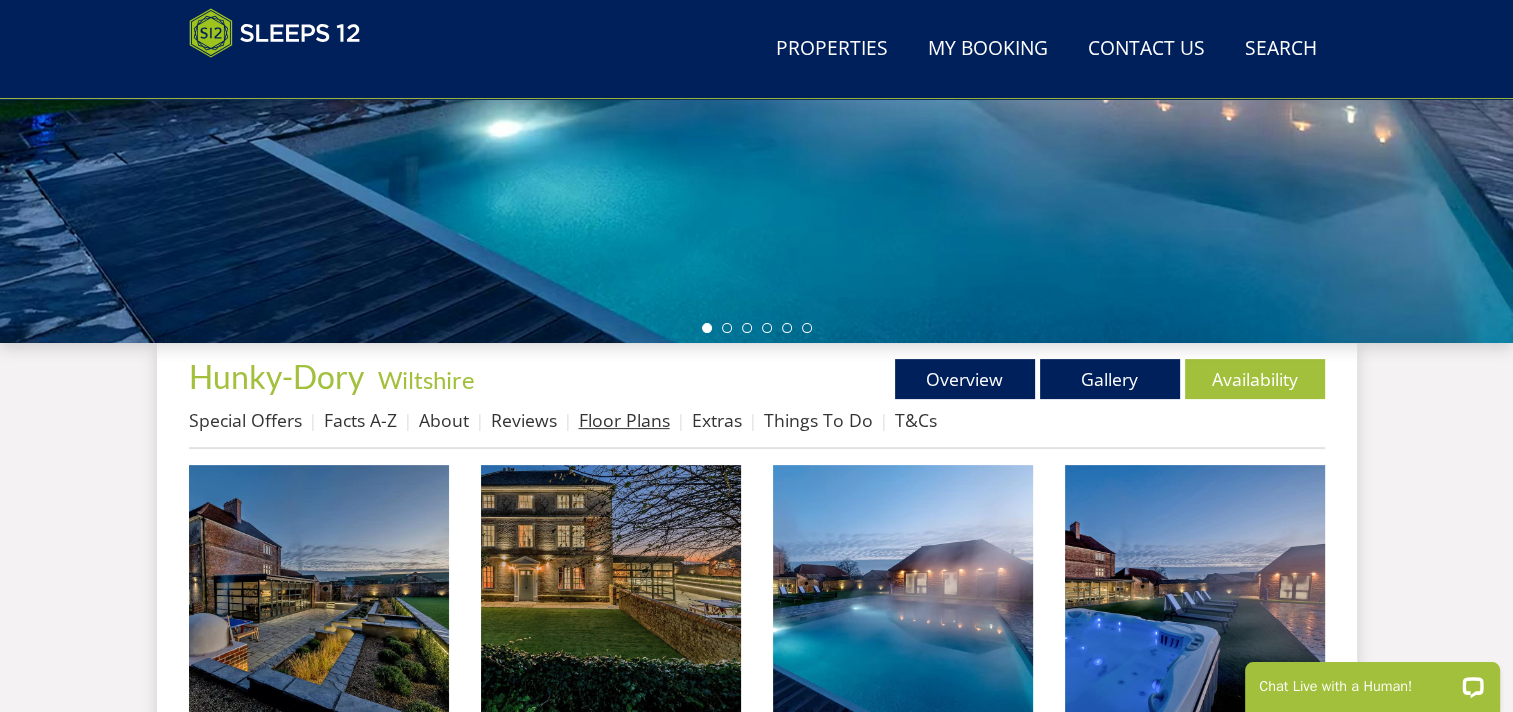 click on "Floor Plans" at bounding box center (624, 420) 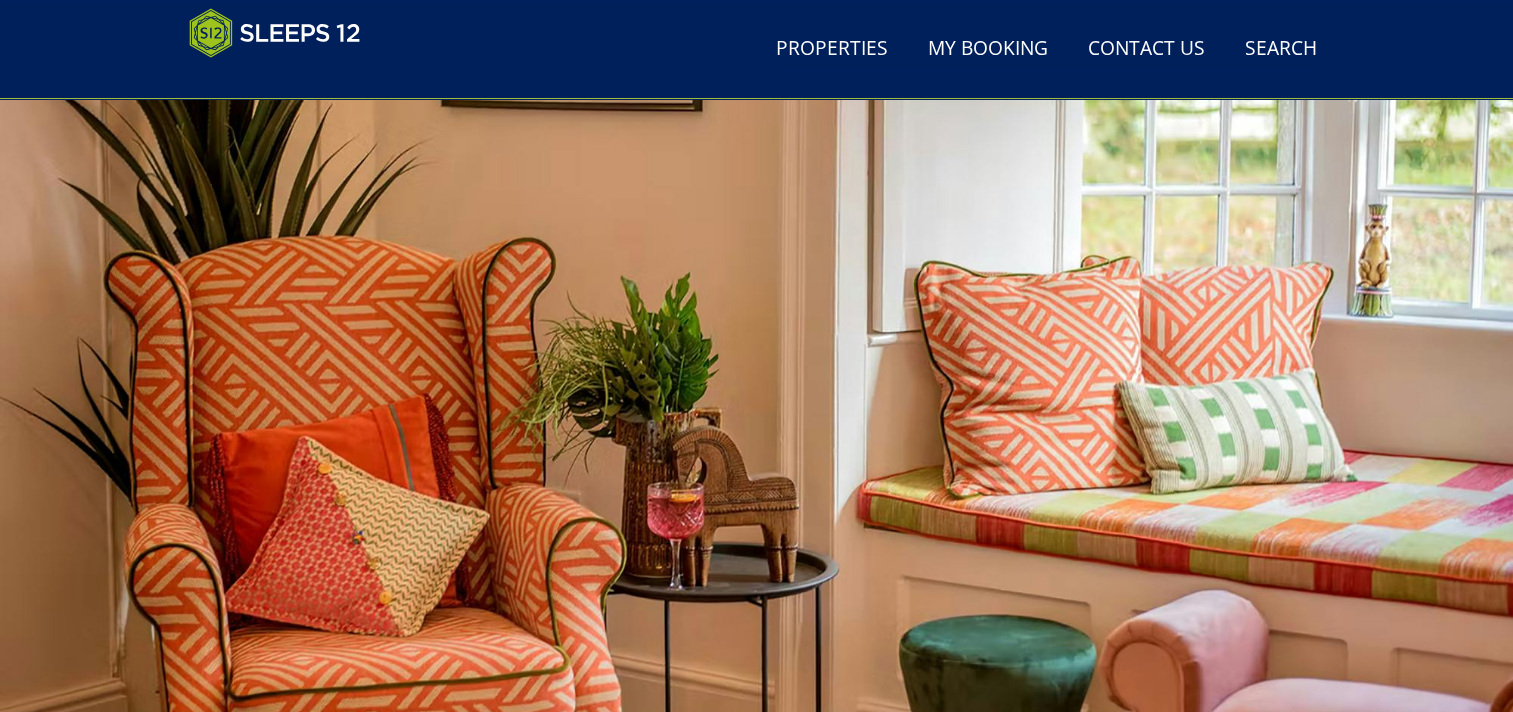 scroll, scrollTop: 400, scrollLeft: 0, axis: vertical 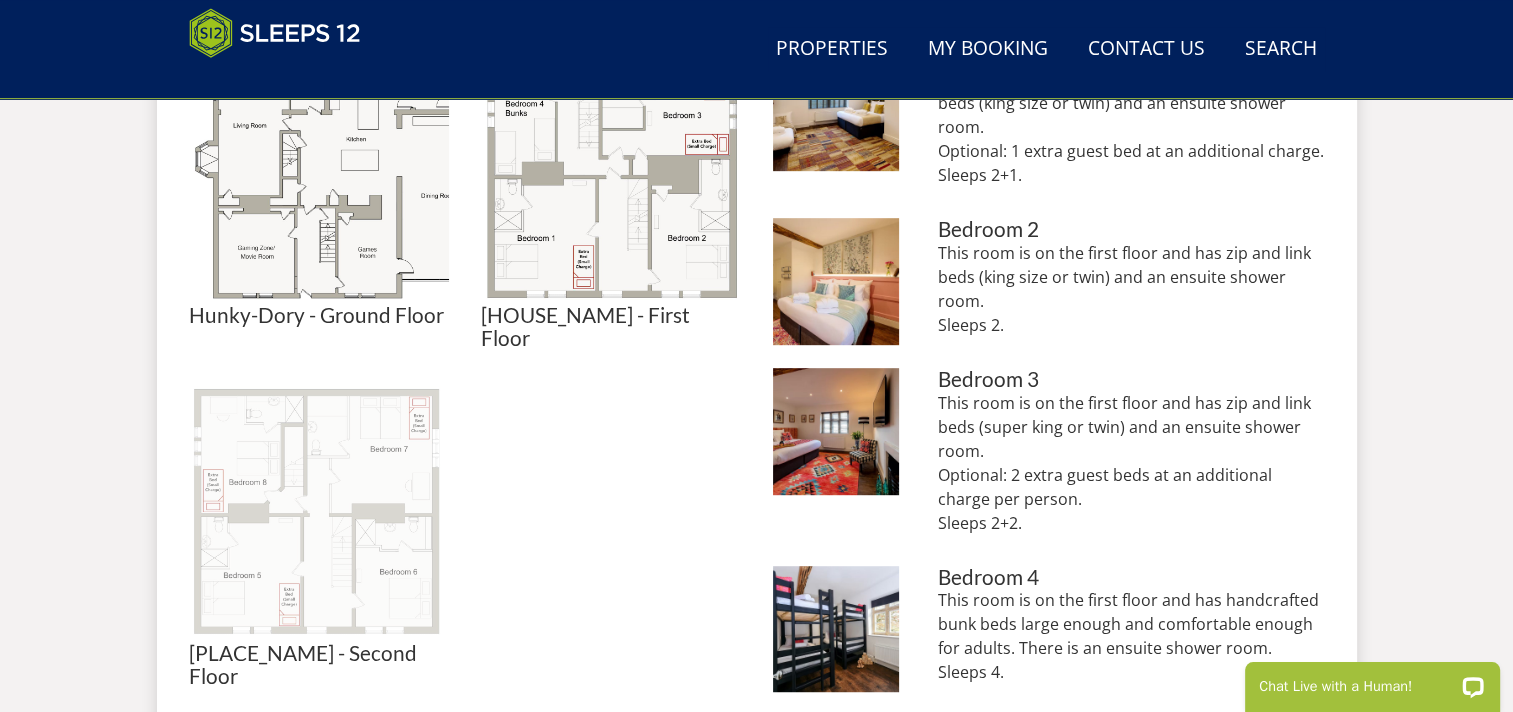 click at bounding box center [319, 512] 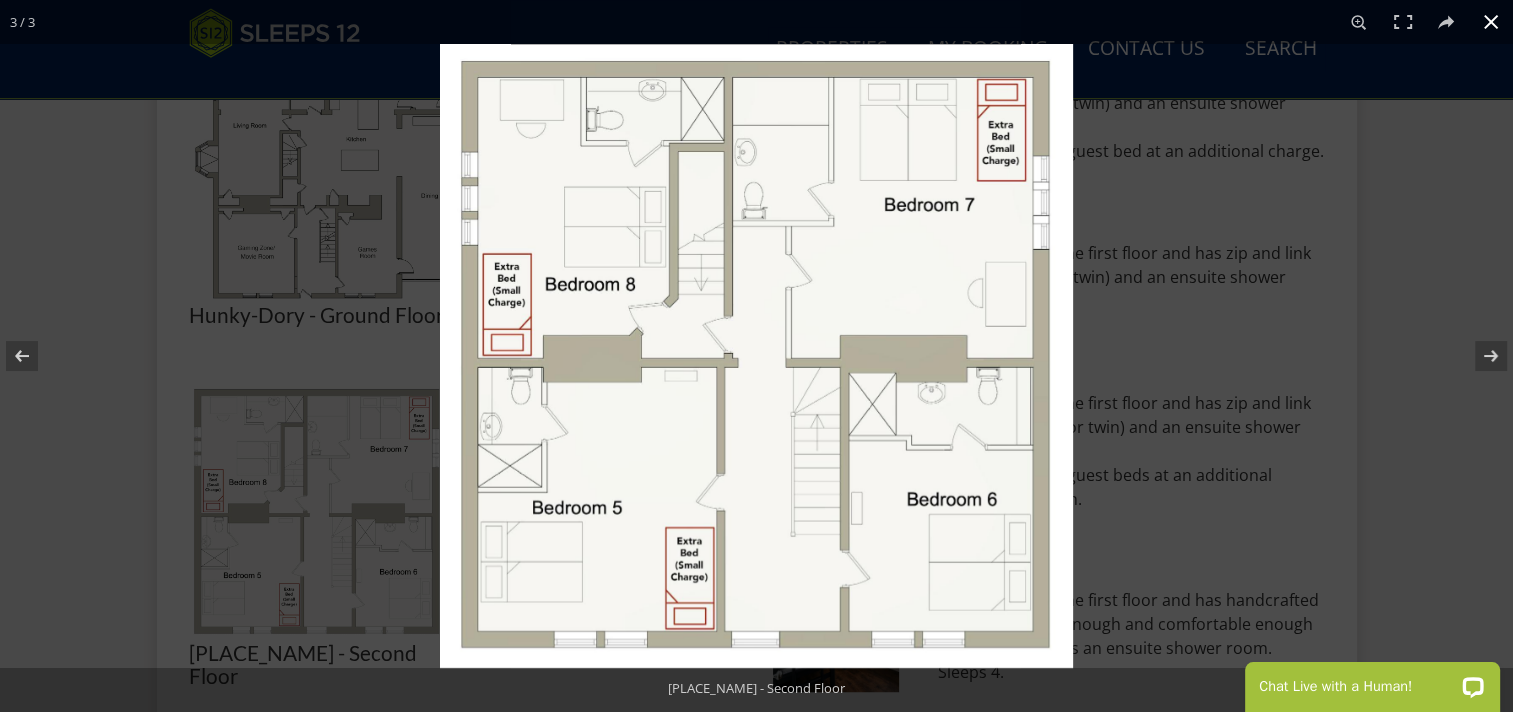 click at bounding box center [756, 356] 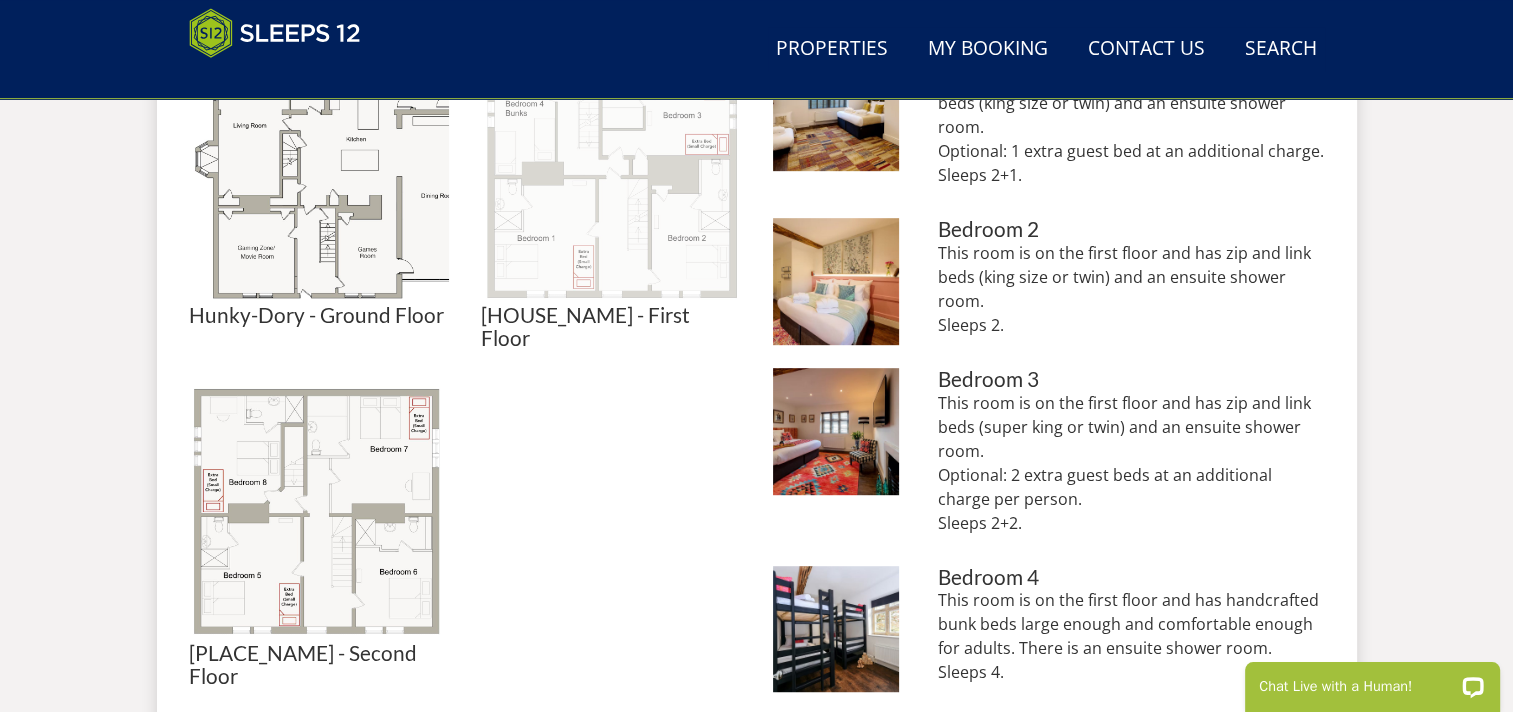 click at bounding box center (611, 174) 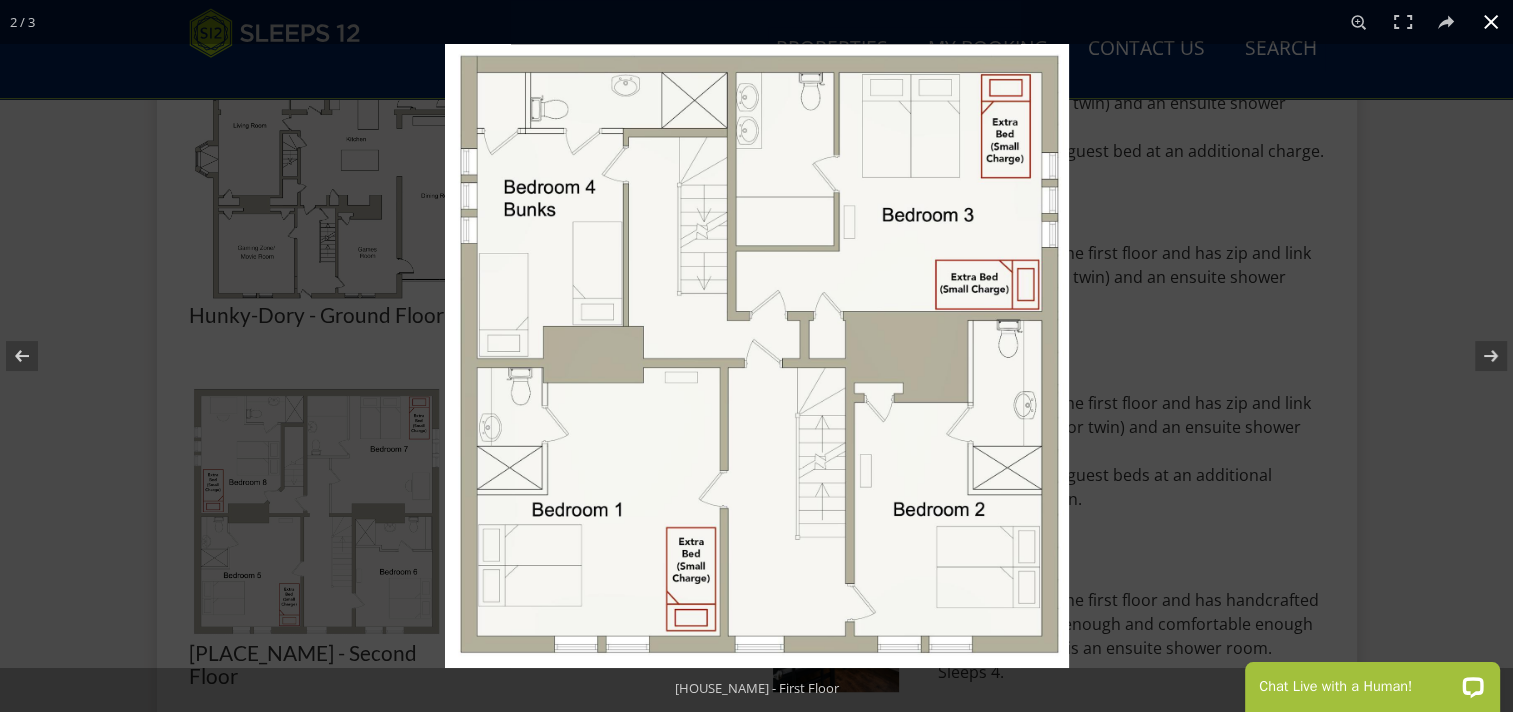 click at bounding box center [756, 356] 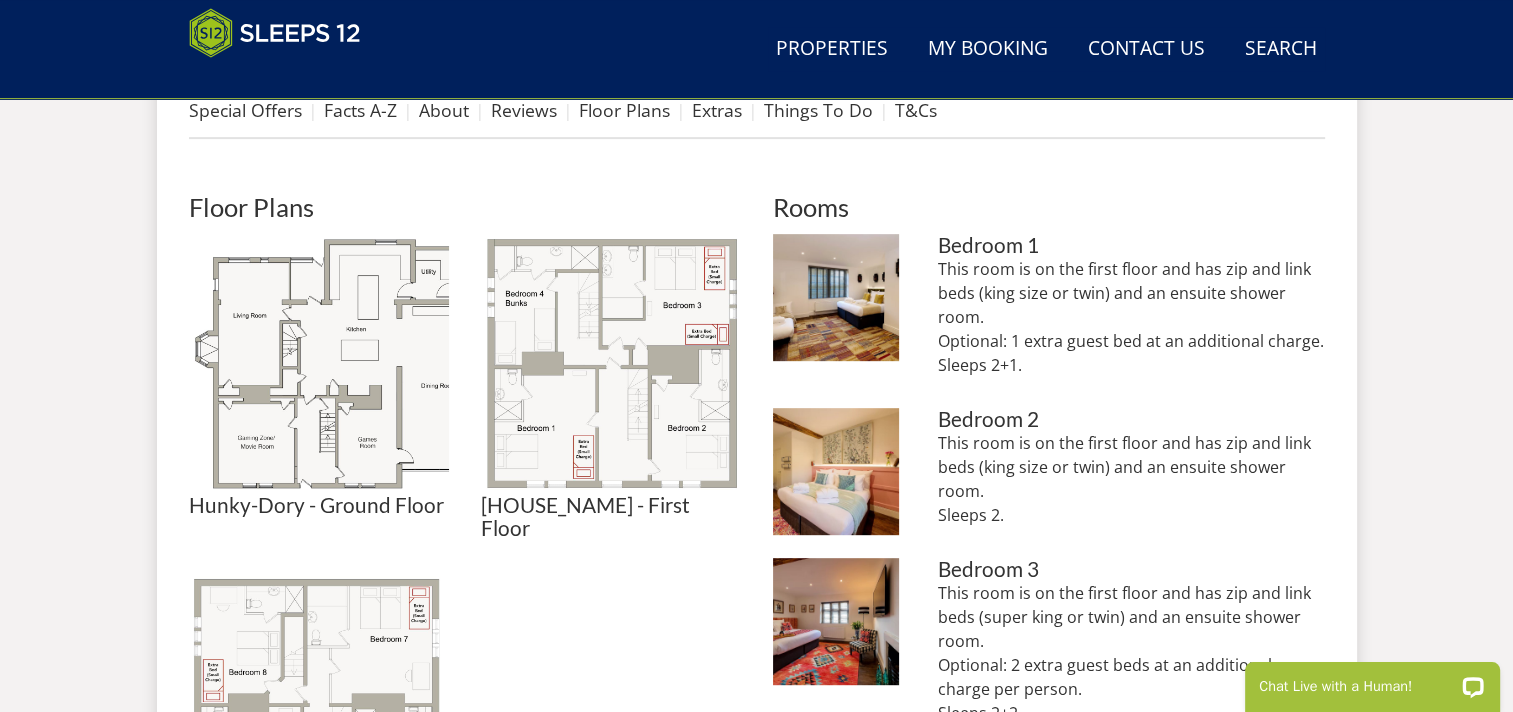 scroll, scrollTop: 800, scrollLeft: 0, axis: vertical 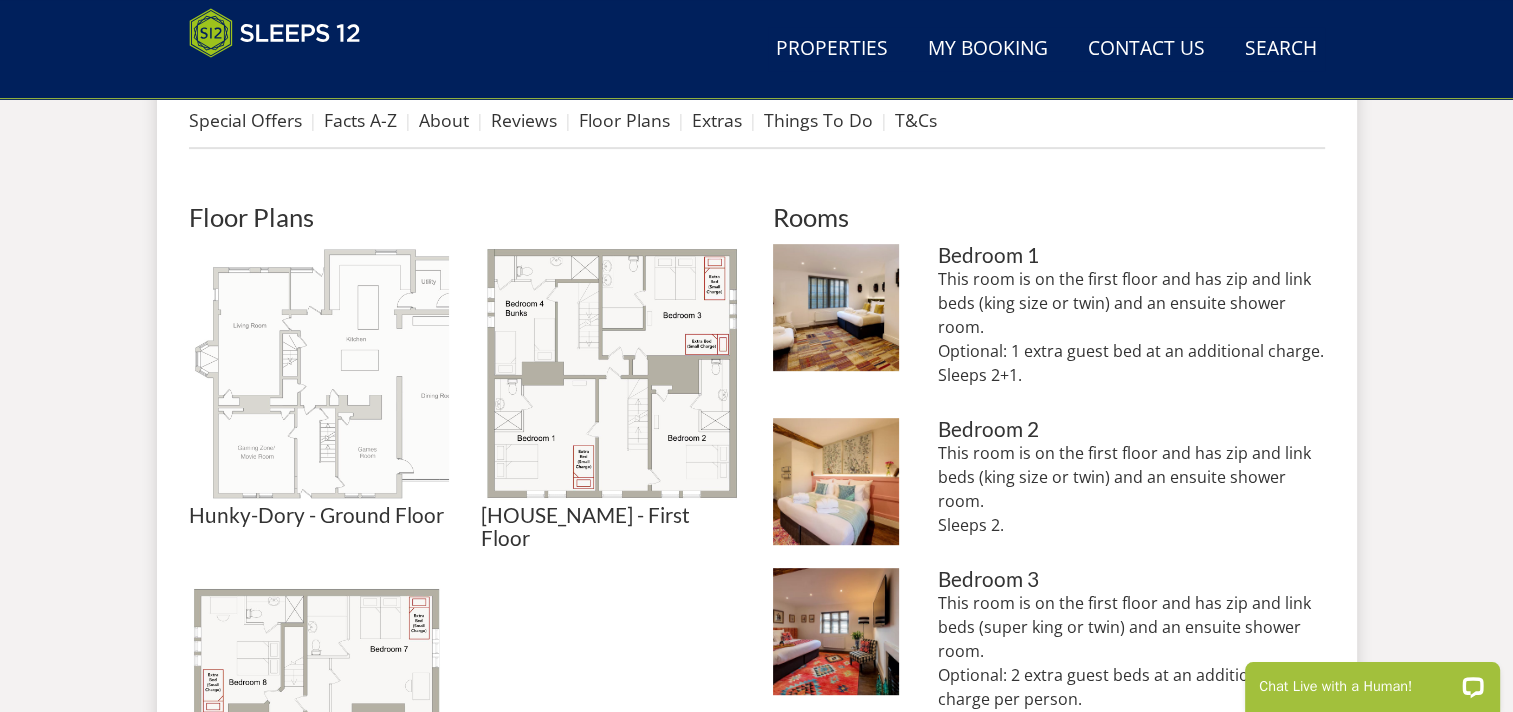 click at bounding box center [319, 374] 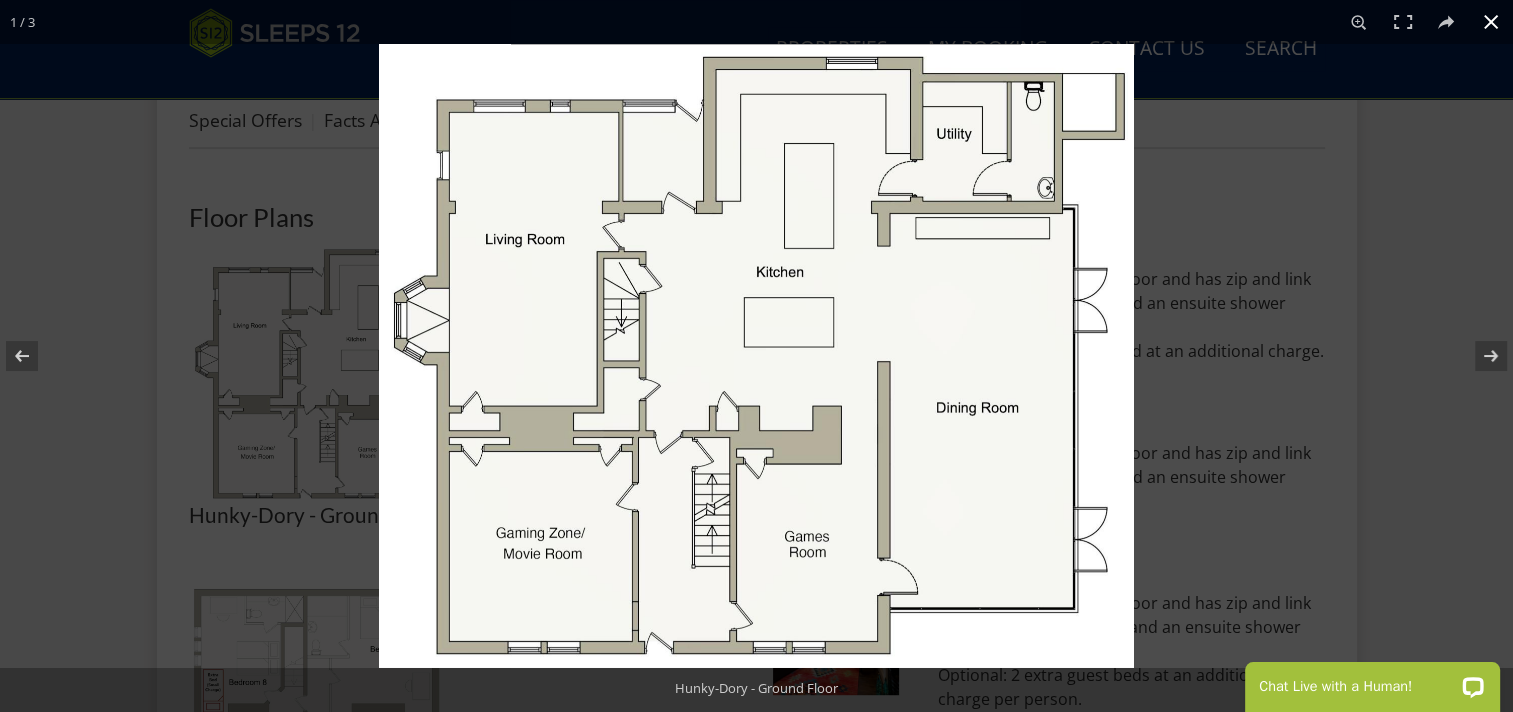 click at bounding box center (756, 356) 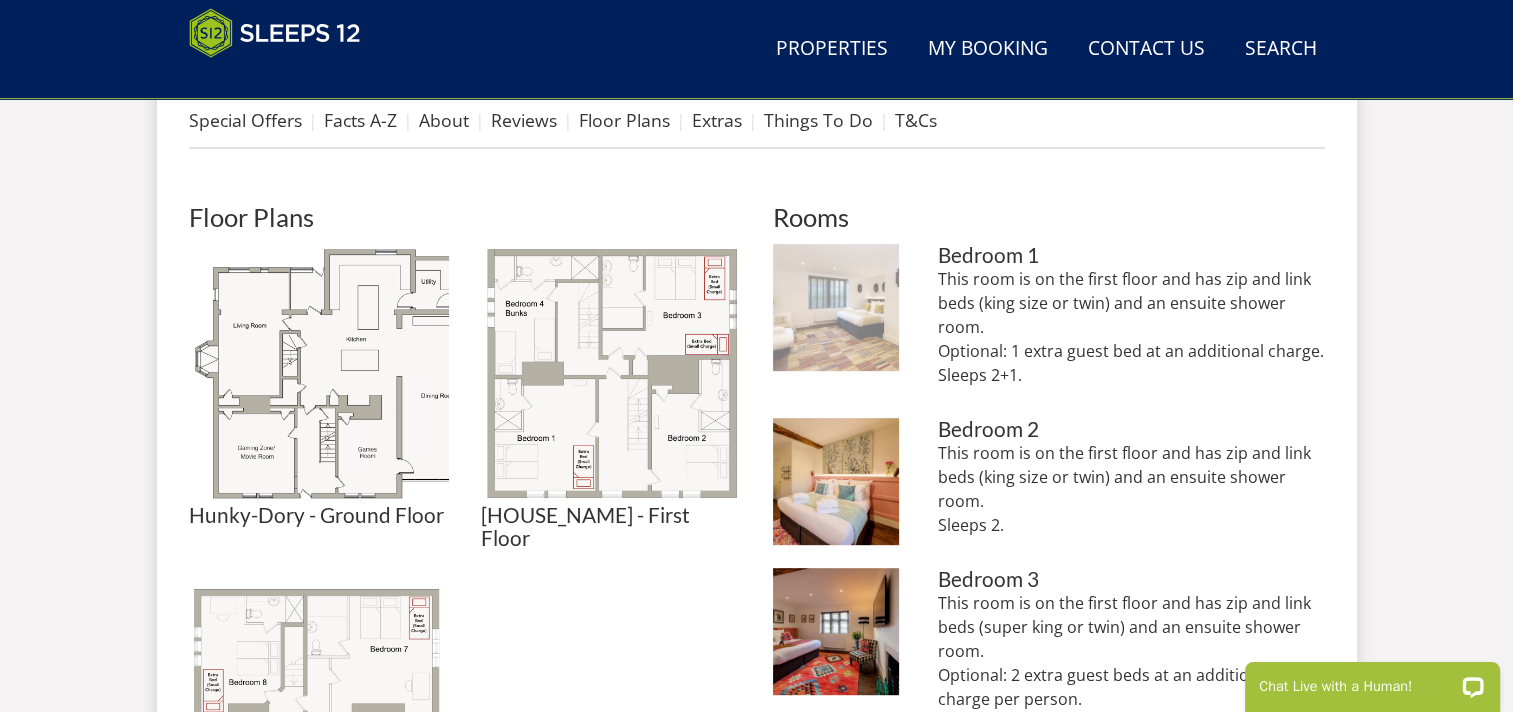 click at bounding box center (836, 307) 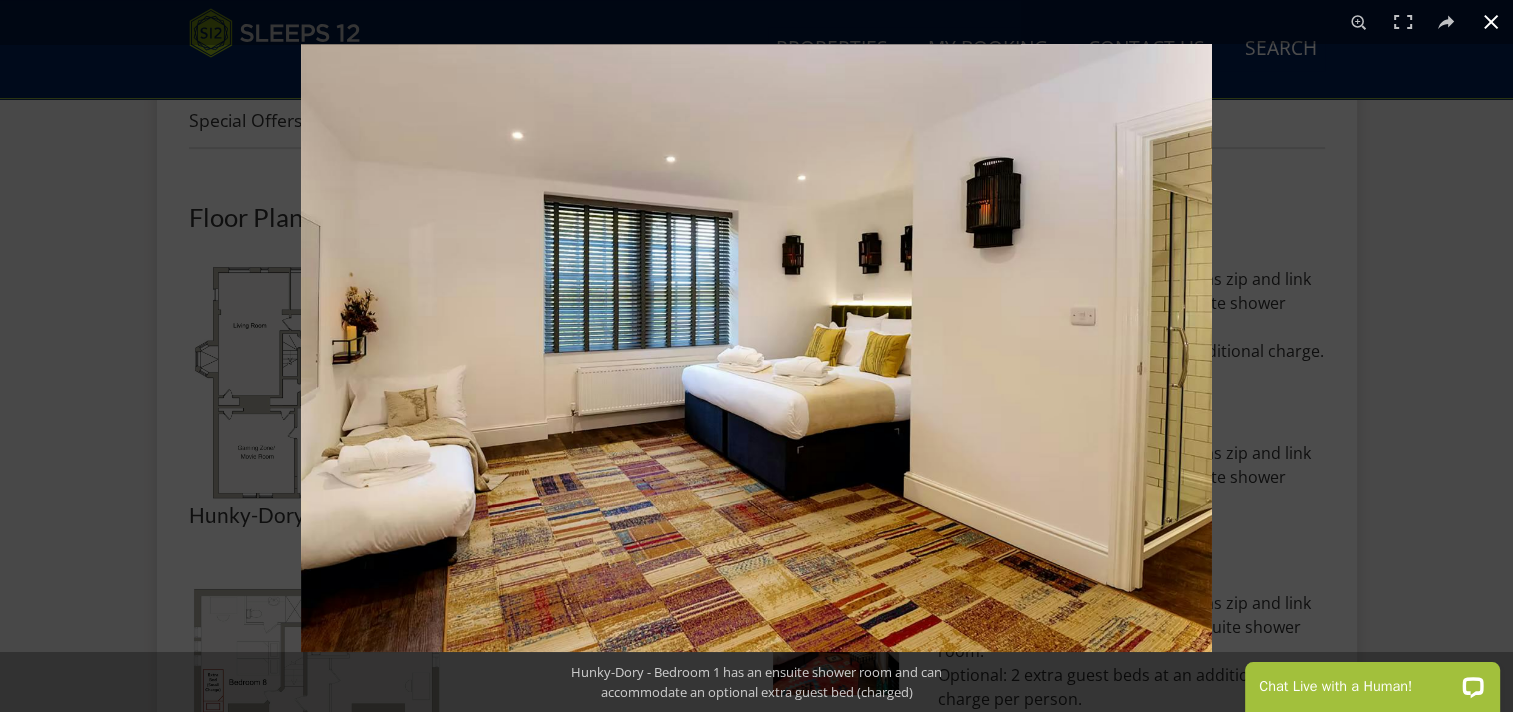 click at bounding box center (1057, 400) 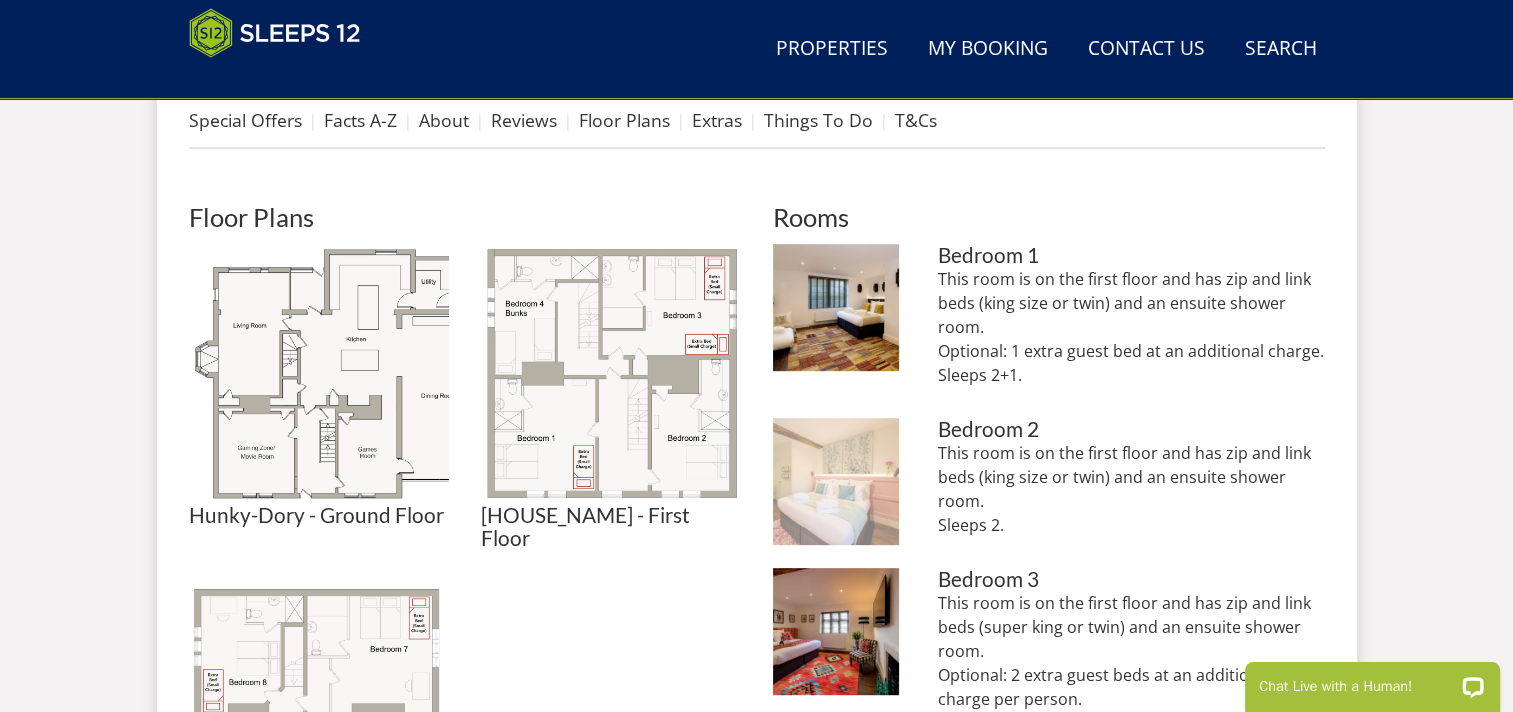 click at bounding box center [836, 481] 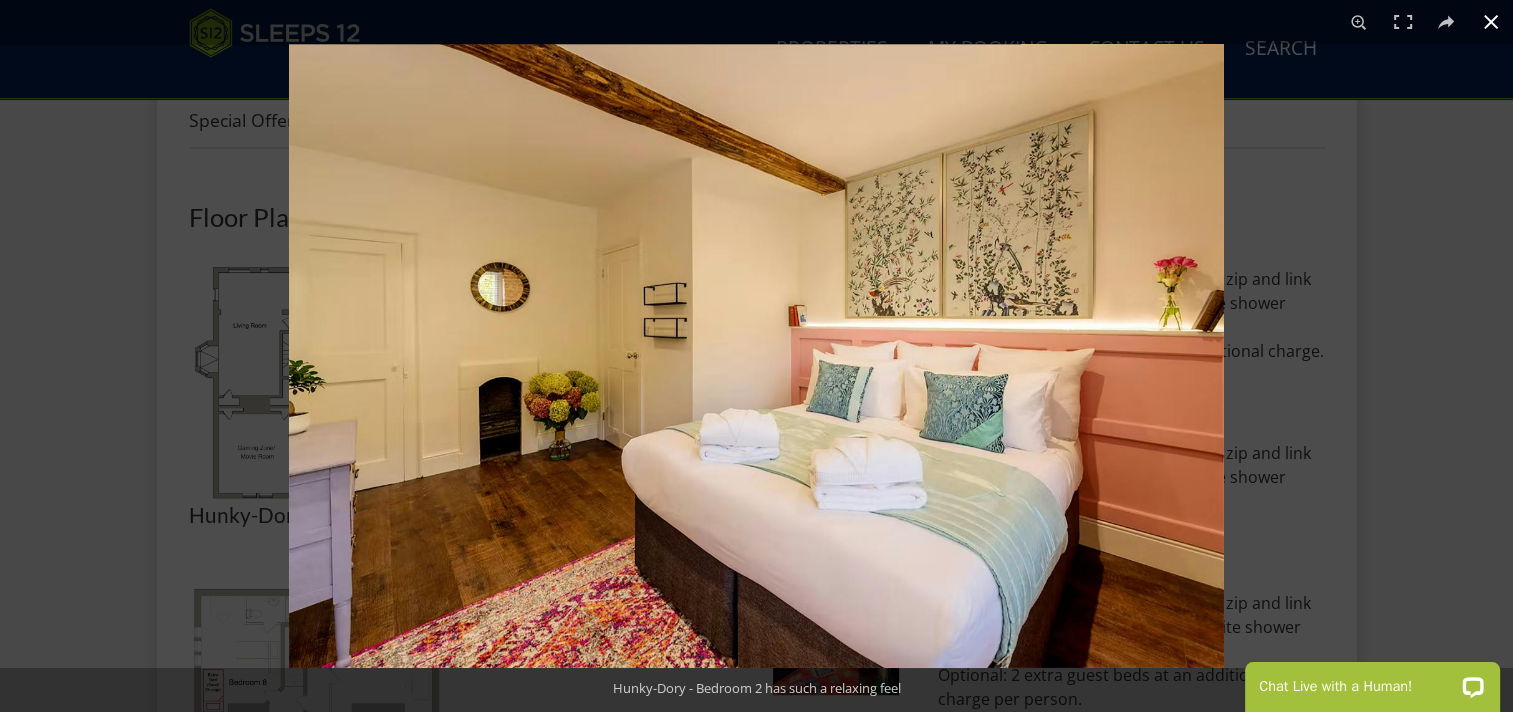 click at bounding box center [1045, 400] 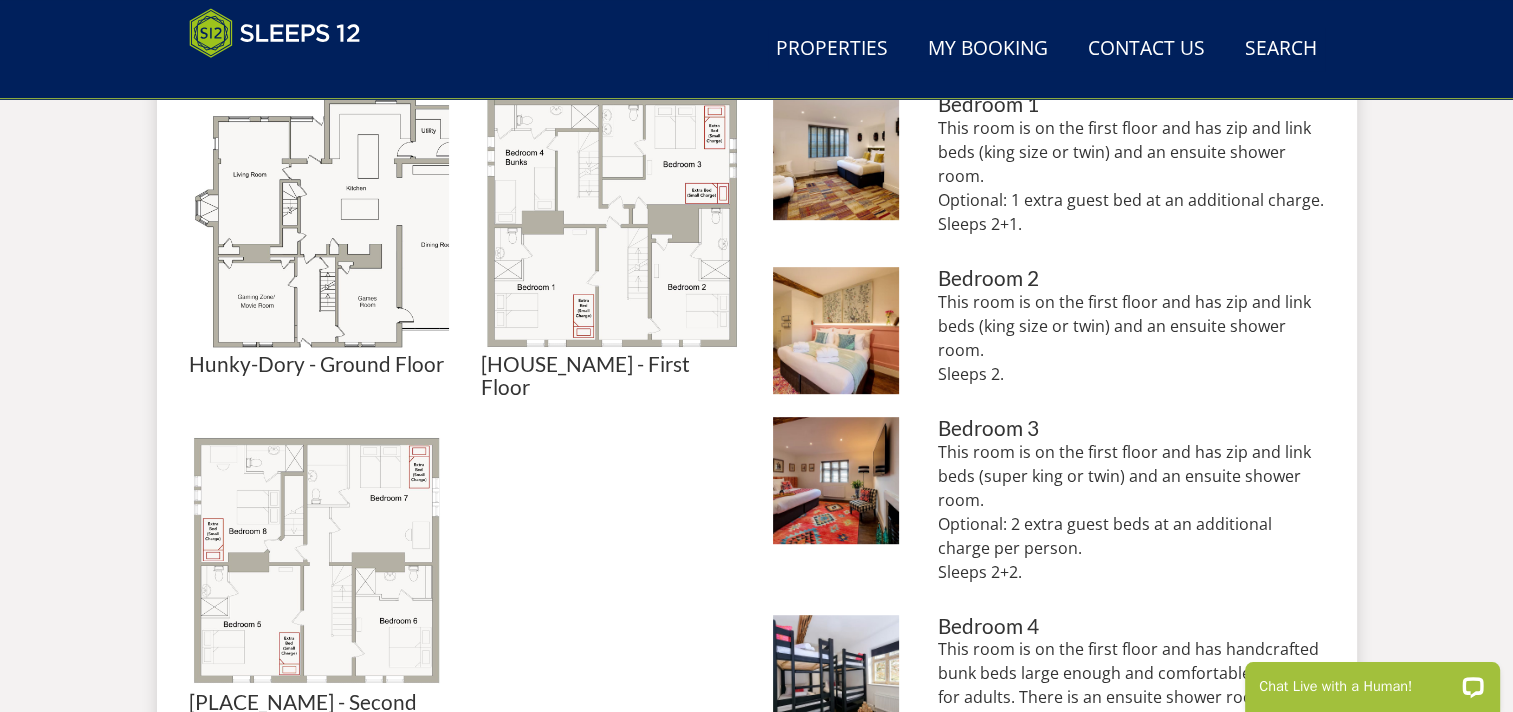 scroll, scrollTop: 1000, scrollLeft: 0, axis: vertical 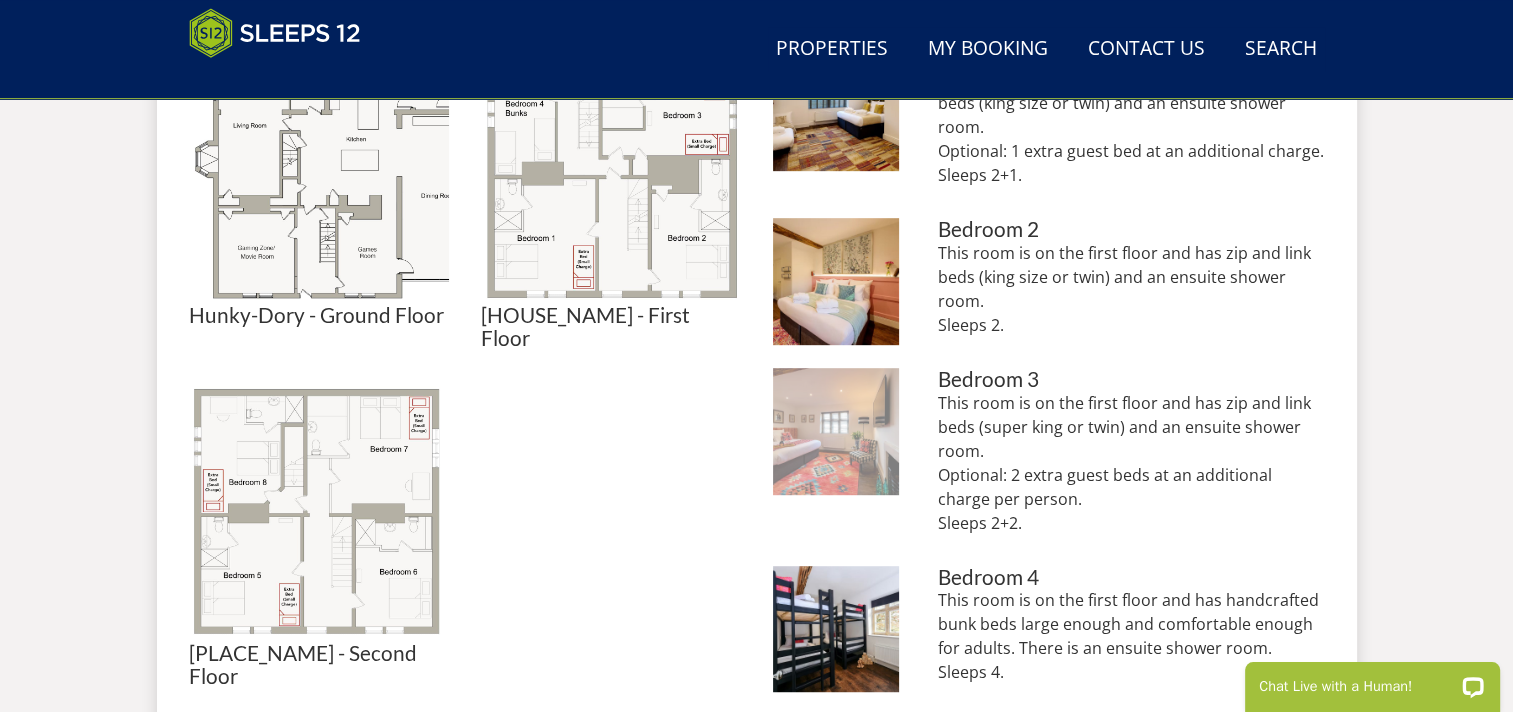 click at bounding box center [836, 431] 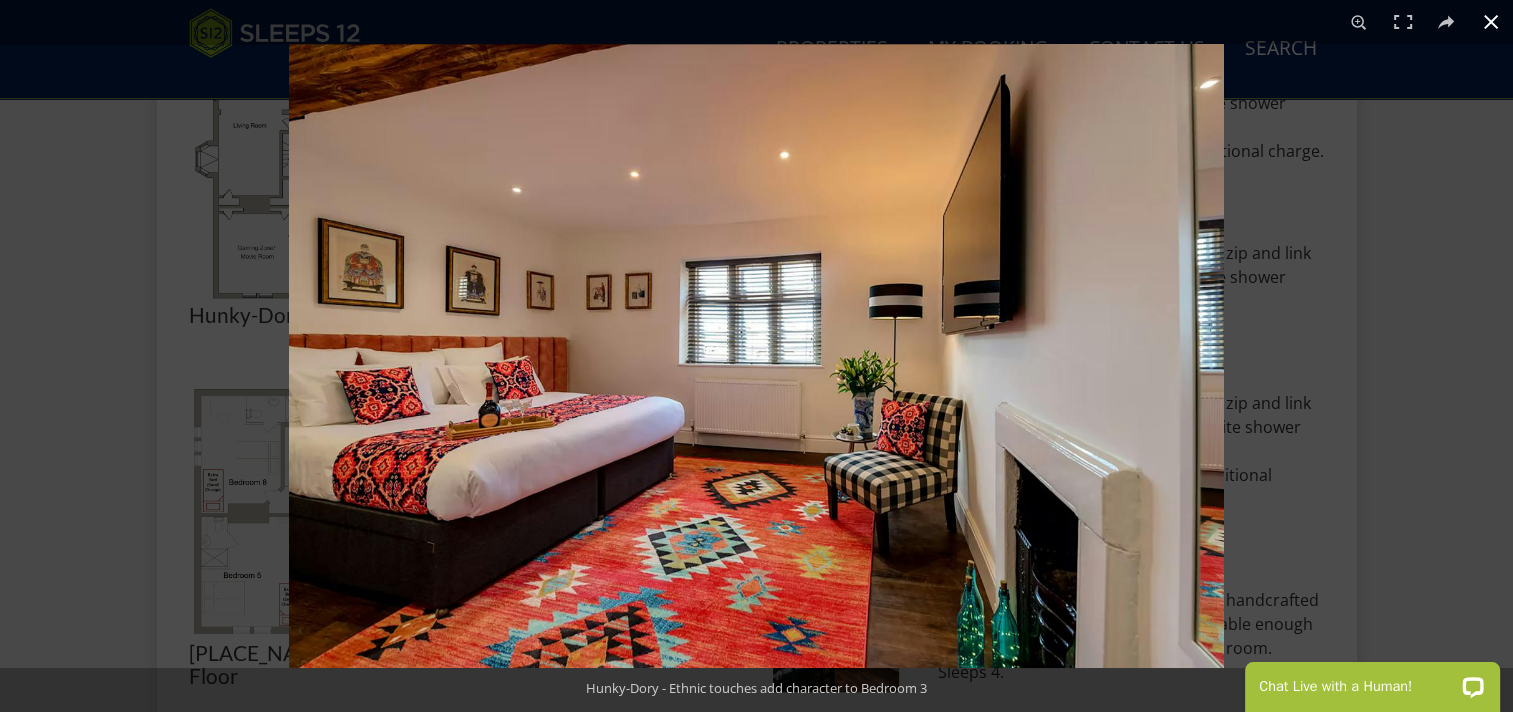 click at bounding box center (1045, 400) 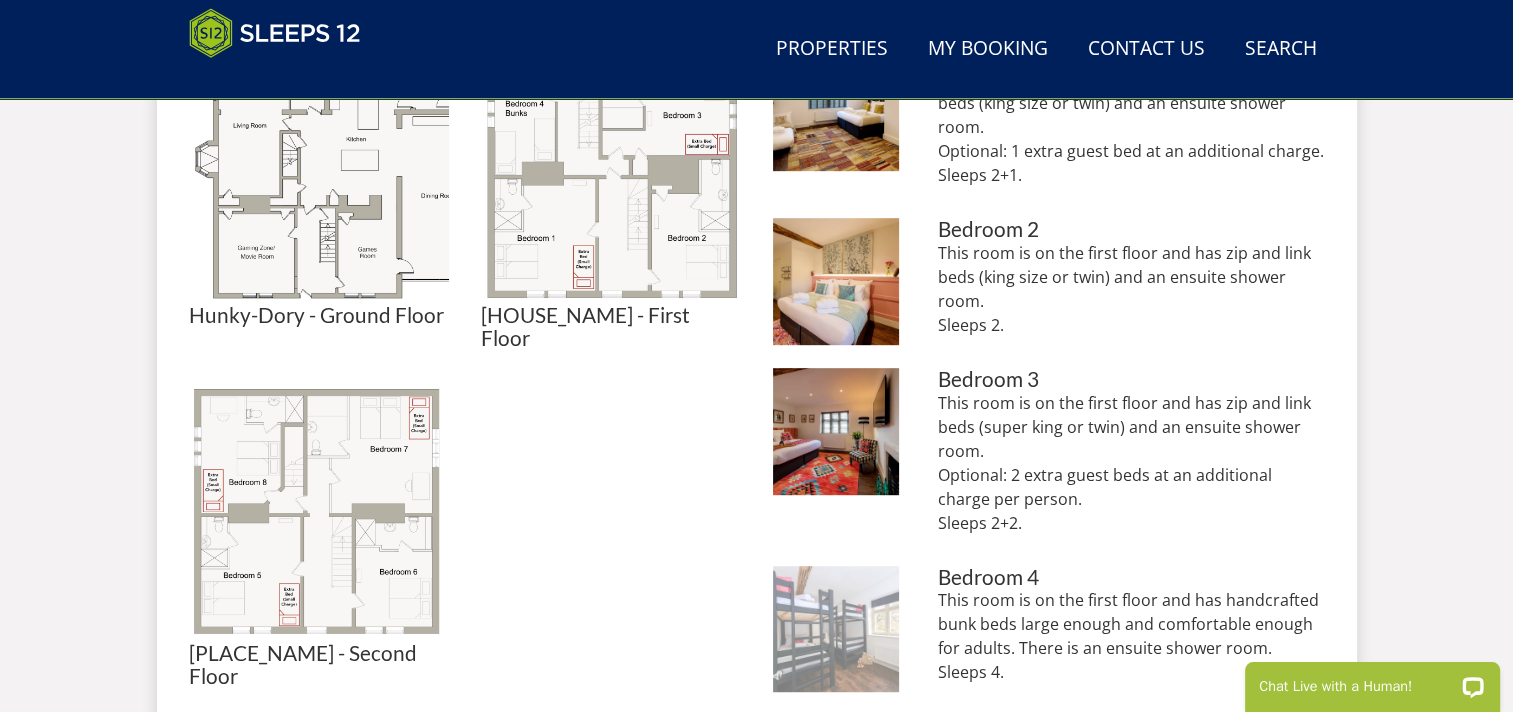 click at bounding box center (836, 629) 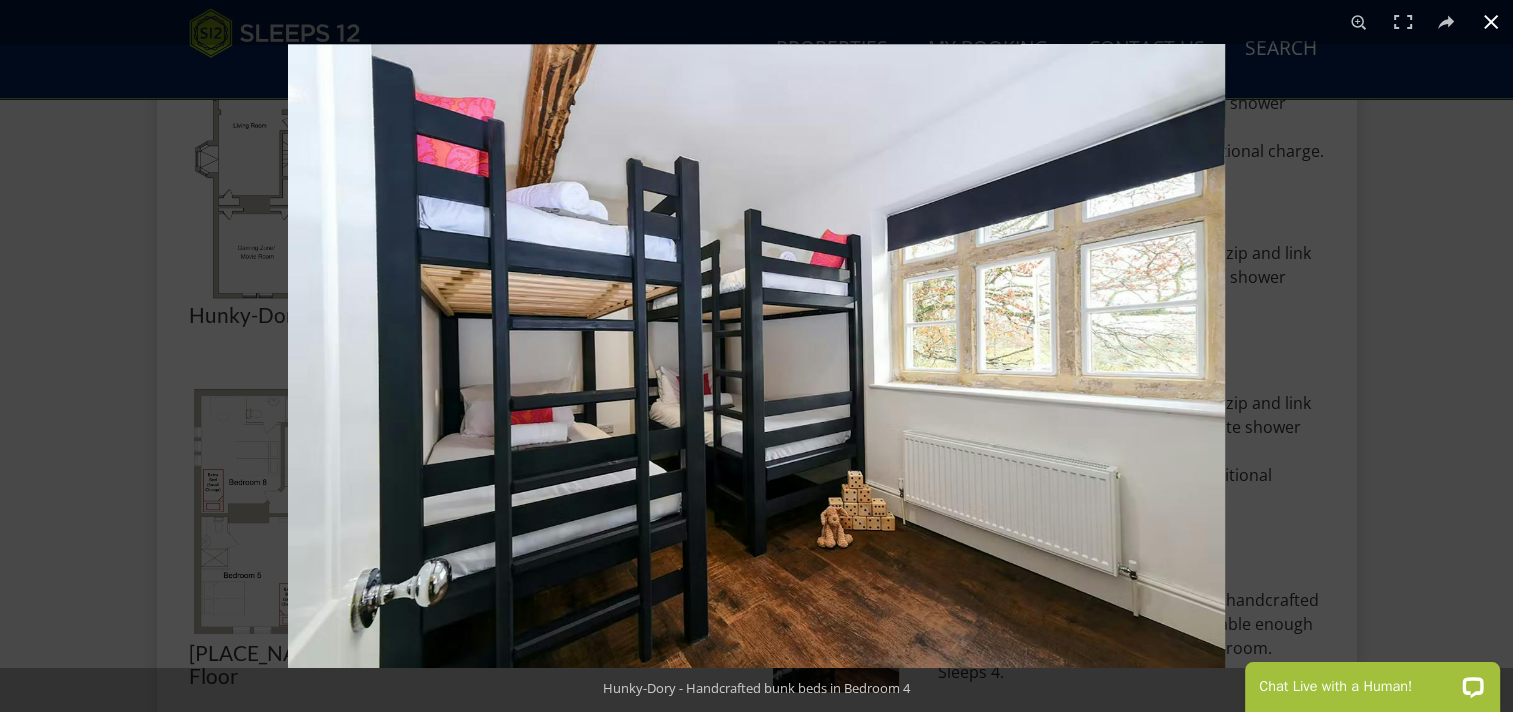 click at bounding box center [1044, 400] 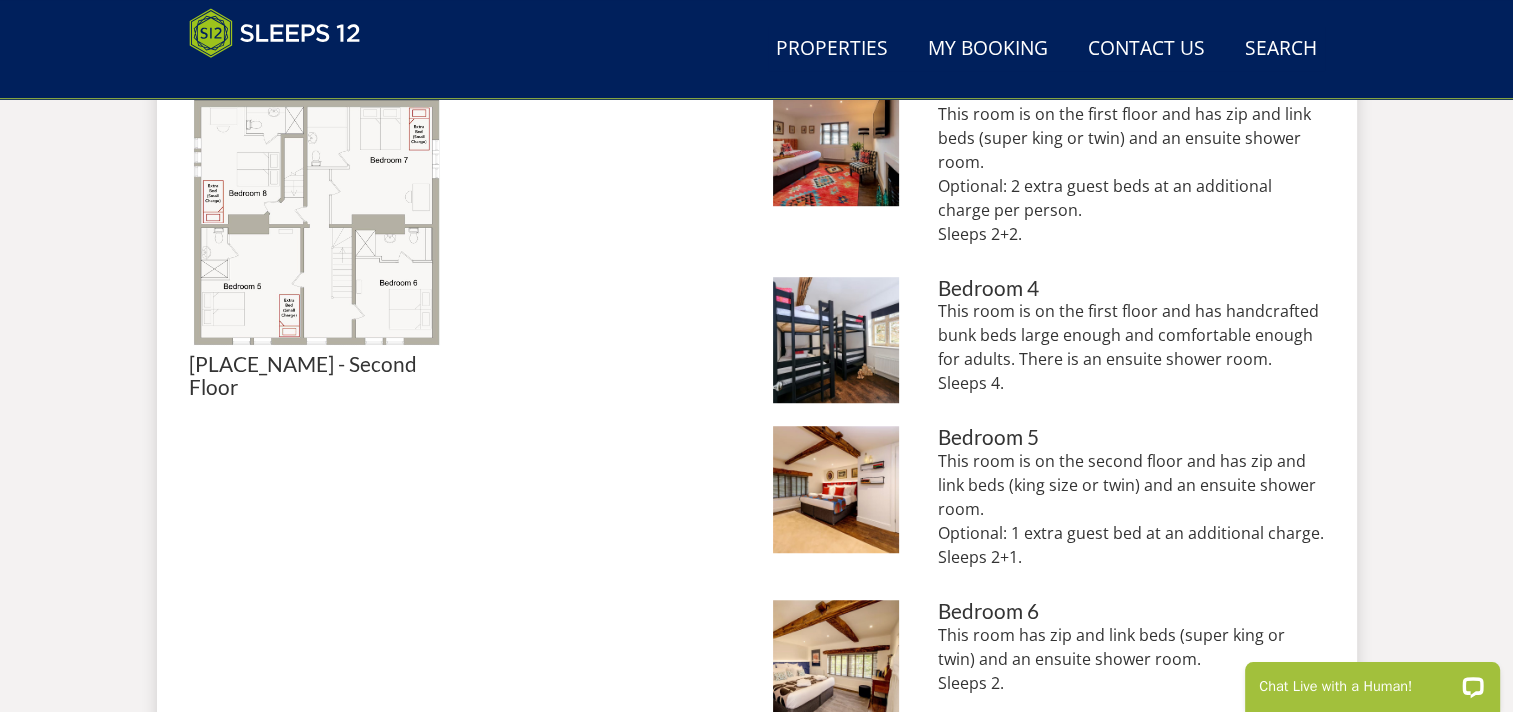 scroll, scrollTop: 1300, scrollLeft: 0, axis: vertical 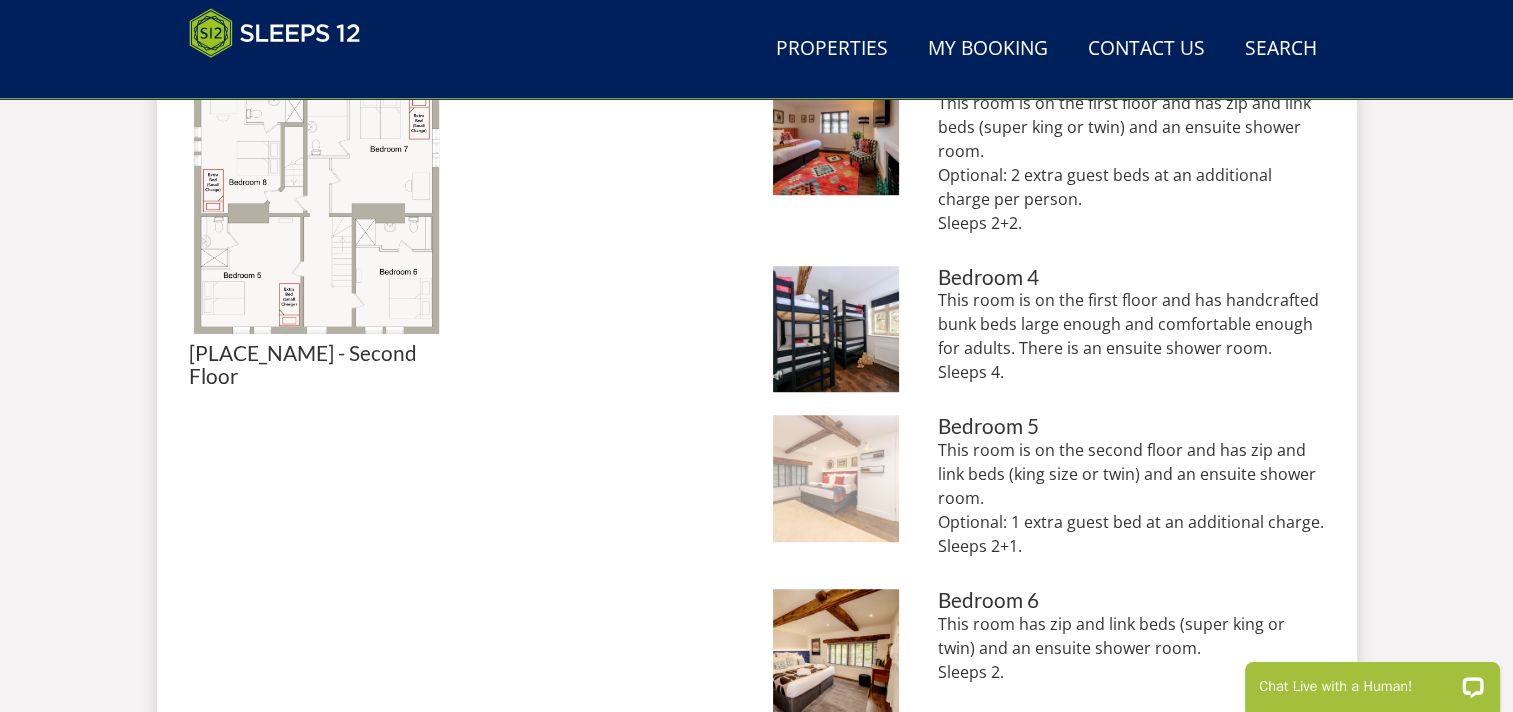 click at bounding box center [836, 478] 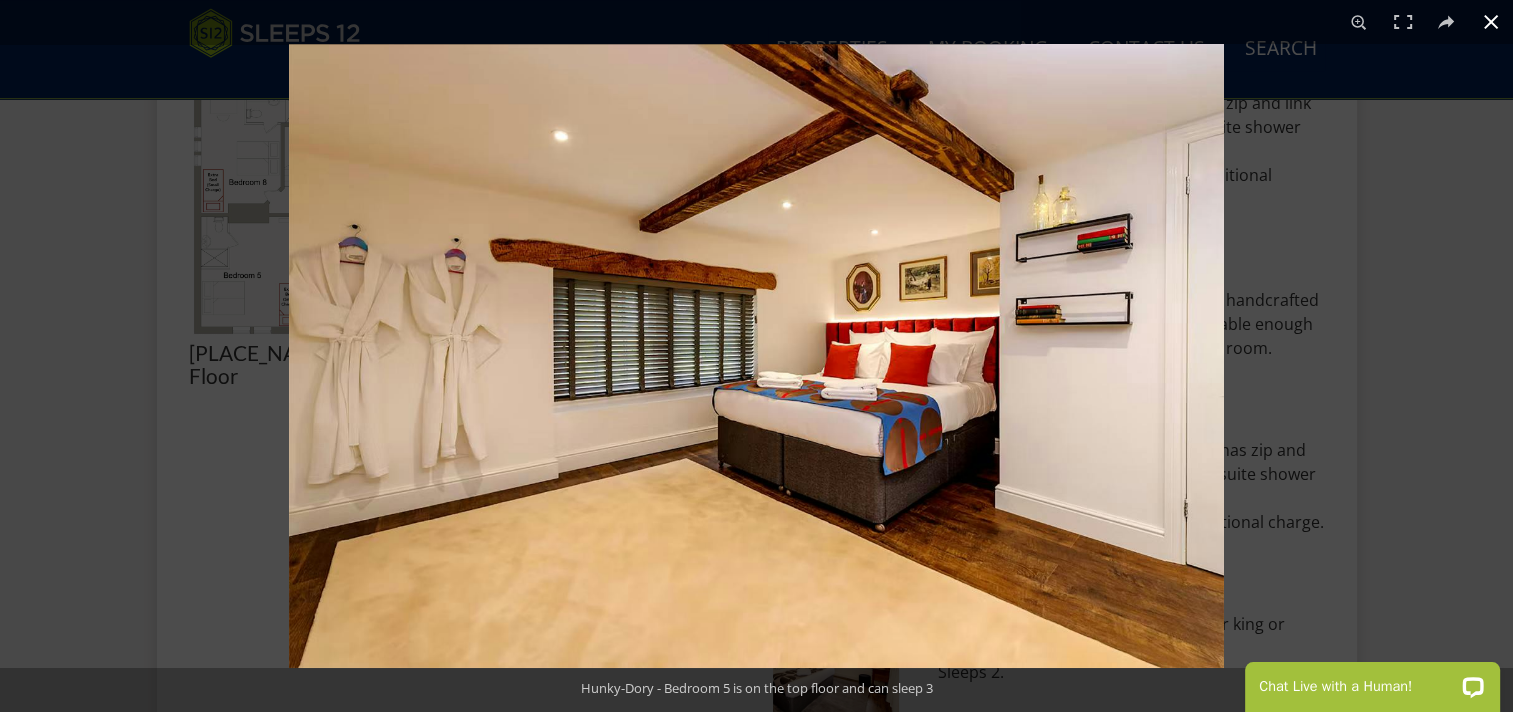 click at bounding box center (1045, 400) 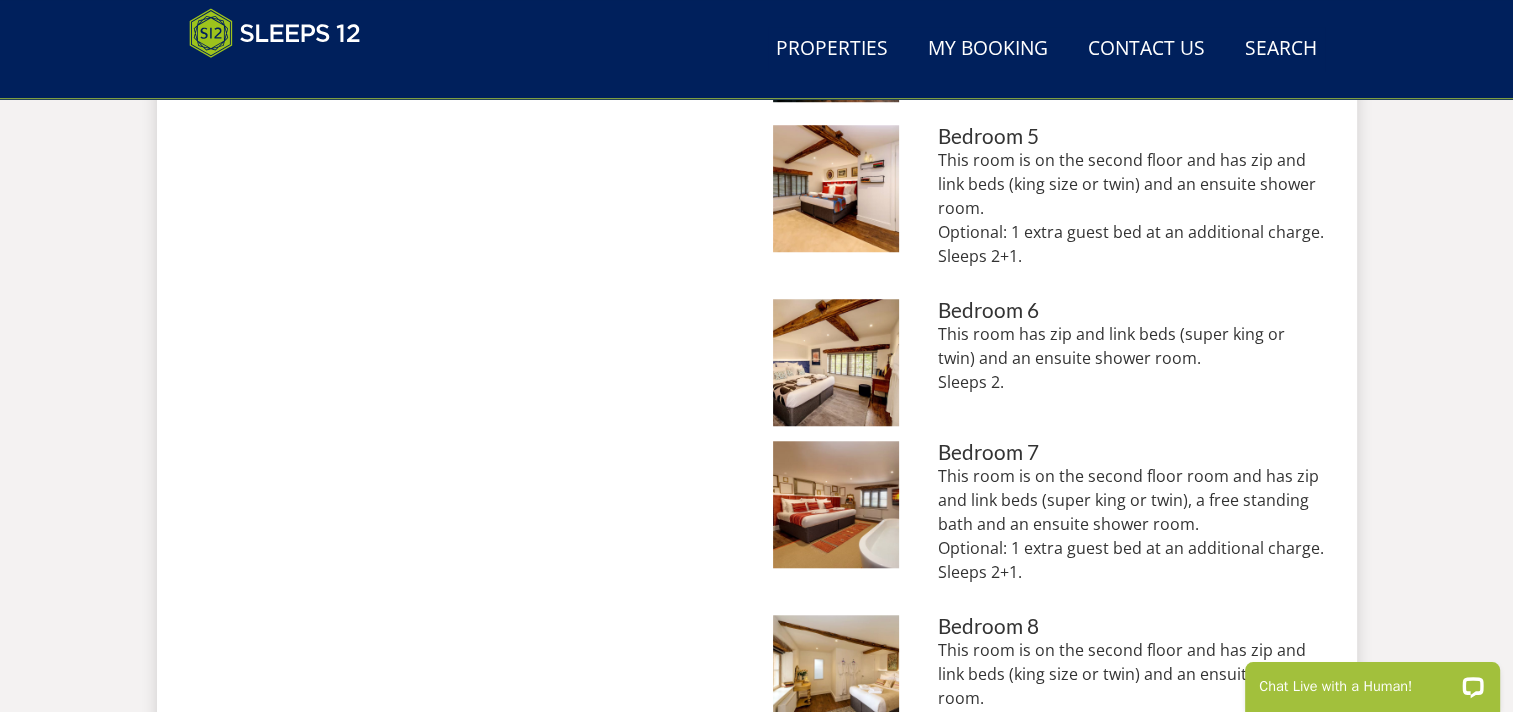 scroll, scrollTop: 1600, scrollLeft: 0, axis: vertical 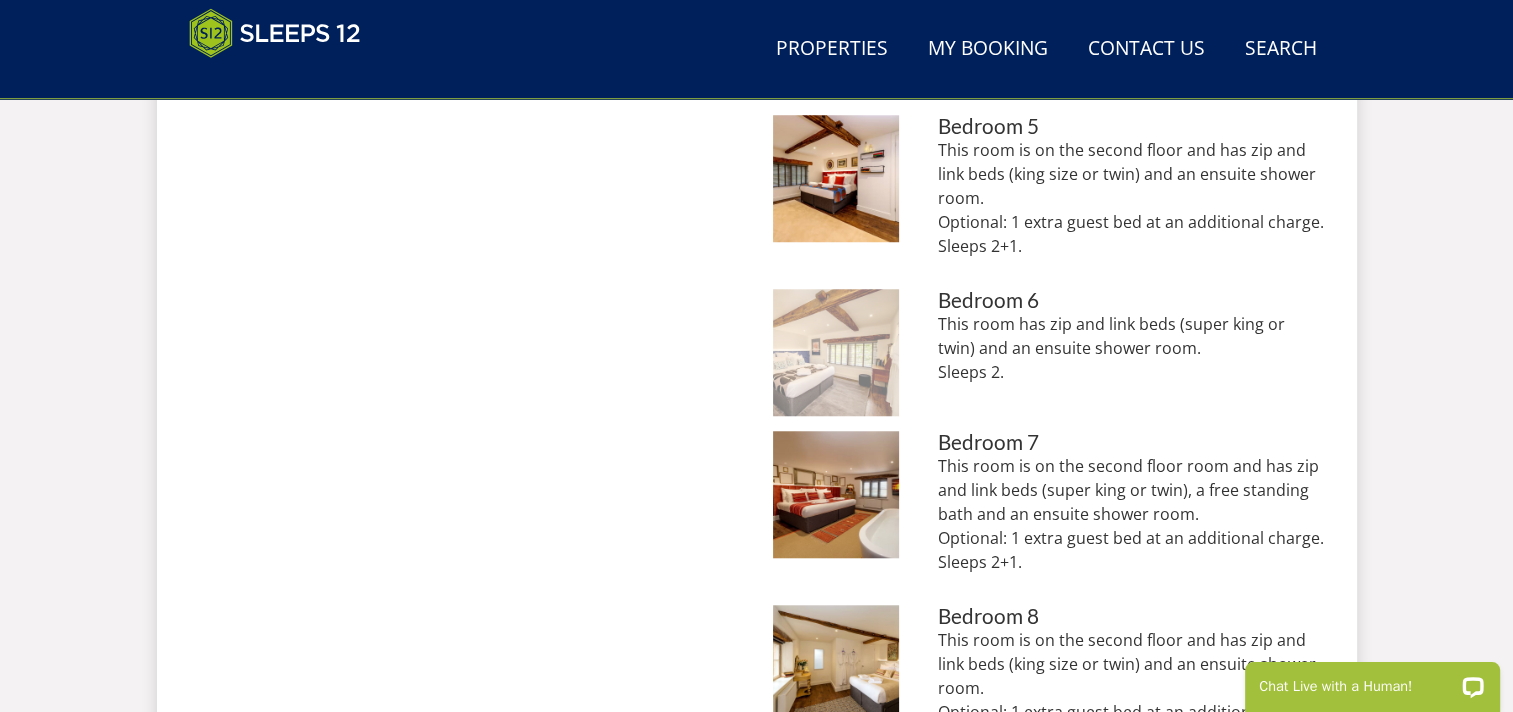 click at bounding box center (836, 352) 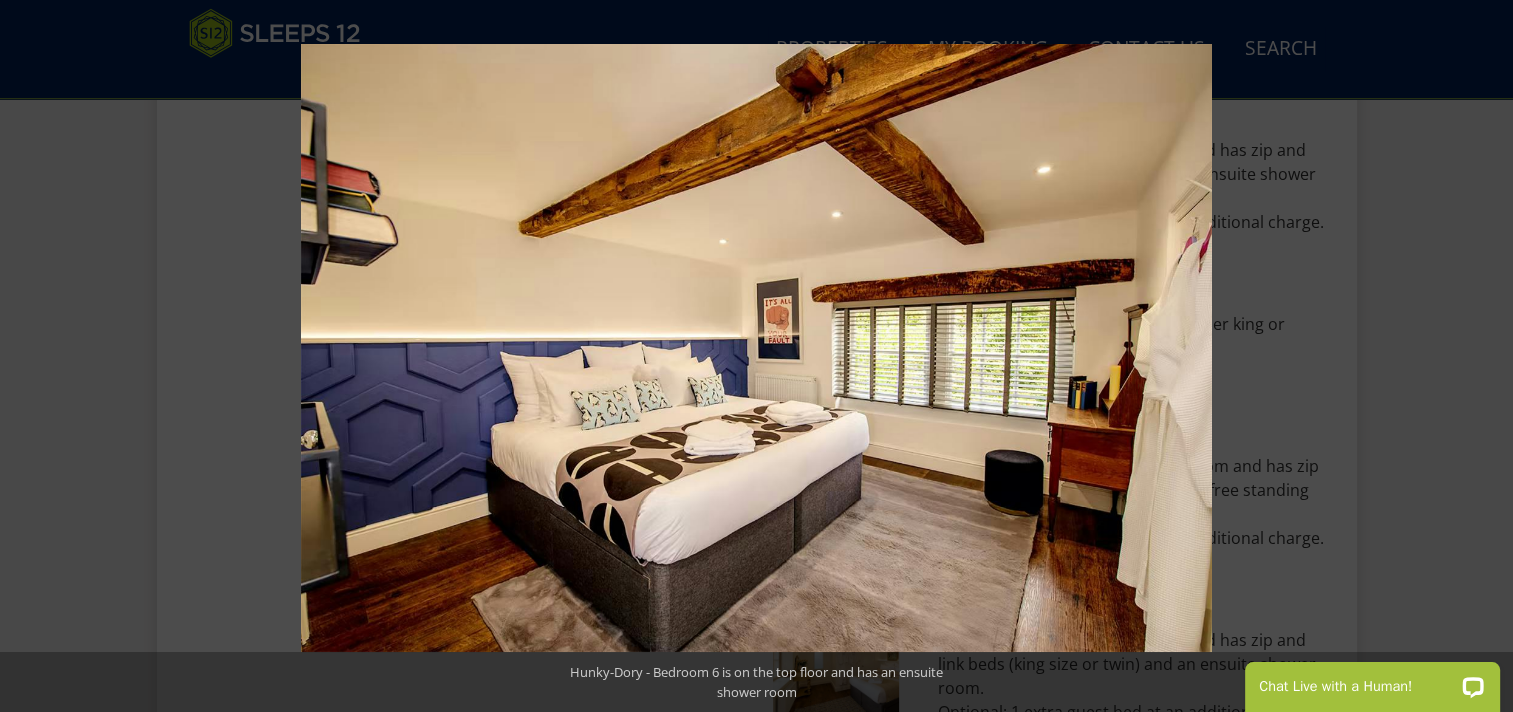 click at bounding box center [1057, 400] 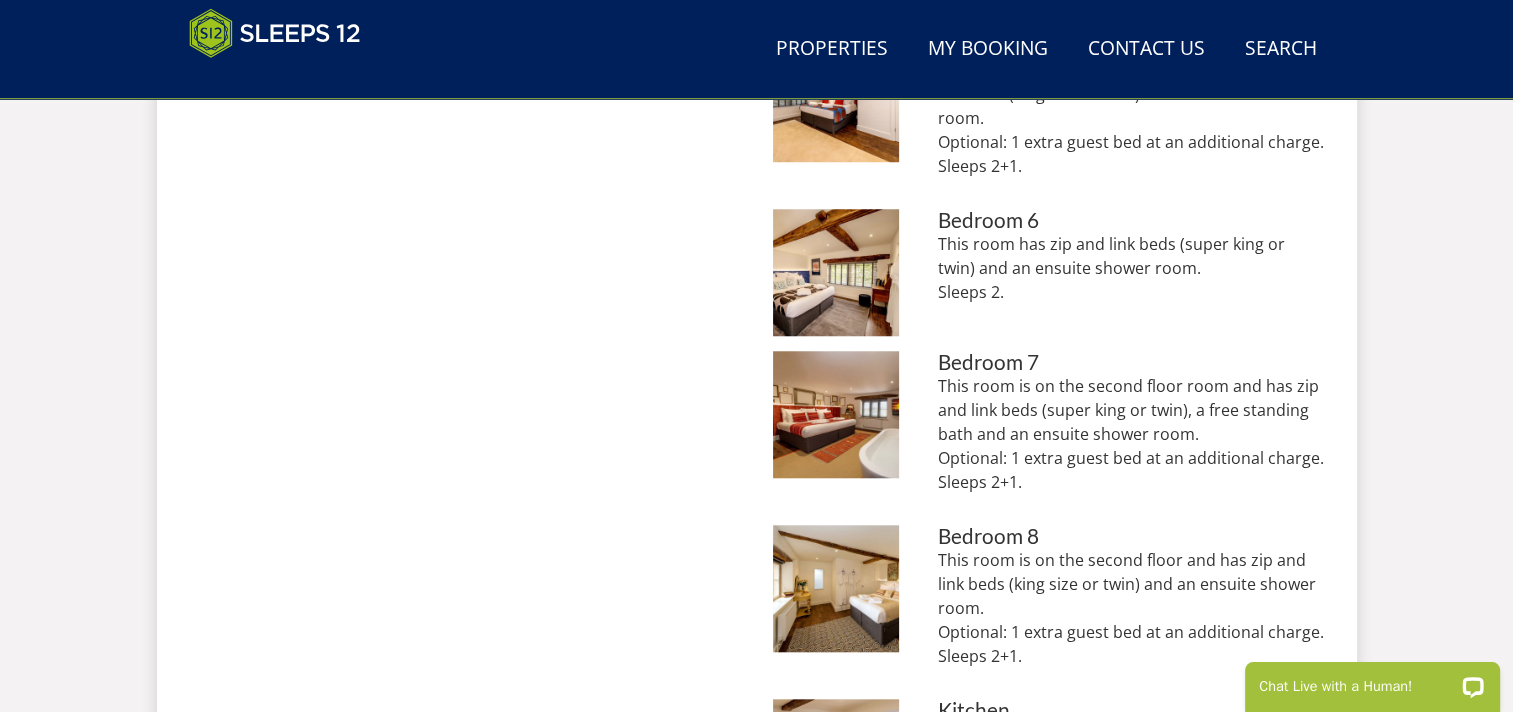 scroll, scrollTop: 1800, scrollLeft: 0, axis: vertical 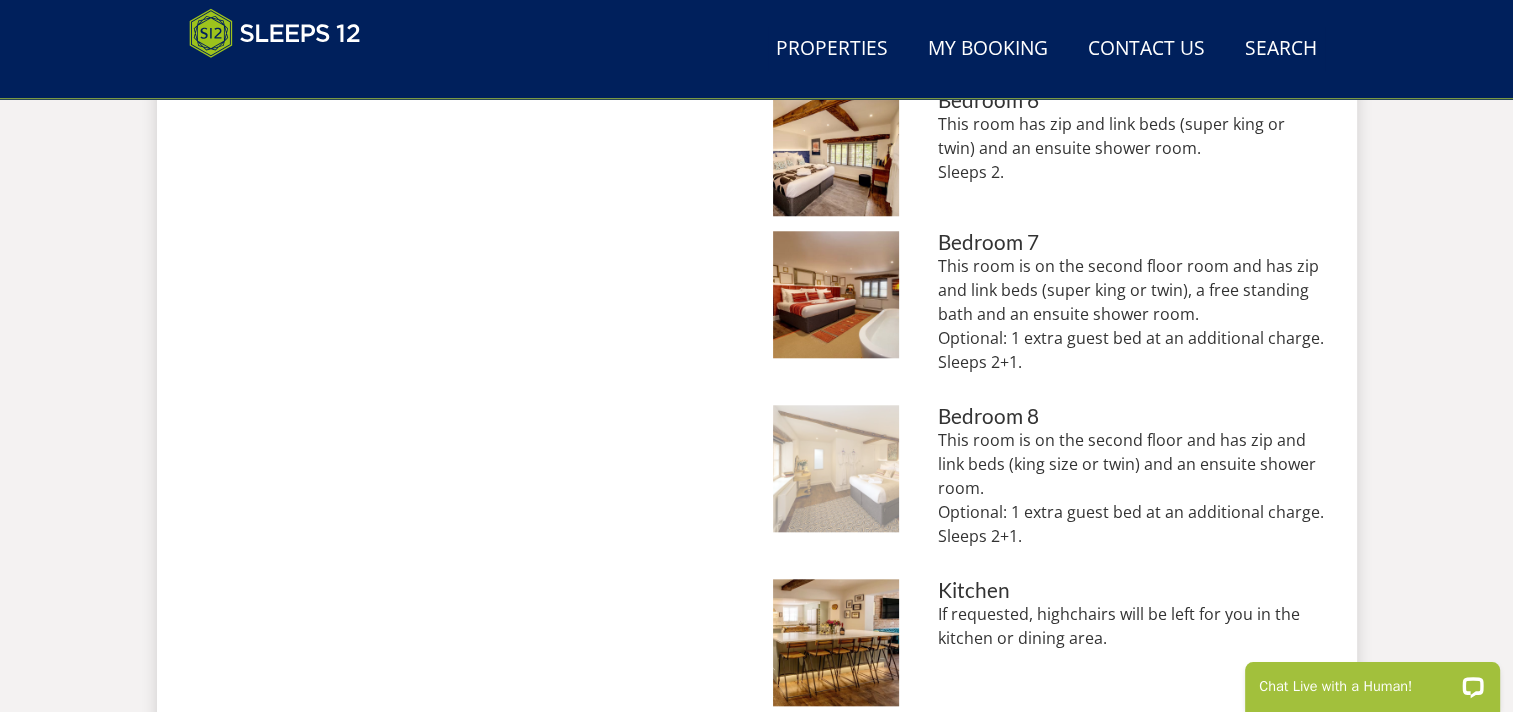 click at bounding box center (836, 468) 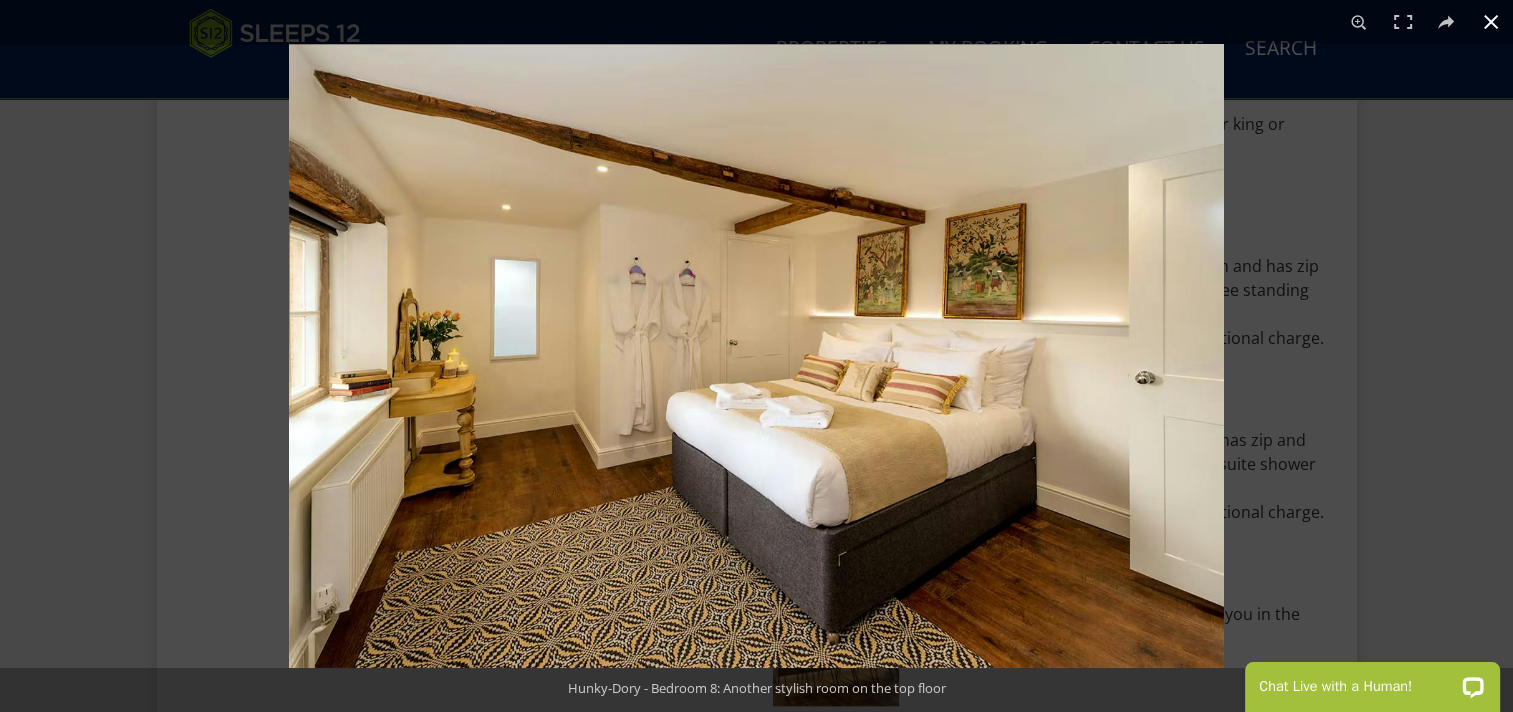click at bounding box center (1045, 400) 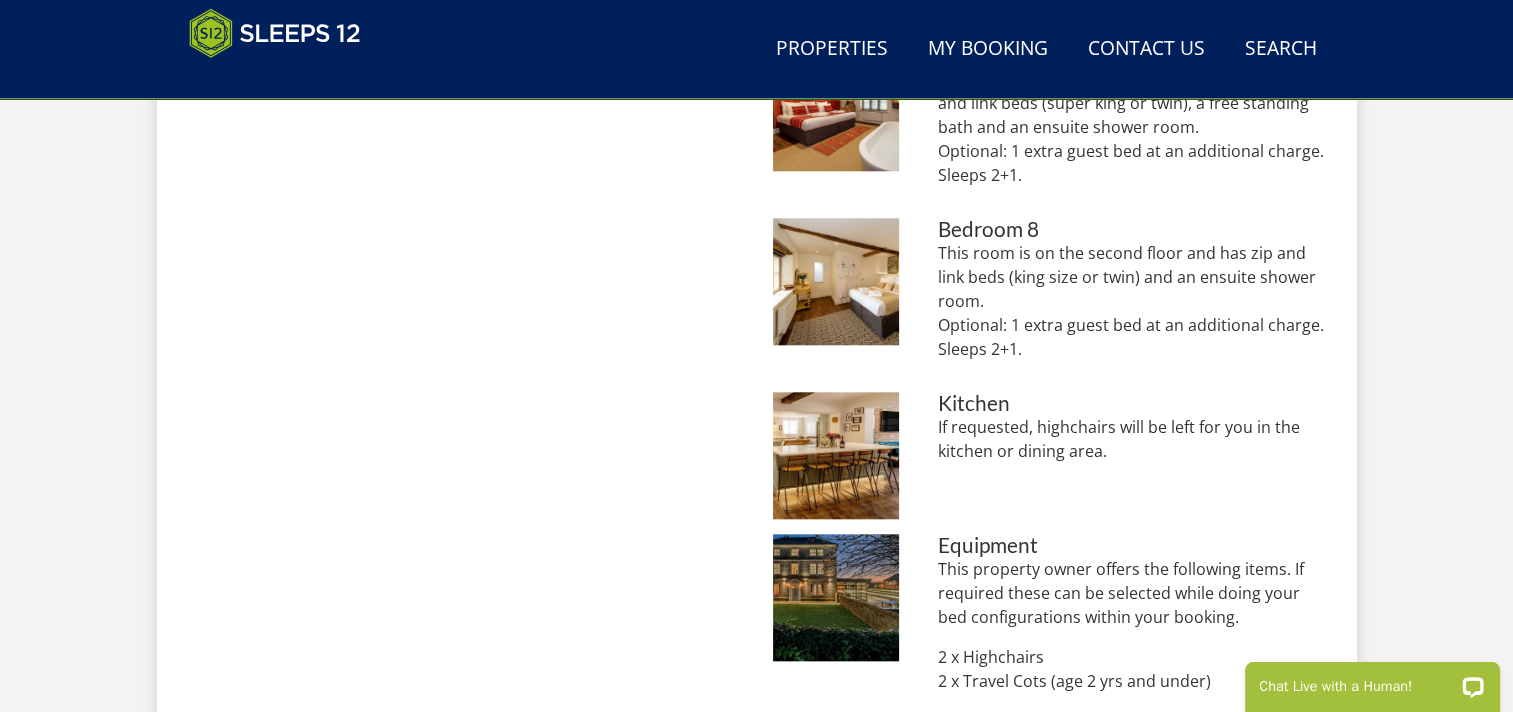 scroll, scrollTop: 2000, scrollLeft: 0, axis: vertical 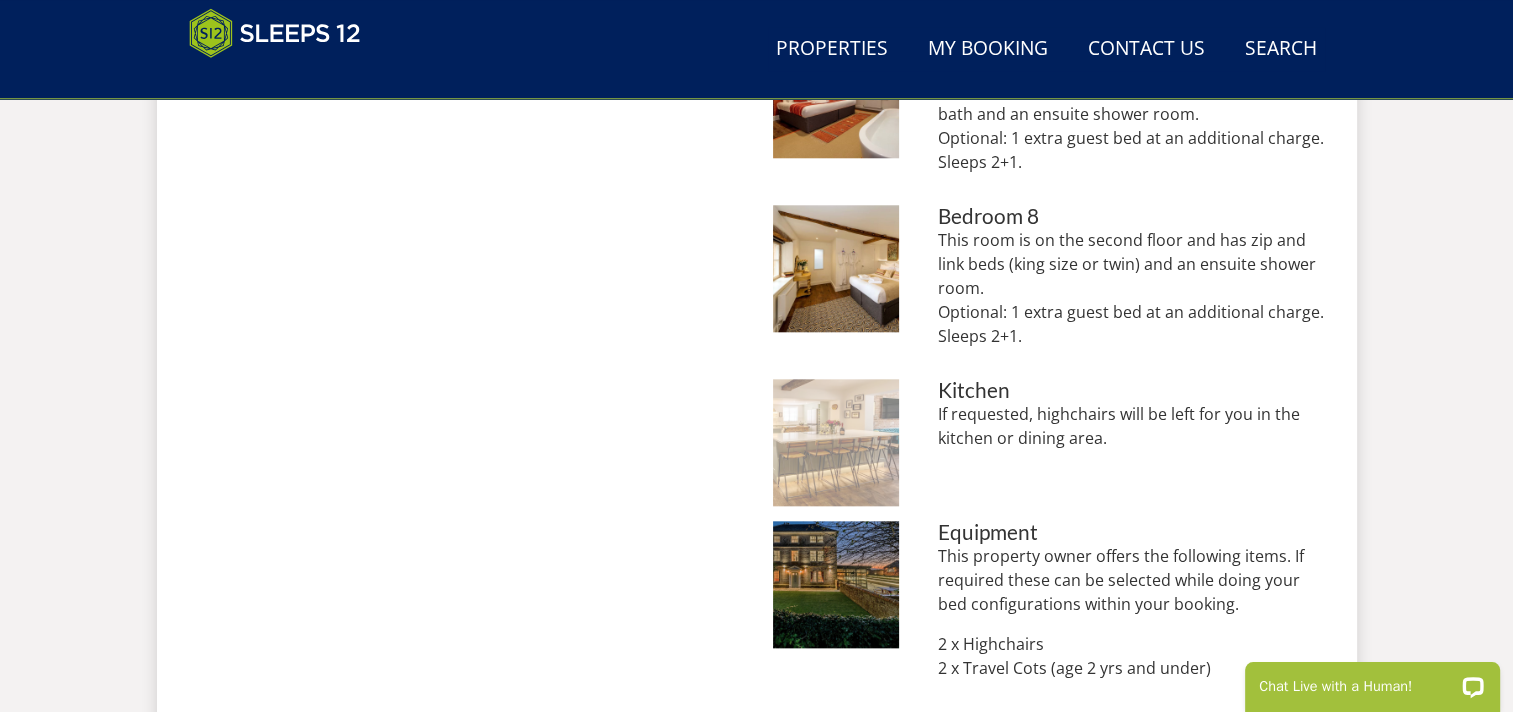 click at bounding box center [836, 442] 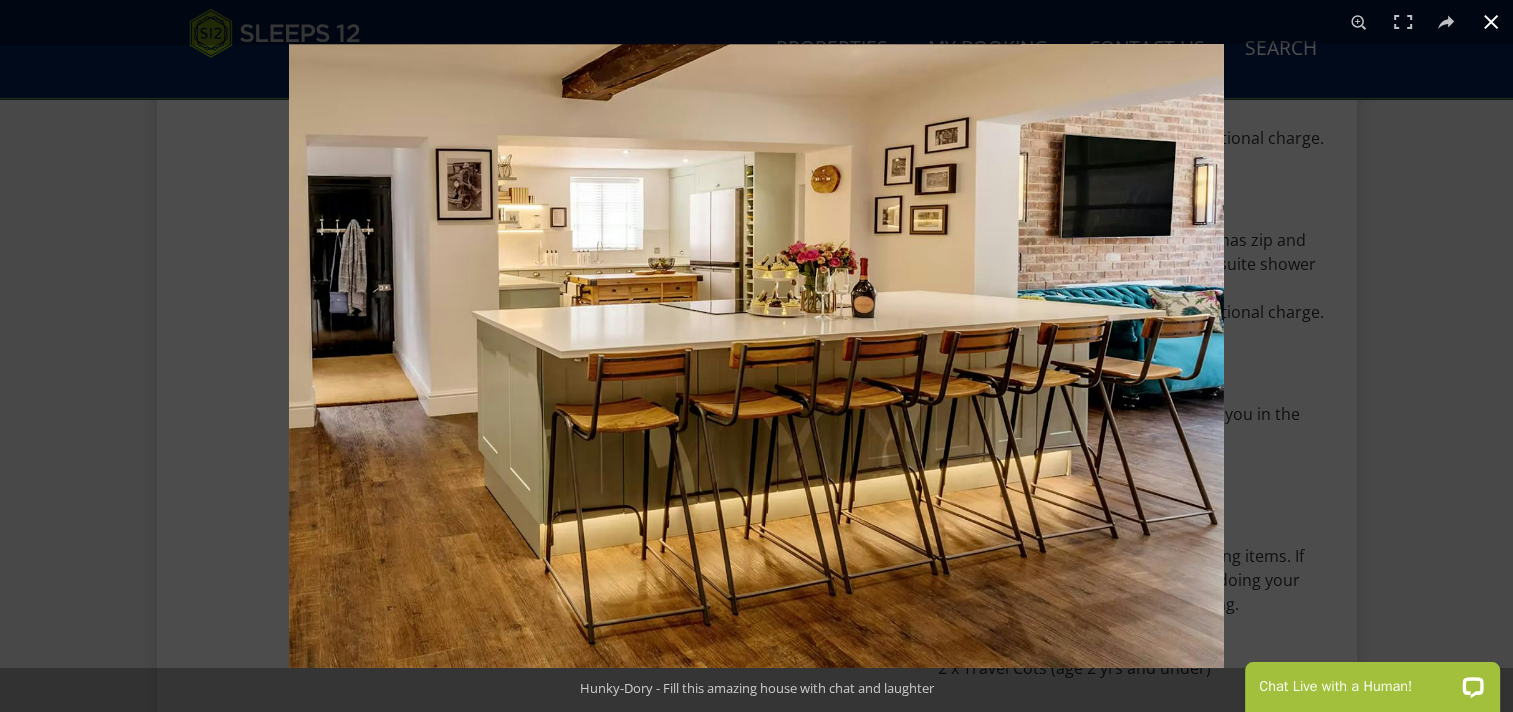 click at bounding box center (1045, 400) 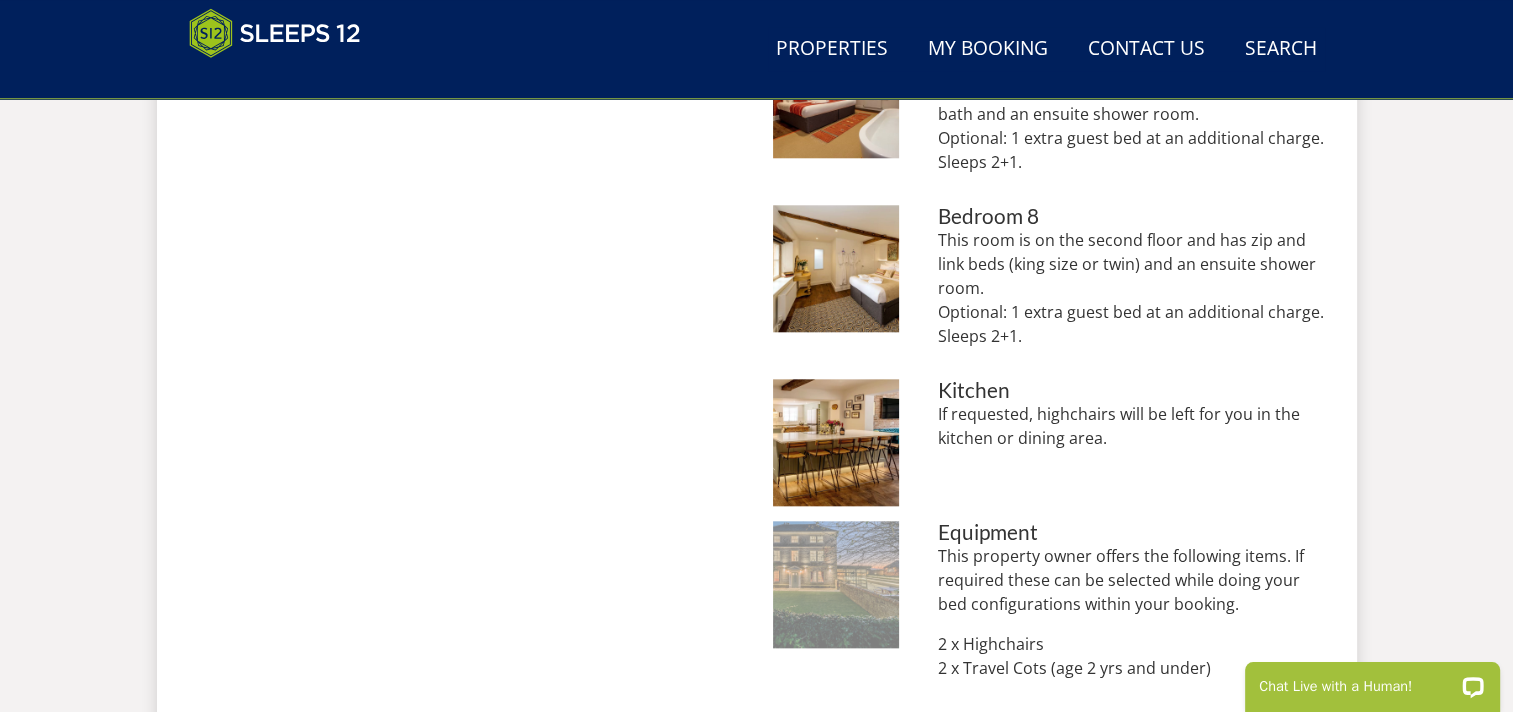 click at bounding box center (836, 584) 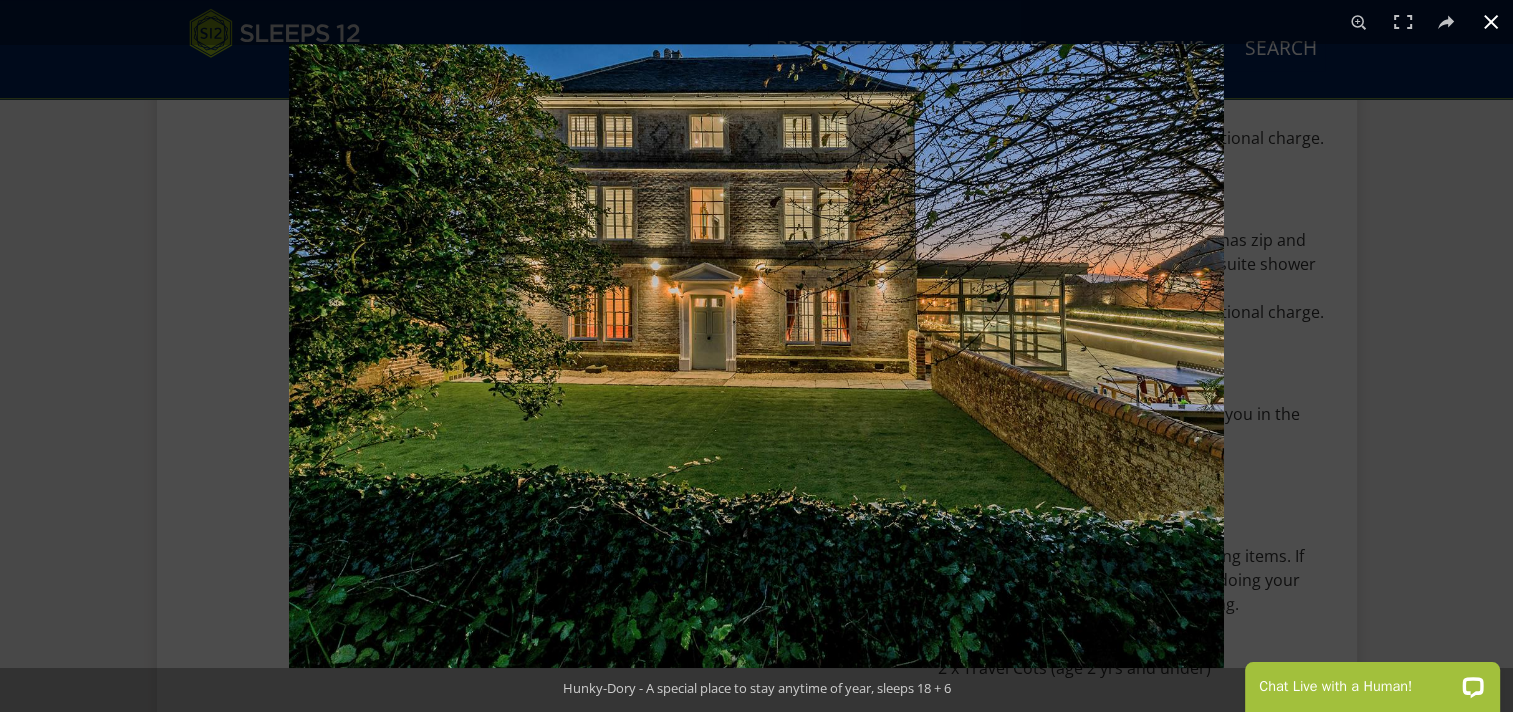 click at bounding box center (1045, 400) 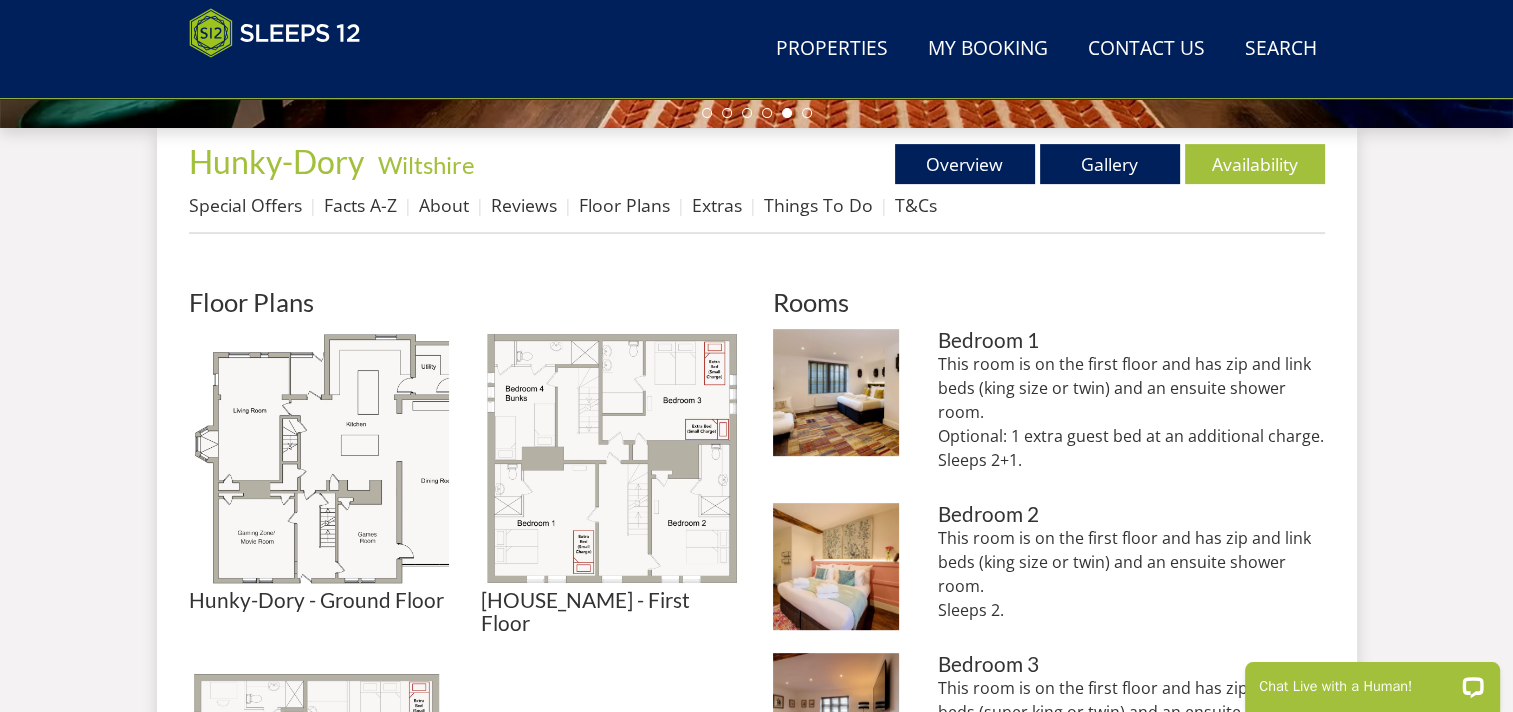 scroll, scrollTop: 500, scrollLeft: 0, axis: vertical 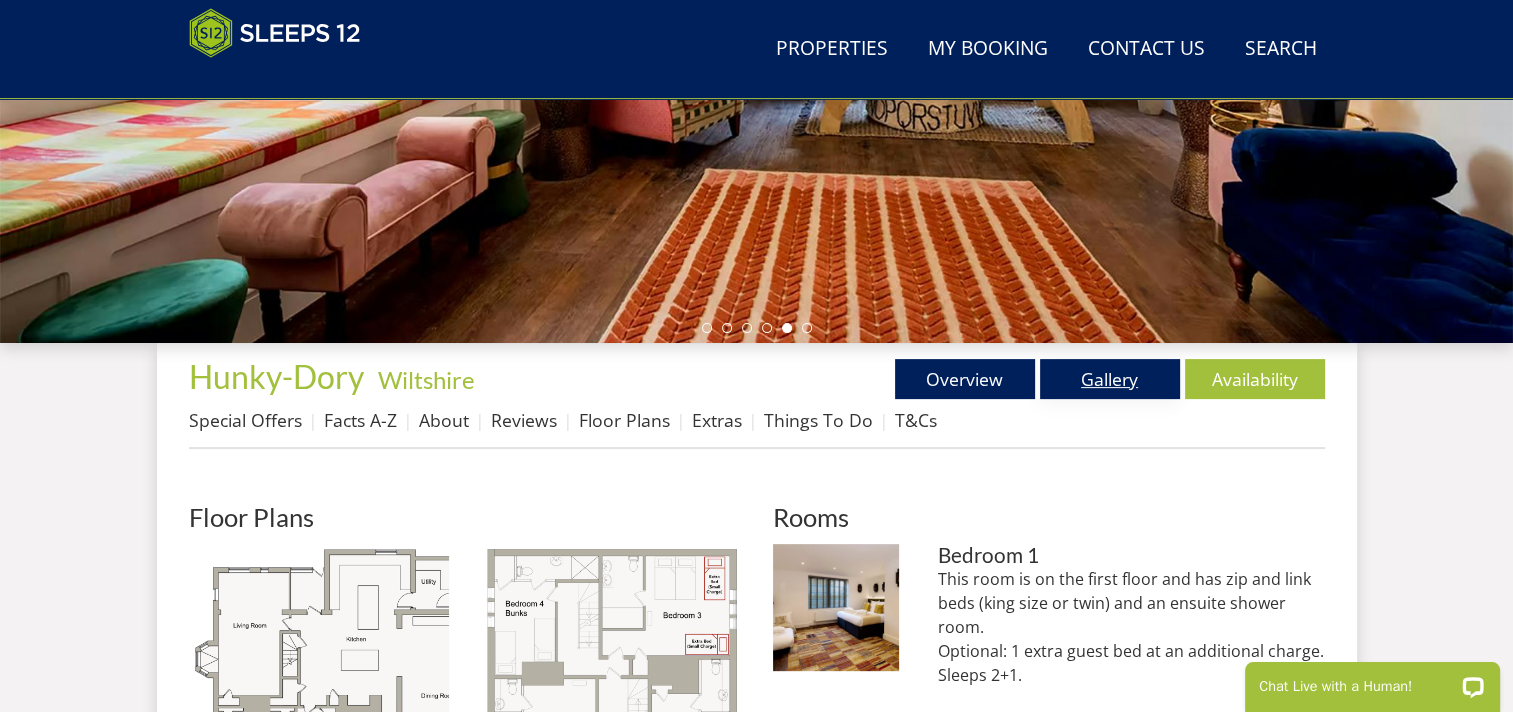 click on "Gallery" at bounding box center [1110, 379] 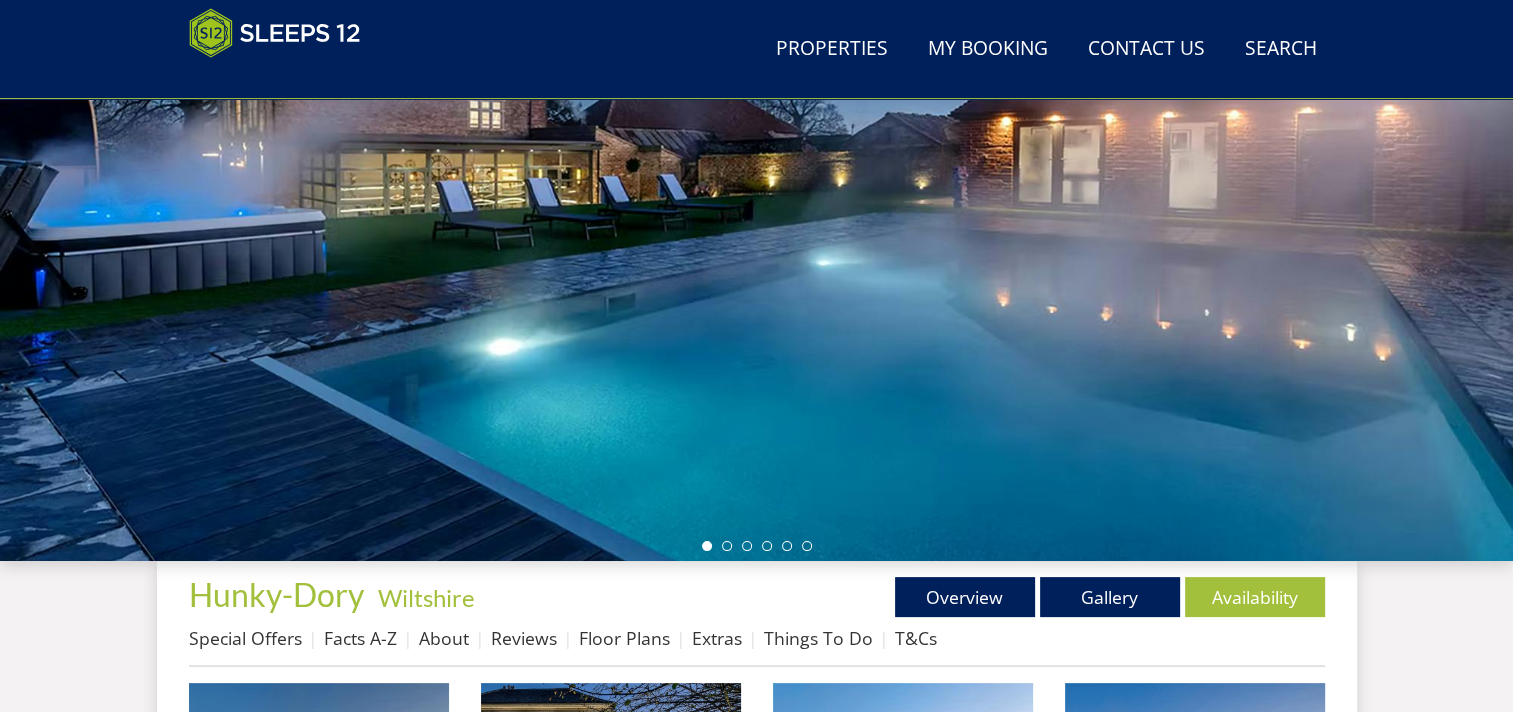 scroll, scrollTop: 294, scrollLeft: 0, axis: vertical 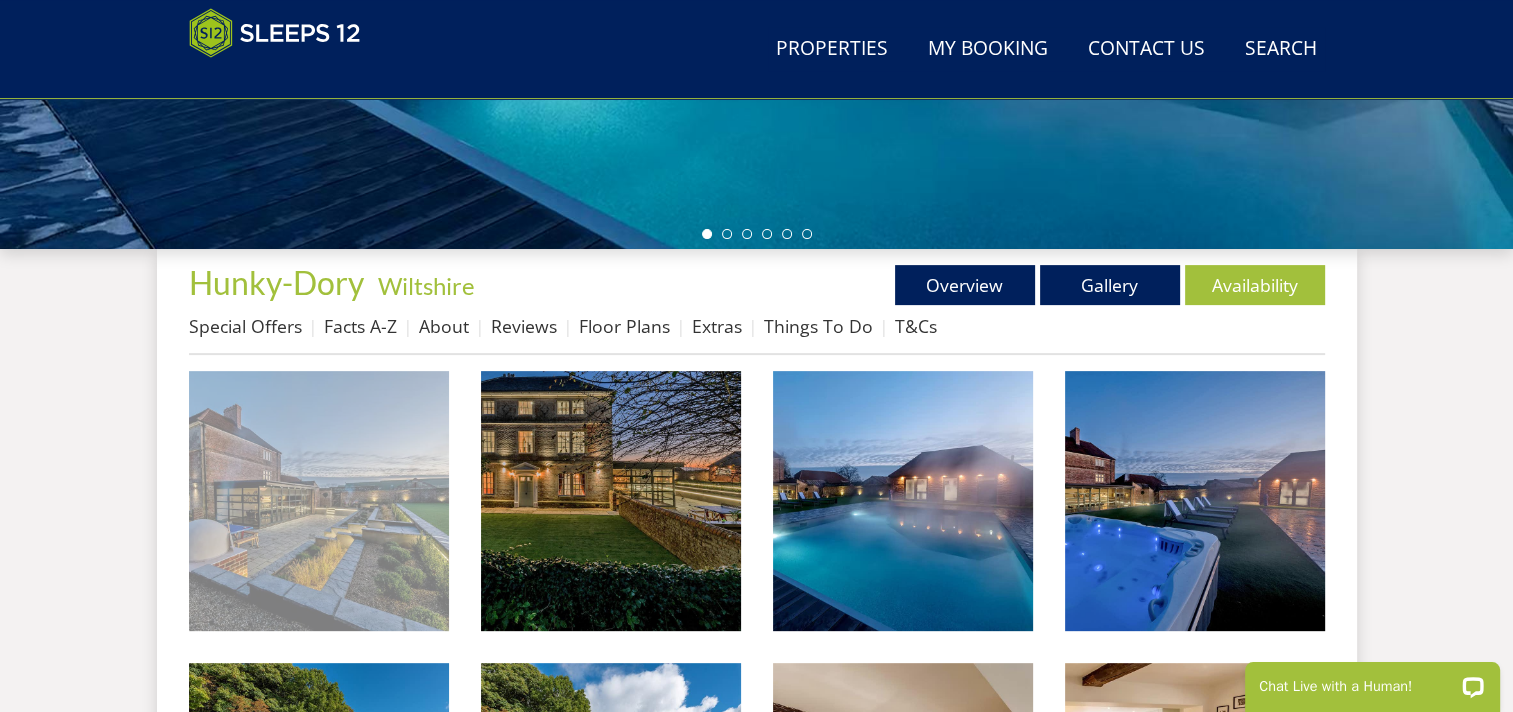 click at bounding box center (319, 501) 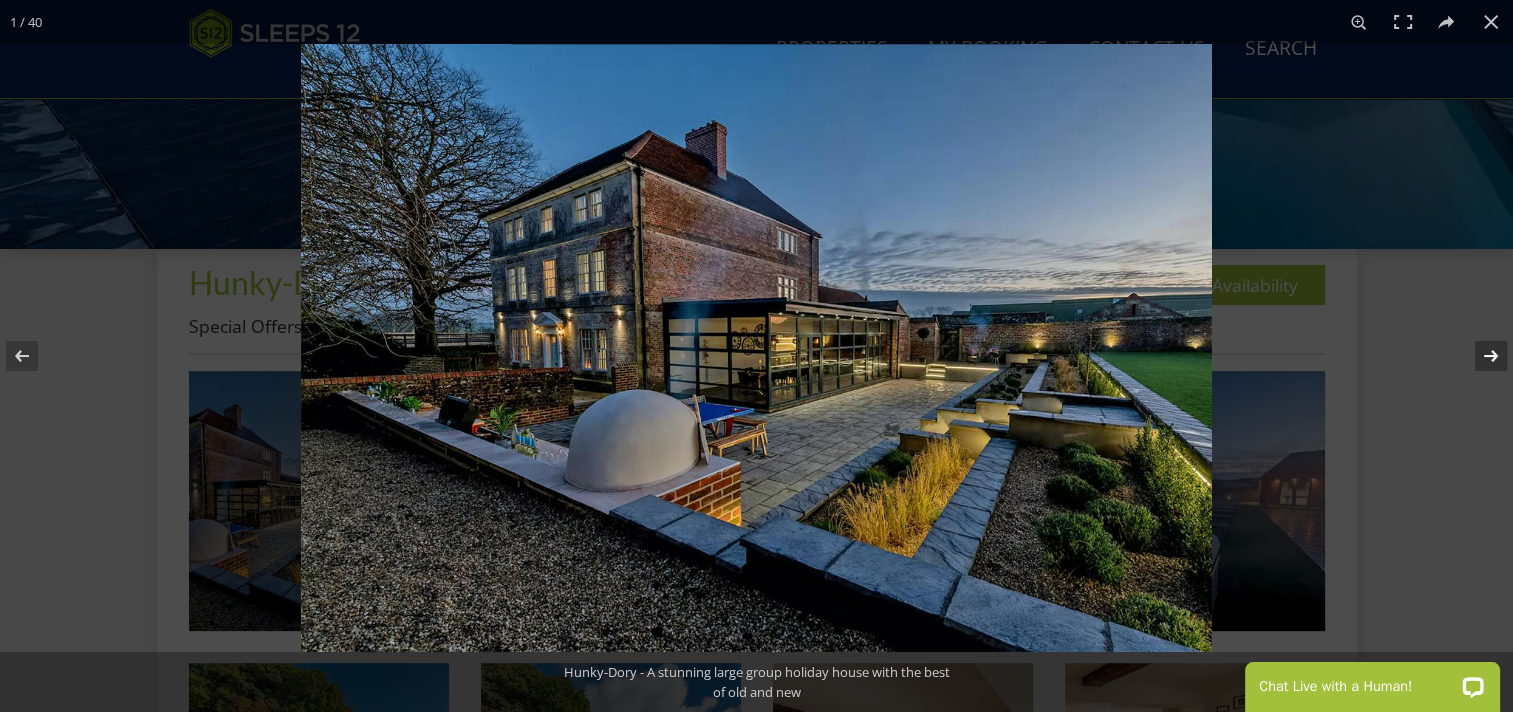 click at bounding box center [1478, 356] 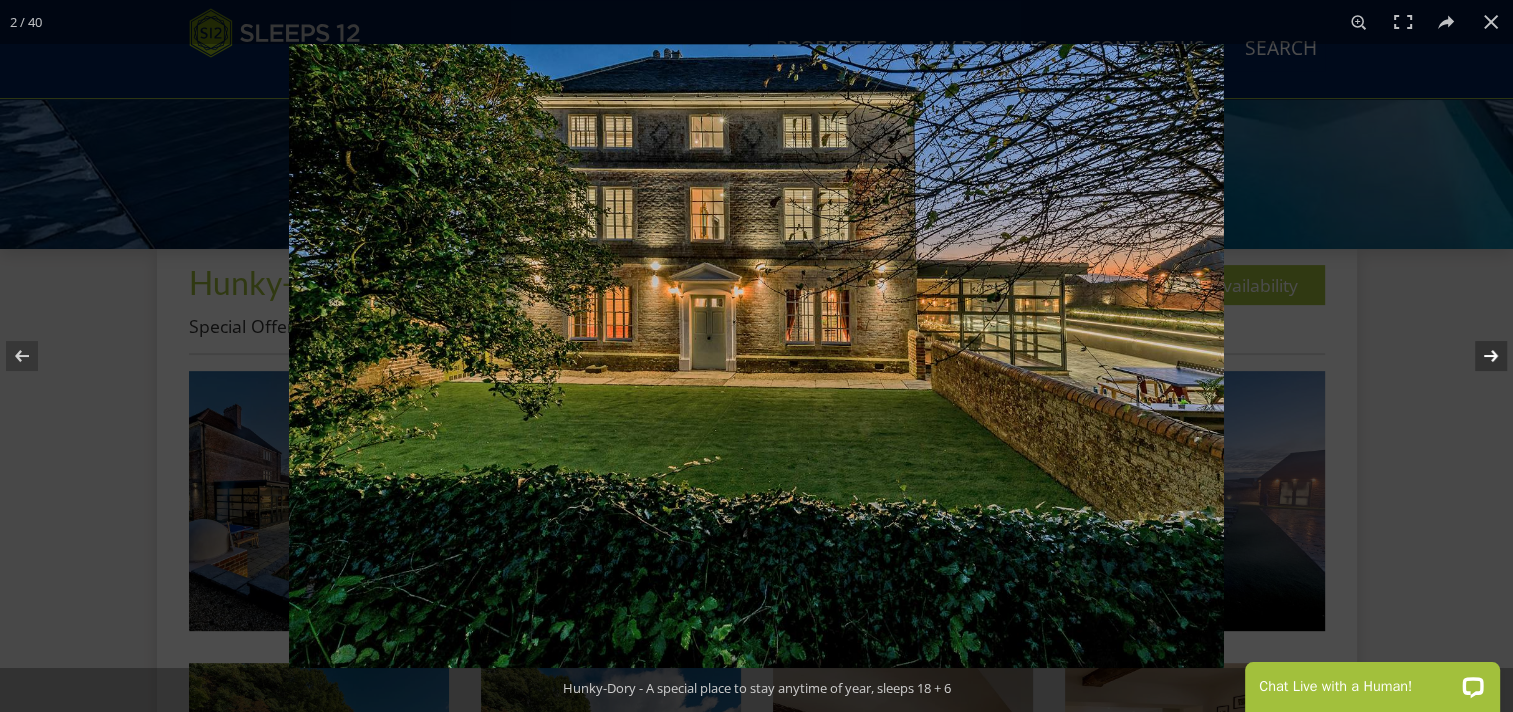 click at bounding box center (1478, 356) 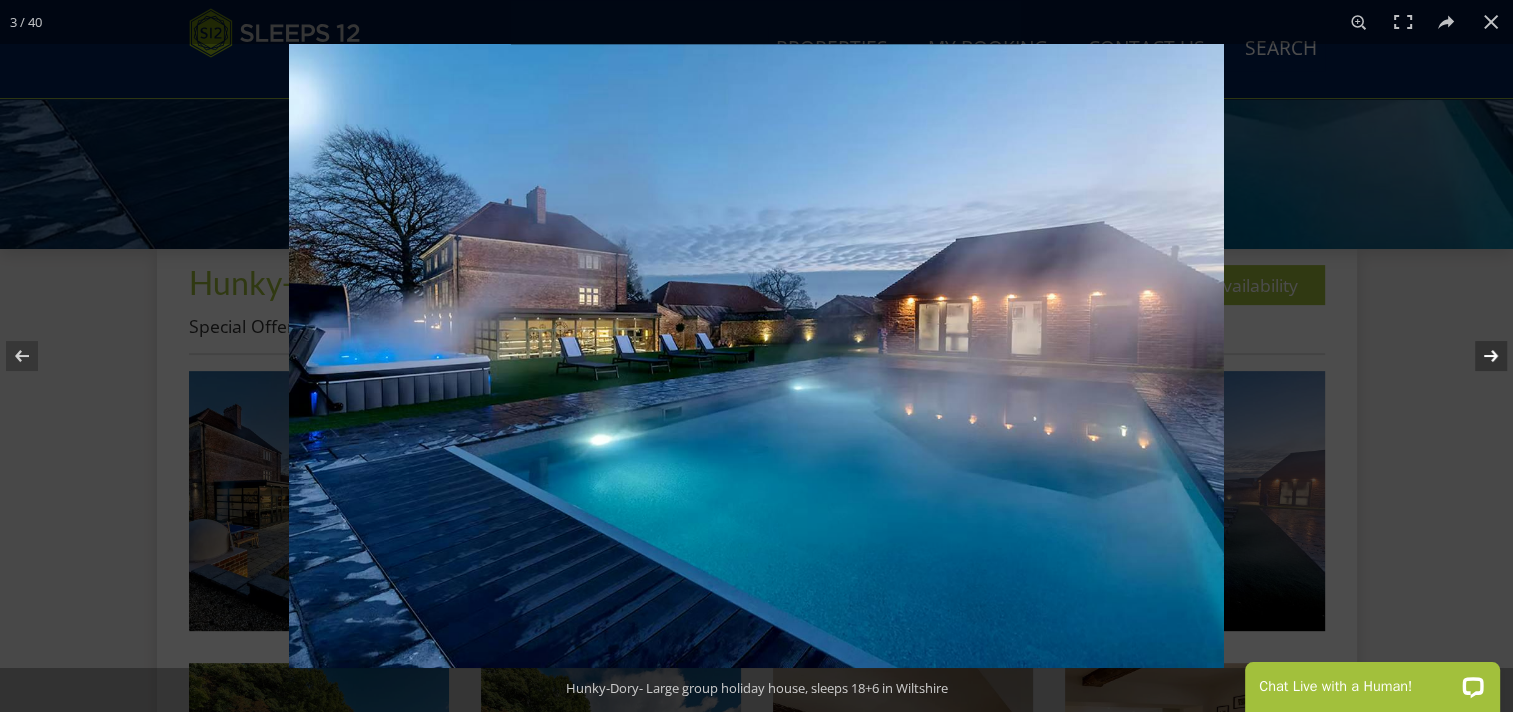 click at bounding box center (1478, 356) 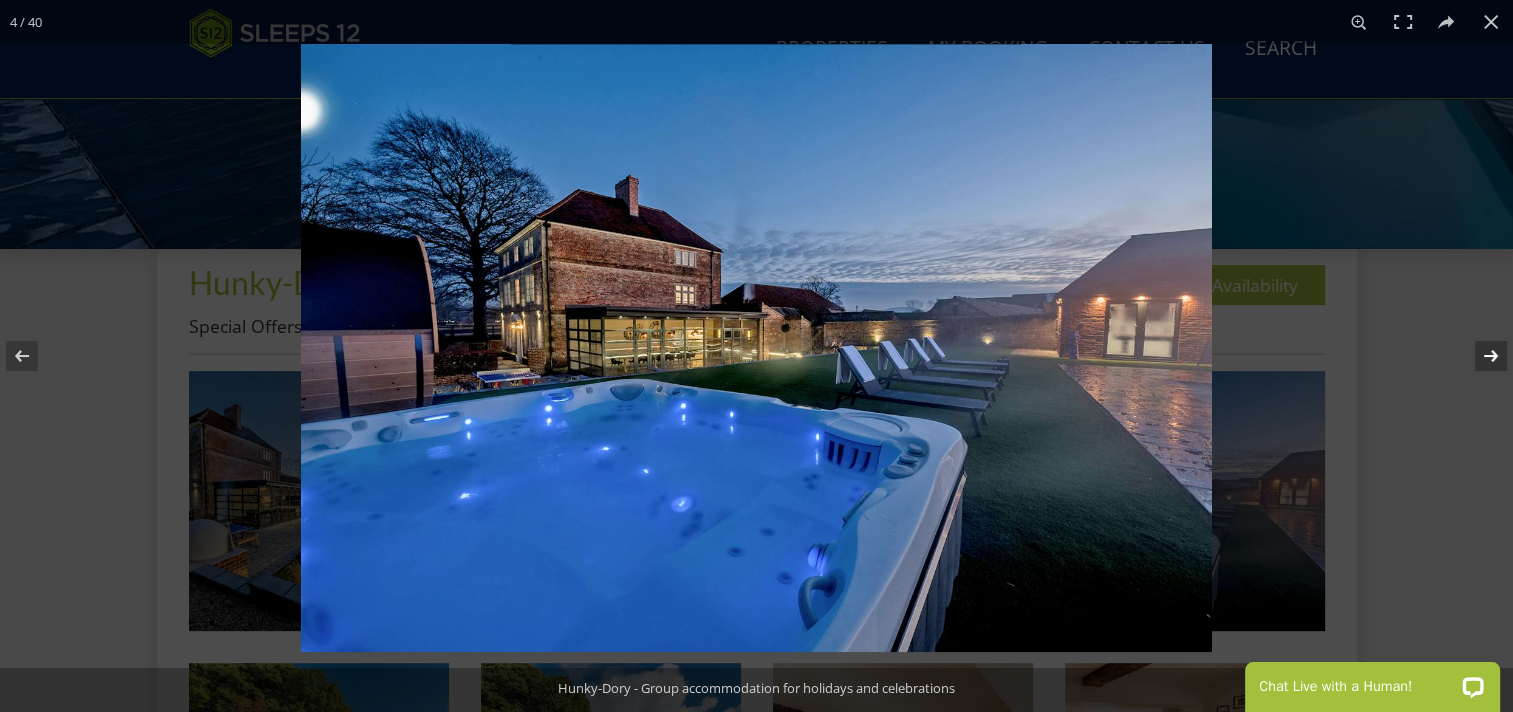 click at bounding box center [1478, 356] 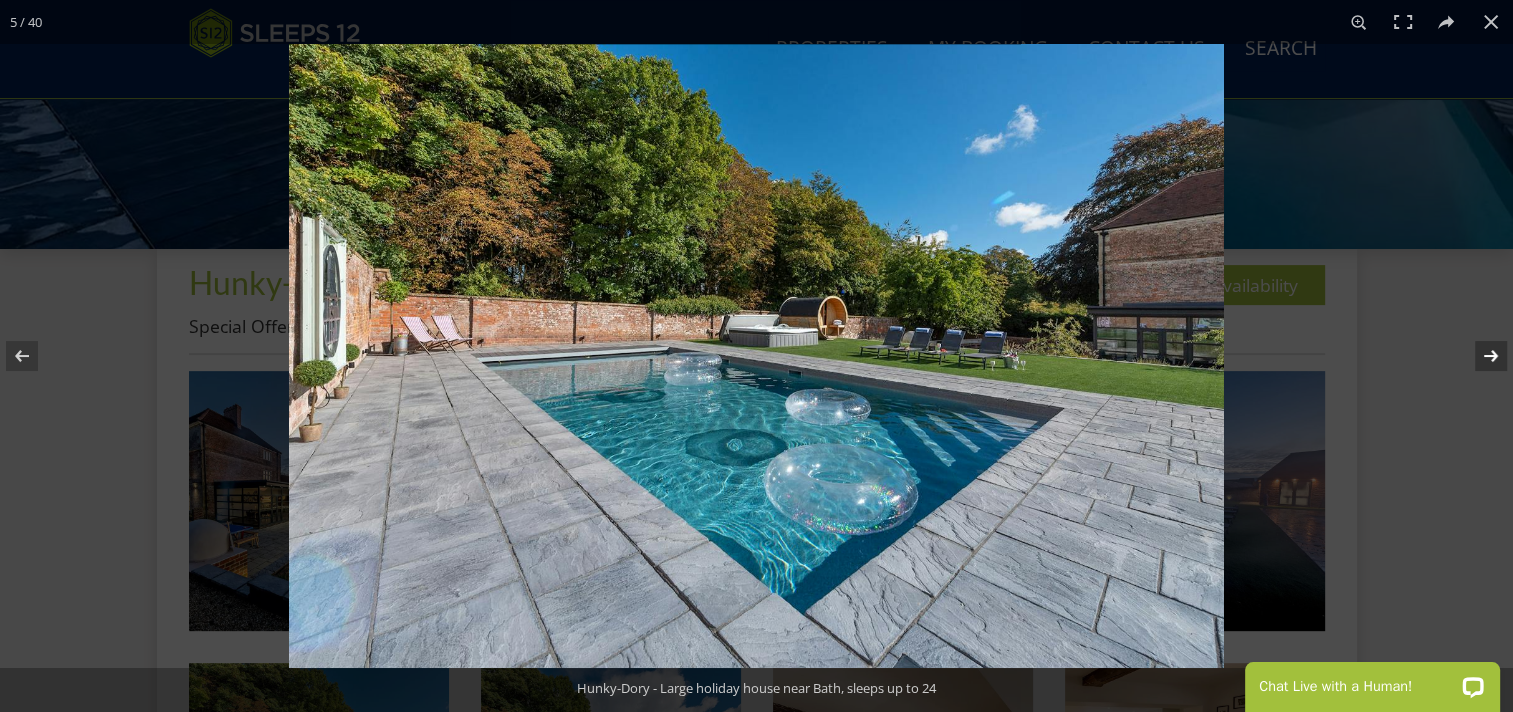 click at bounding box center (1478, 356) 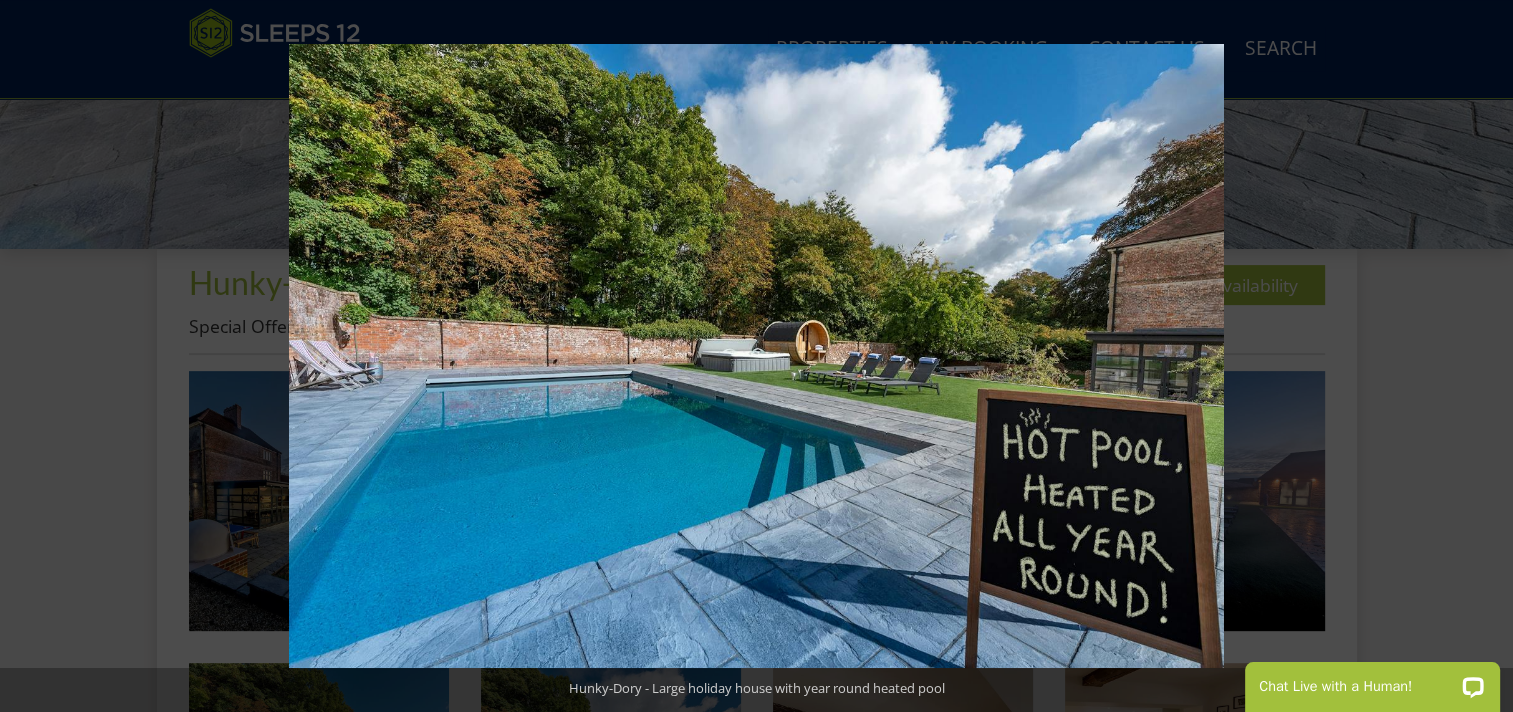 click at bounding box center [1478, 356] 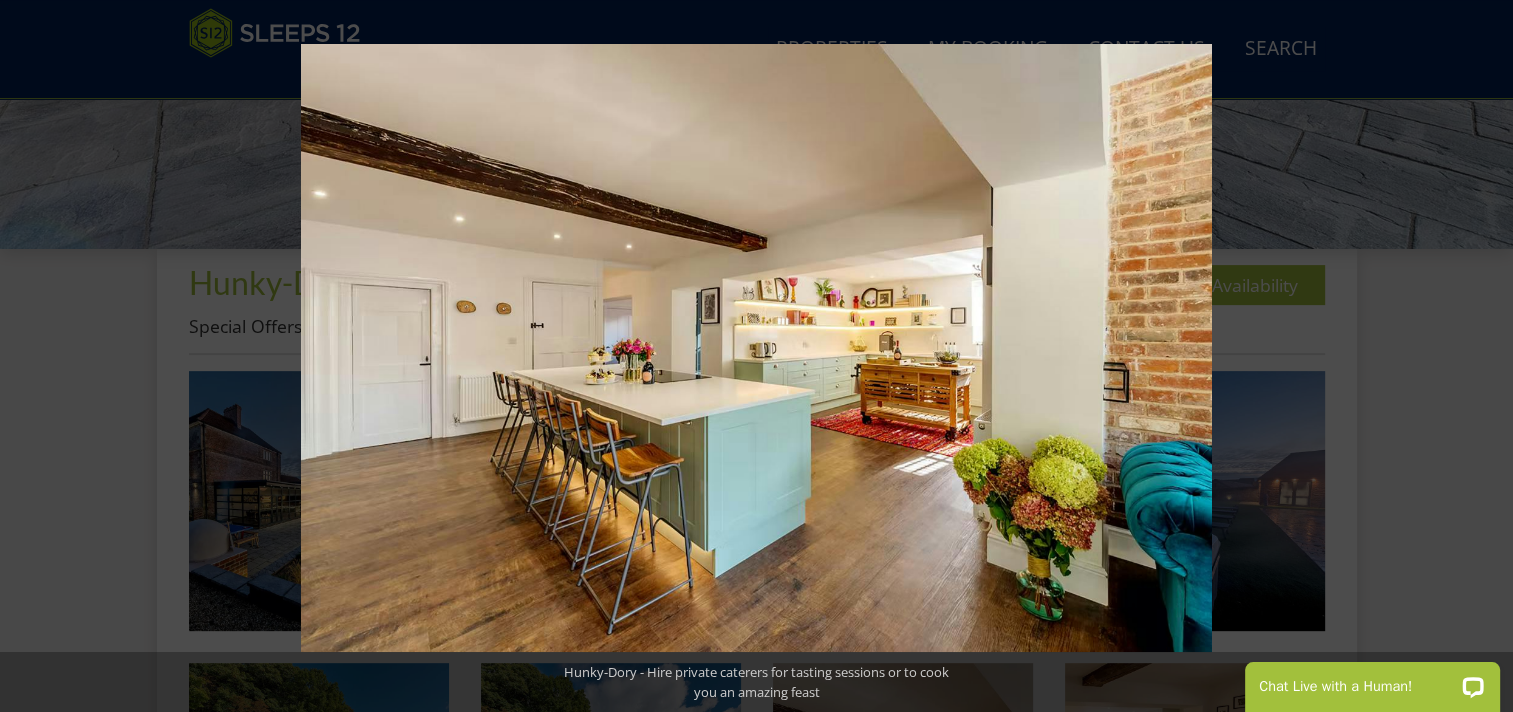 click at bounding box center [1478, 356] 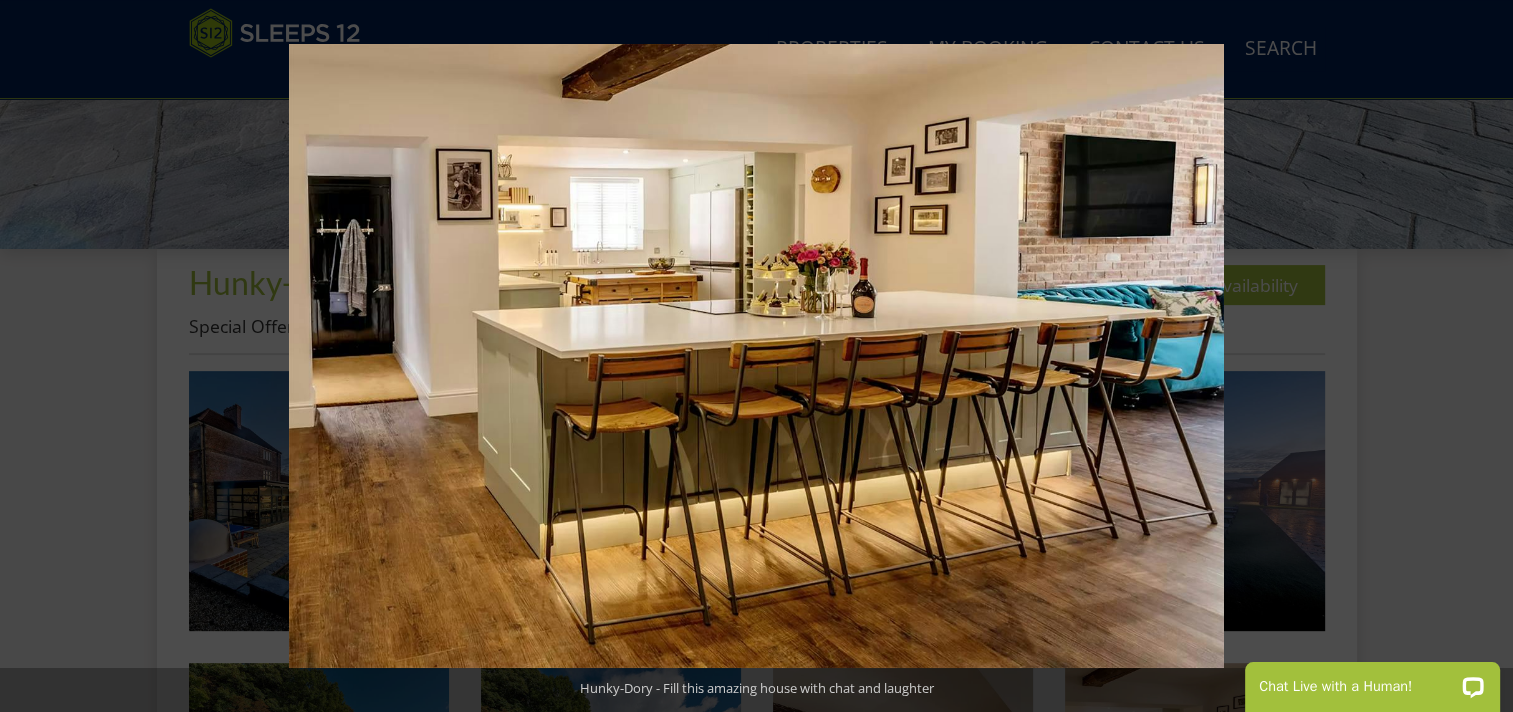 click at bounding box center [1478, 356] 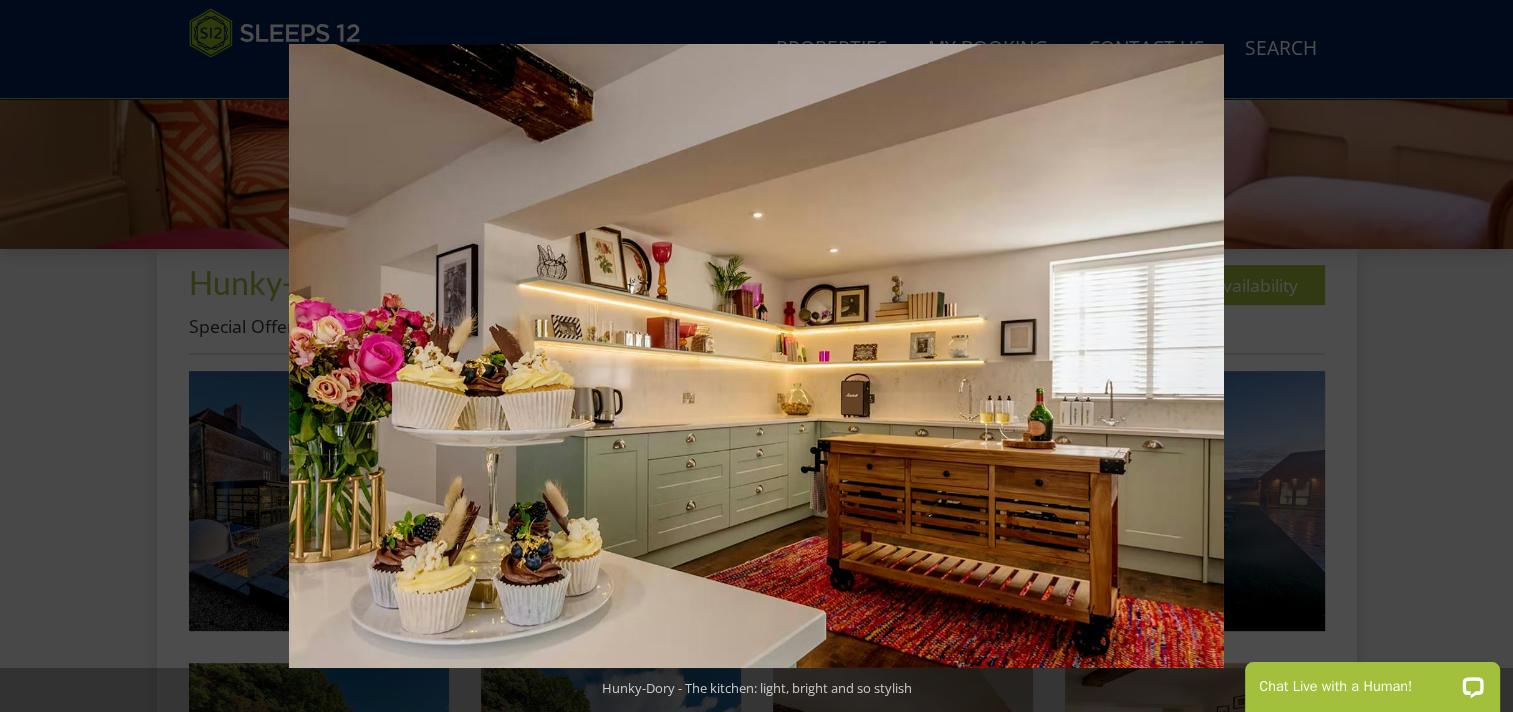 click at bounding box center [1478, 356] 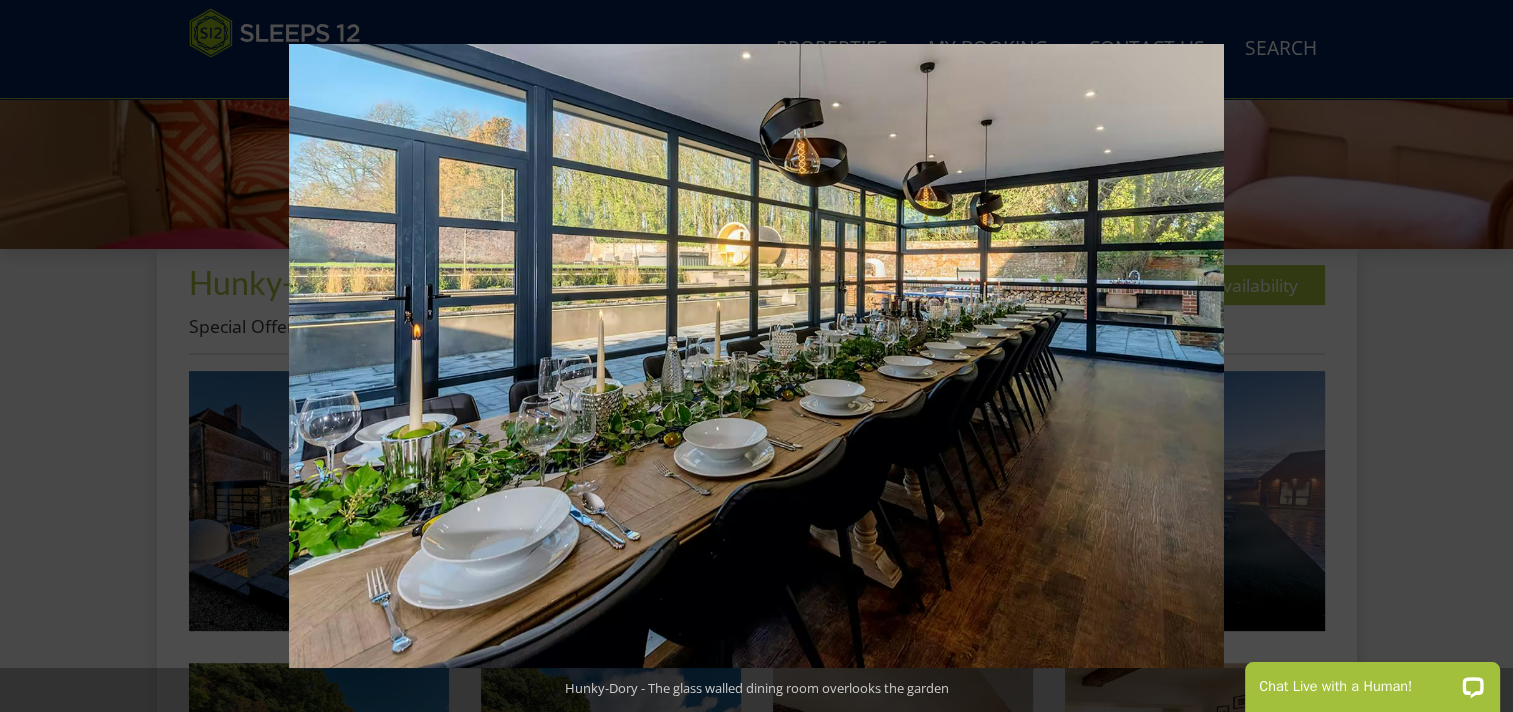 click at bounding box center (1478, 356) 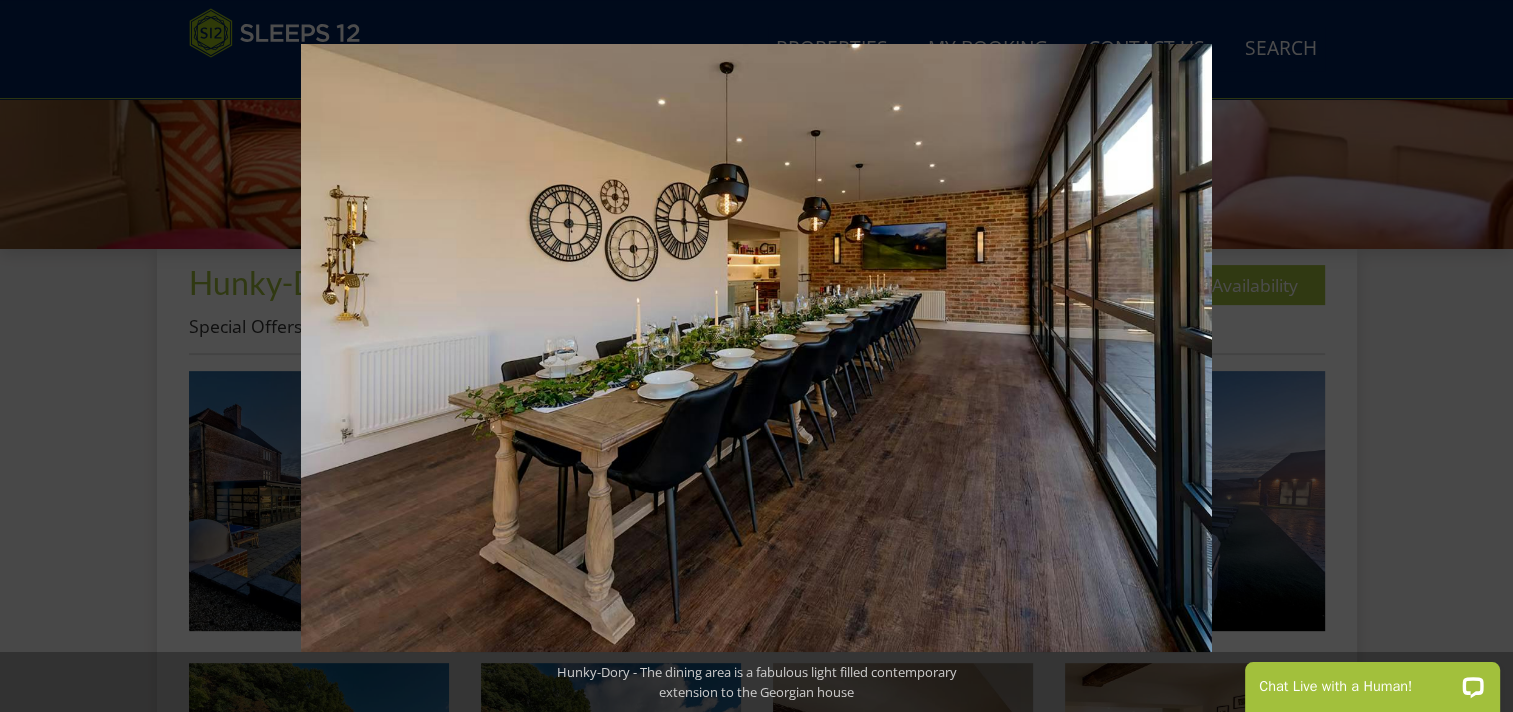 click at bounding box center [1478, 356] 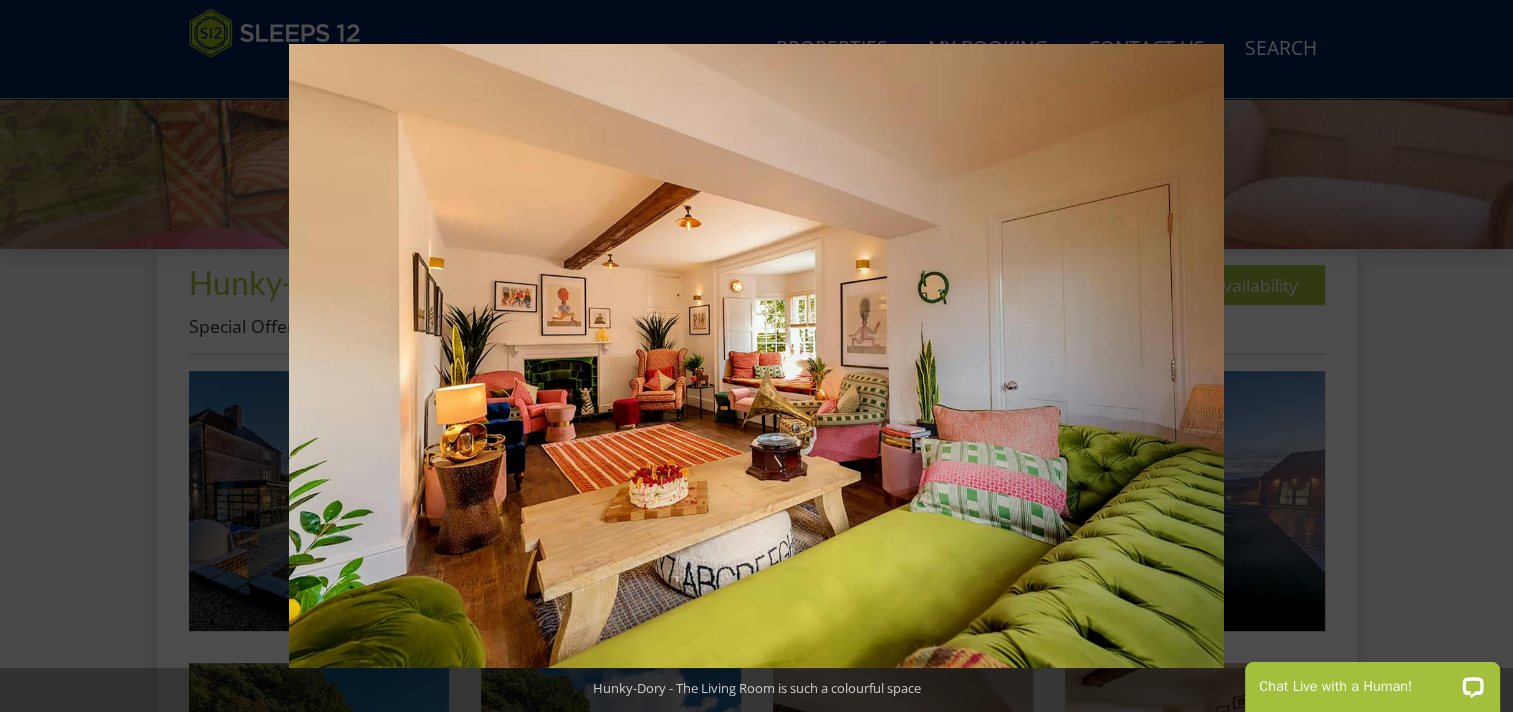 click at bounding box center (1478, 356) 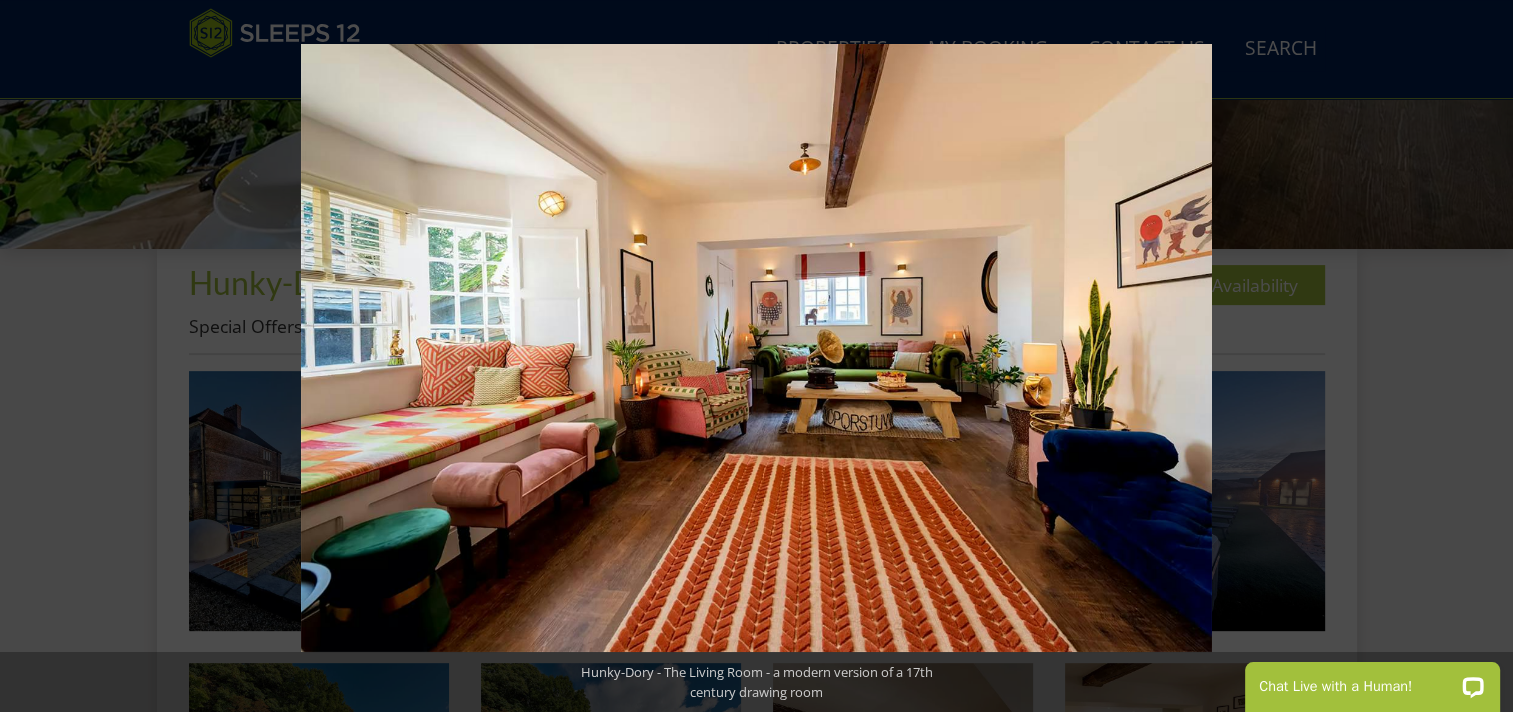 click at bounding box center [1478, 356] 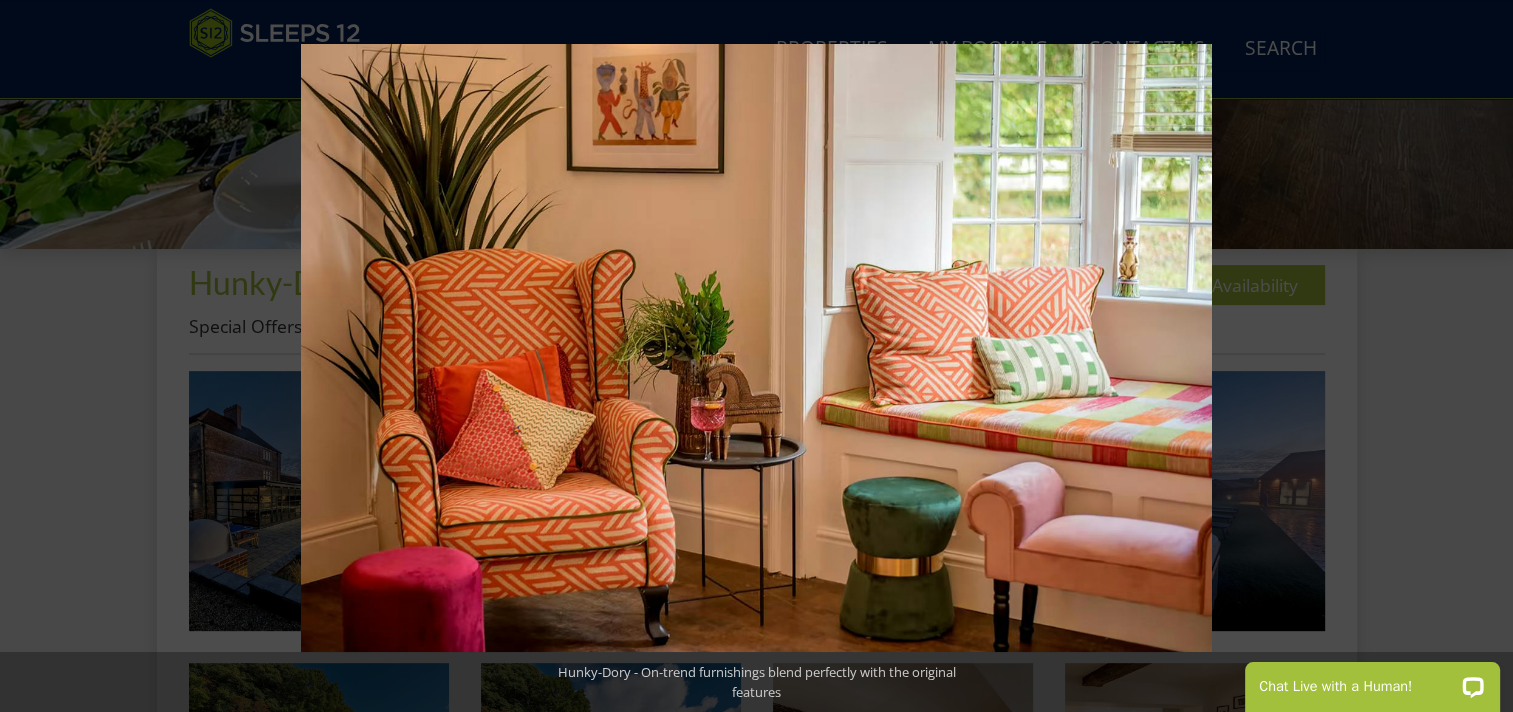 click at bounding box center (1478, 356) 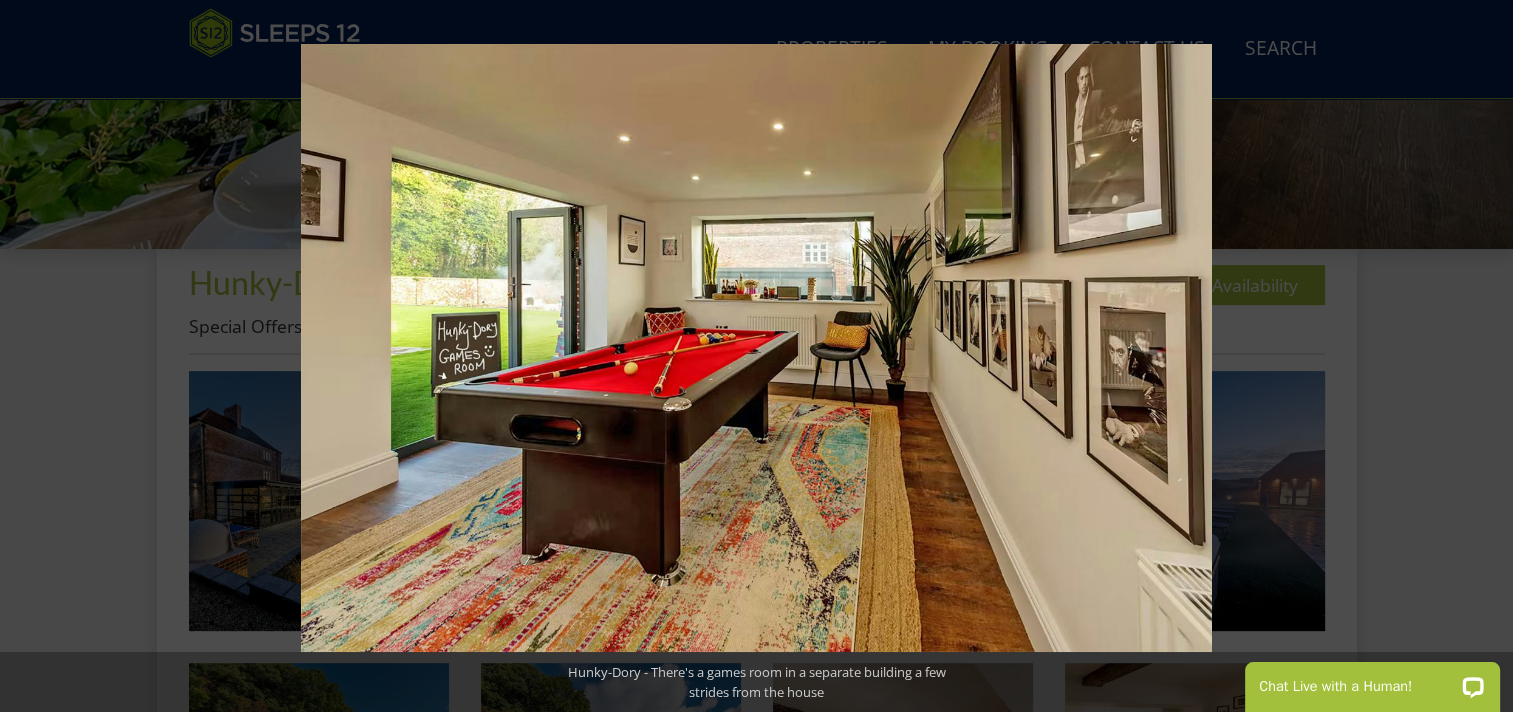 click at bounding box center [1478, 356] 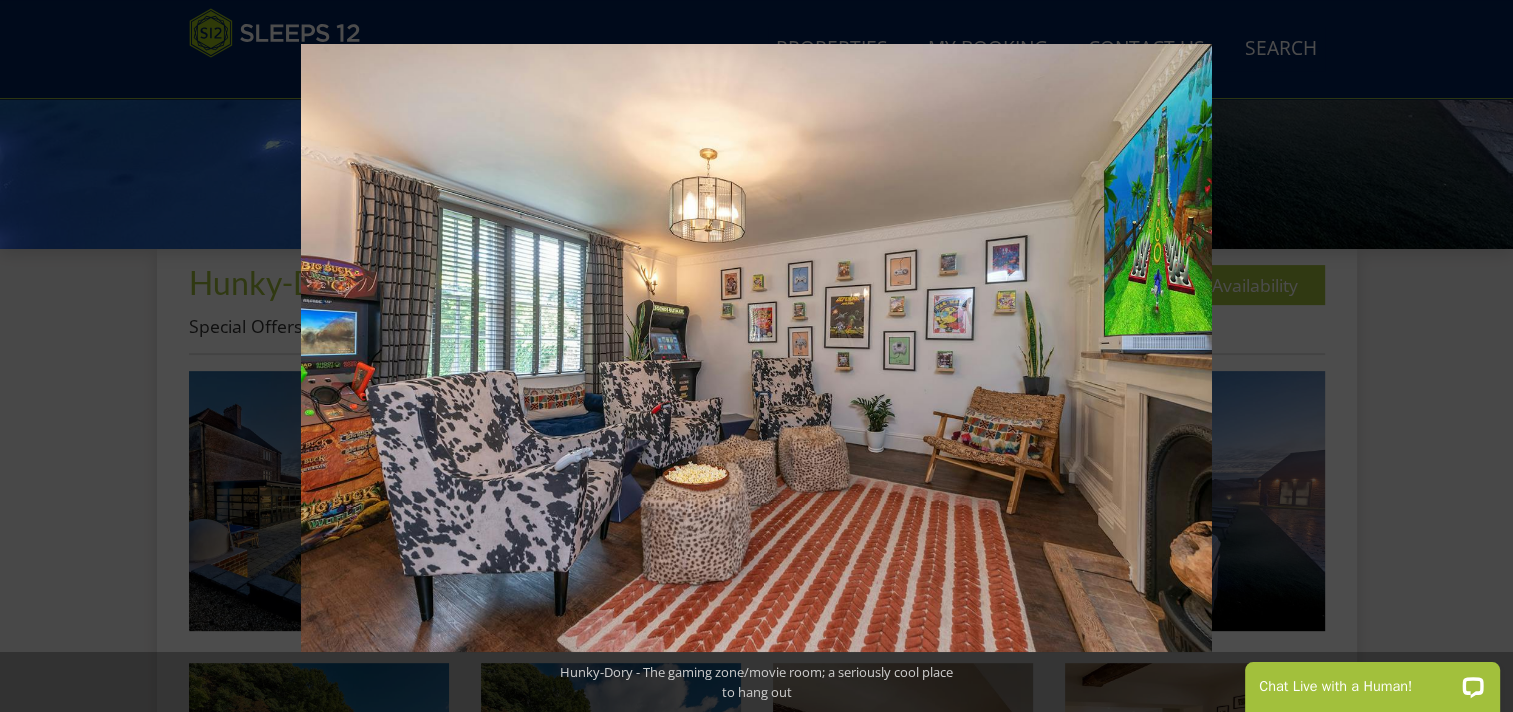 click at bounding box center (1478, 356) 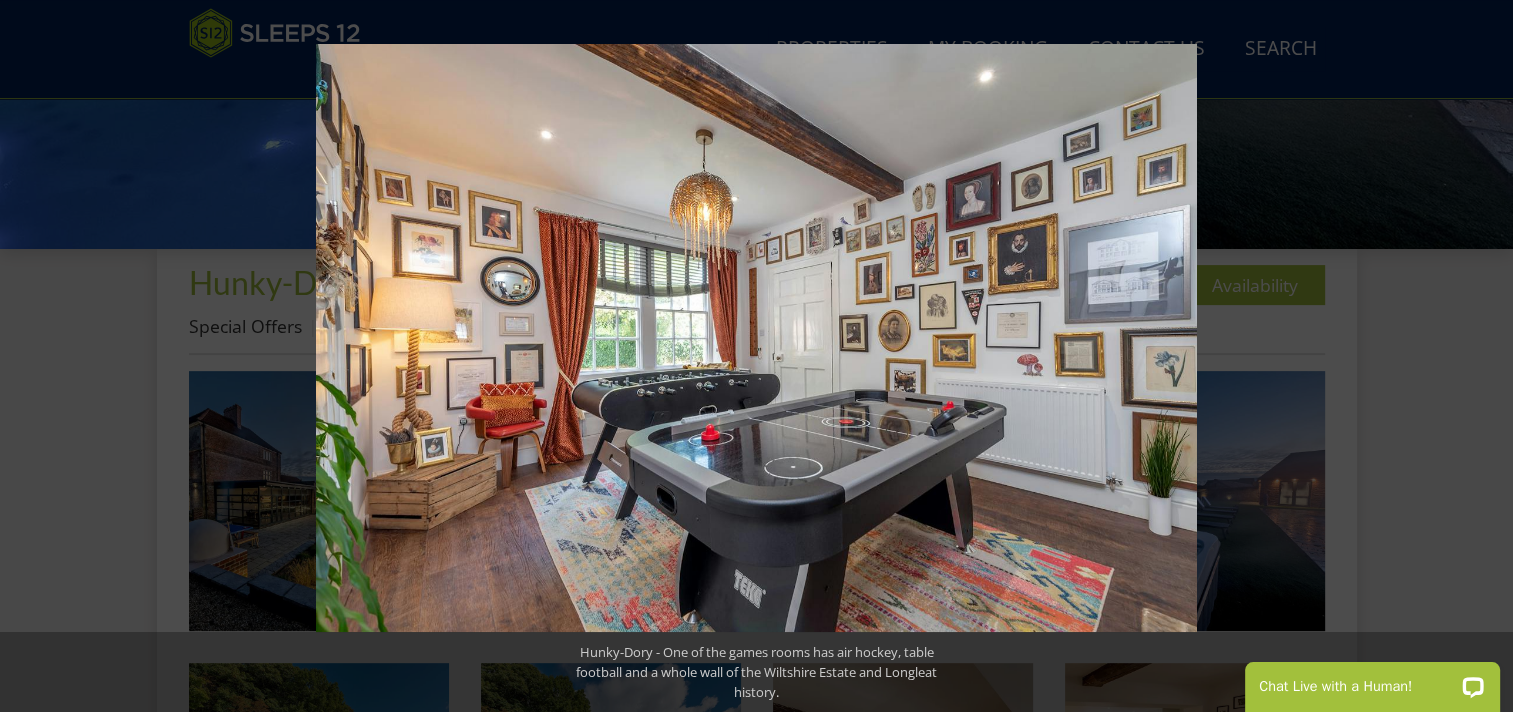 click at bounding box center (1478, 356) 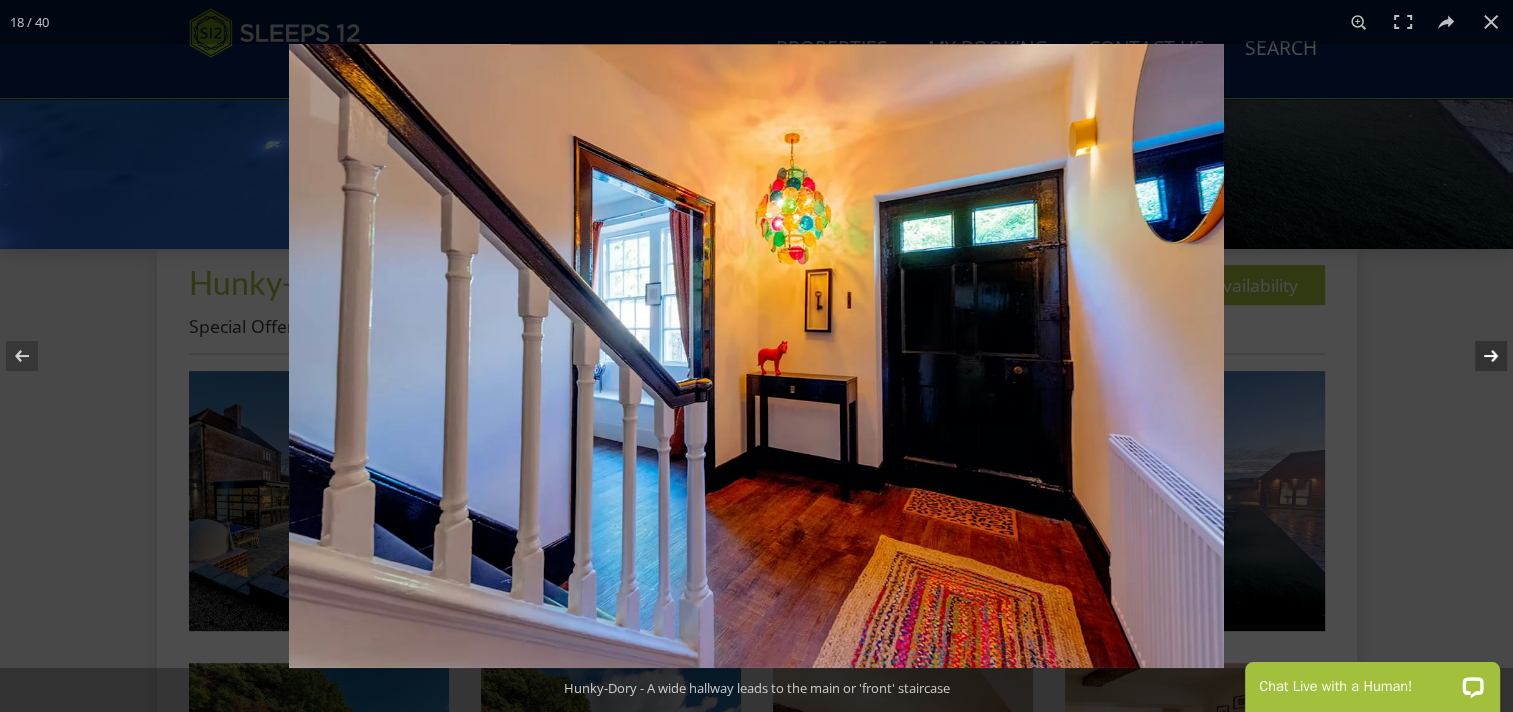 click at bounding box center (1478, 356) 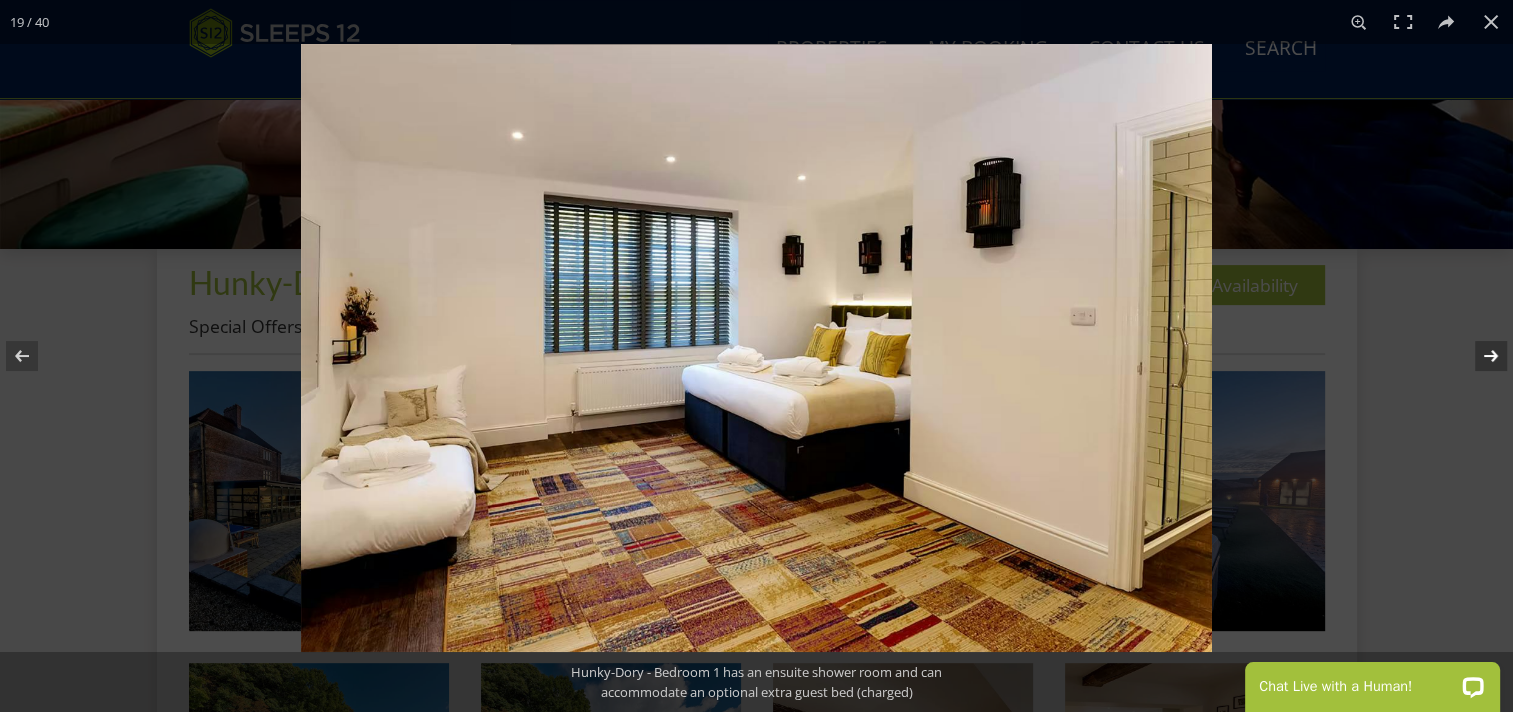 click at bounding box center [1478, 356] 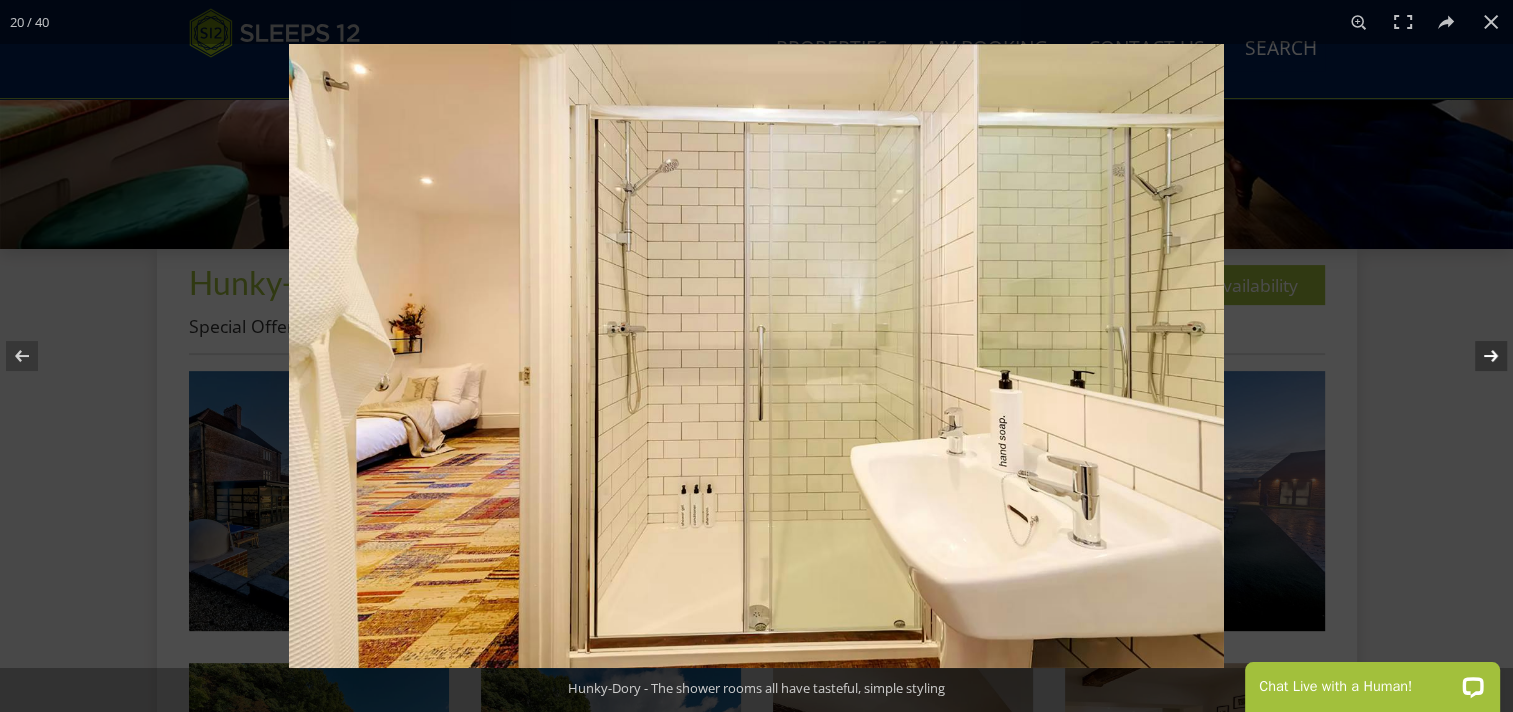 click at bounding box center [1478, 356] 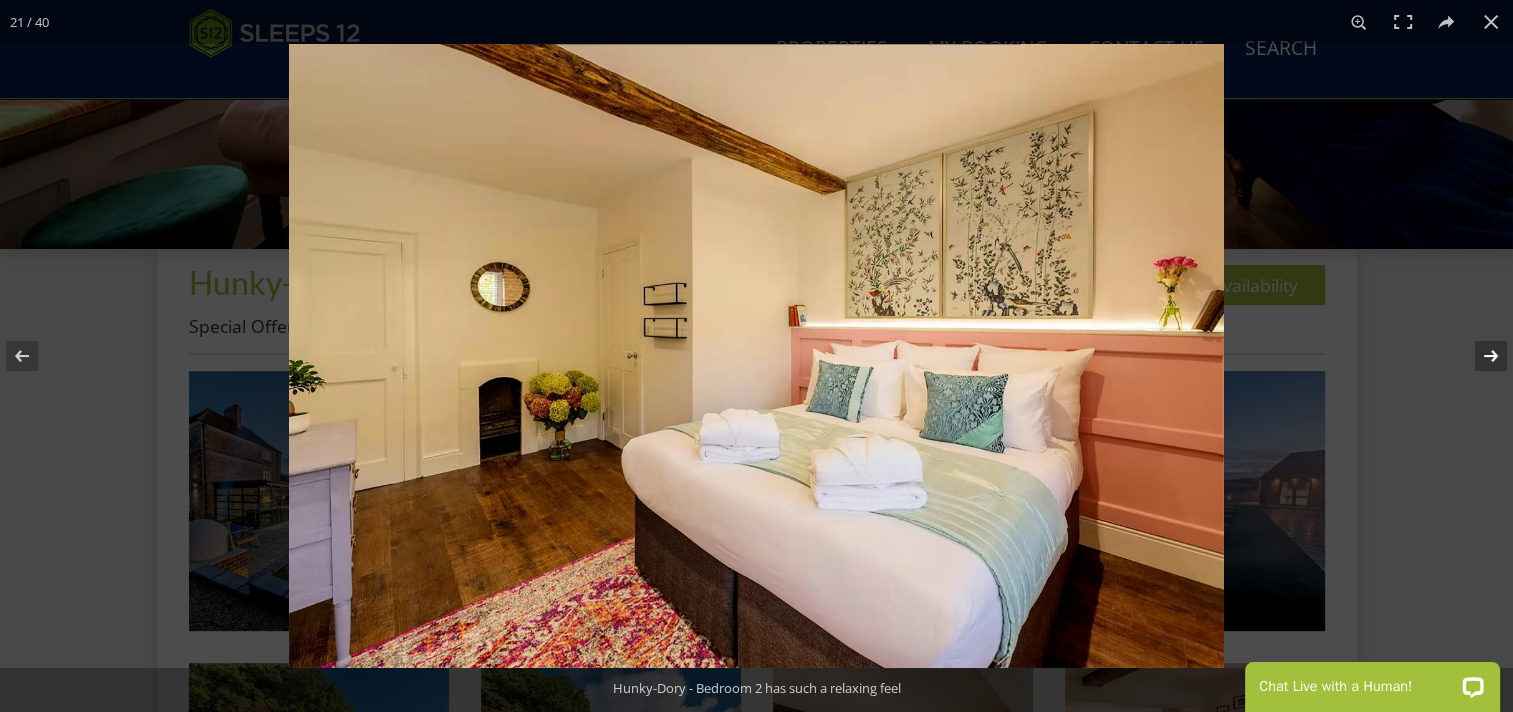 click at bounding box center (1478, 356) 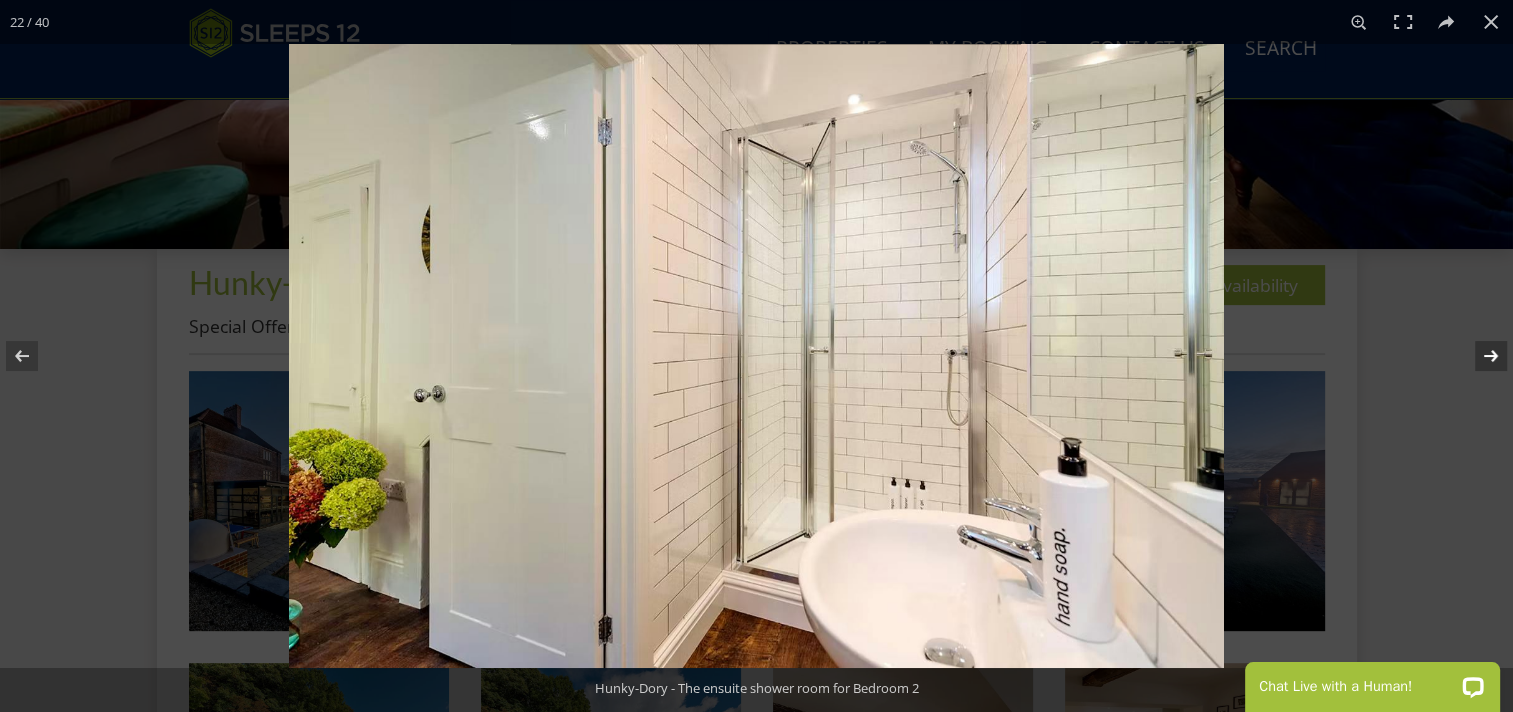 click at bounding box center (1478, 356) 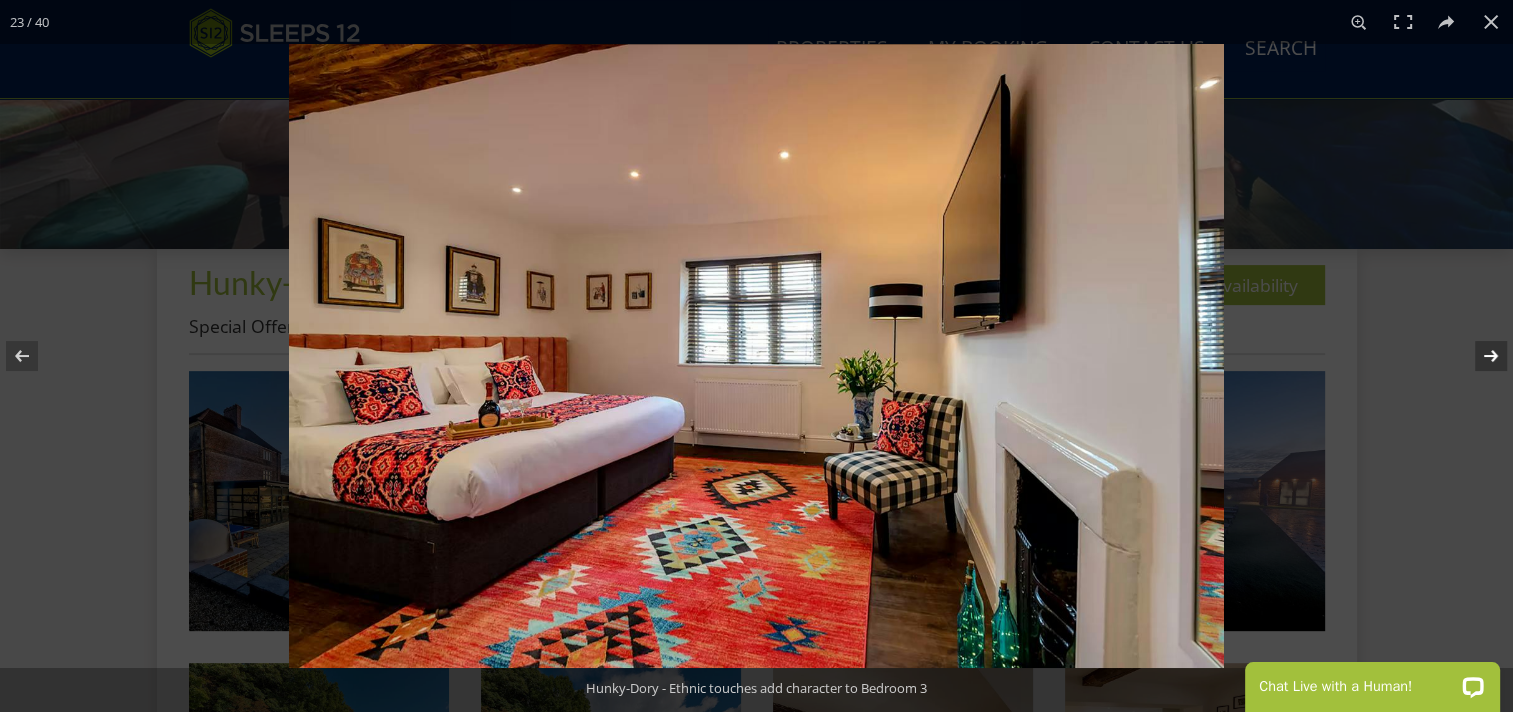 click at bounding box center (1478, 356) 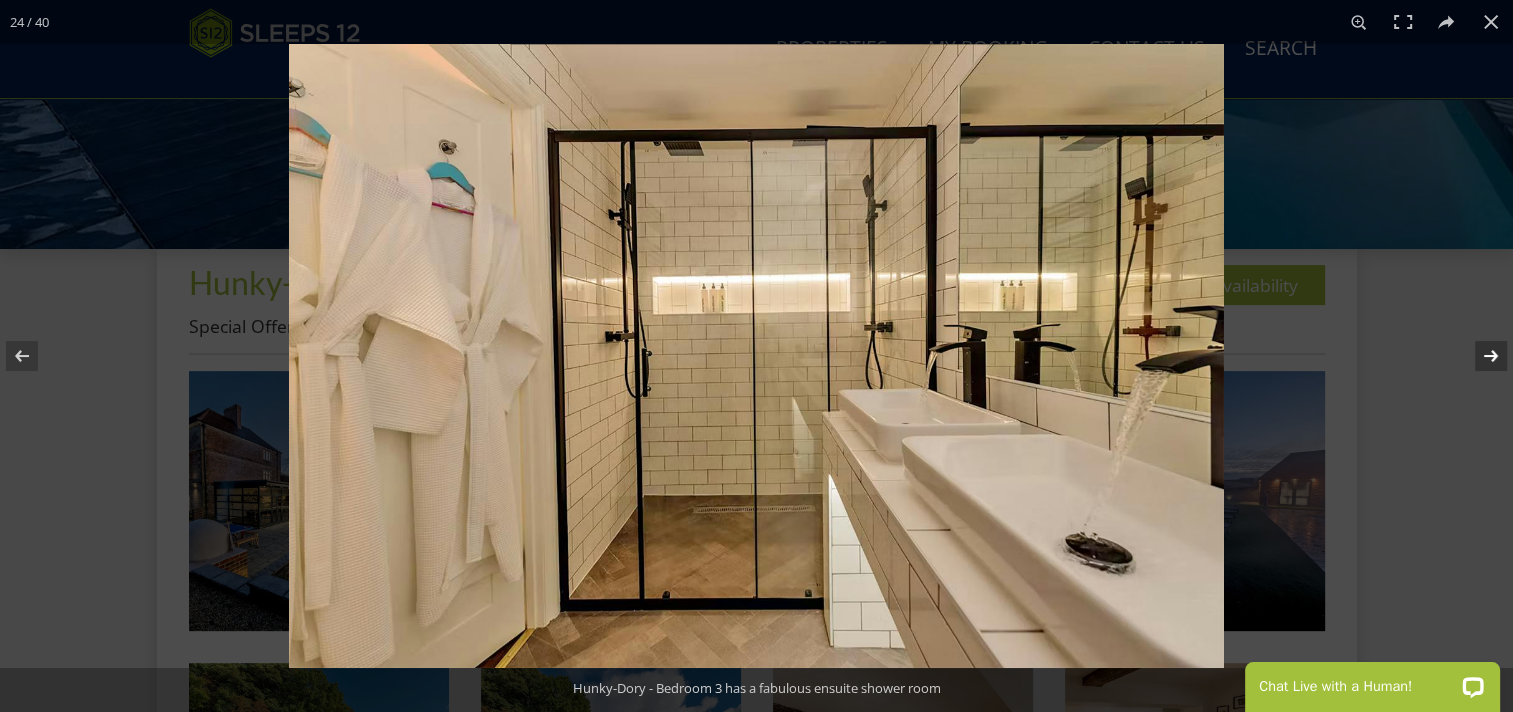 click at bounding box center (1478, 356) 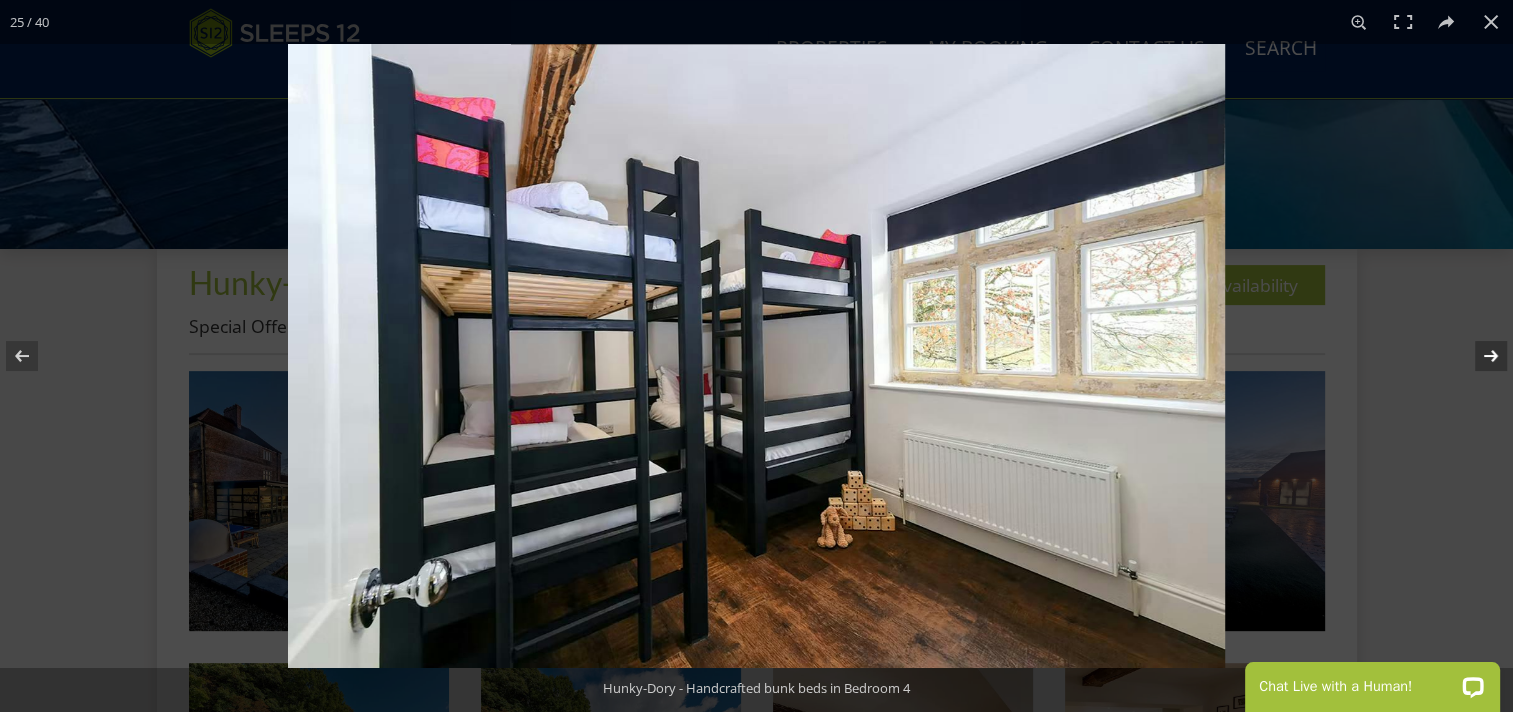 click at bounding box center [1478, 356] 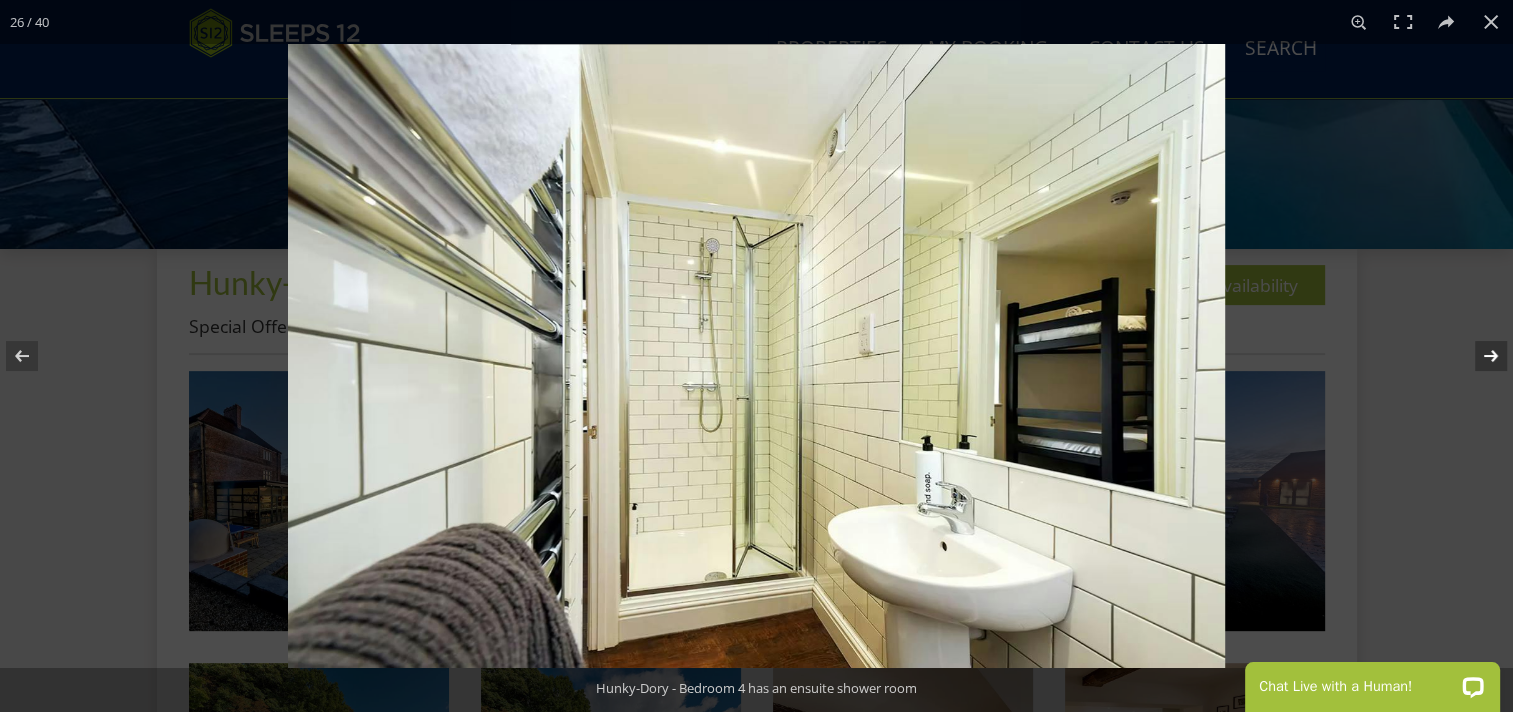 click at bounding box center (1478, 356) 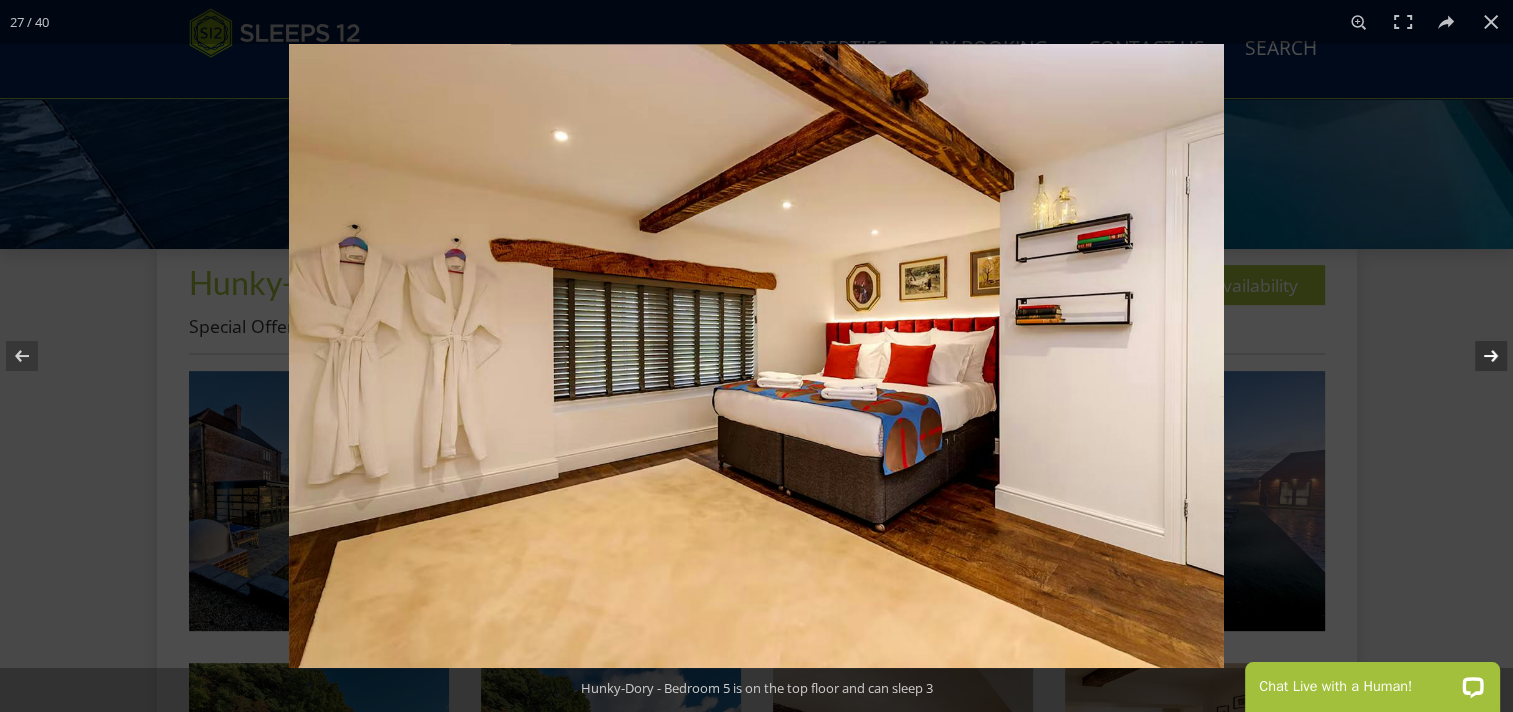 click at bounding box center (1478, 356) 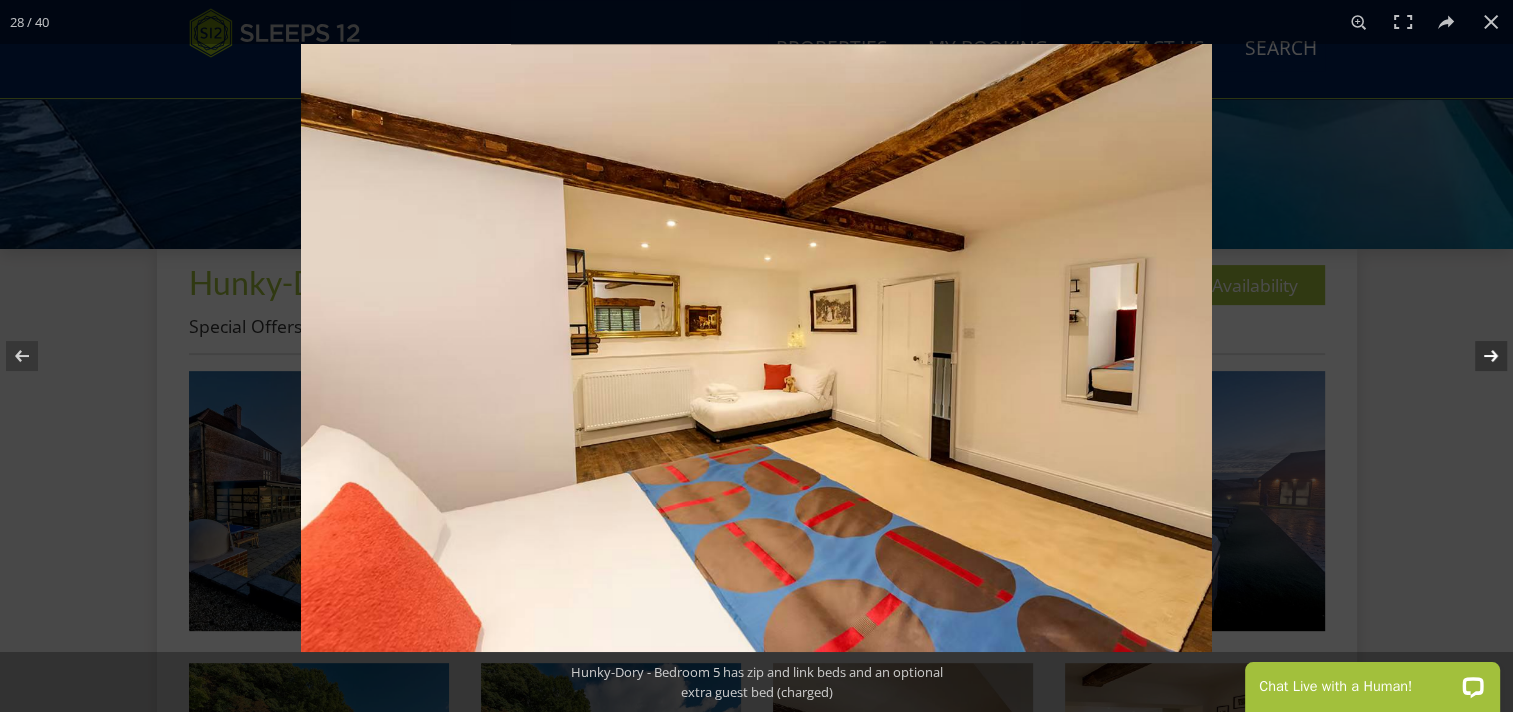 click at bounding box center (1478, 356) 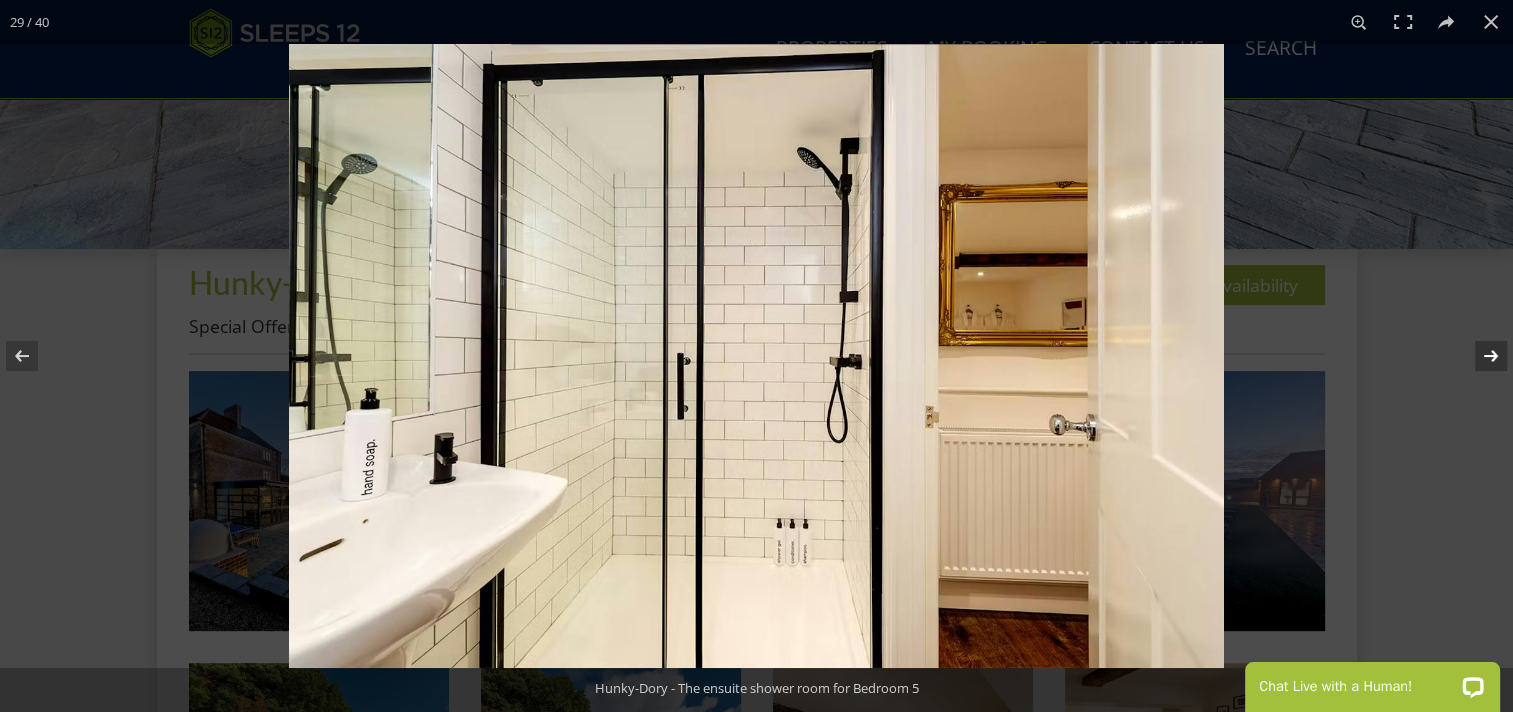 click at bounding box center [1478, 356] 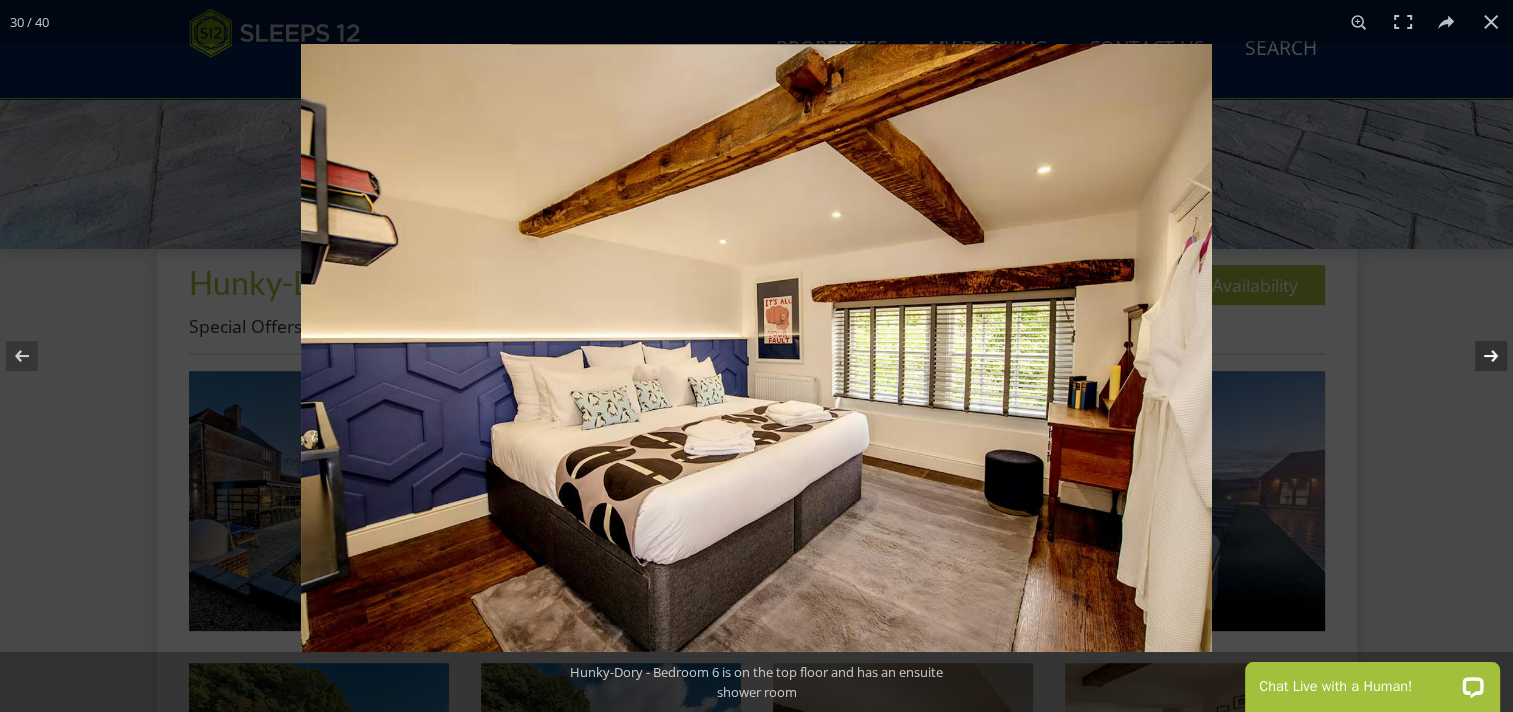 click at bounding box center (1478, 356) 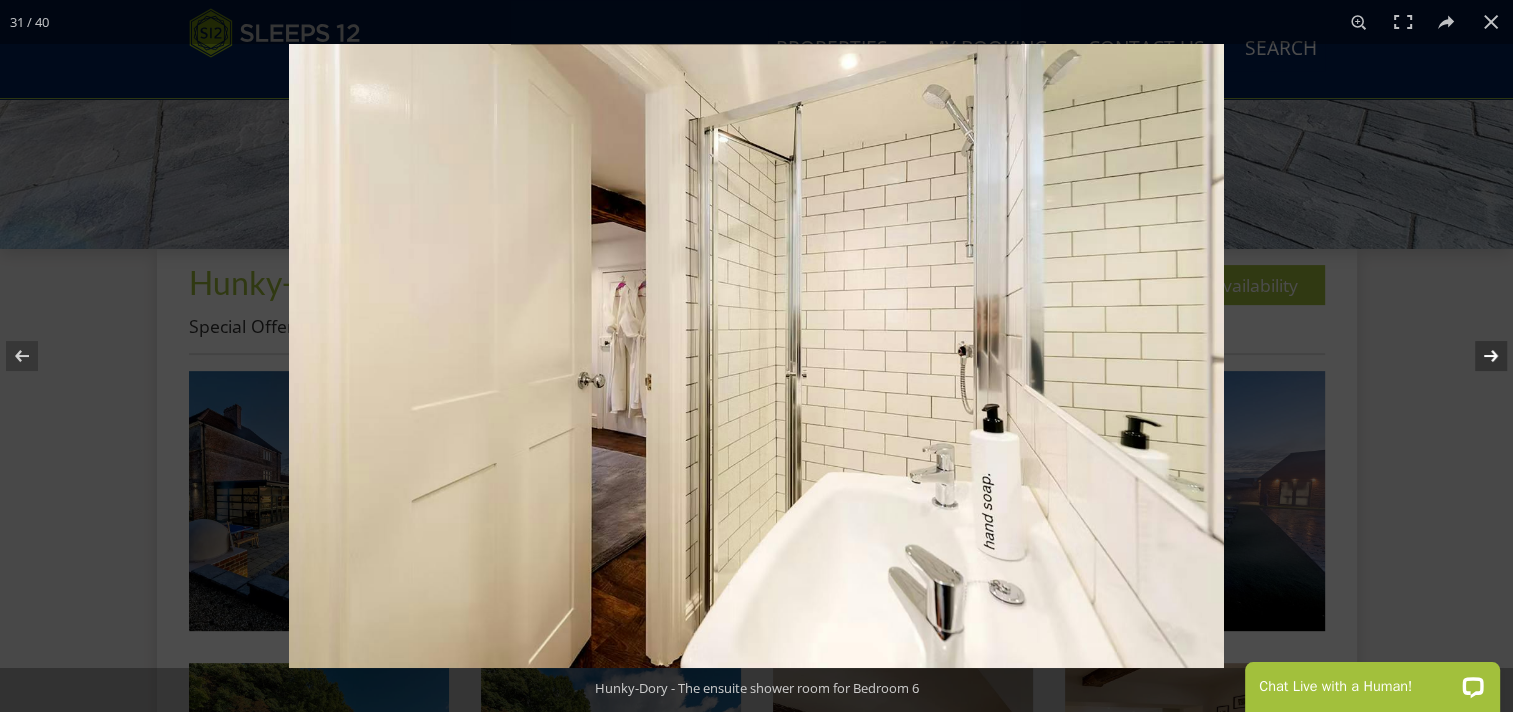 click at bounding box center [1478, 356] 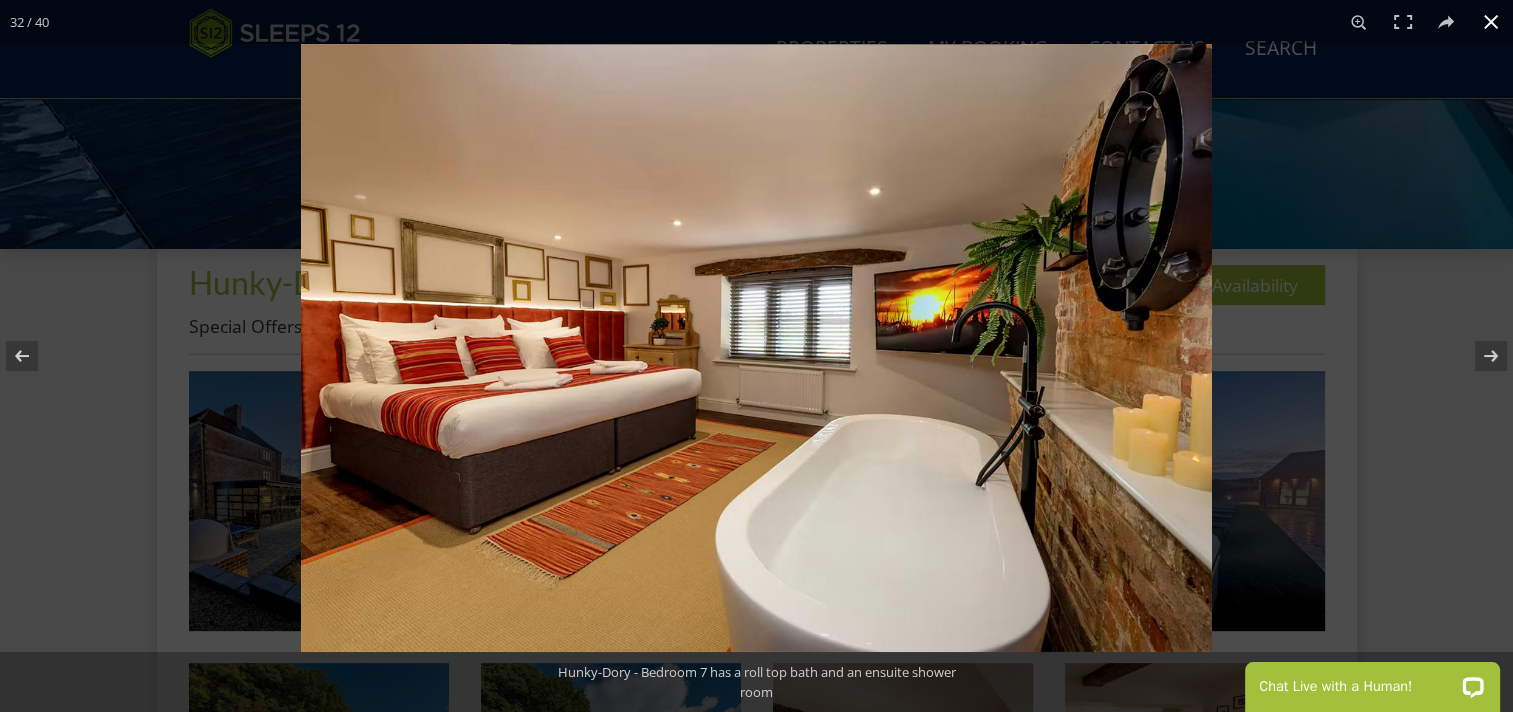 click at bounding box center [1057, 400] 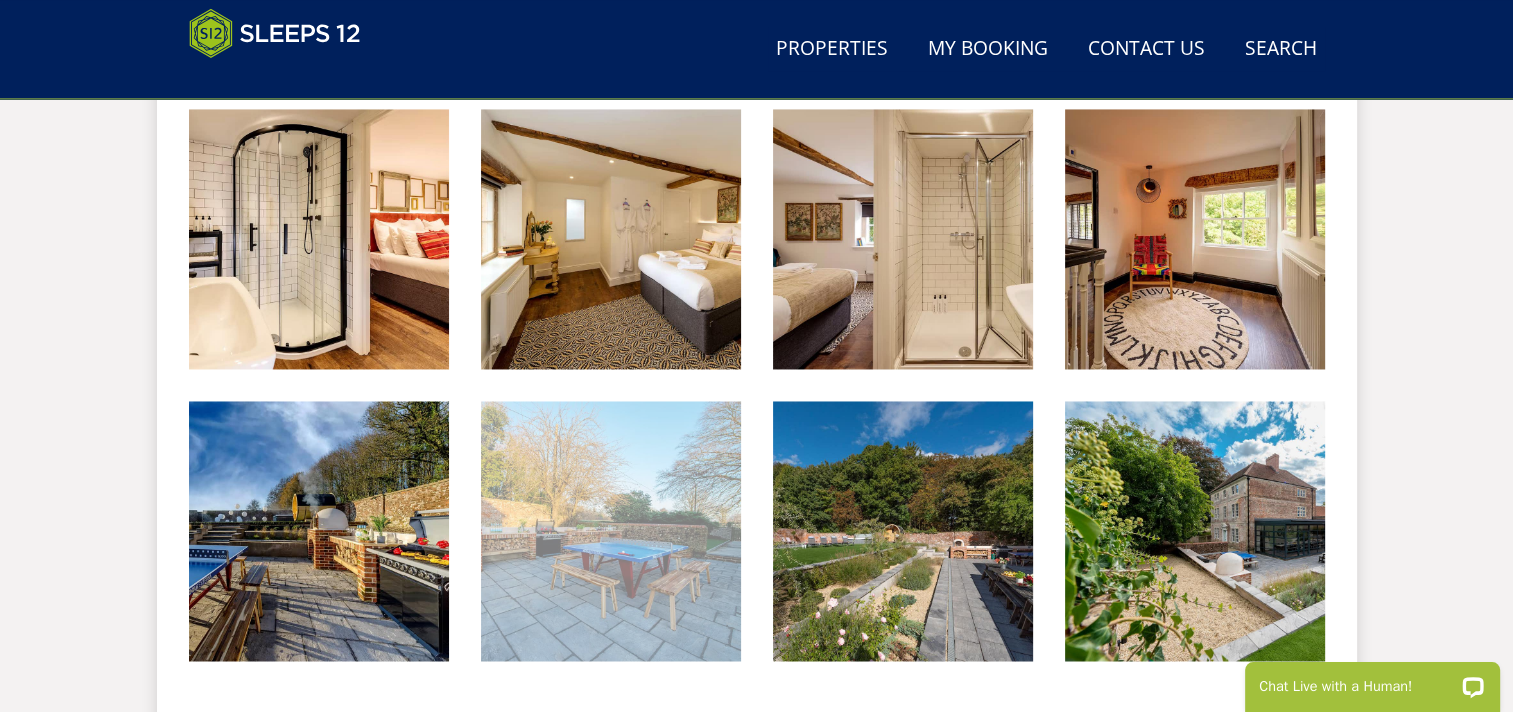 scroll, scrollTop: 3094, scrollLeft: 0, axis: vertical 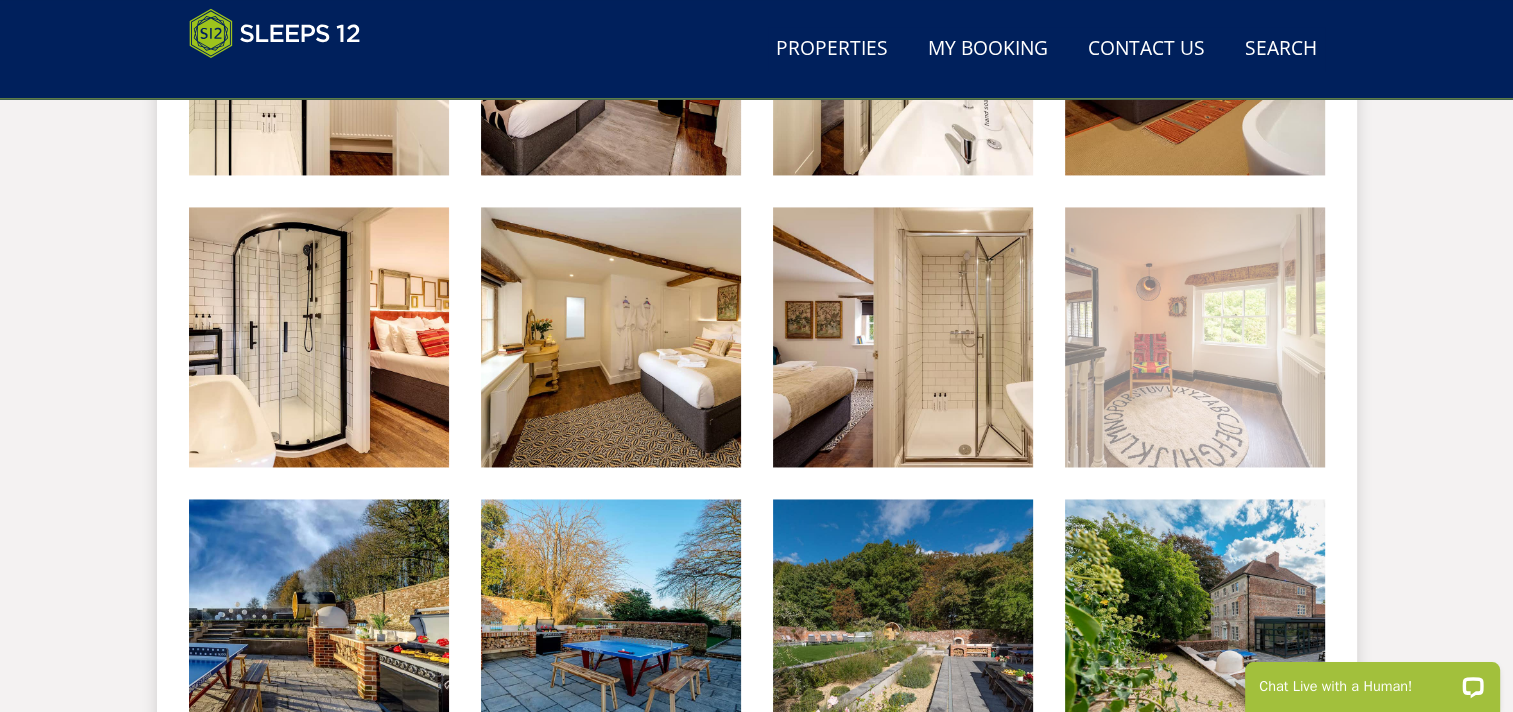 click at bounding box center [1195, 337] 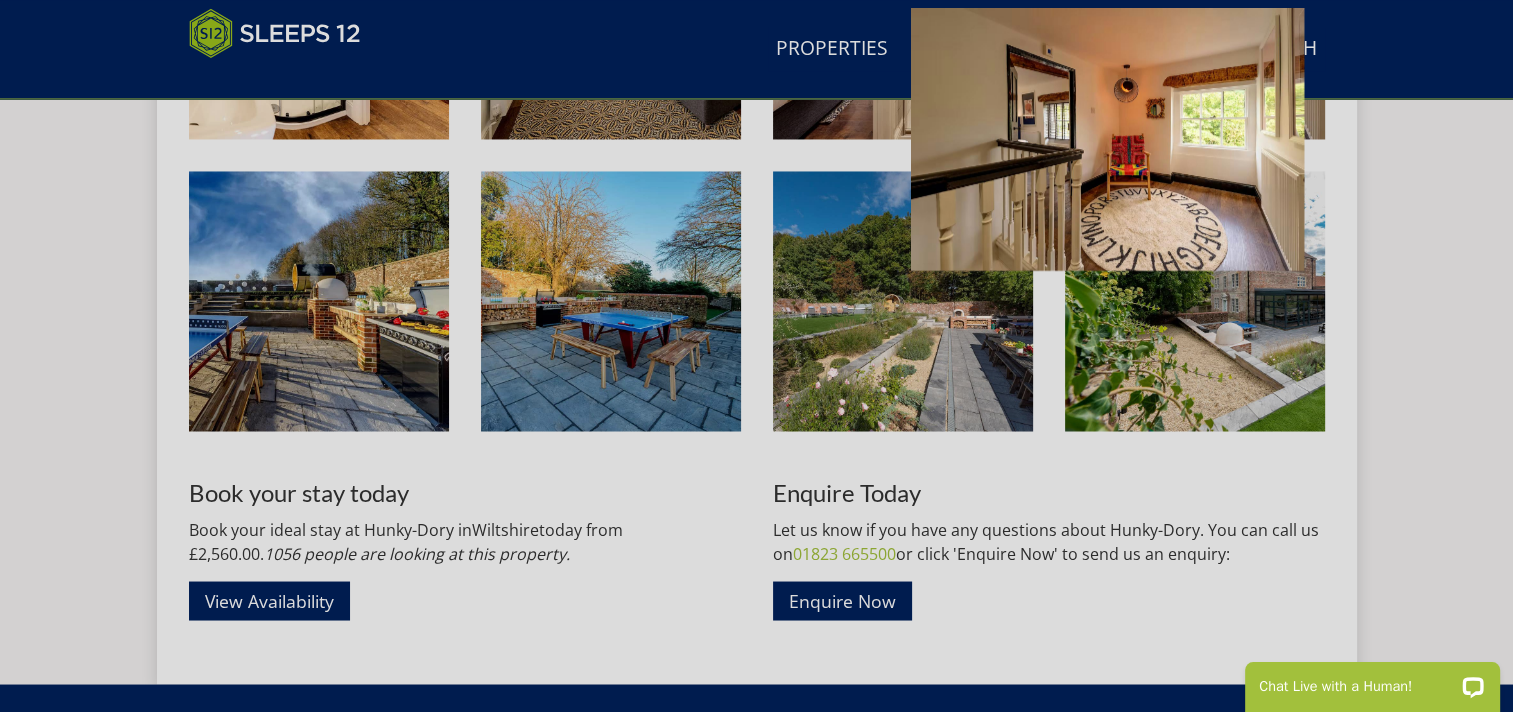 scroll, scrollTop: 3494, scrollLeft: 0, axis: vertical 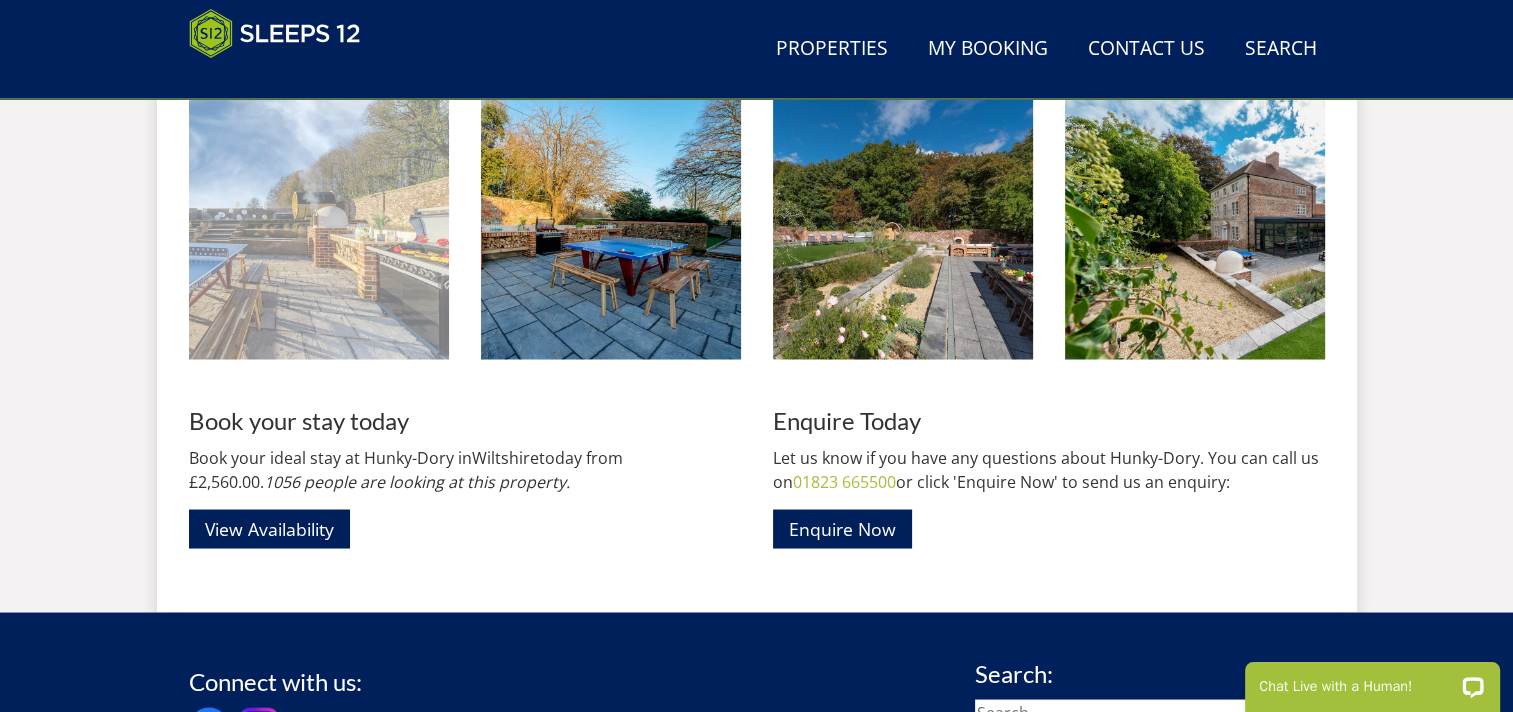 click at bounding box center [319, 229] 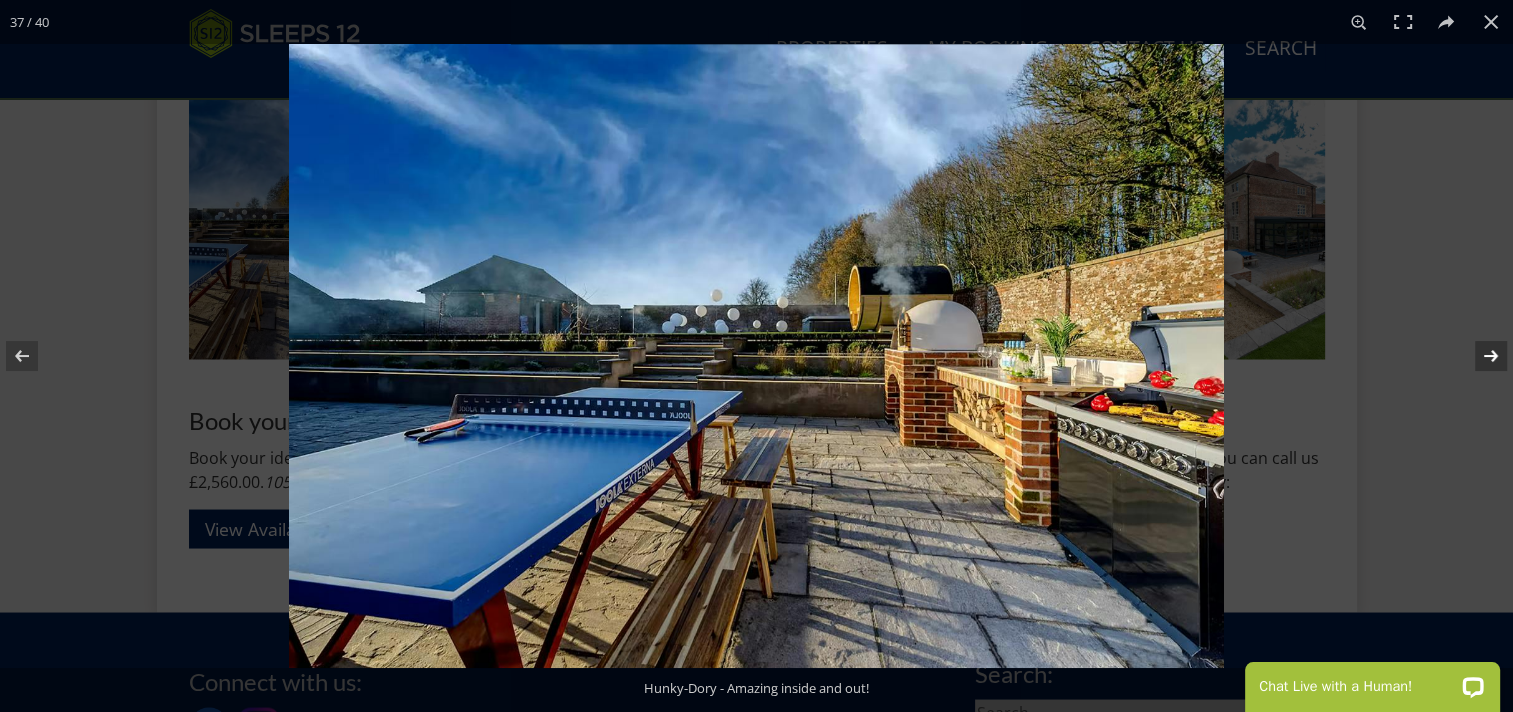 click at bounding box center [1478, 356] 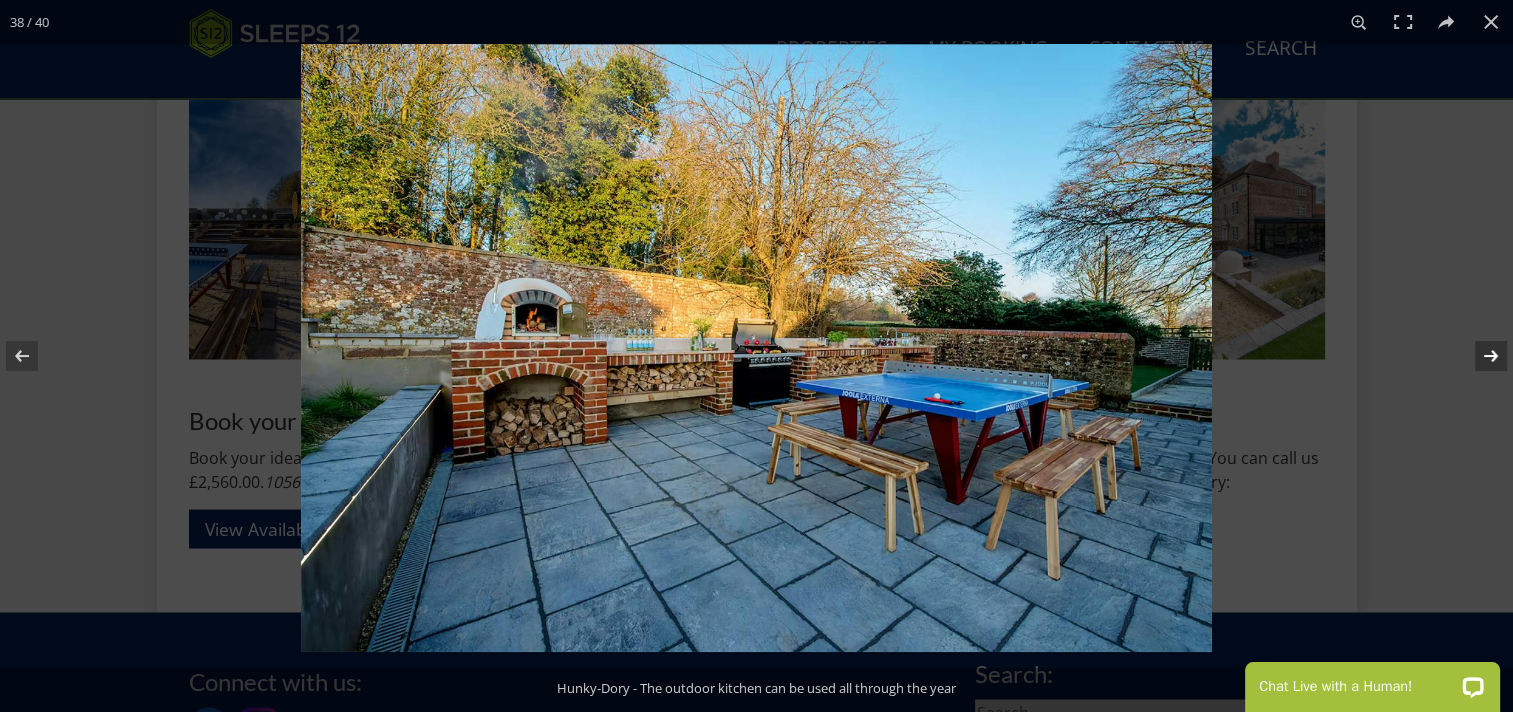 click at bounding box center (1478, 356) 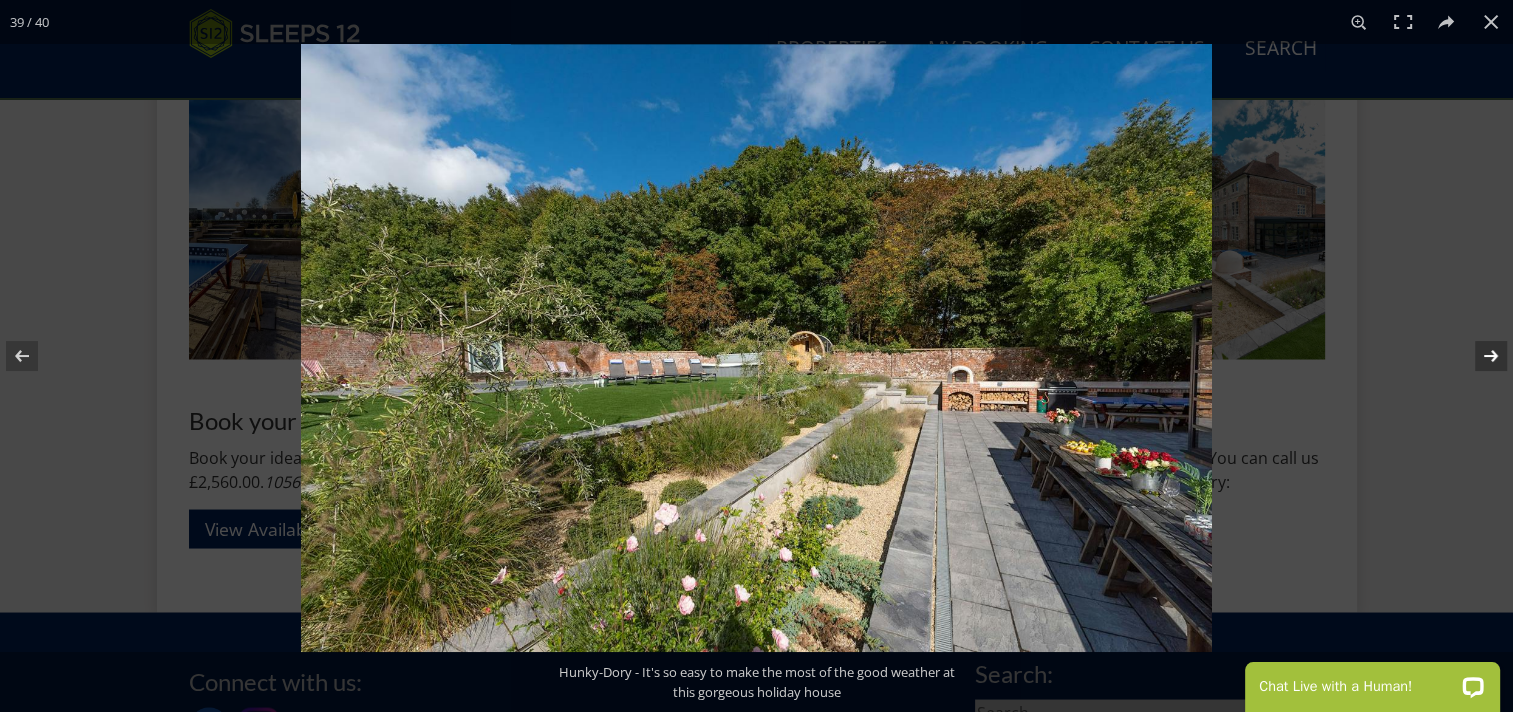 click at bounding box center [1478, 356] 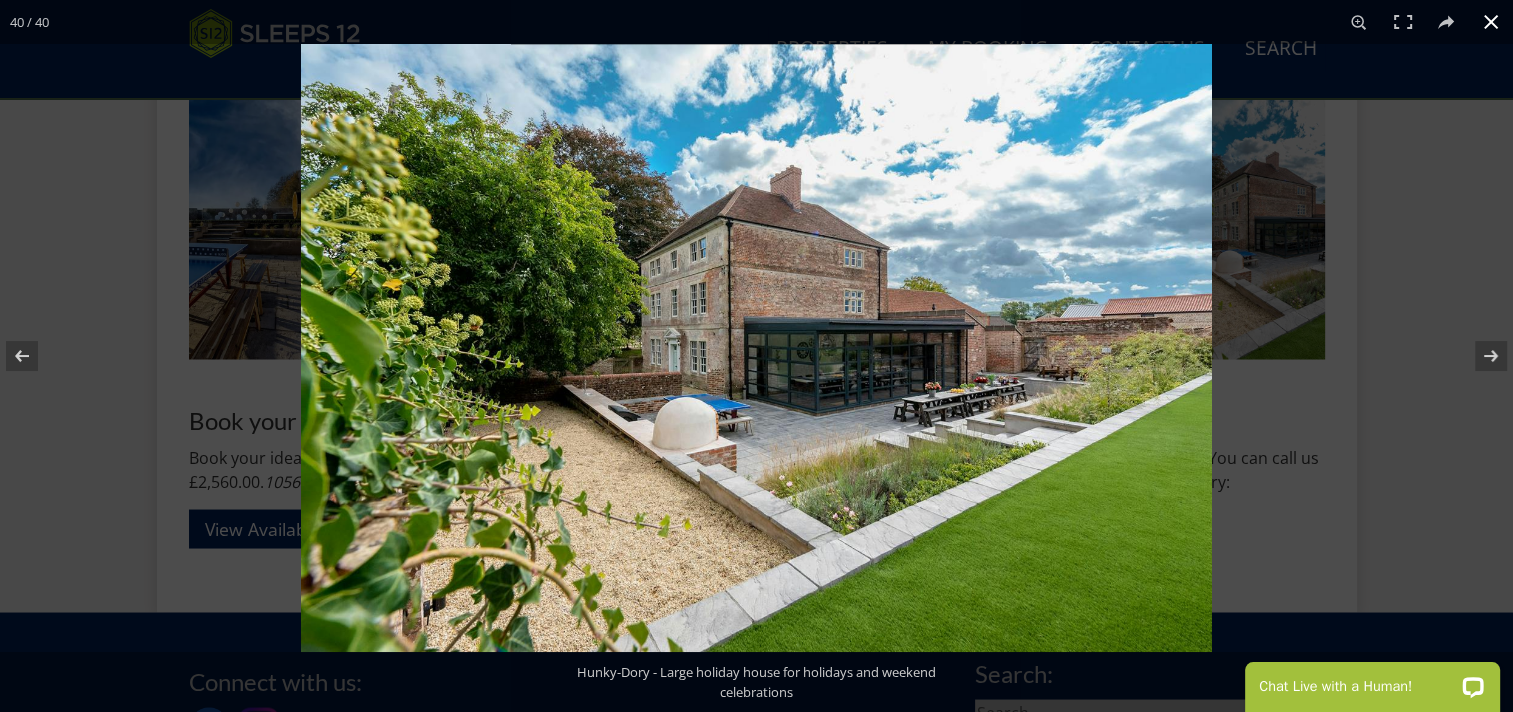 click at bounding box center [1057, 400] 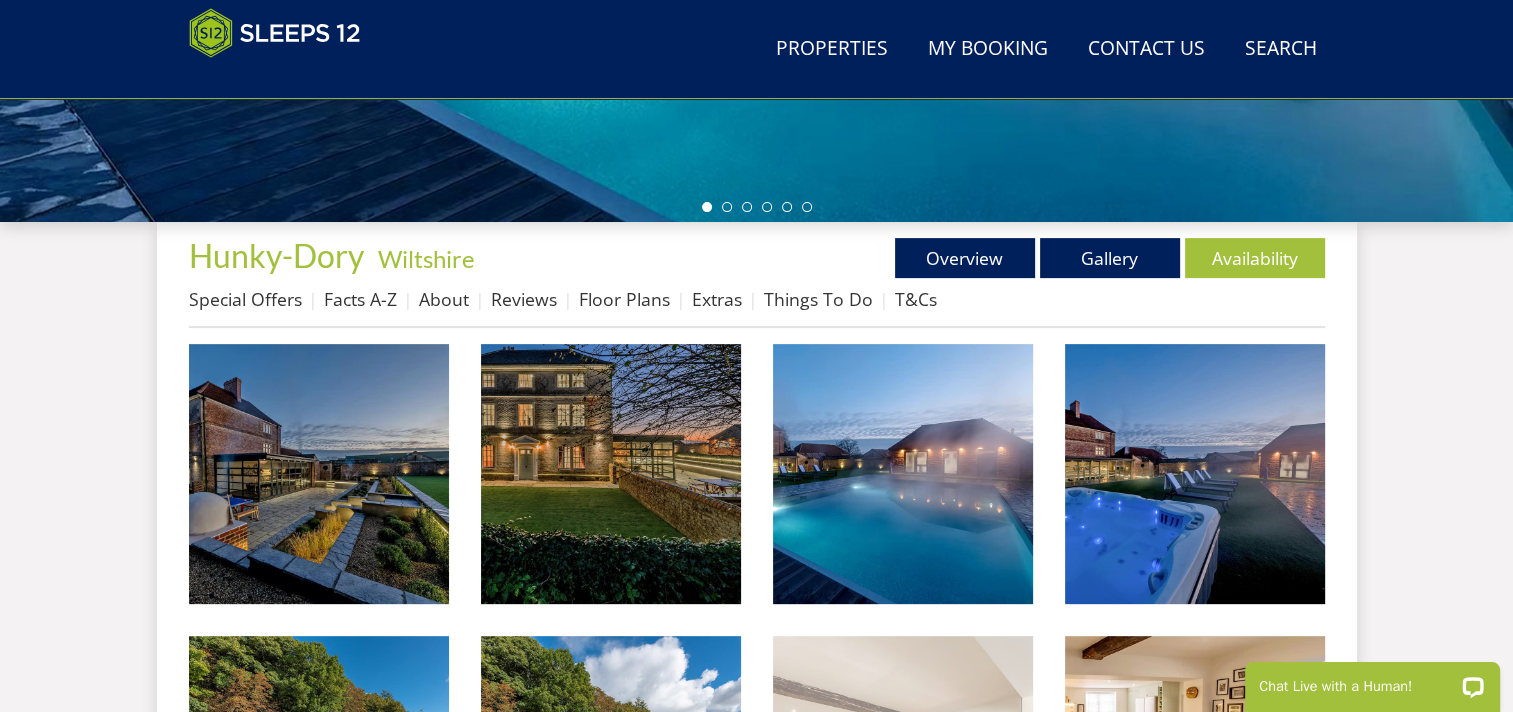 scroll, scrollTop: 594, scrollLeft: 0, axis: vertical 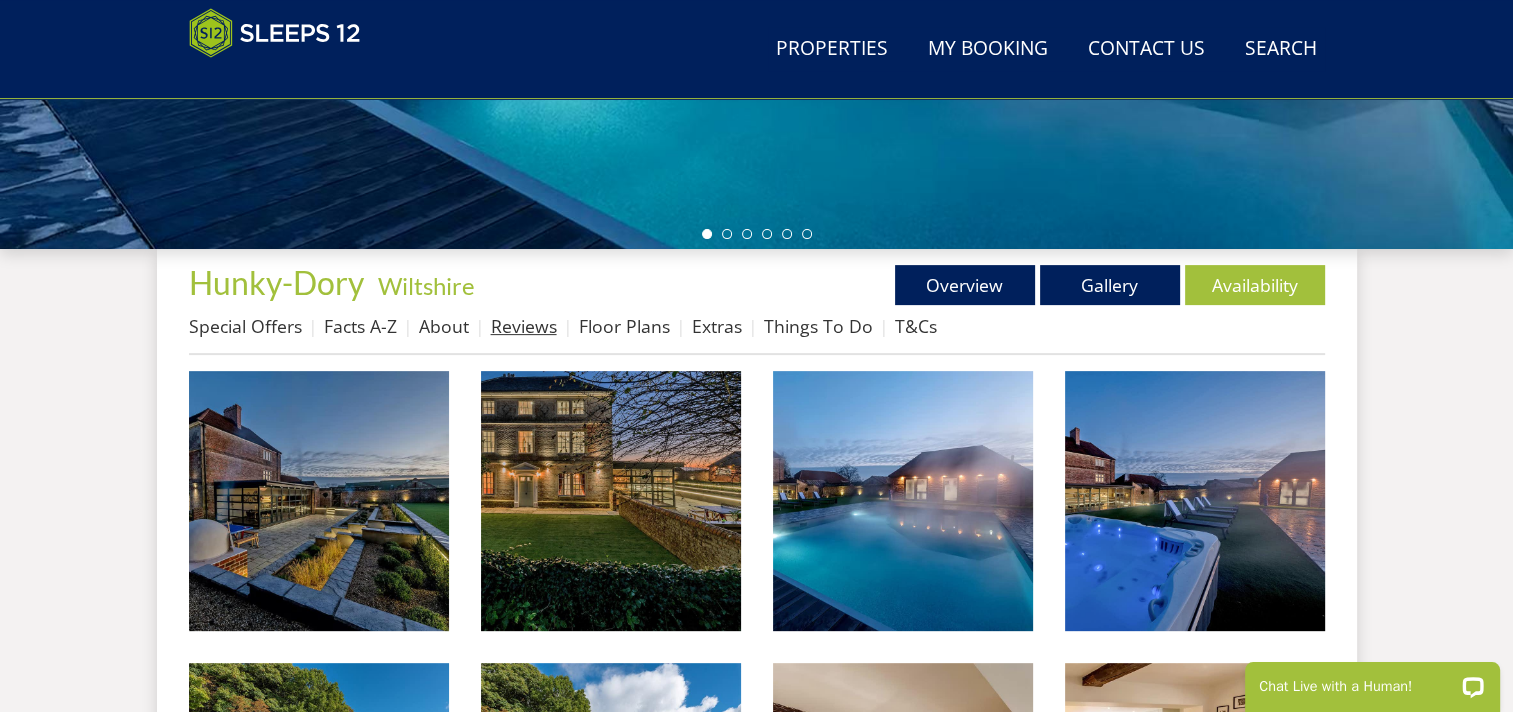 click on "Reviews" at bounding box center [524, 326] 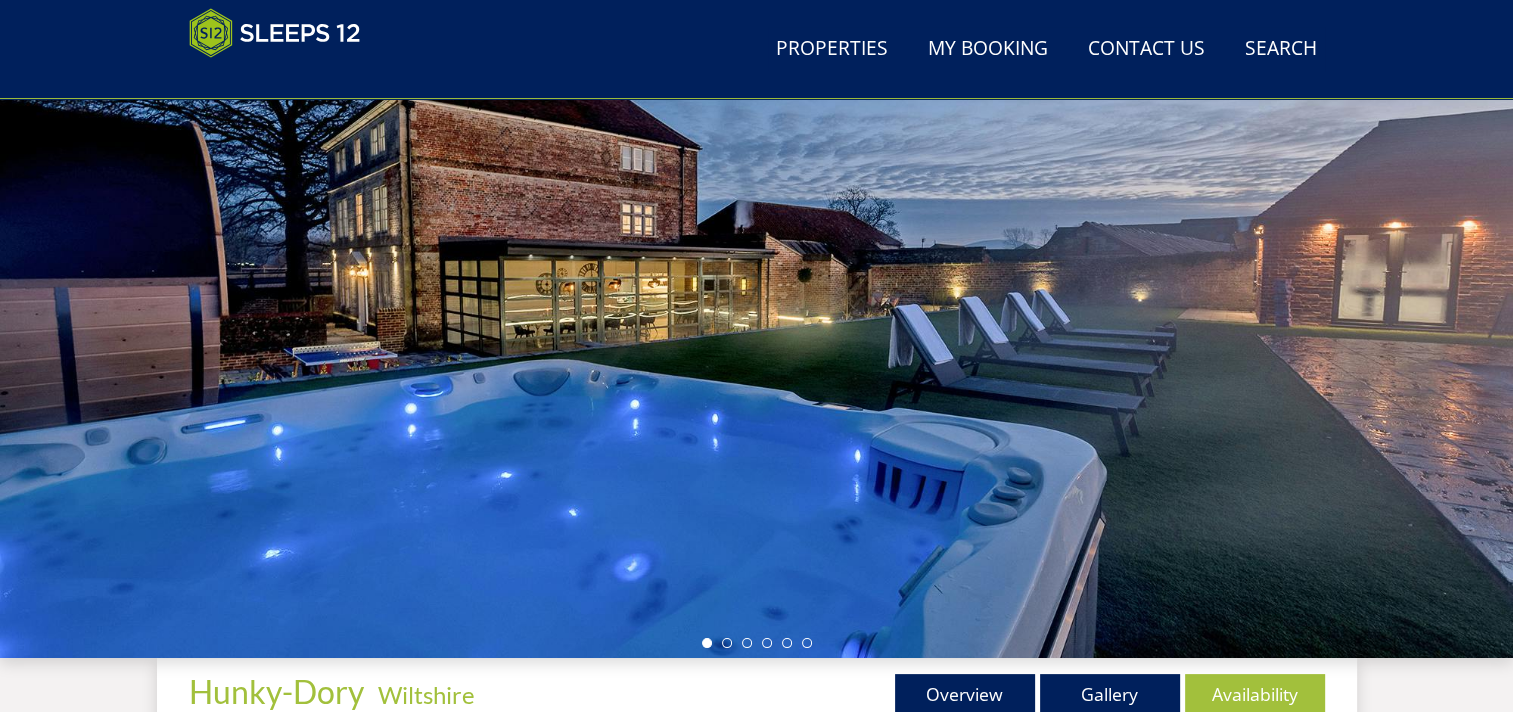 scroll, scrollTop: 600, scrollLeft: 0, axis: vertical 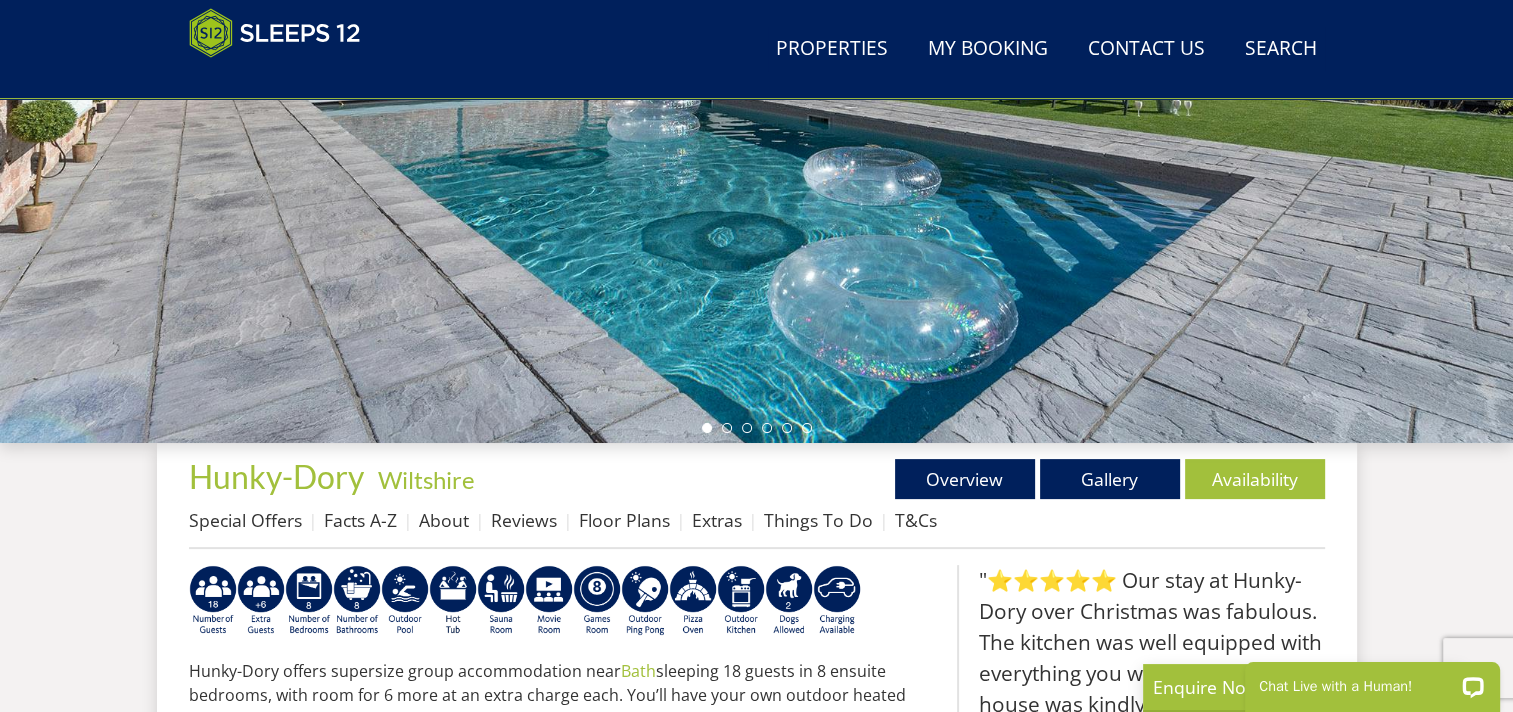 select on "9" 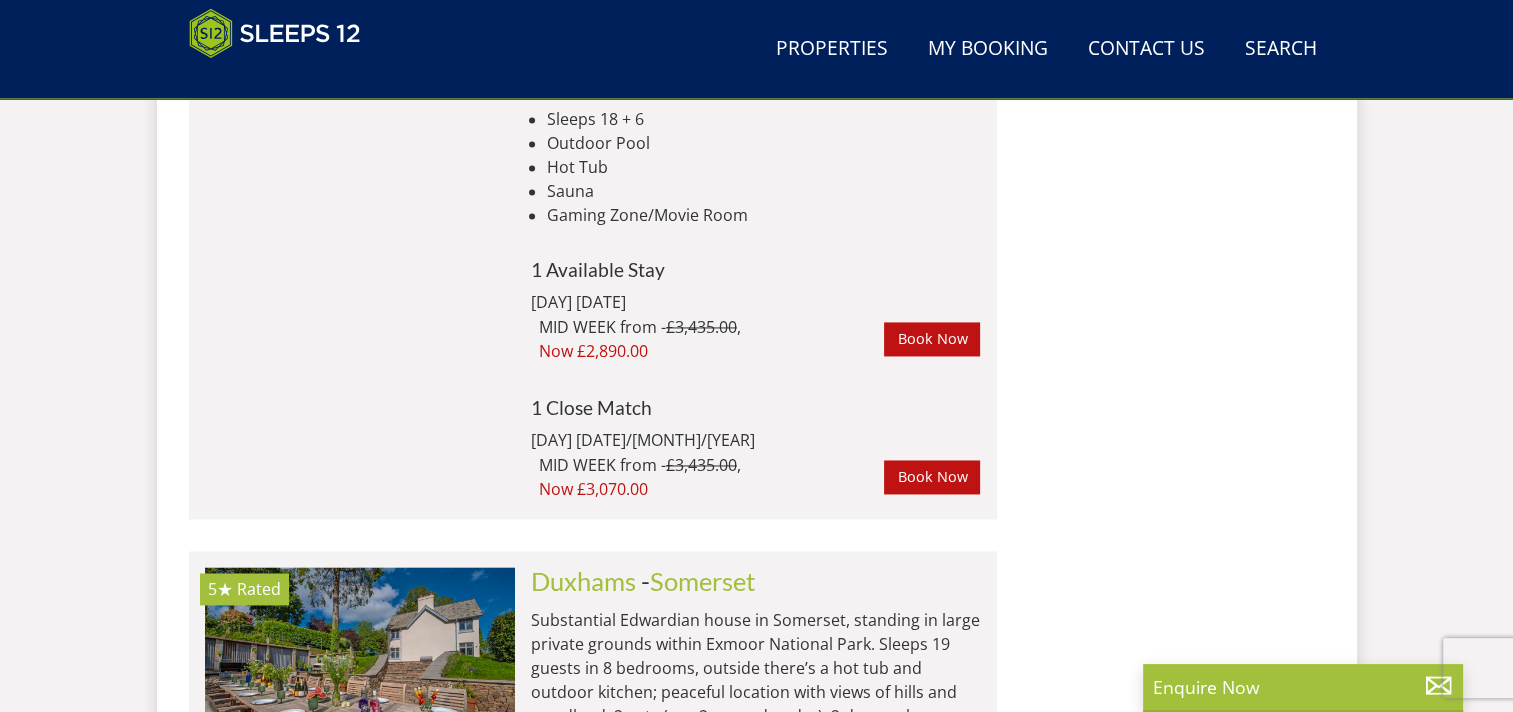 scroll, scrollTop: 3100, scrollLeft: 0, axis: vertical 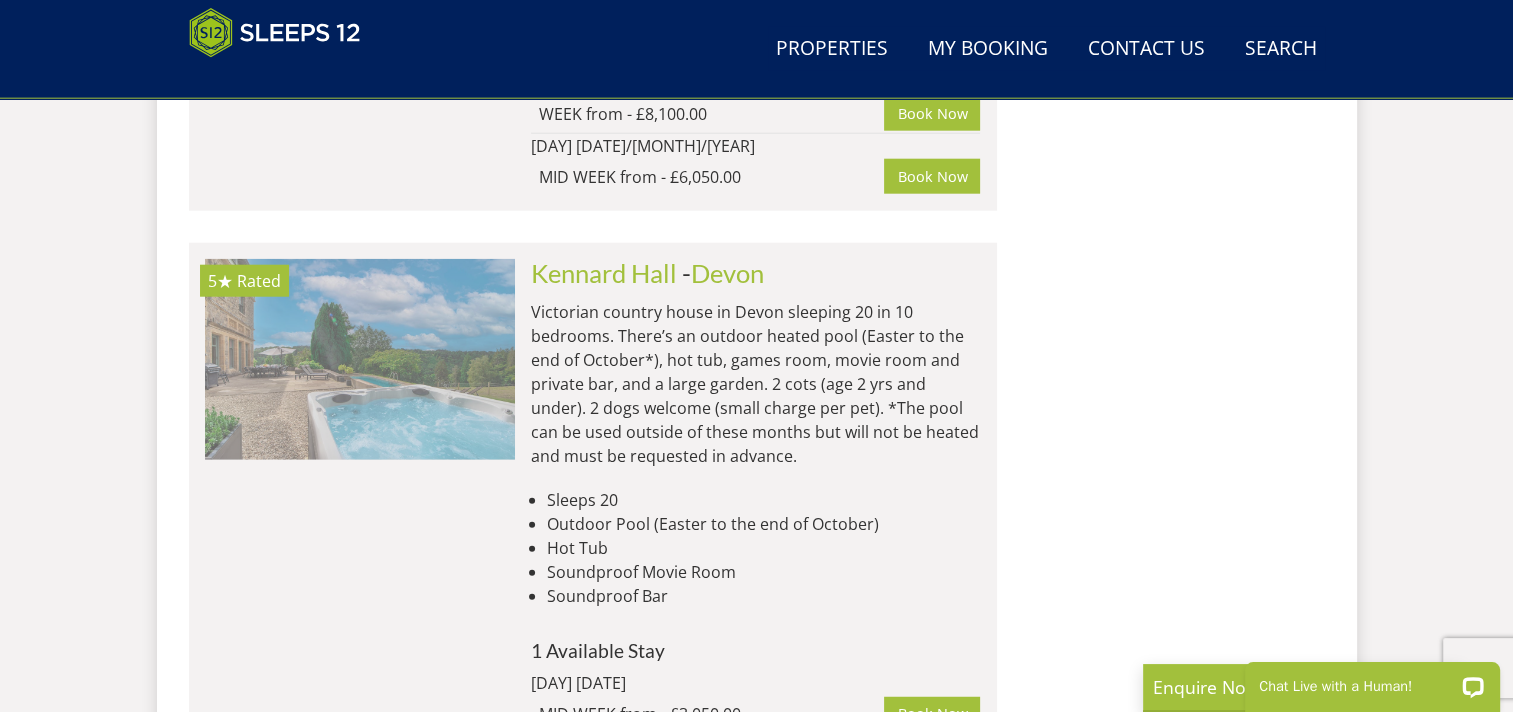 click at bounding box center [360, 359] 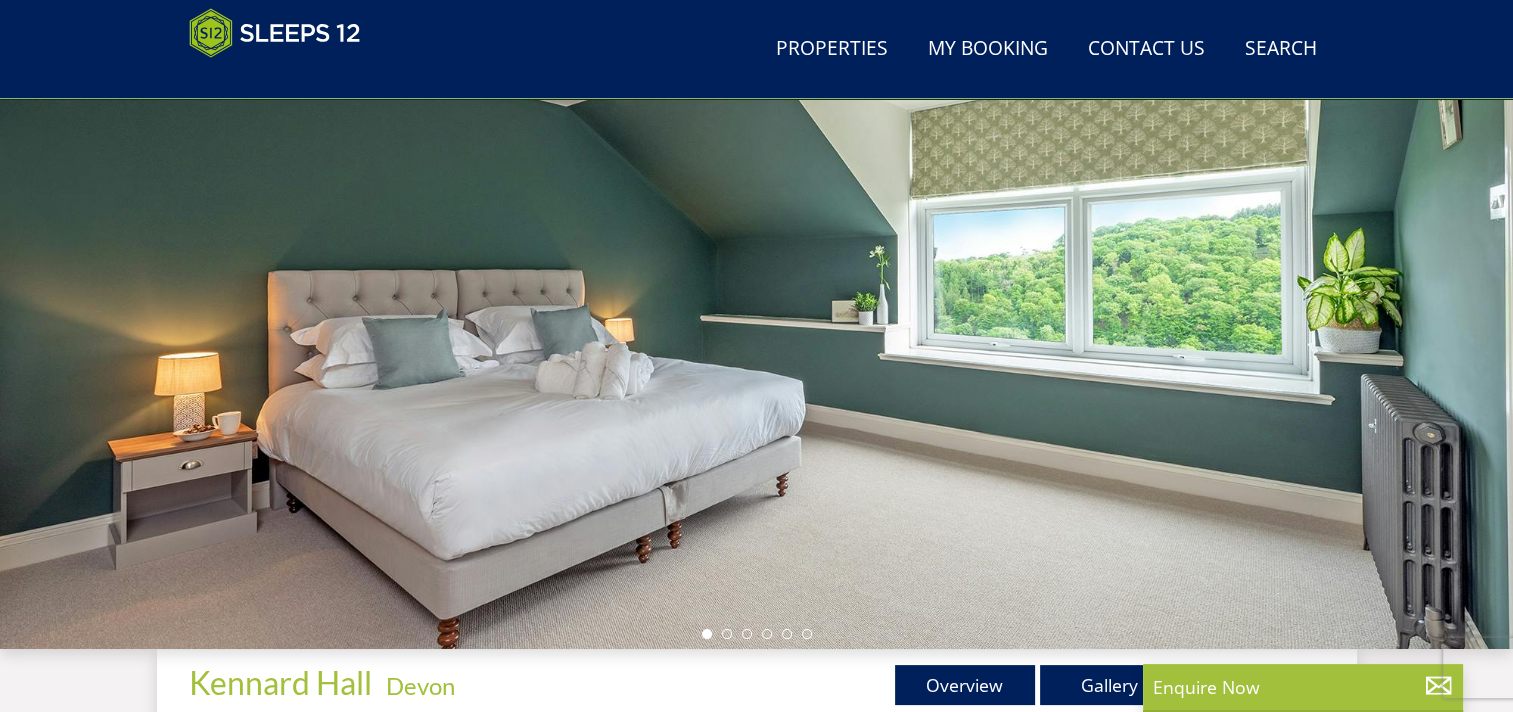 scroll, scrollTop: 288, scrollLeft: 0, axis: vertical 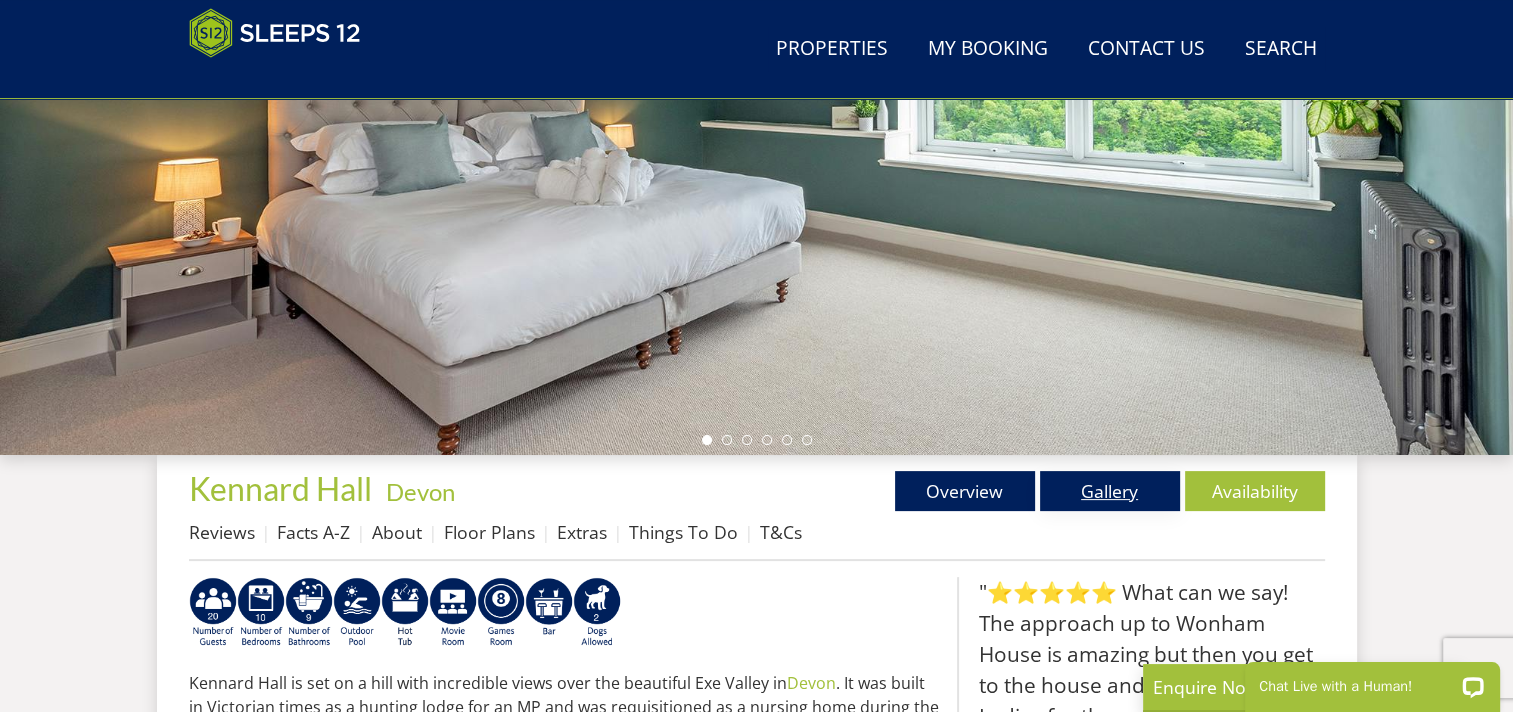 click on "Gallery" at bounding box center [1110, 491] 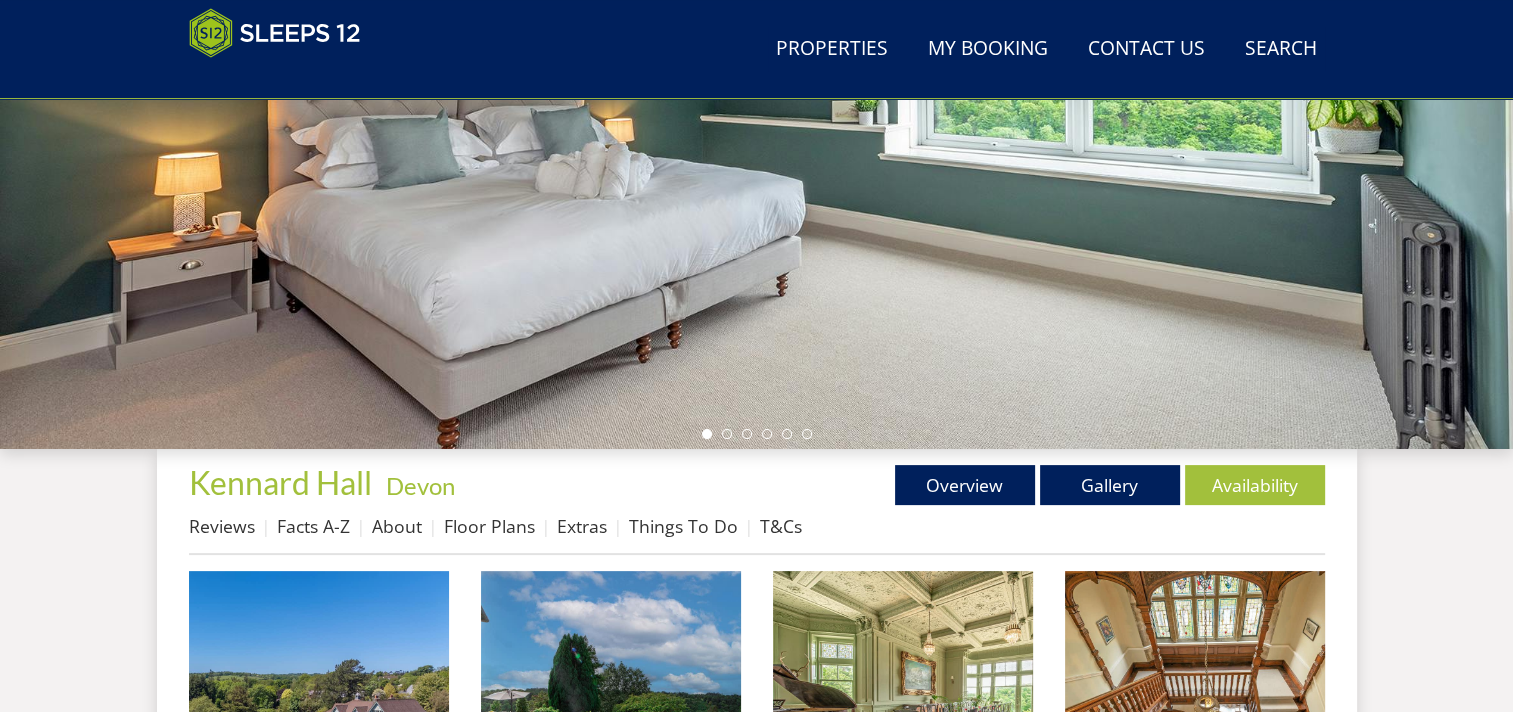 scroll, scrollTop: 500, scrollLeft: 0, axis: vertical 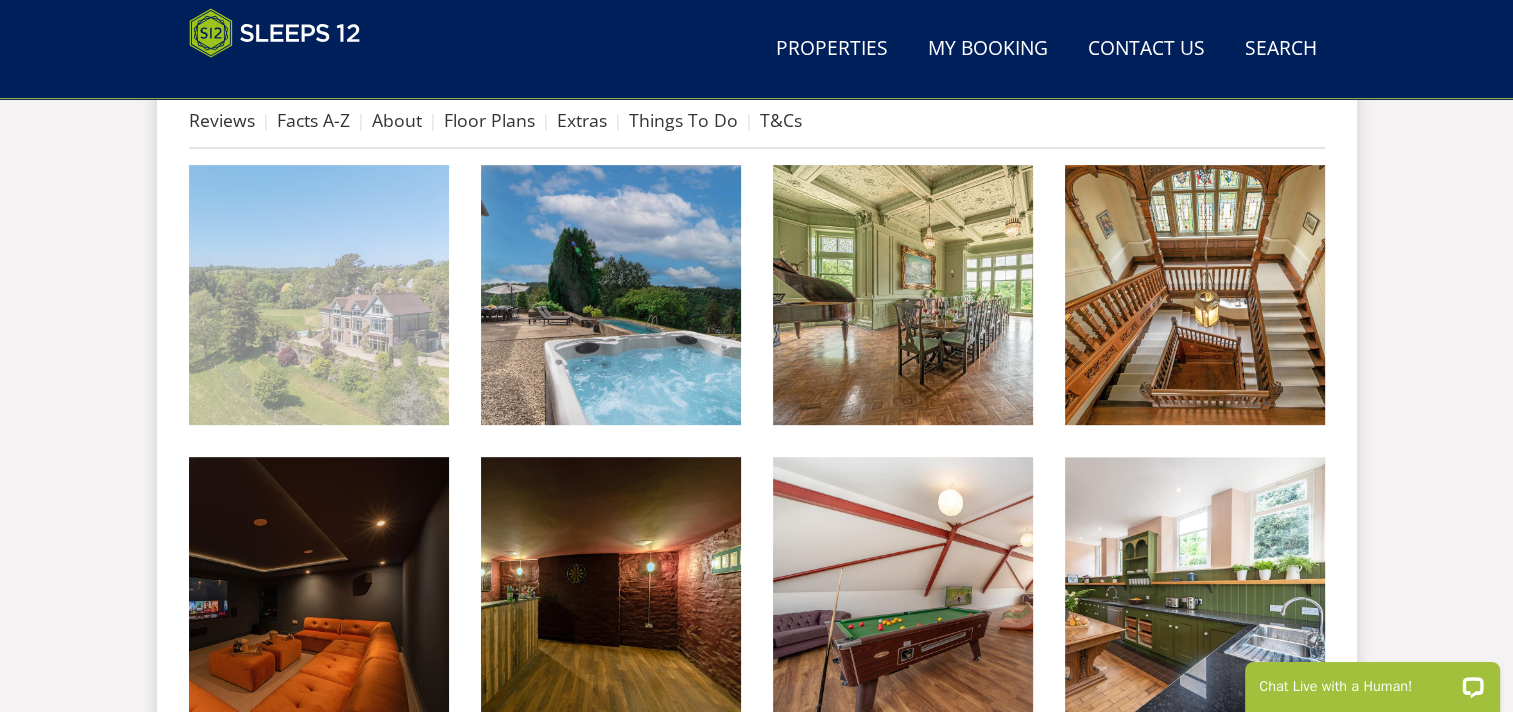 click at bounding box center [319, 295] 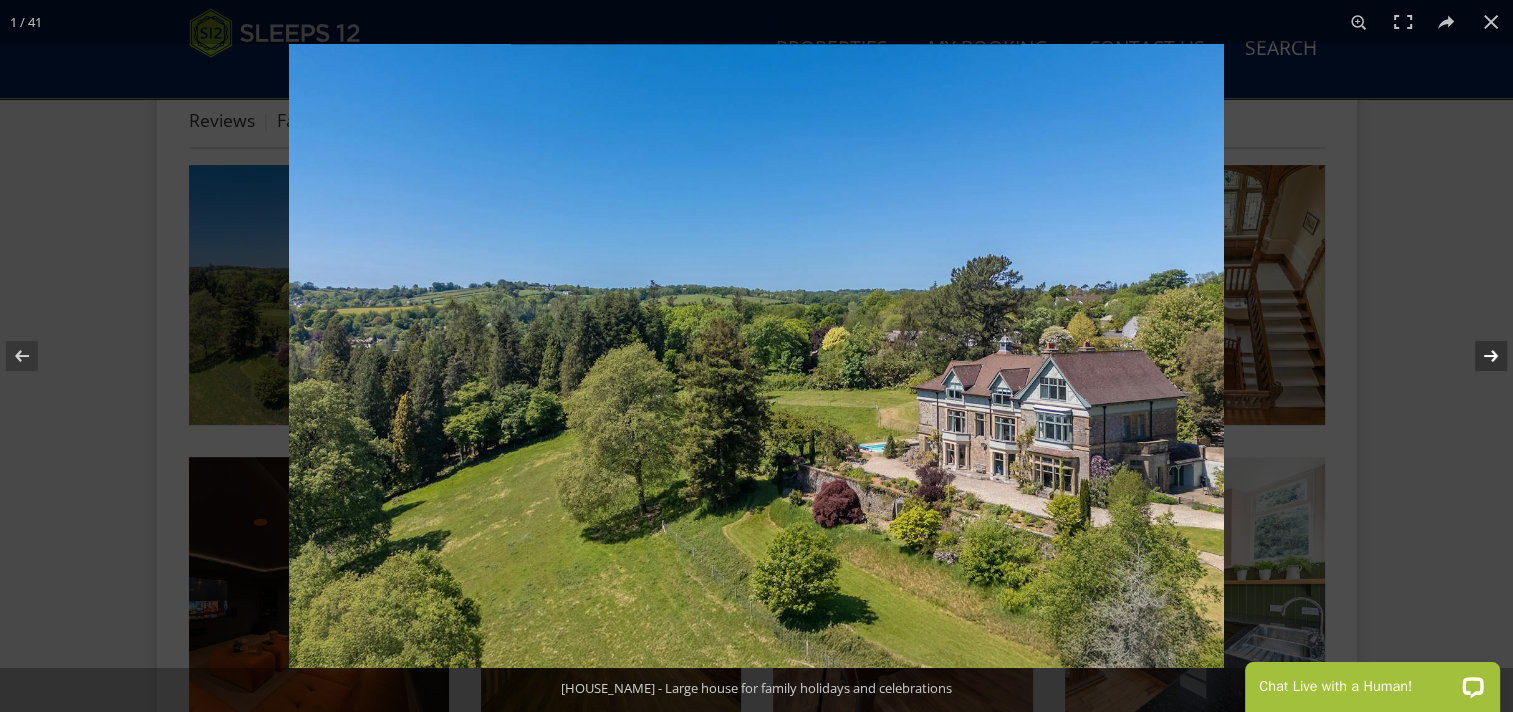 click at bounding box center [1478, 356] 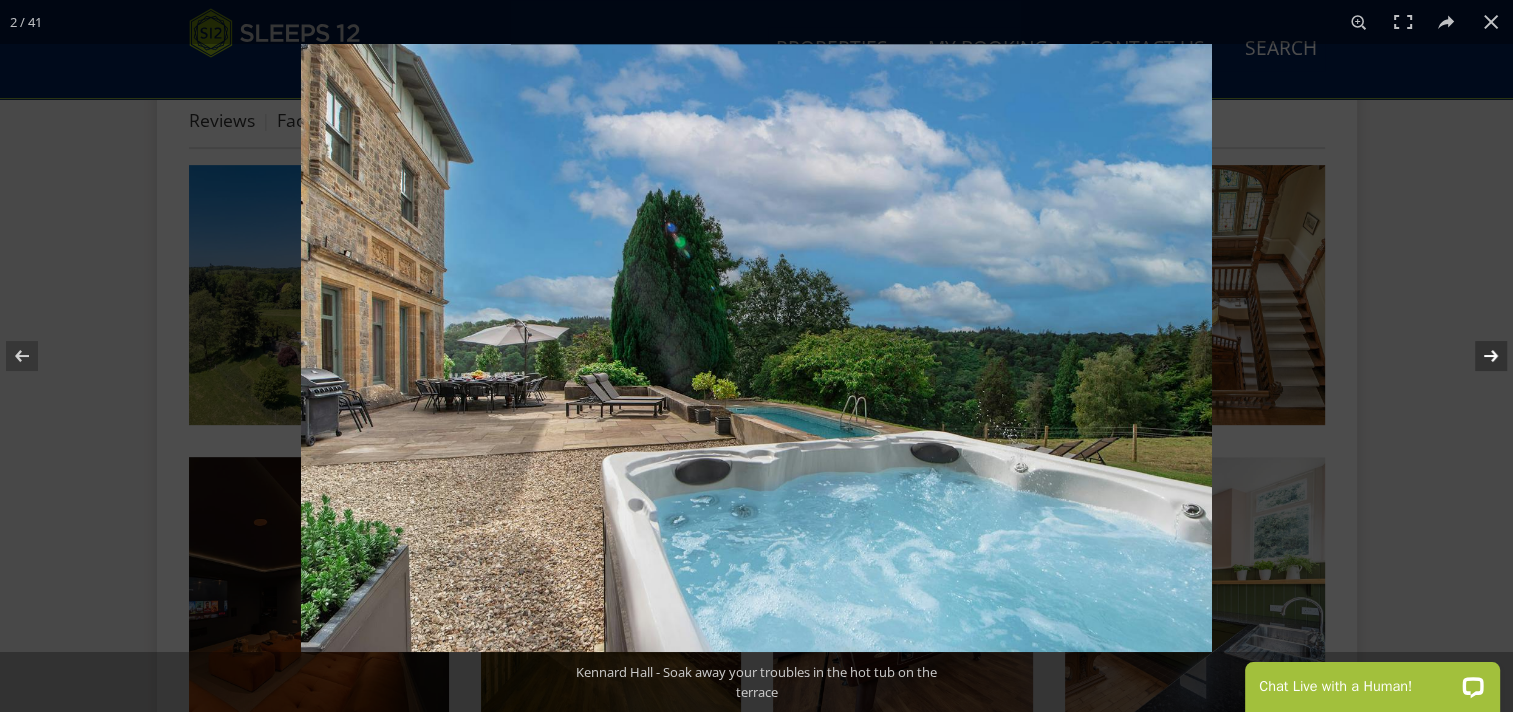 click at bounding box center [1478, 356] 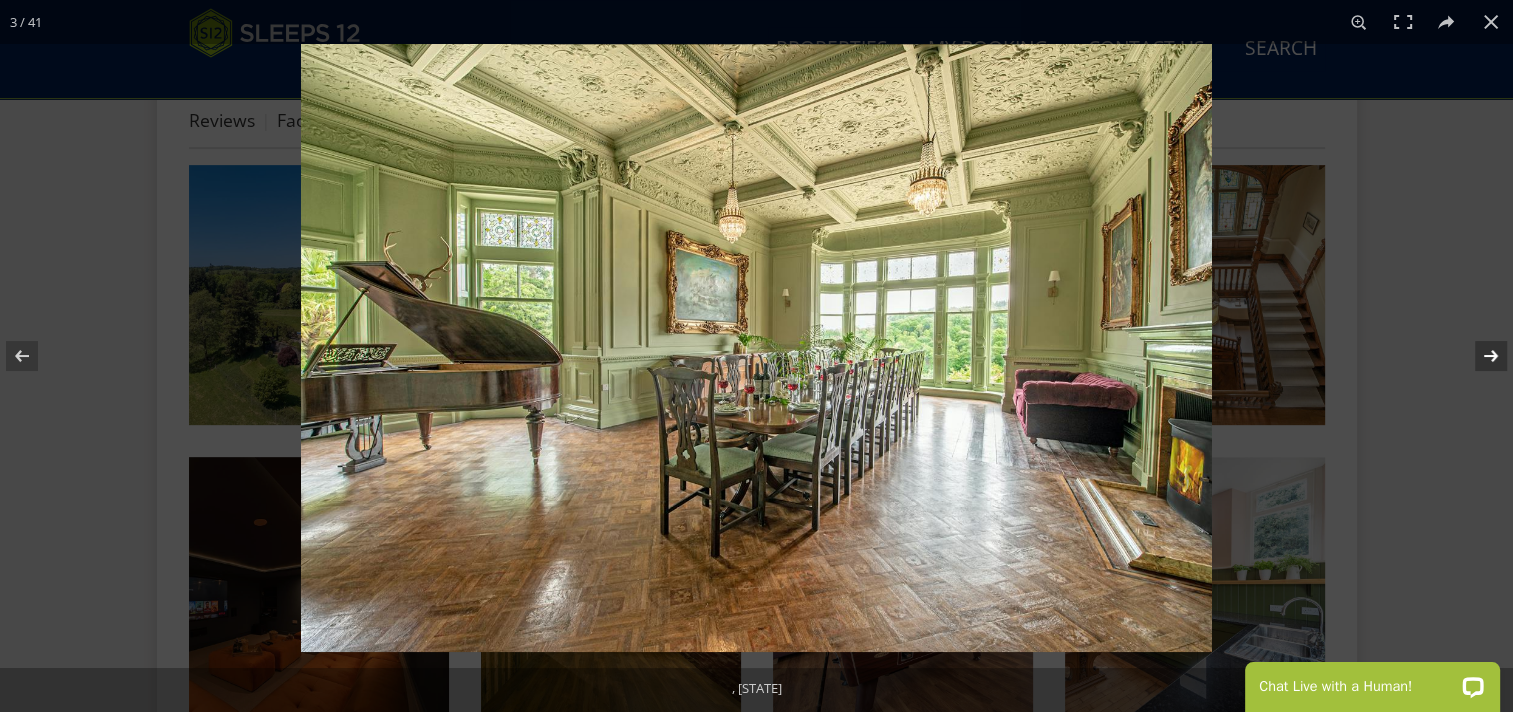 click at bounding box center (1478, 356) 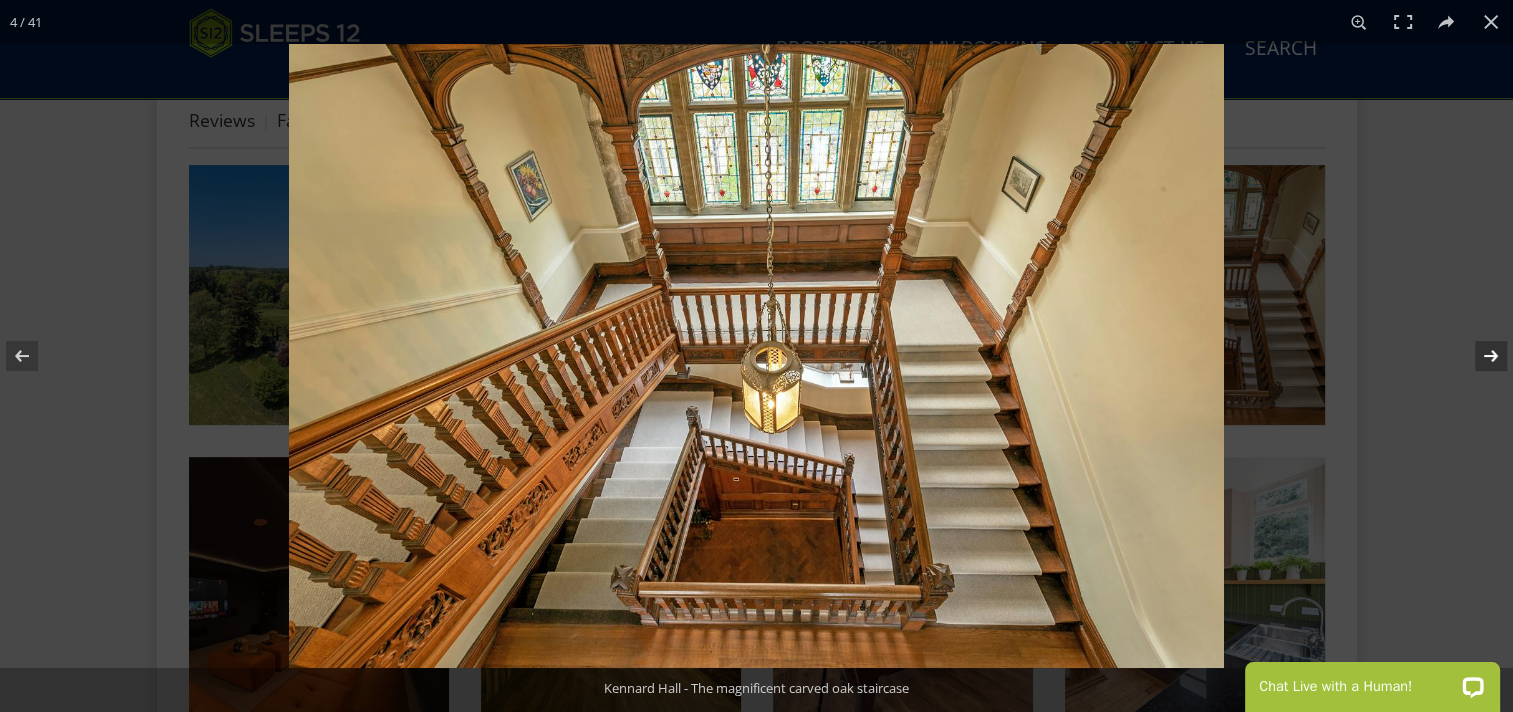 click at bounding box center [1478, 356] 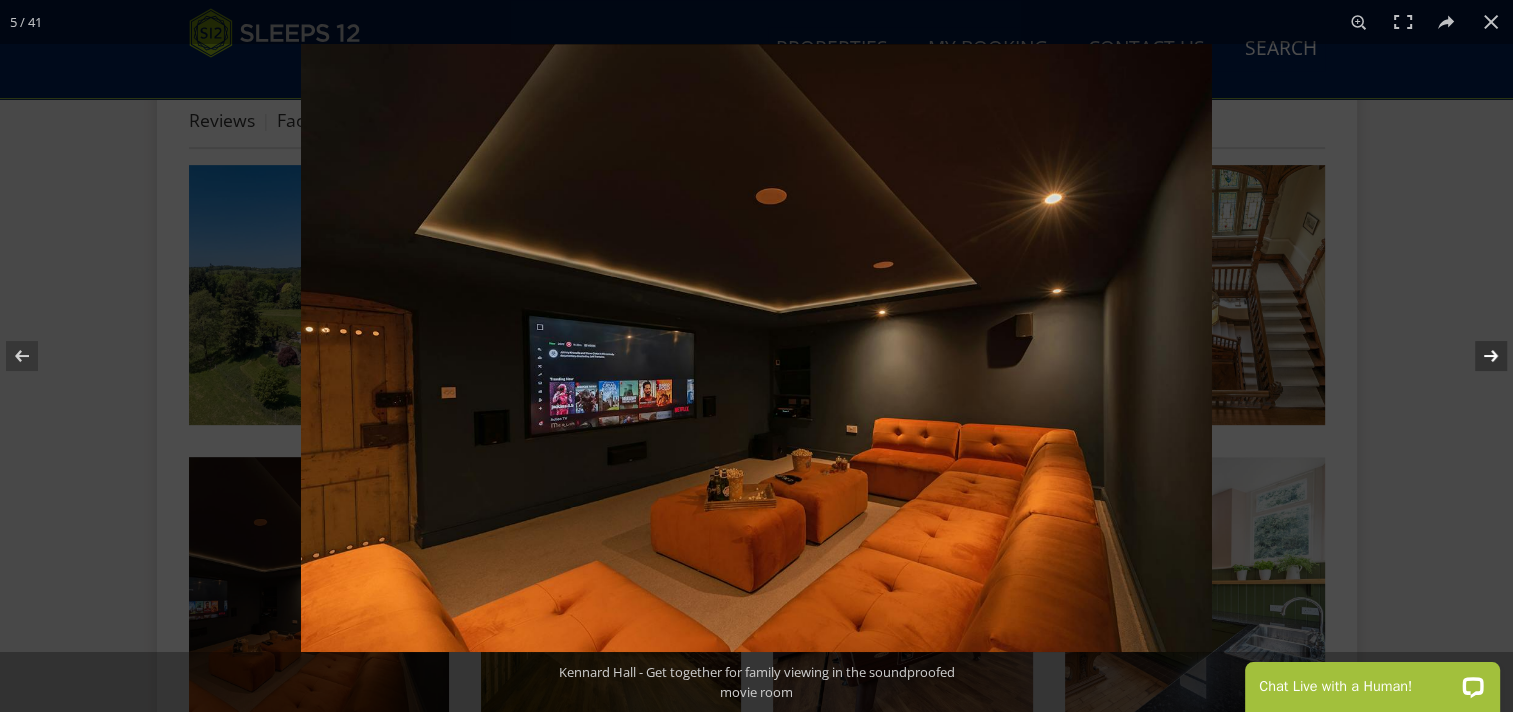 click at bounding box center (1478, 356) 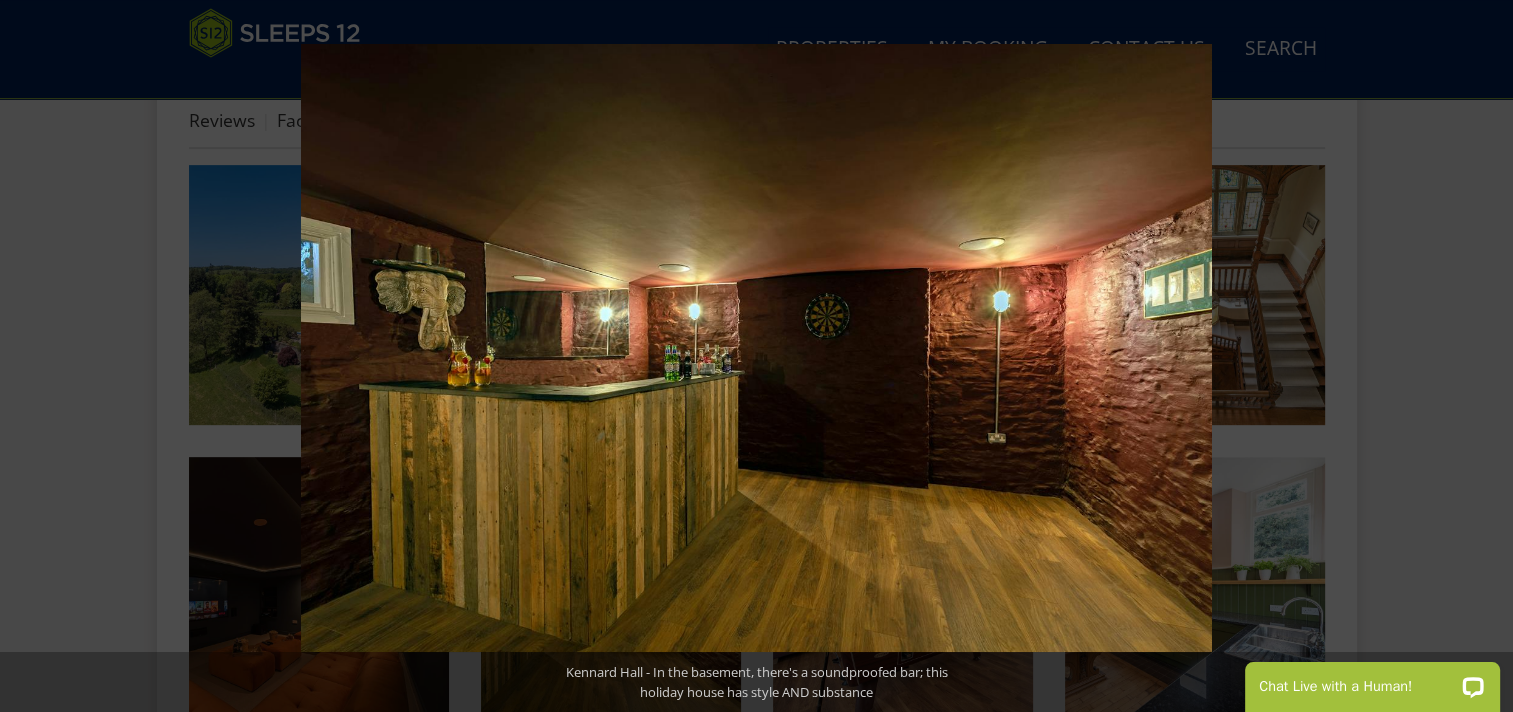 click at bounding box center [1478, 356] 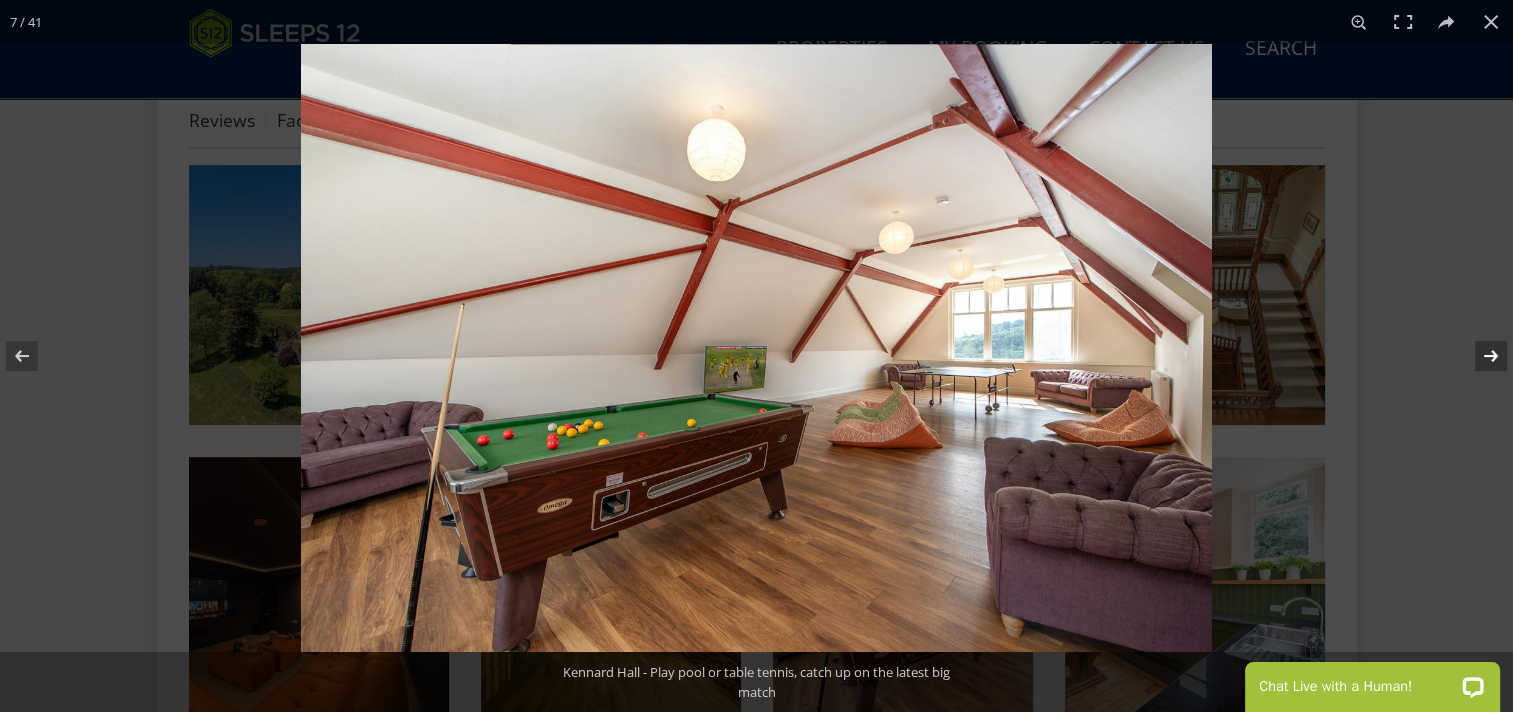 click at bounding box center [1478, 356] 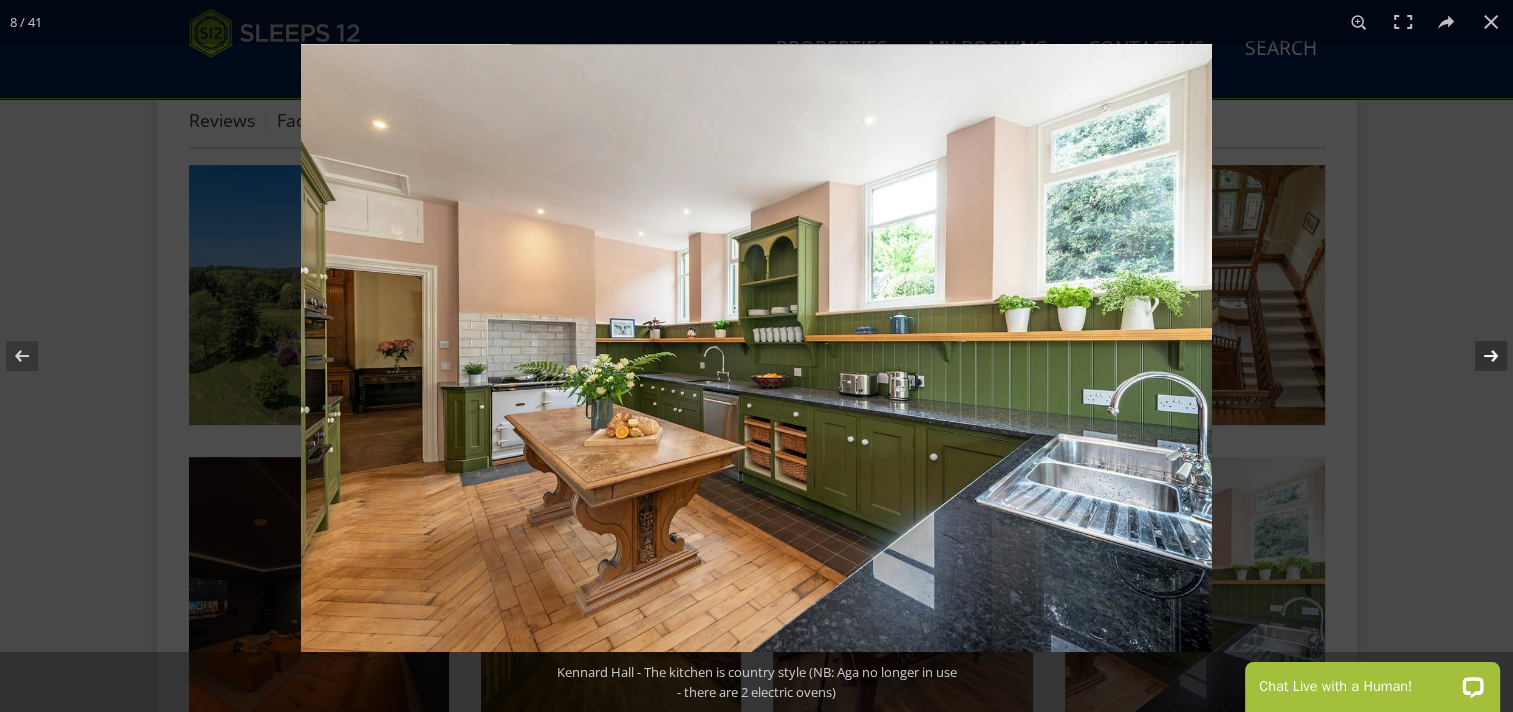 click at bounding box center [1478, 356] 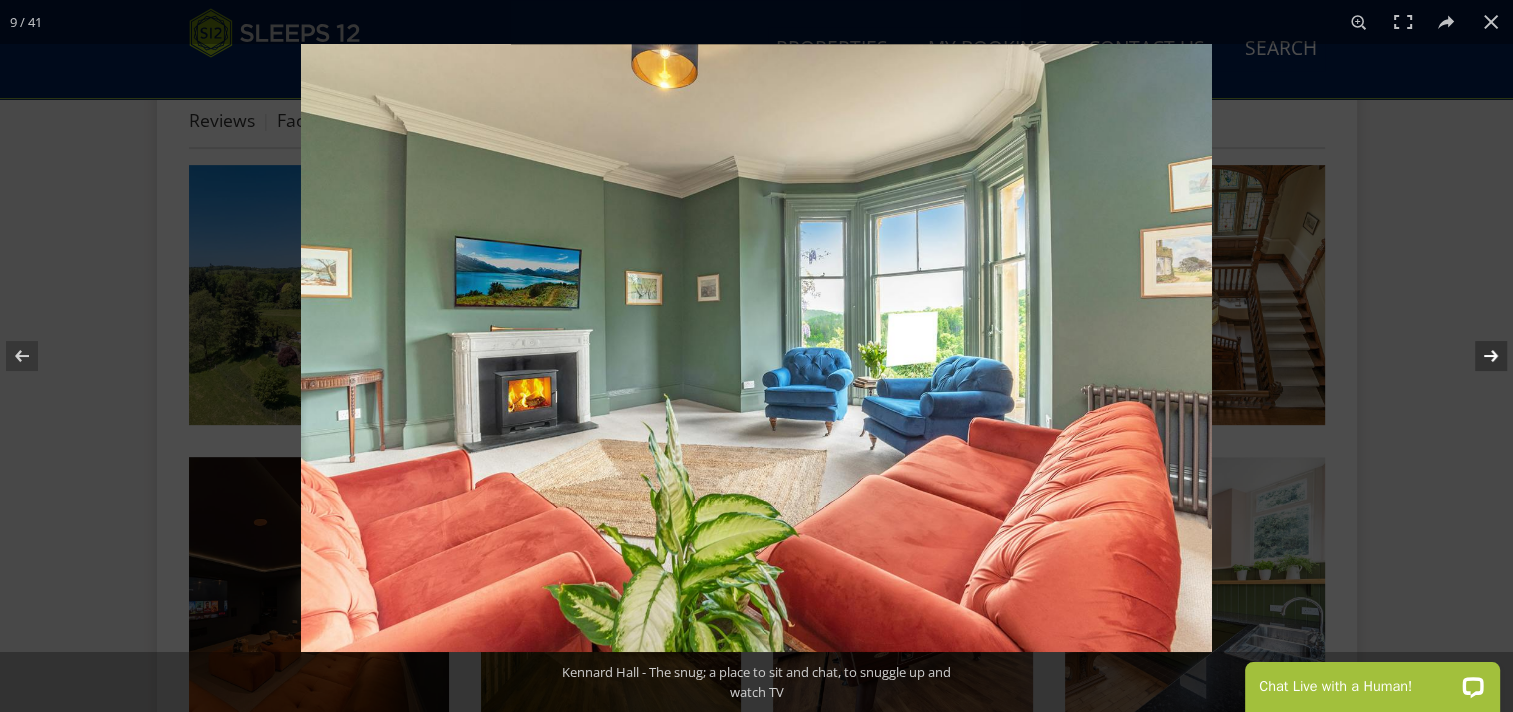 click at bounding box center (1478, 356) 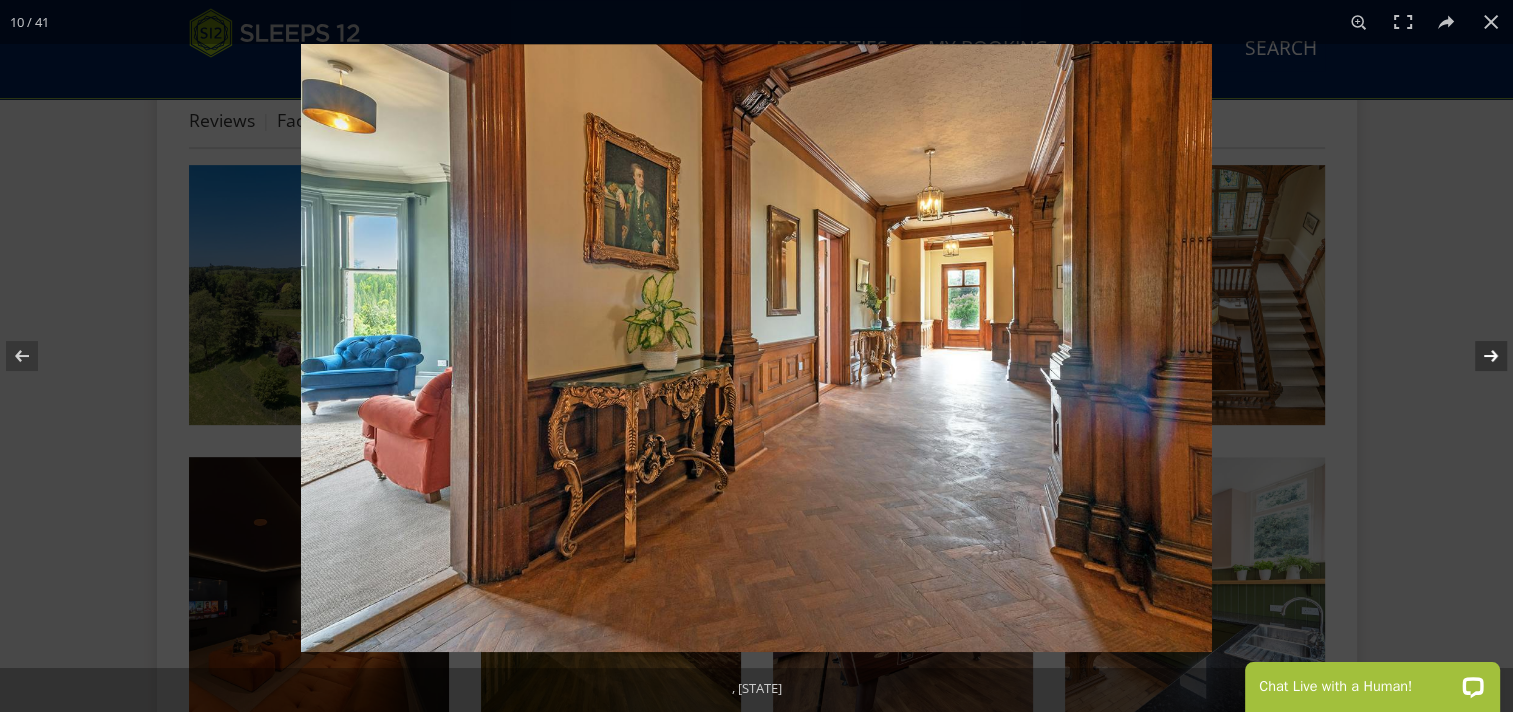 click at bounding box center (1478, 356) 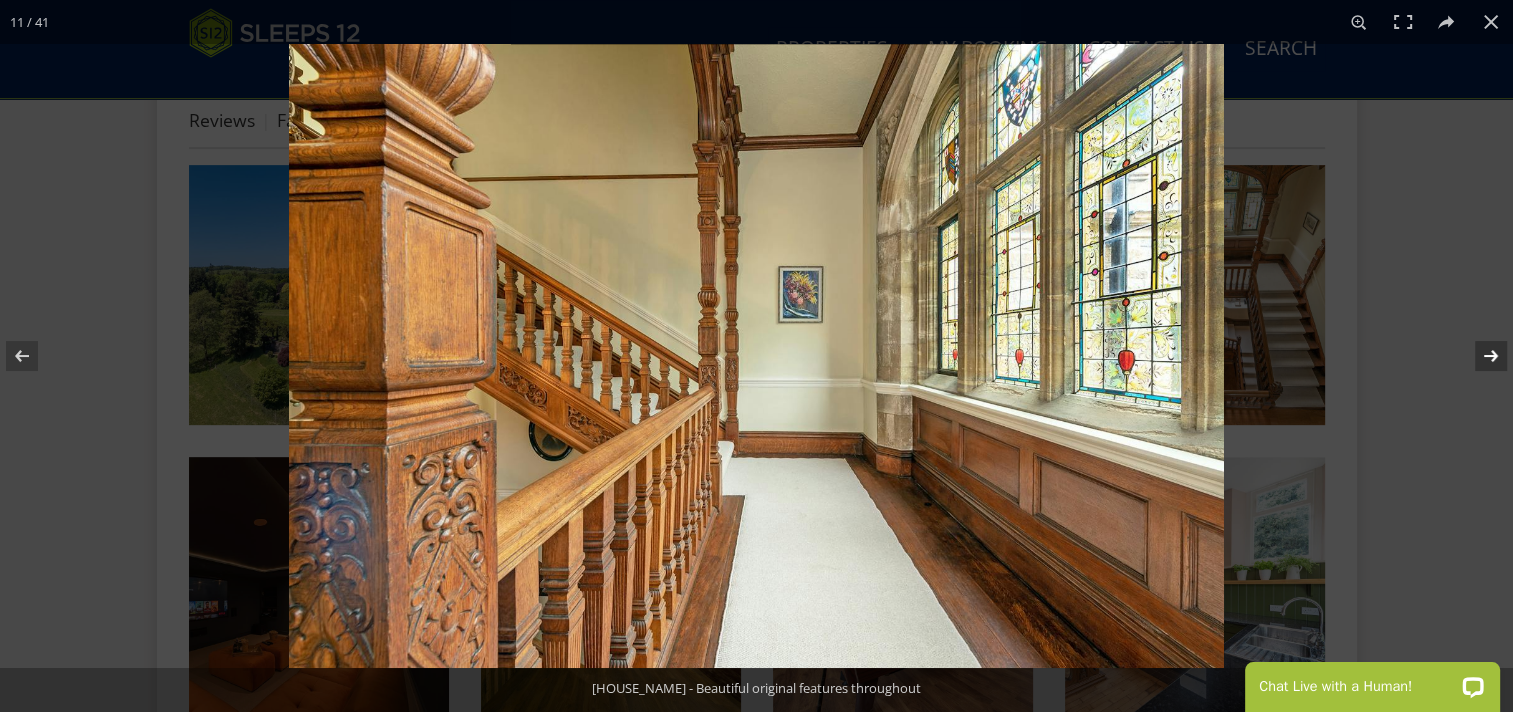 click at bounding box center (1478, 356) 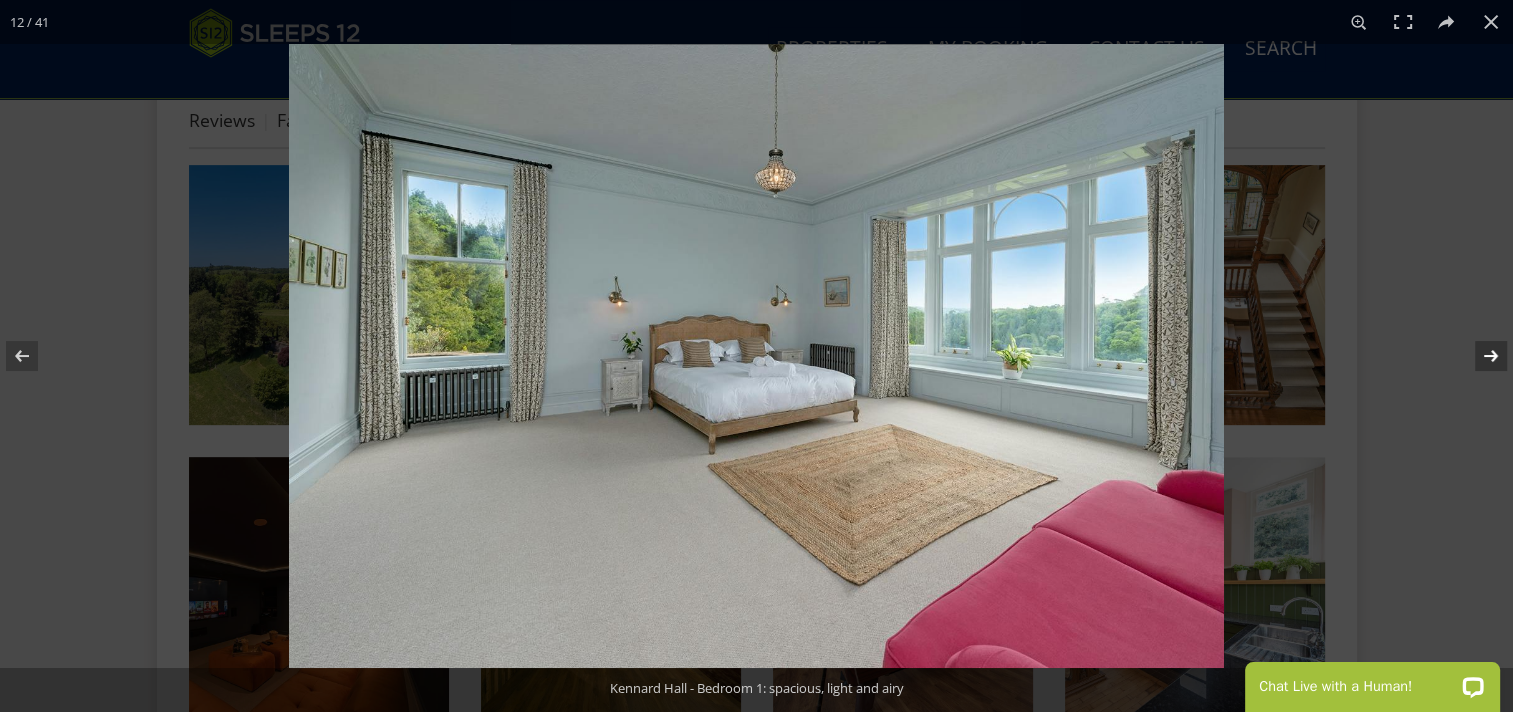 click at bounding box center (1478, 356) 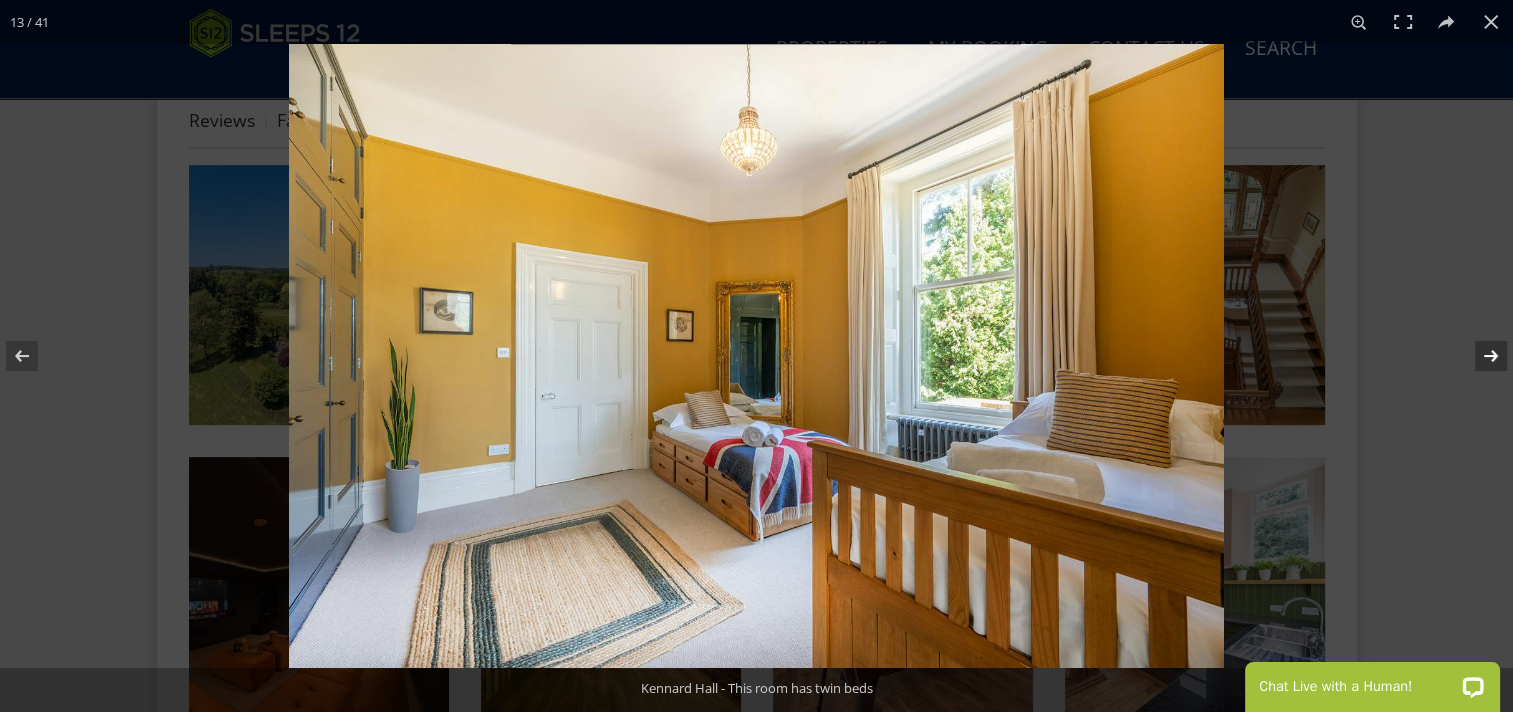 click at bounding box center (1478, 356) 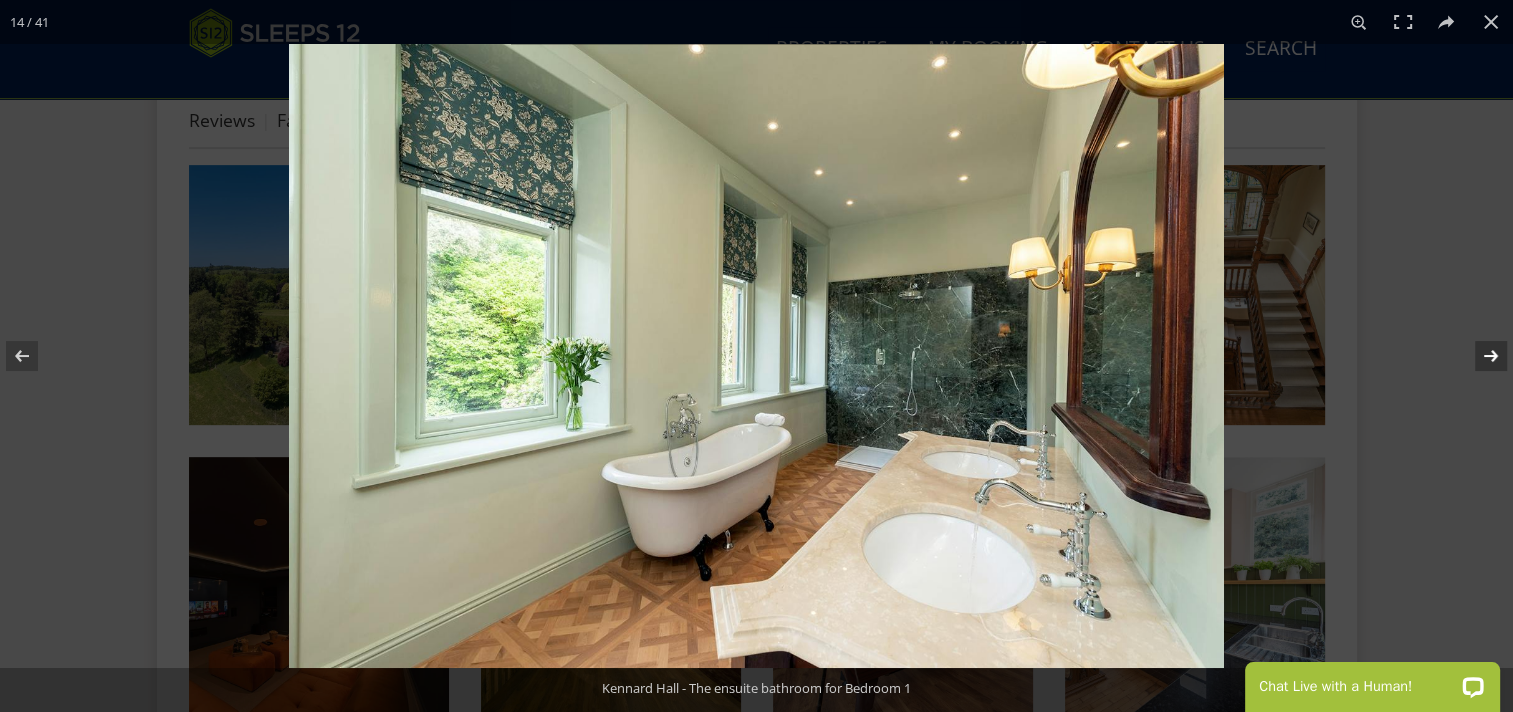 click at bounding box center (1478, 356) 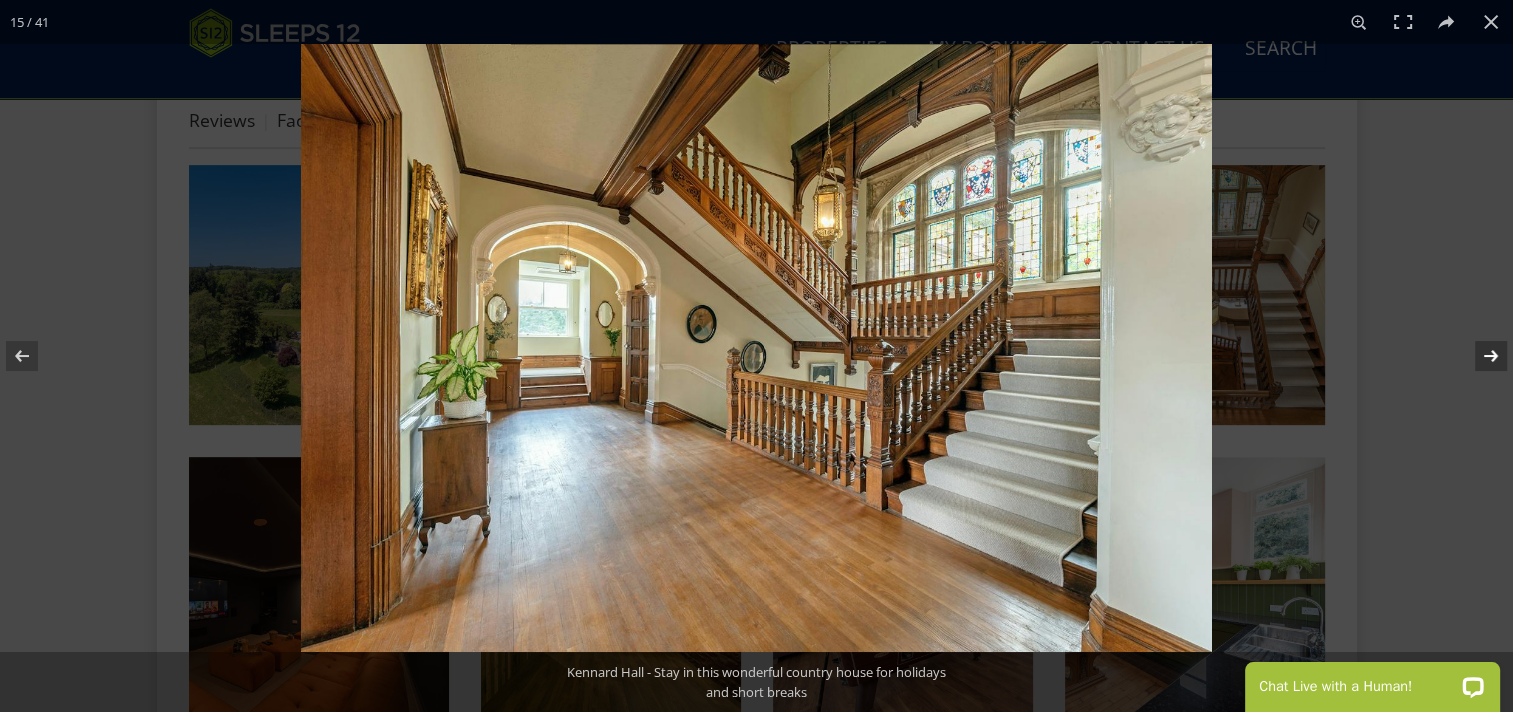 click at bounding box center [1478, 356] 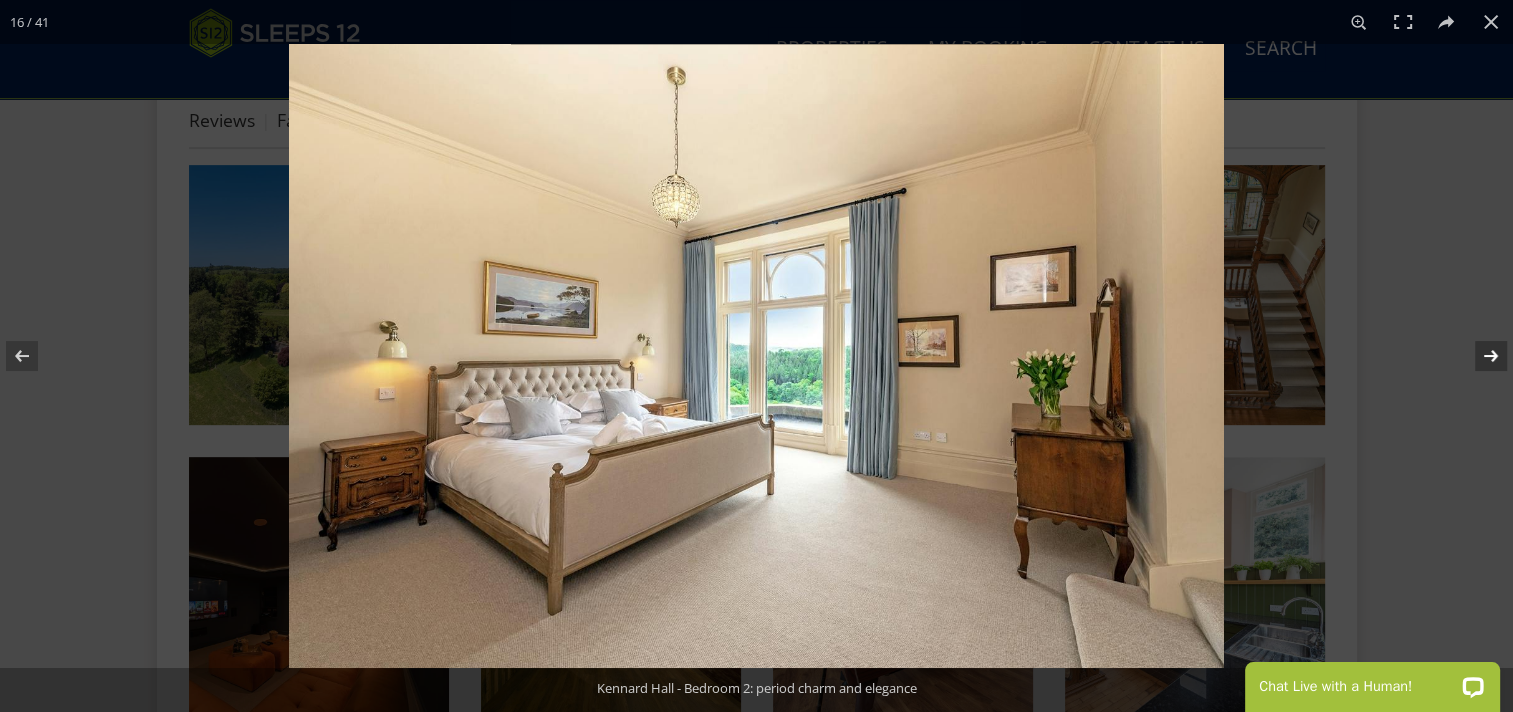 click at bounding box center [1478, 356] 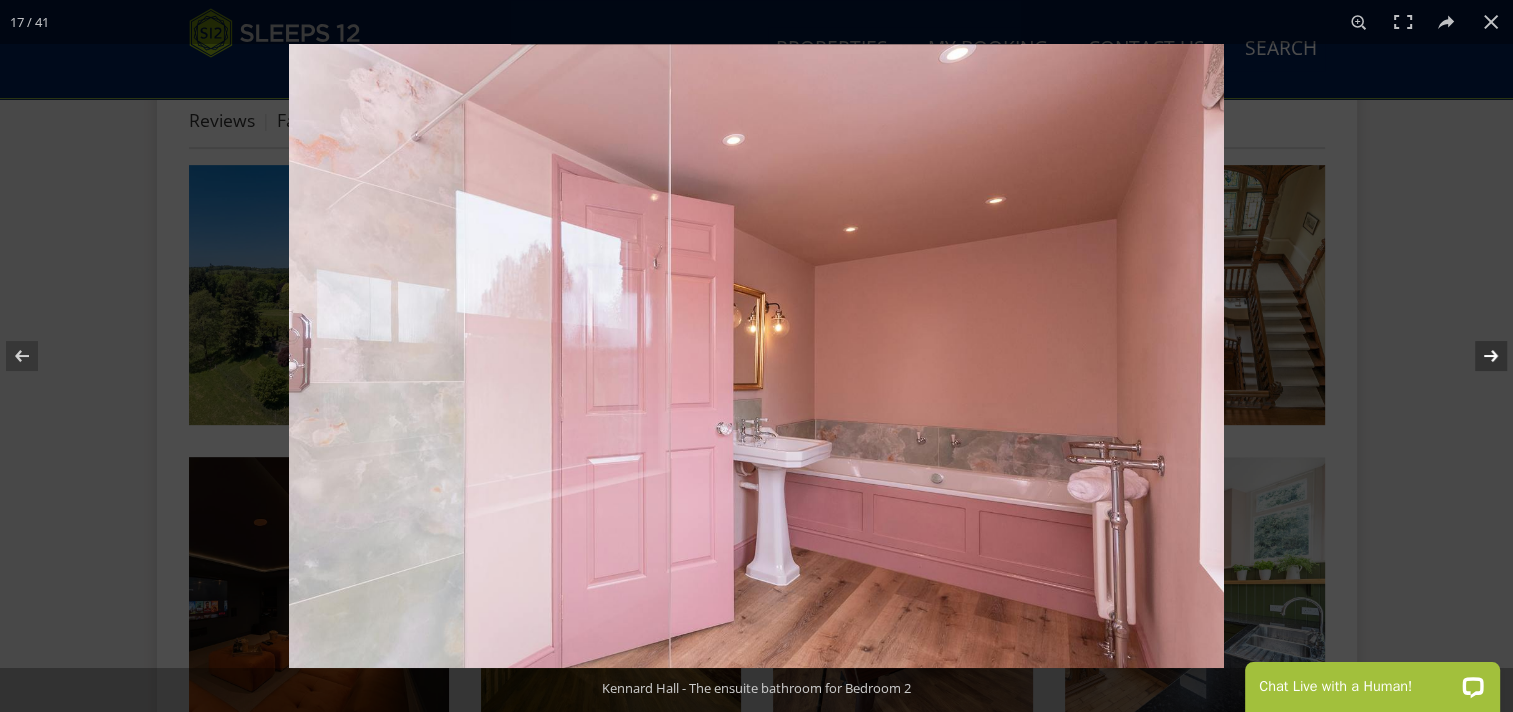 click at bounding box center [1478, 356] 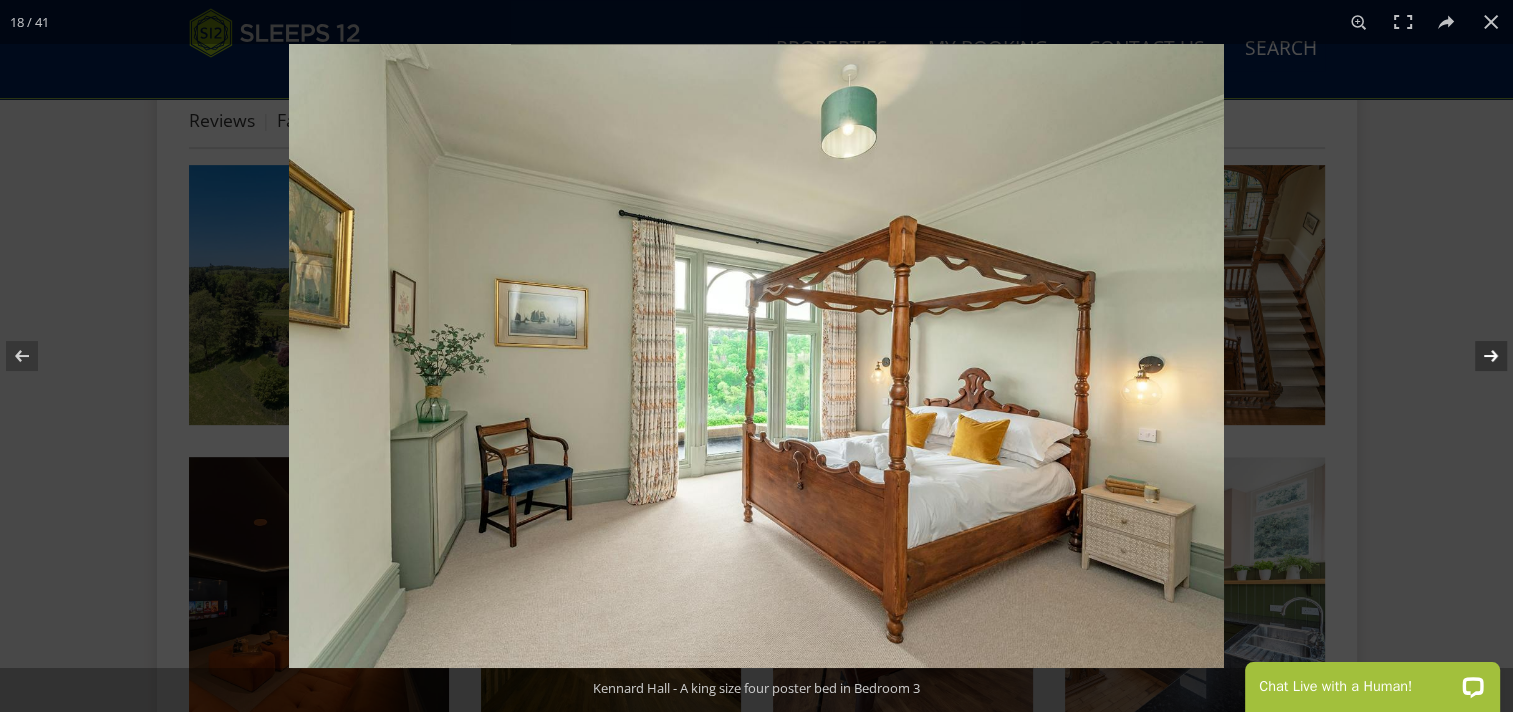 click at bounding box center (1478, 356) 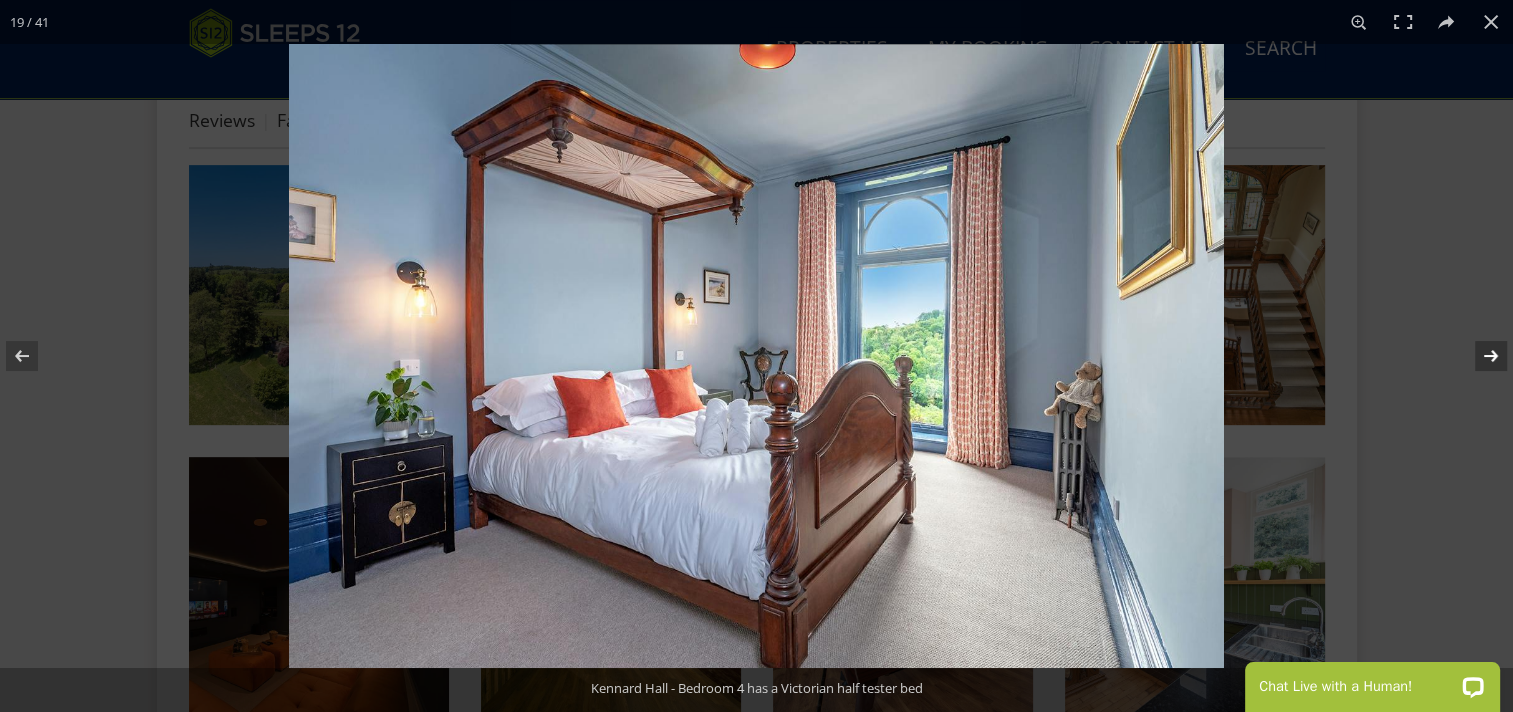 click at bounding box center (1478, 356) 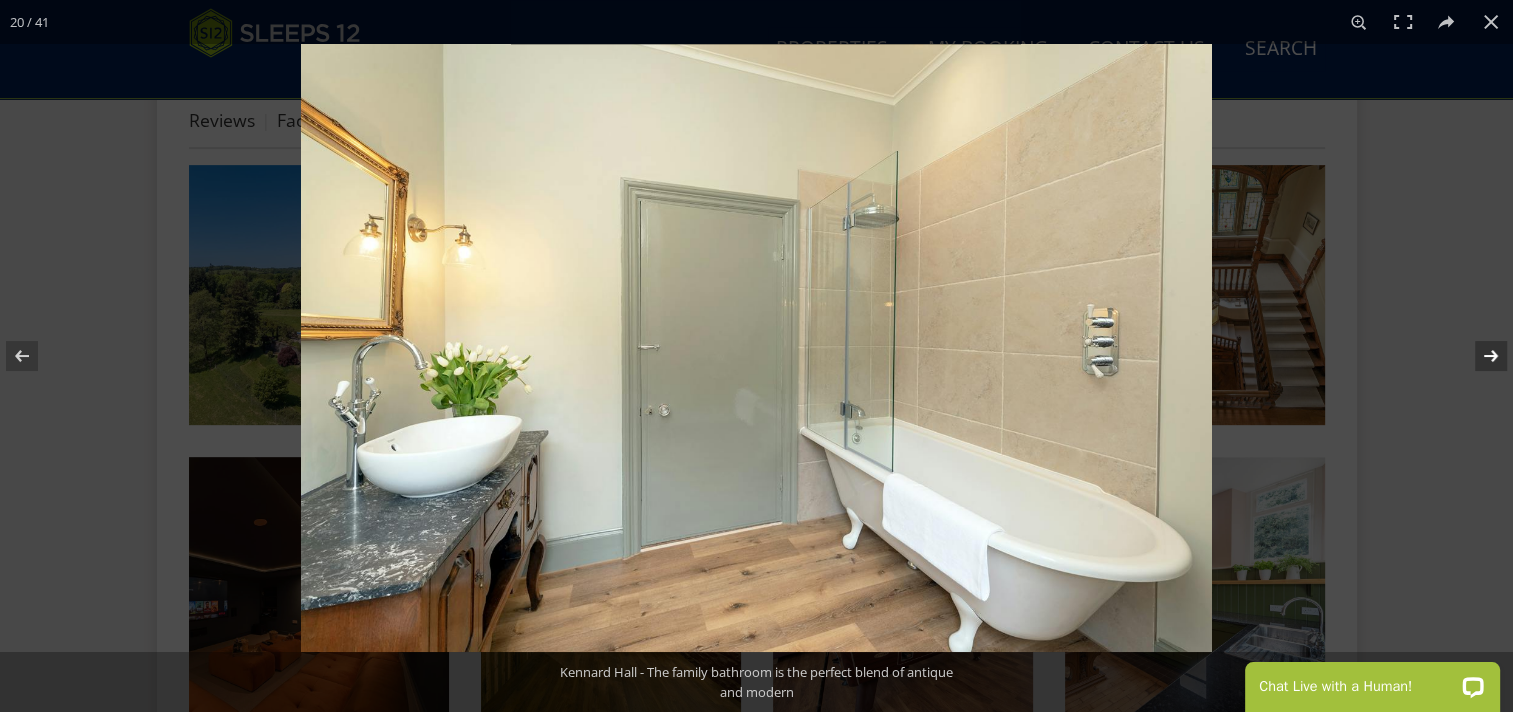 click at bounding box center (1478, 356) 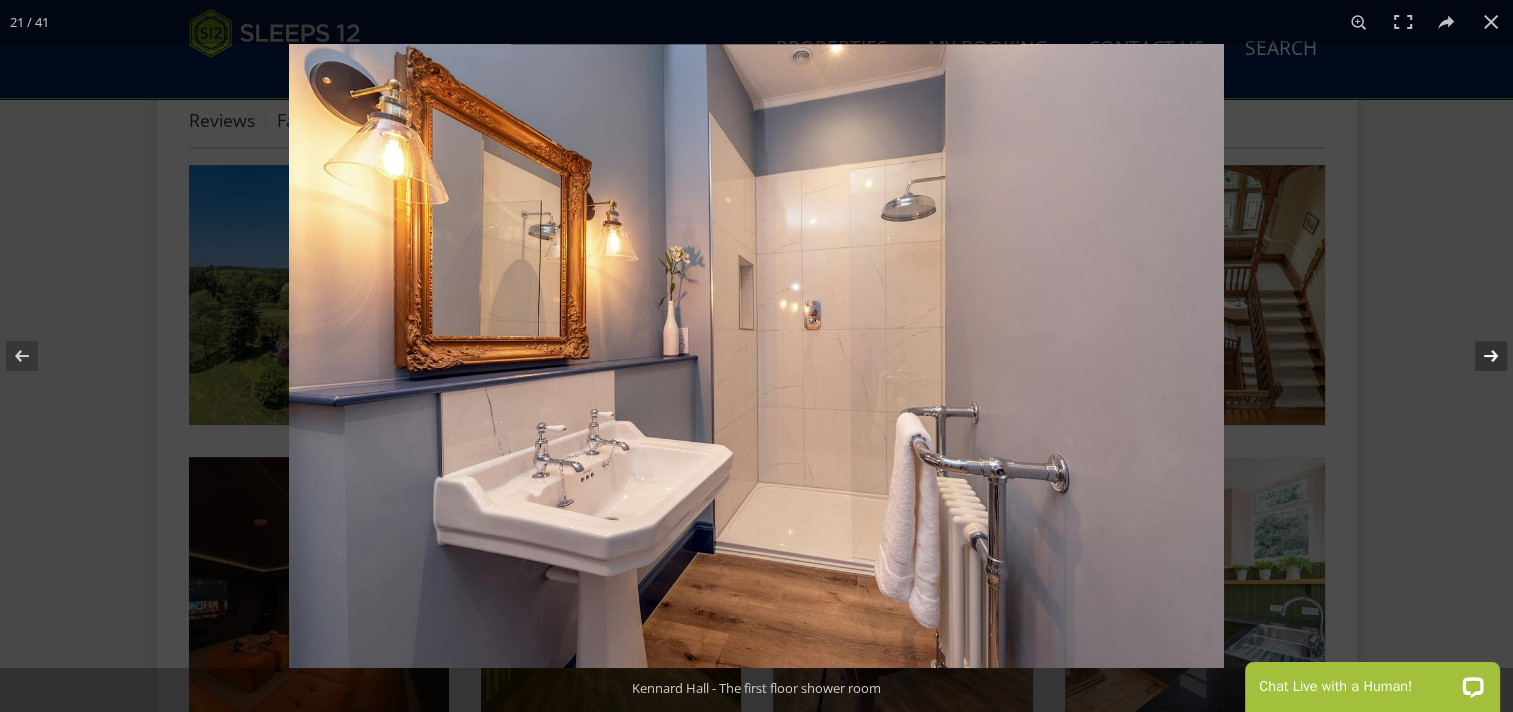 click at bounding box center [1478, 356] 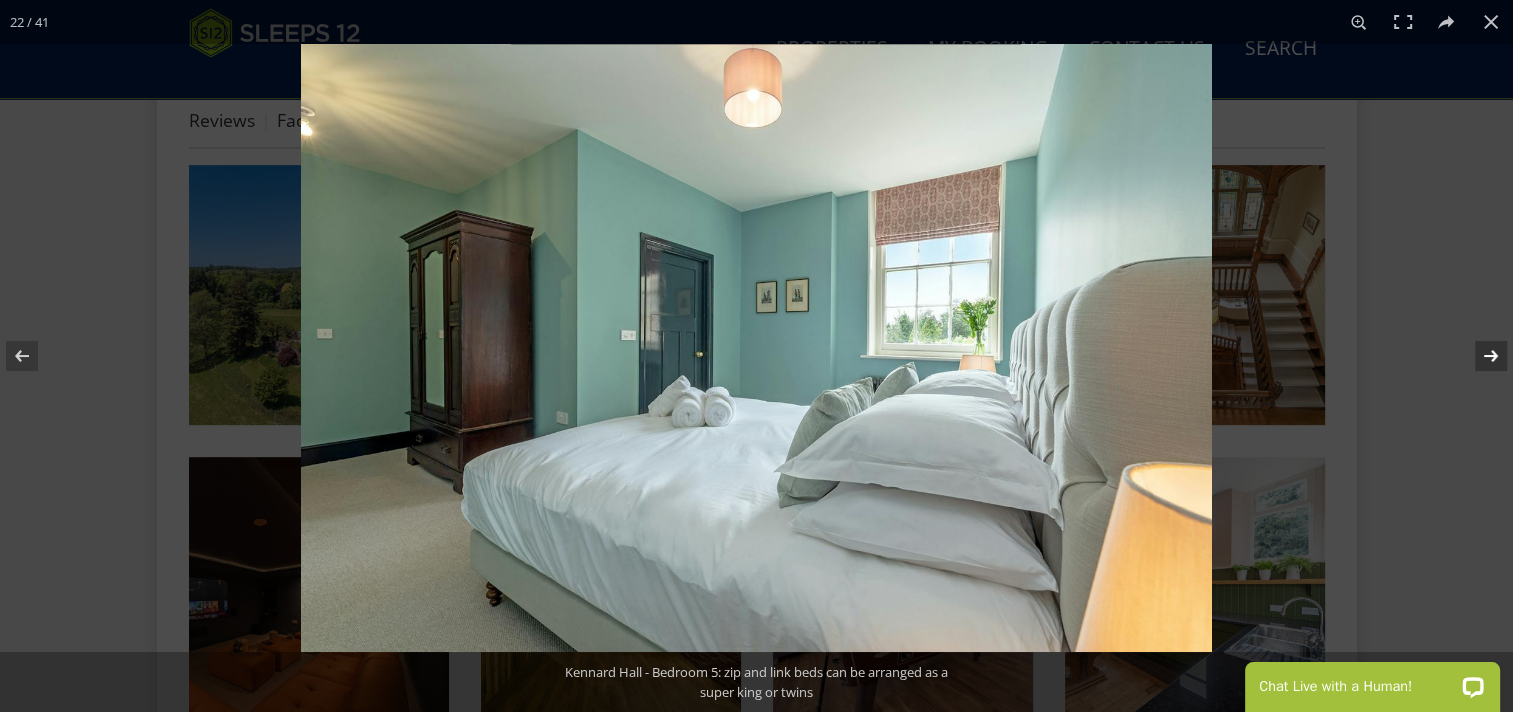 click at bounding box center (1478, 356) 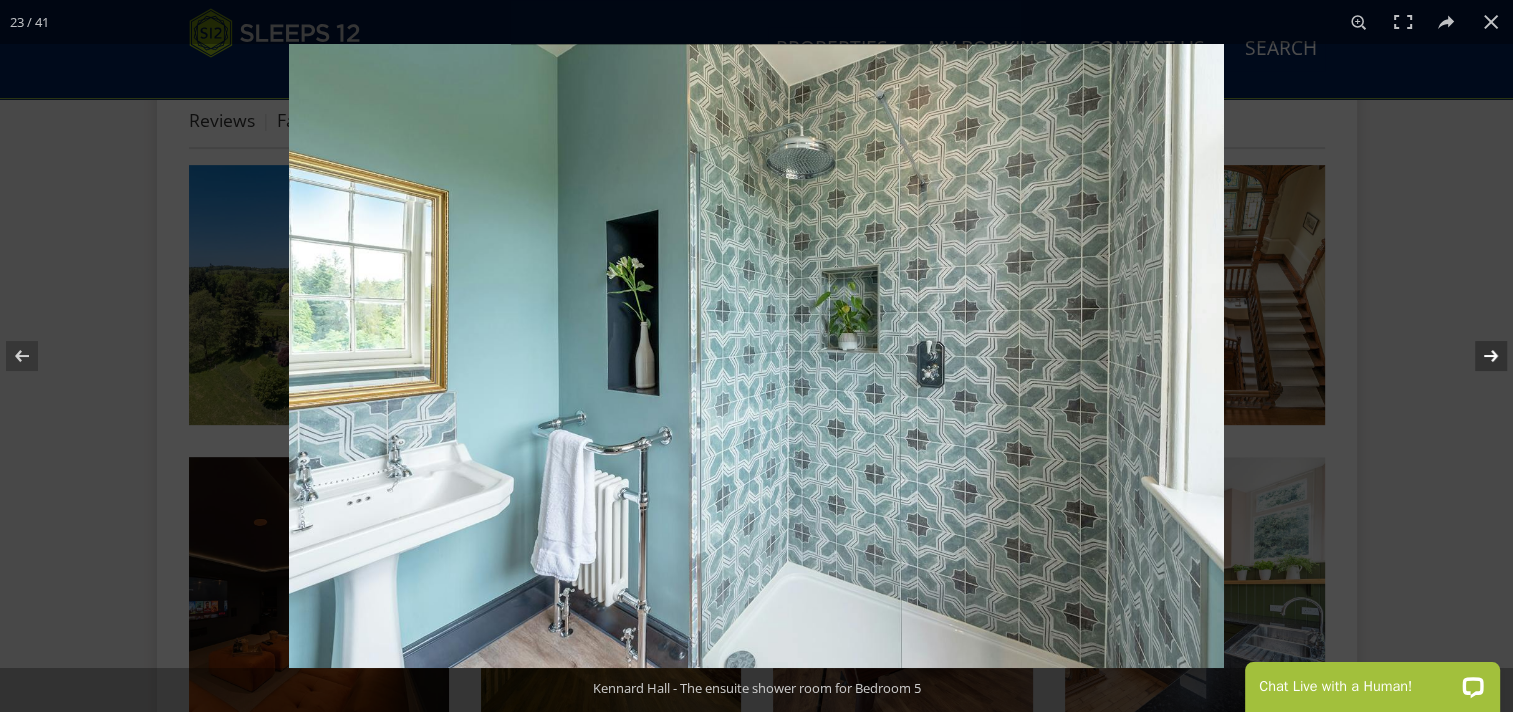 click at bounding box center [1478, 356] 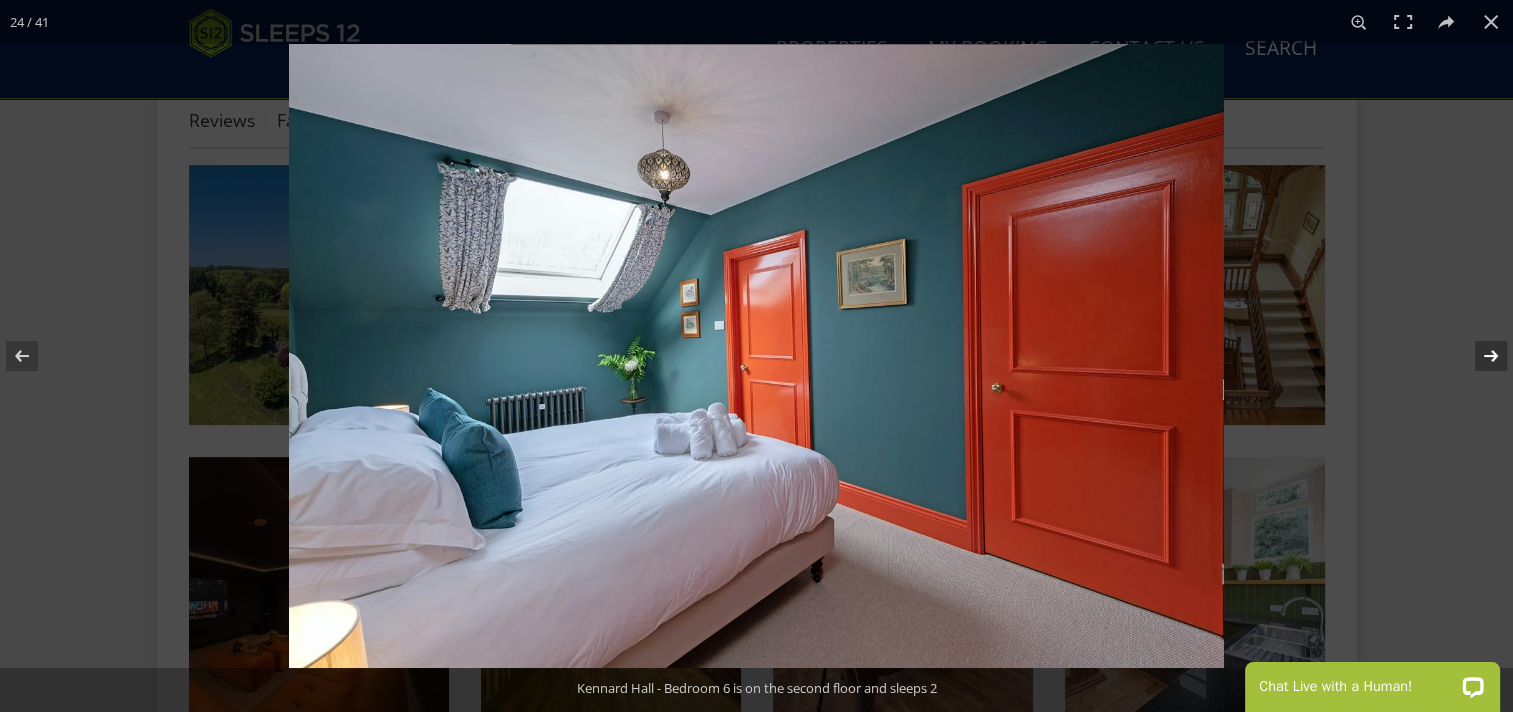 click at bounding box center (1478, 356) 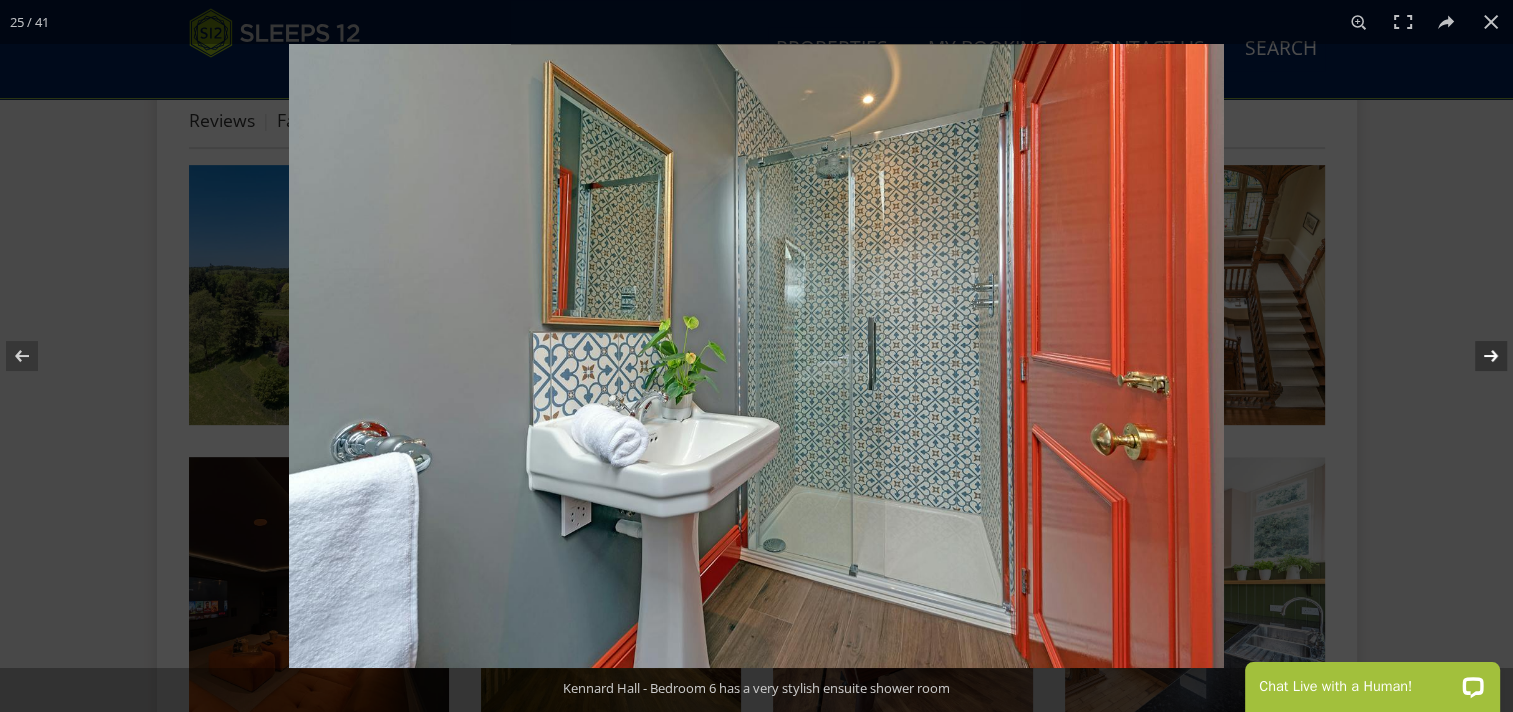 click at bounding box center [1478, 356] 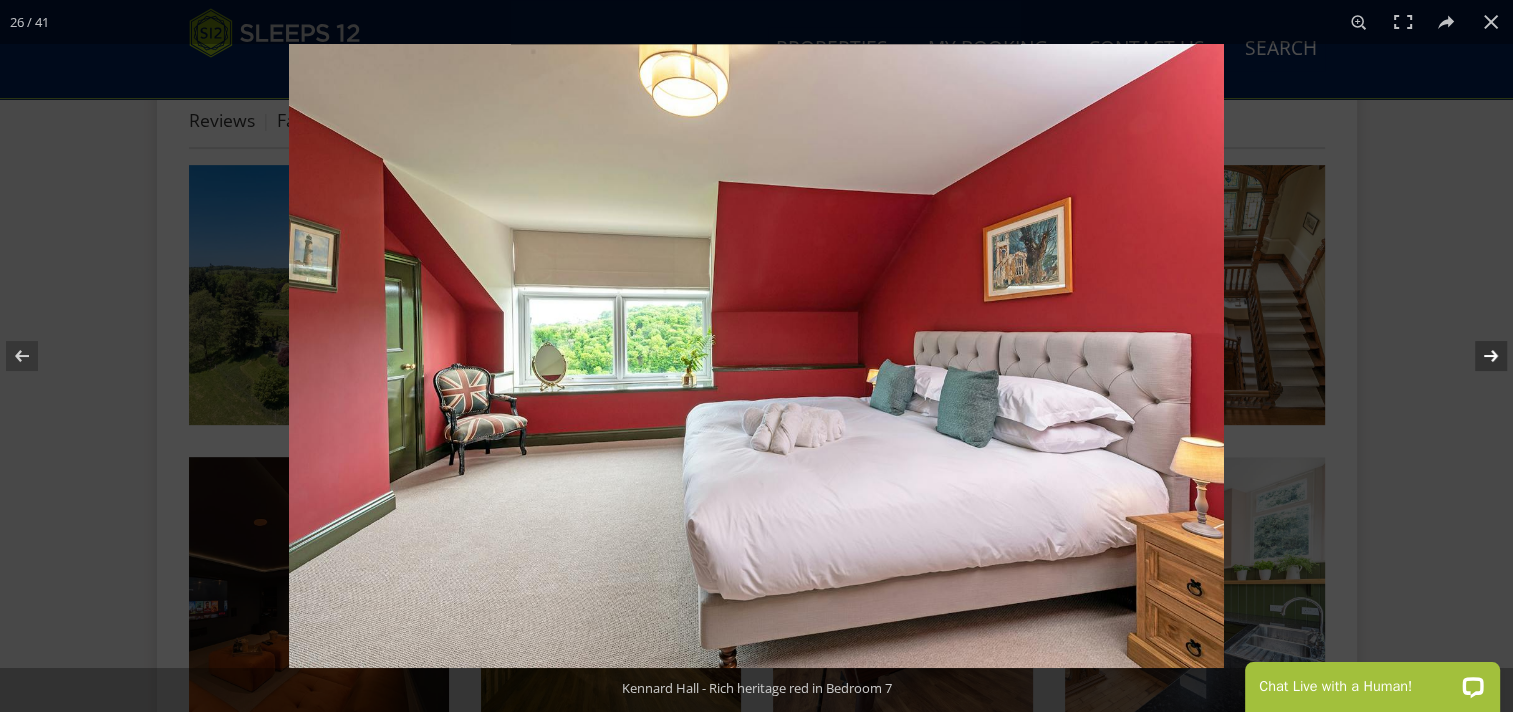 click at bounding box center [1478, 356] 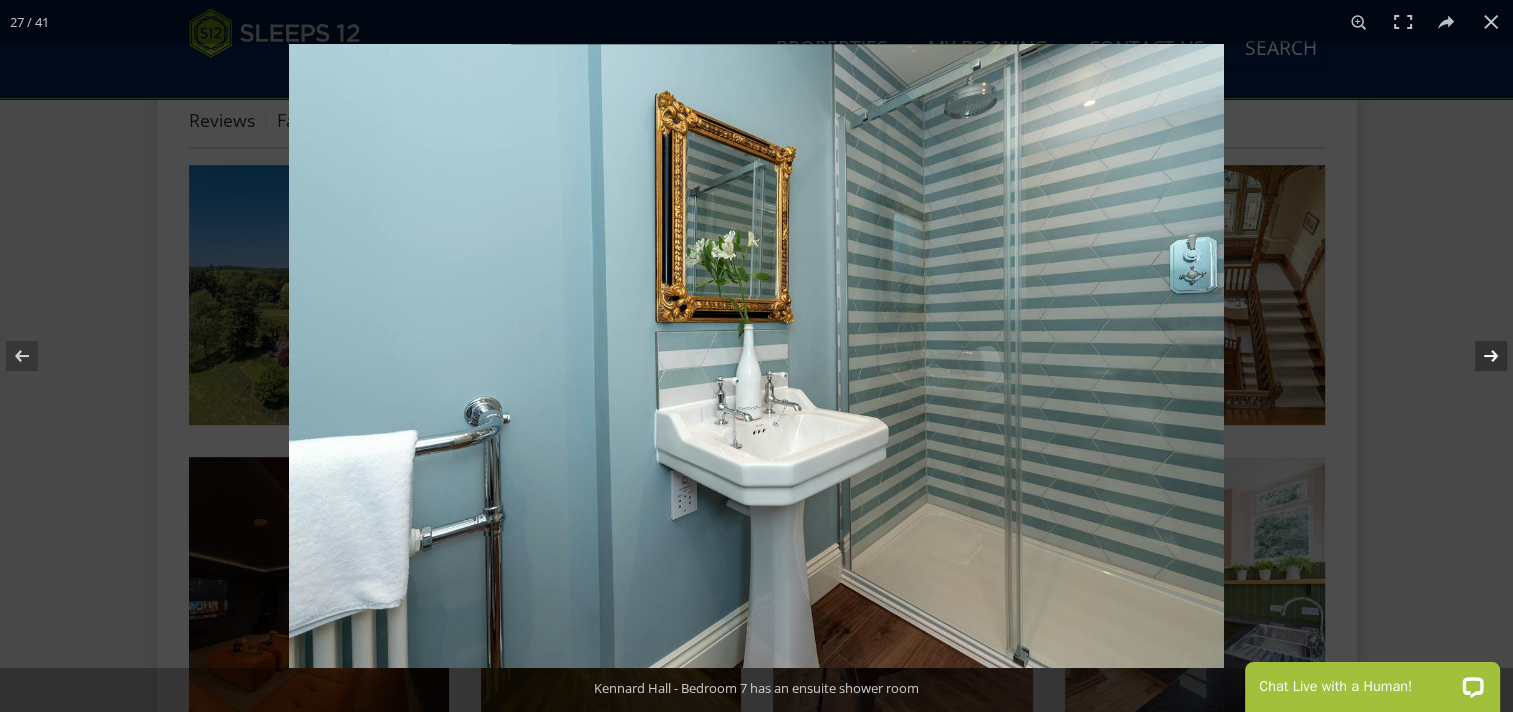 click at bounding box center (1478, 356) 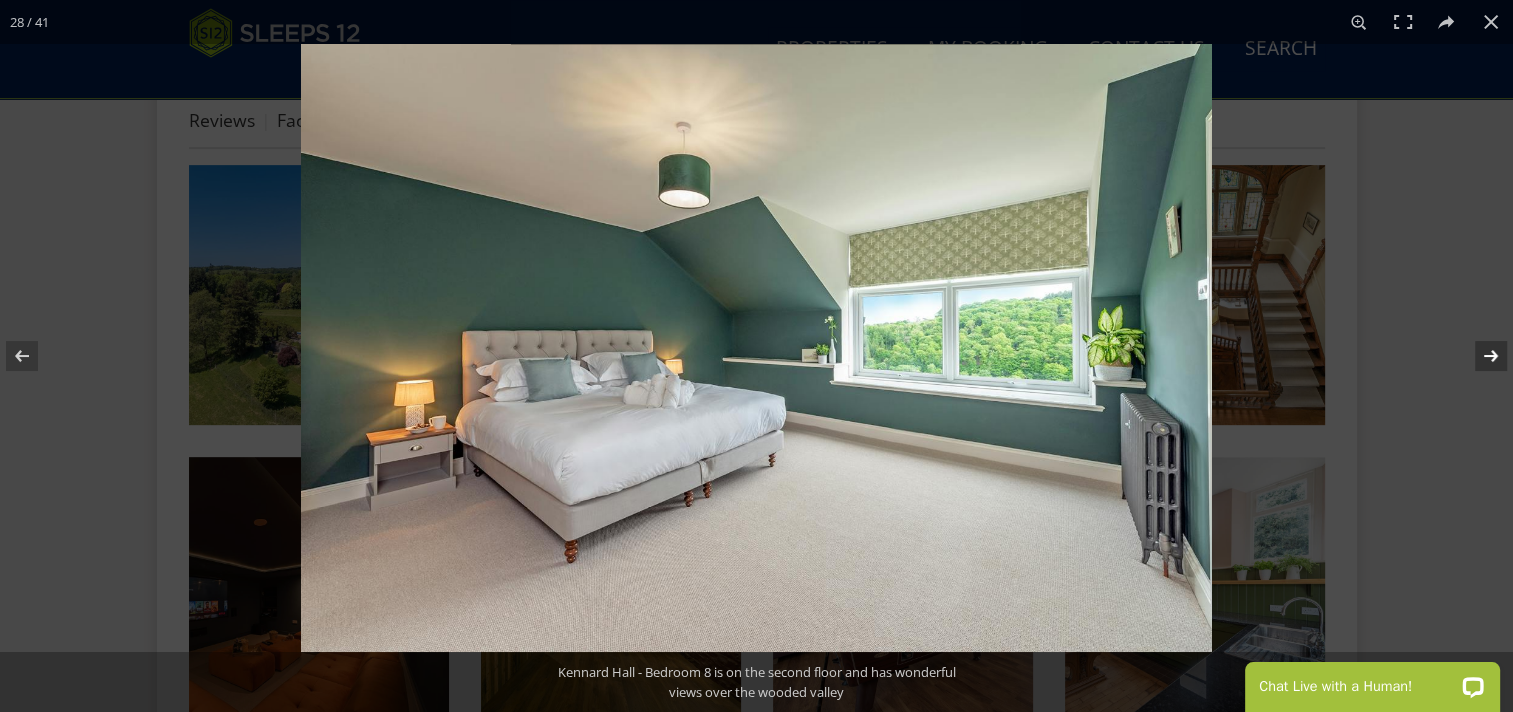 click at bounding box center [1478, 356] 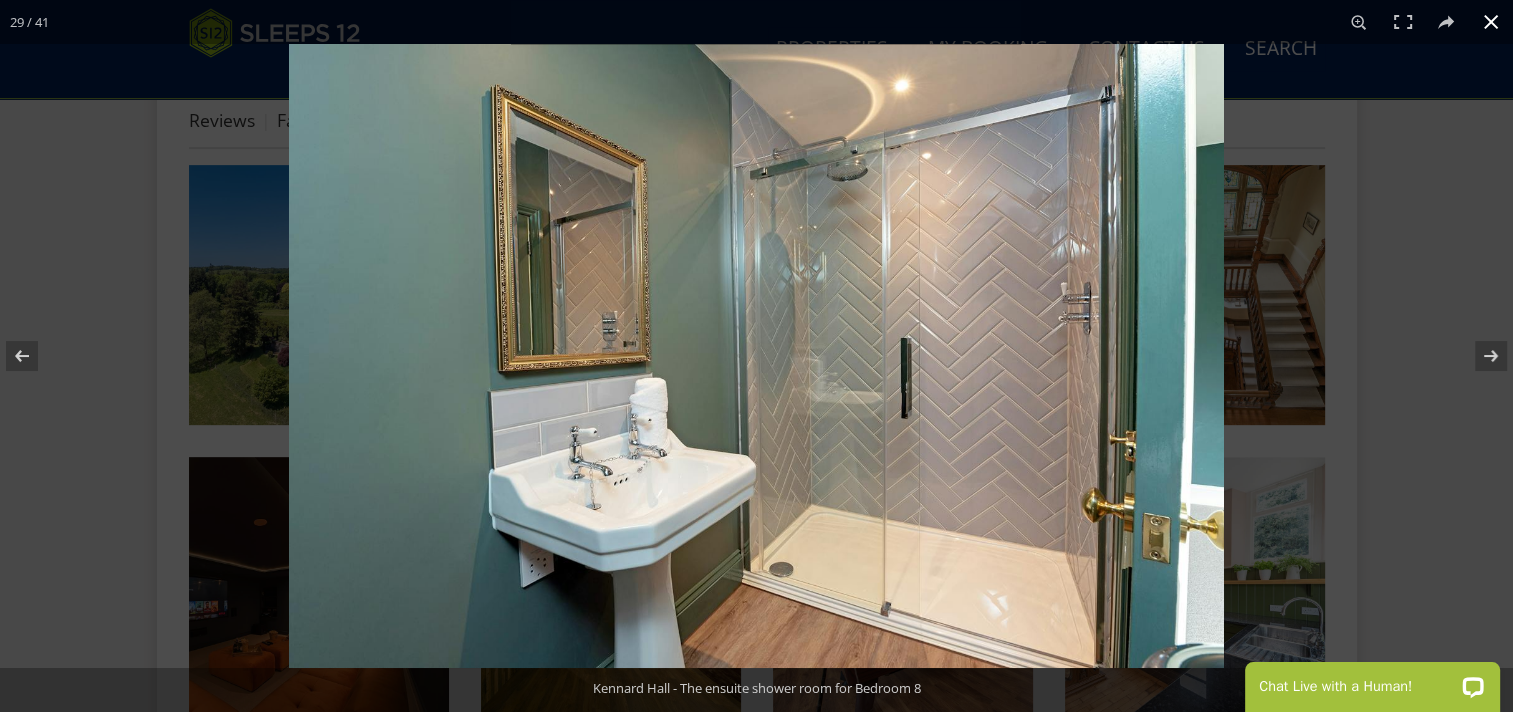 click at bounding box center [756, 356] 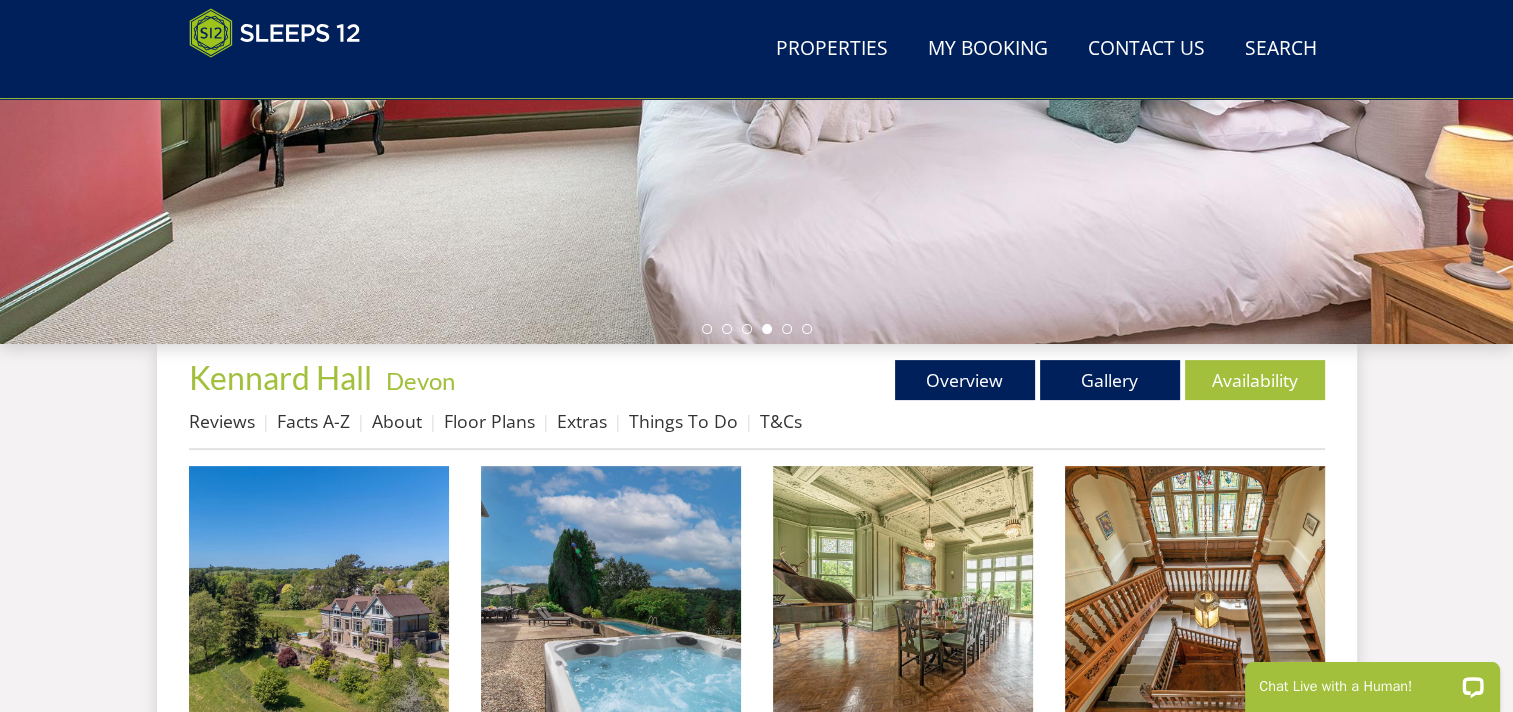scroll, scrollTop: 500, scrollLeft: 0, axis: vertical 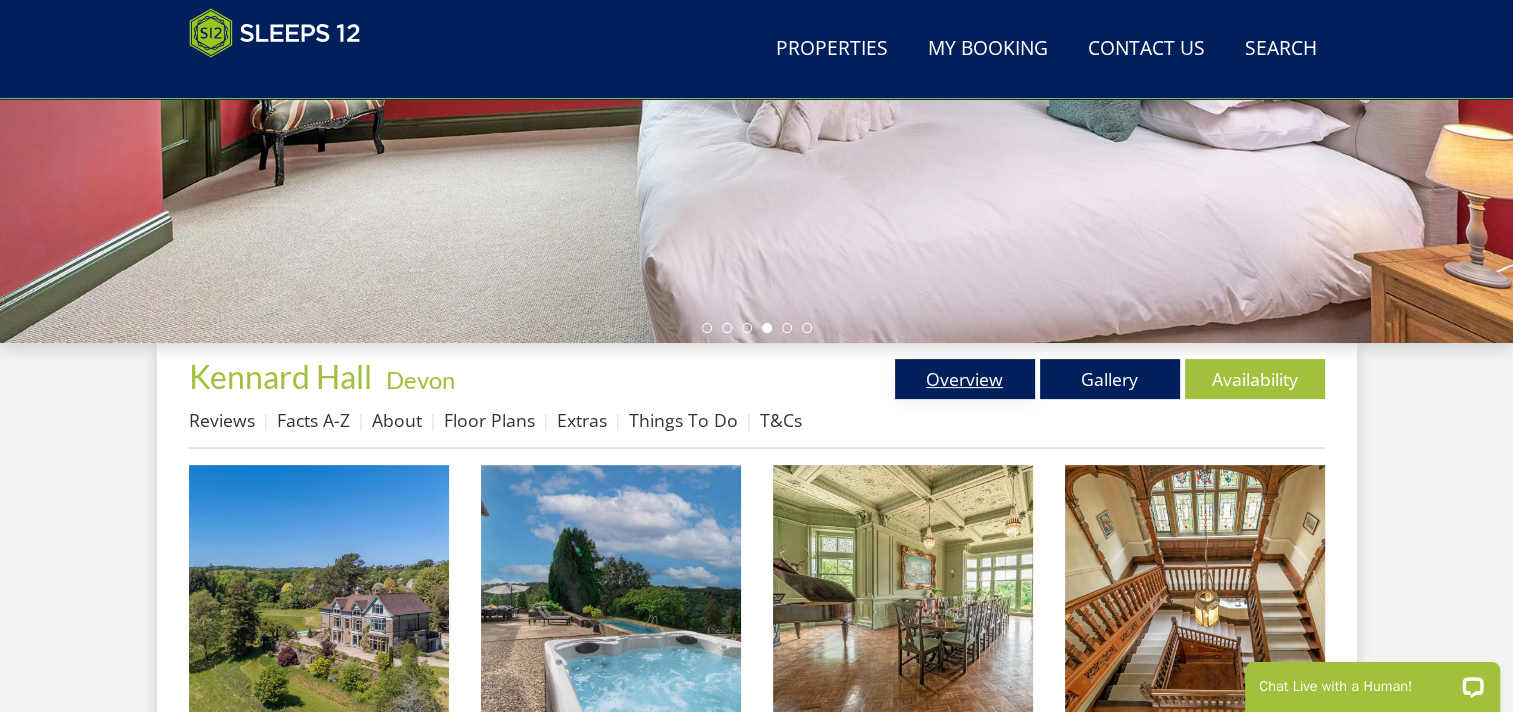 click on "Overview" at bounding box center (965, 379) 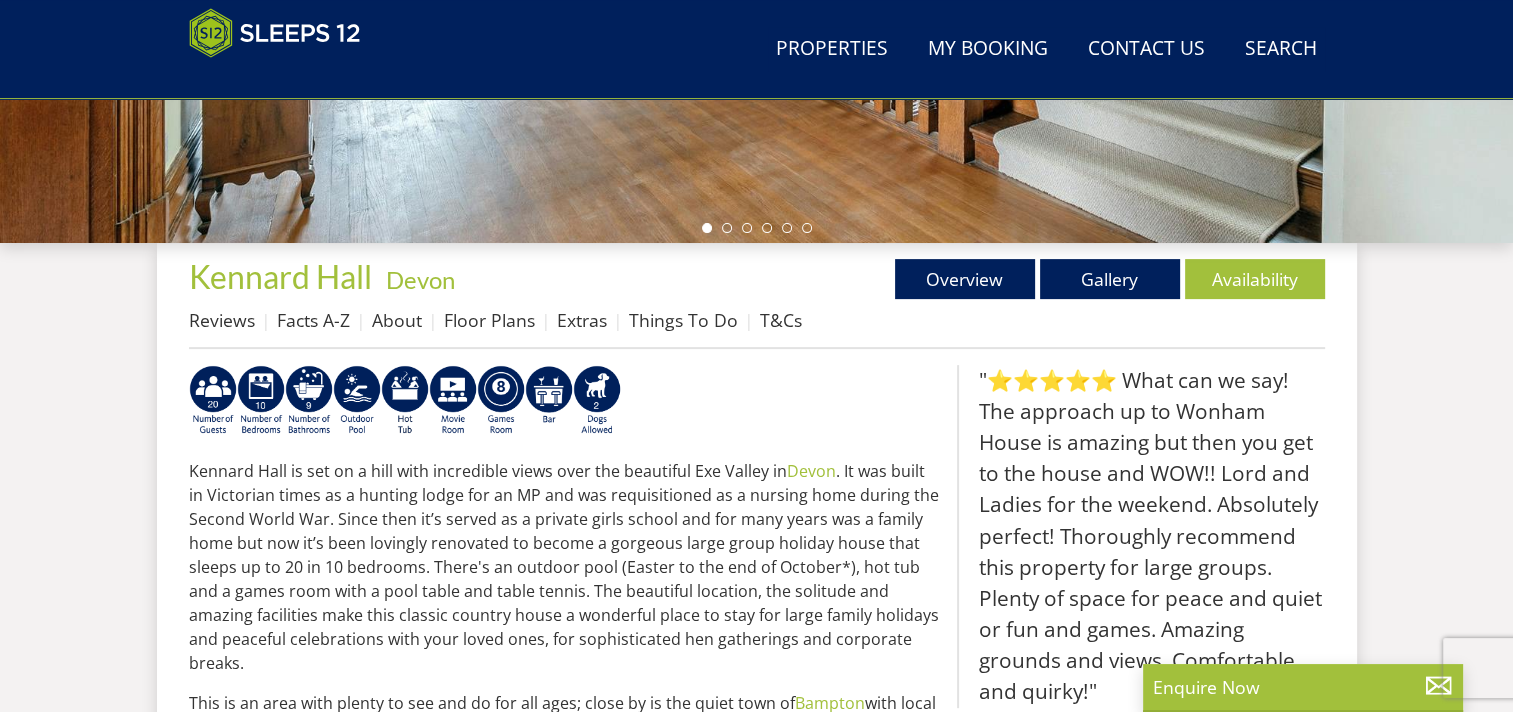 scroll, scrollTop: 1000, scrollLeft: 0, axis: vertical 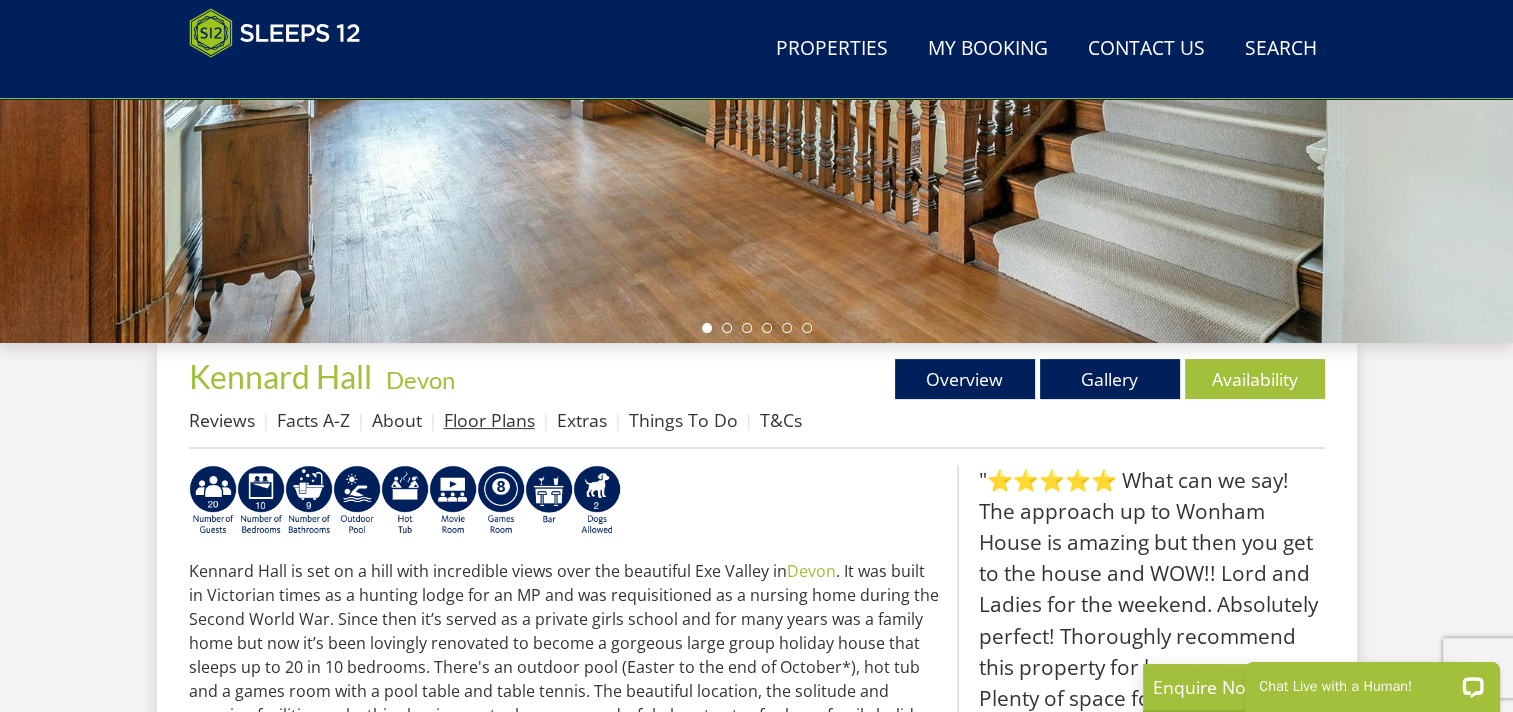 click on "Floor Plans" at bounding box center (489, 420) 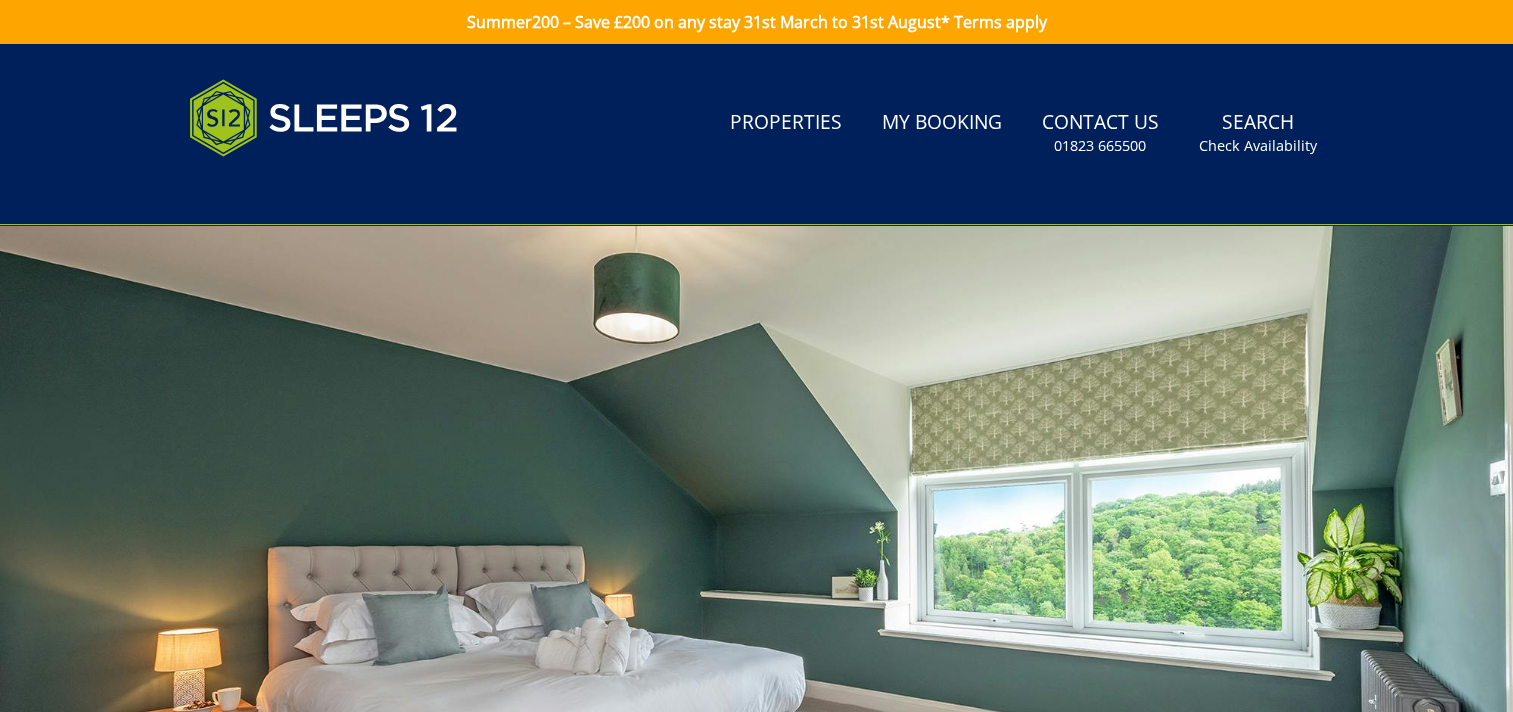 scroll, scrollTop: 539, scrollLeft: 0, axis: vertical 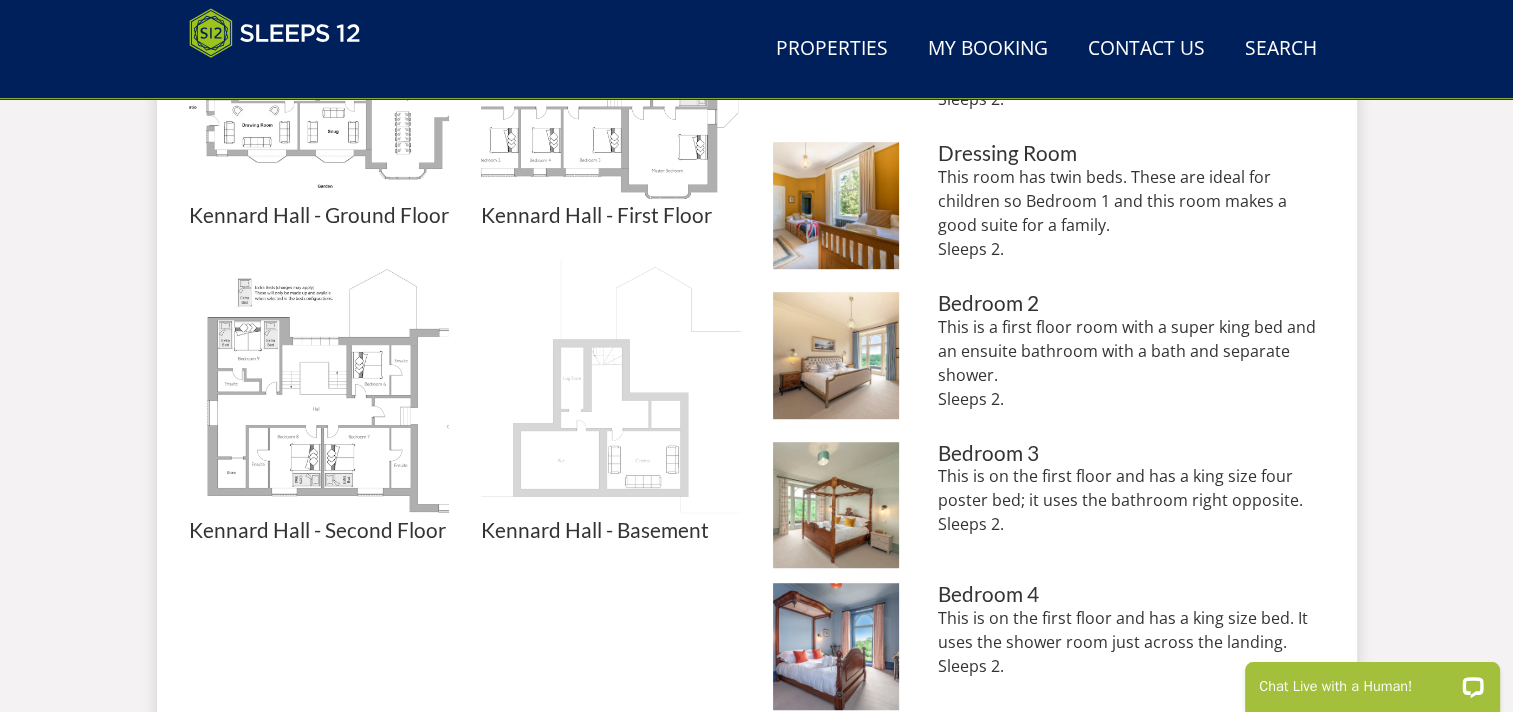 click at bounding box center [611, 389] 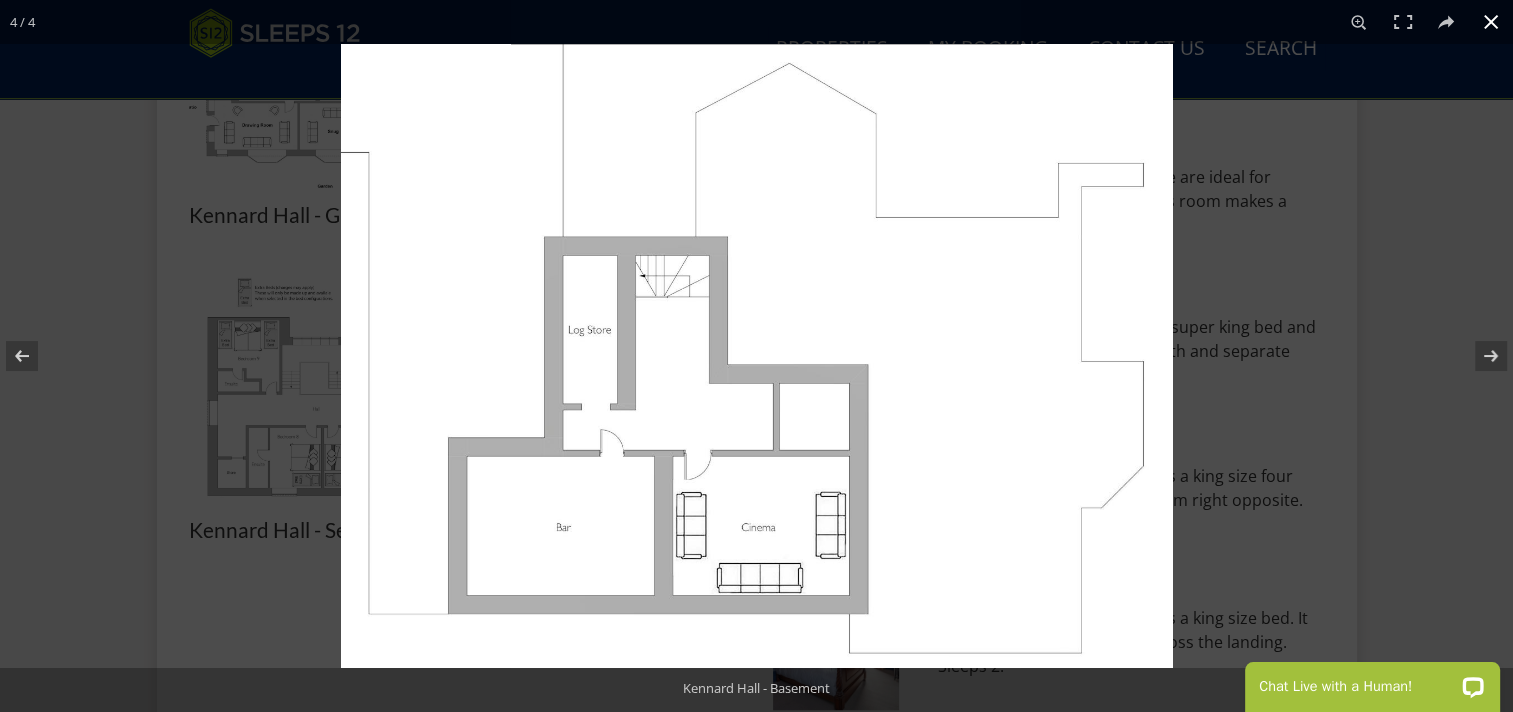 click at bounding box center (1097, 400) 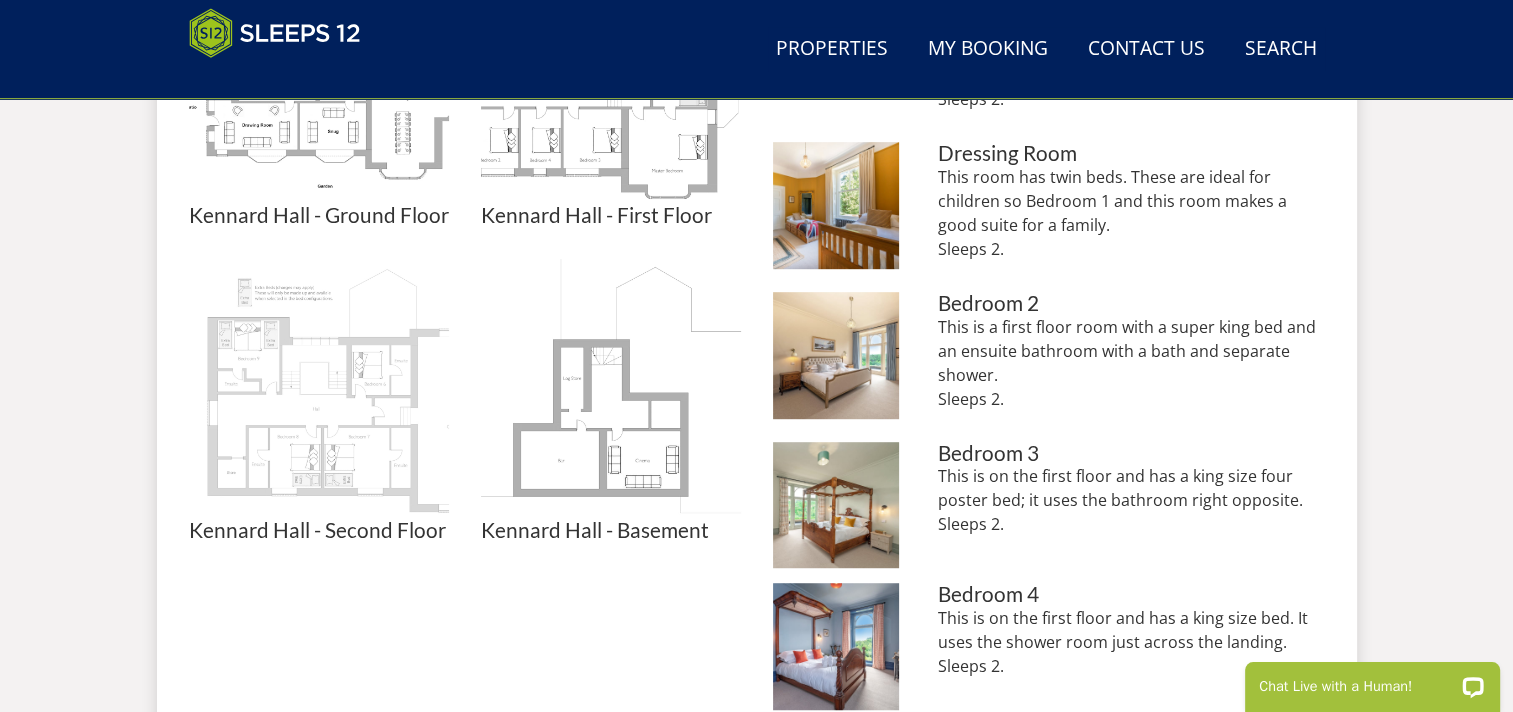 click at bounding box center (319, 389) 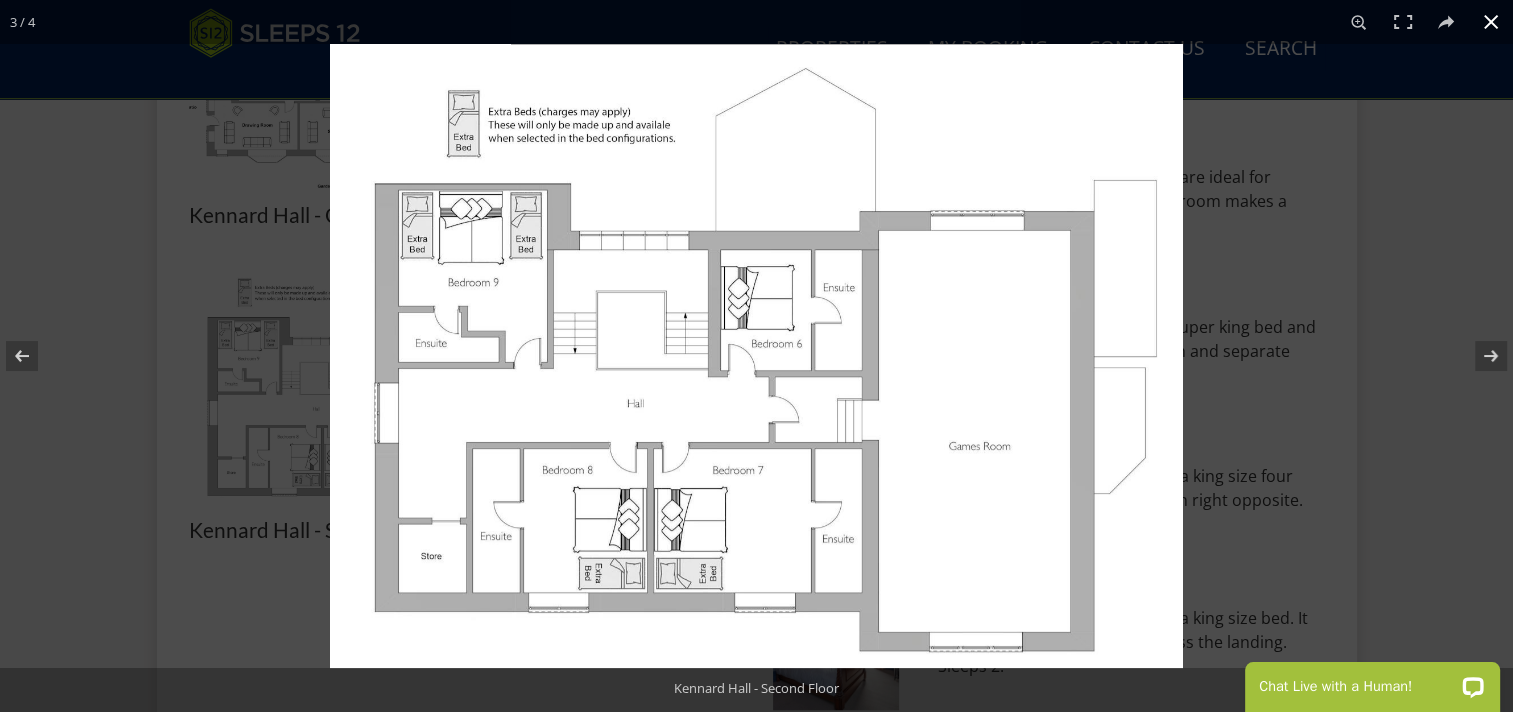 click at bounding box center (1086, 400) 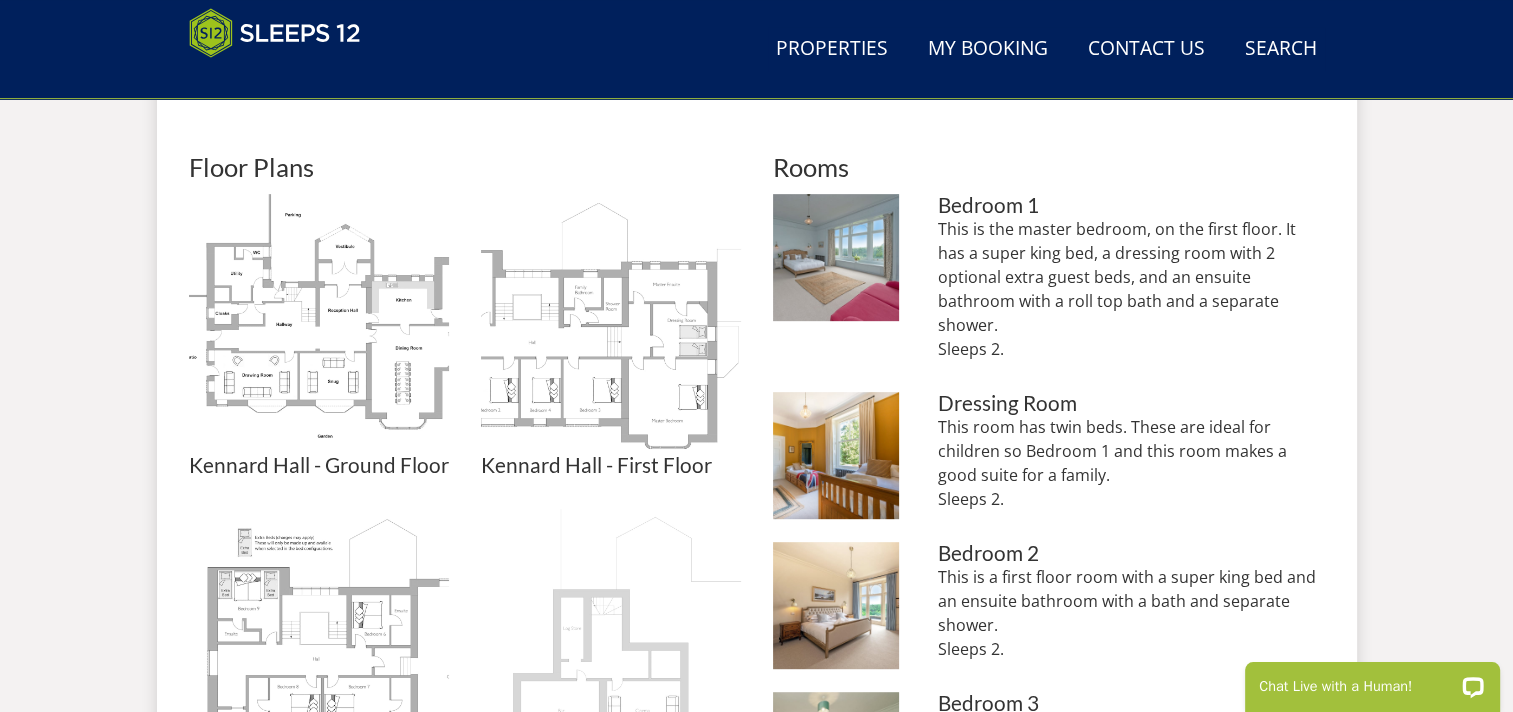 scroll, scrollTop: 800, scrollLeft: 0, axis: vertical 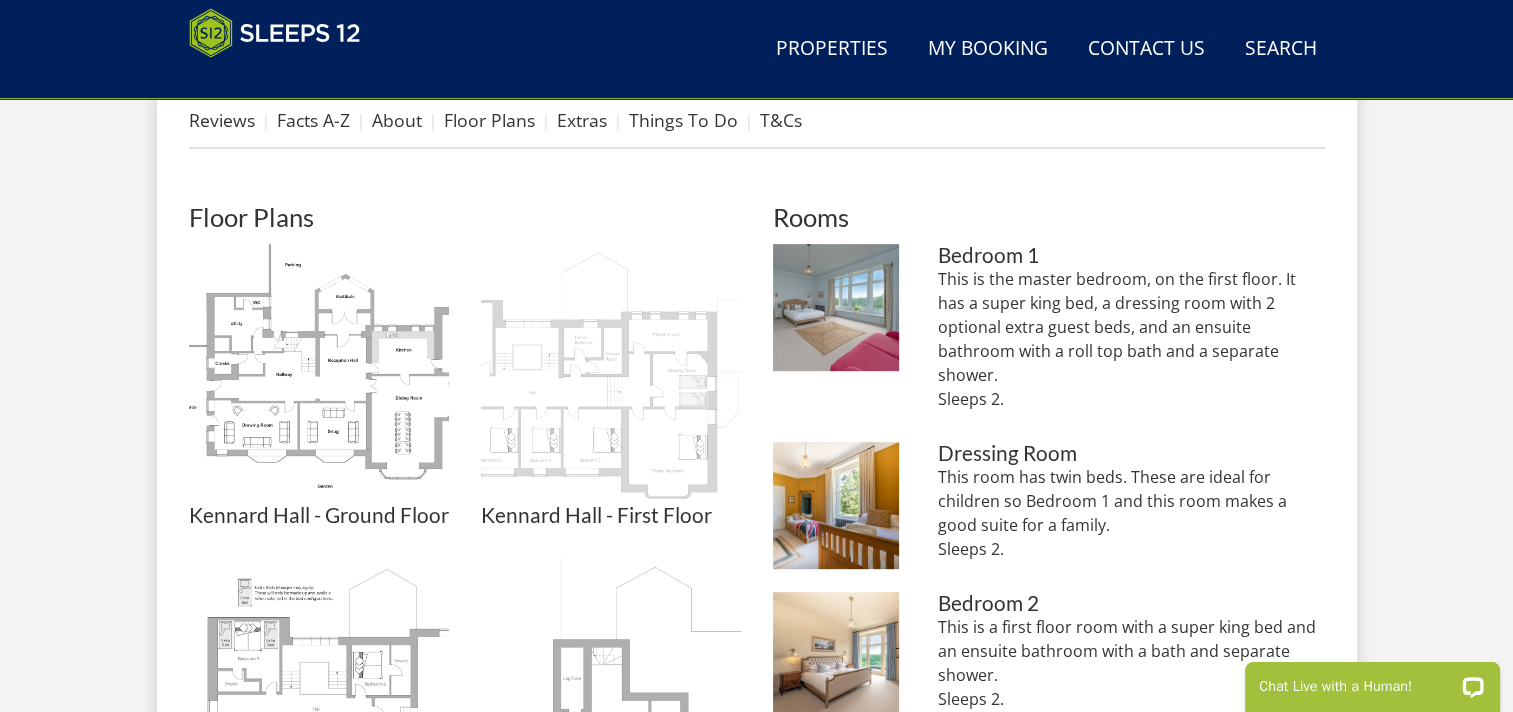 click at bounding box center [611, 374] 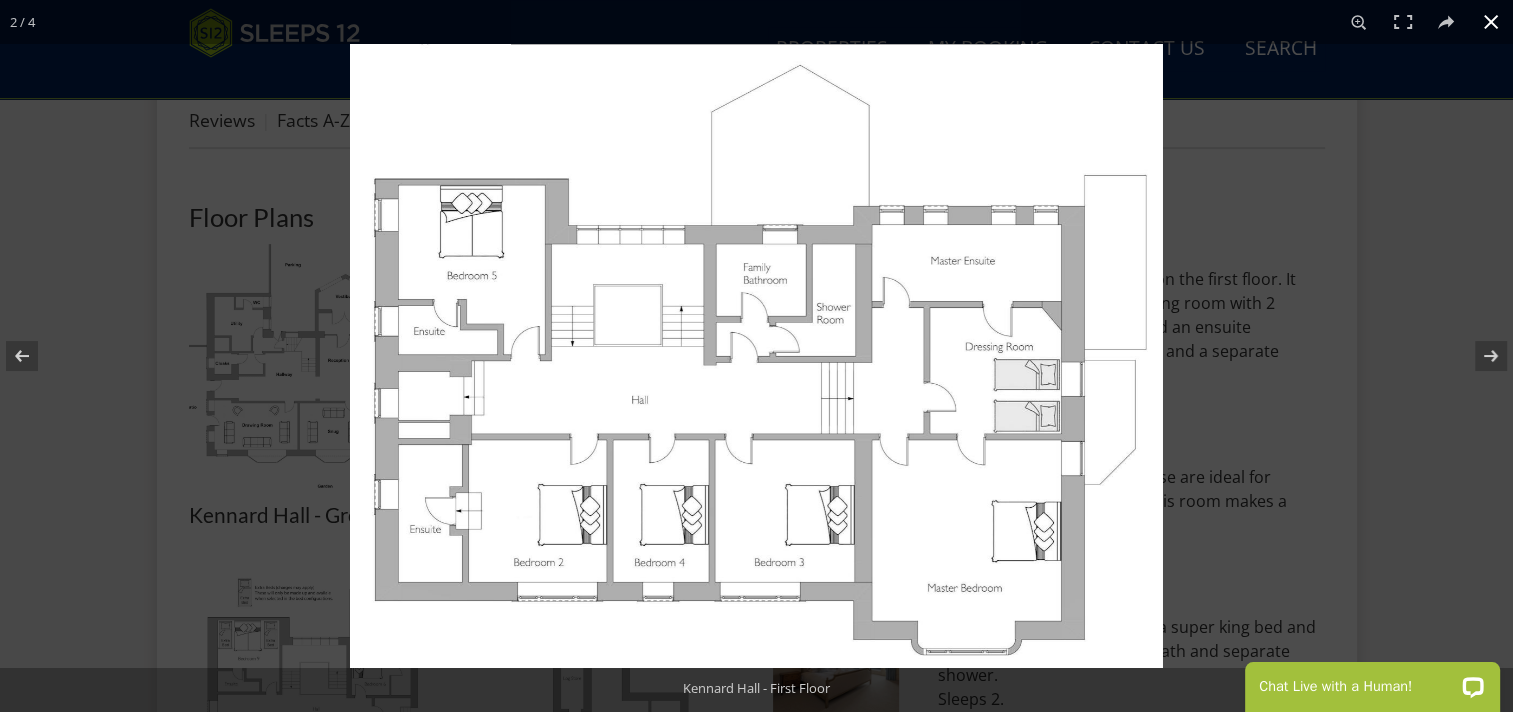 click at bounding box center (756, 356) 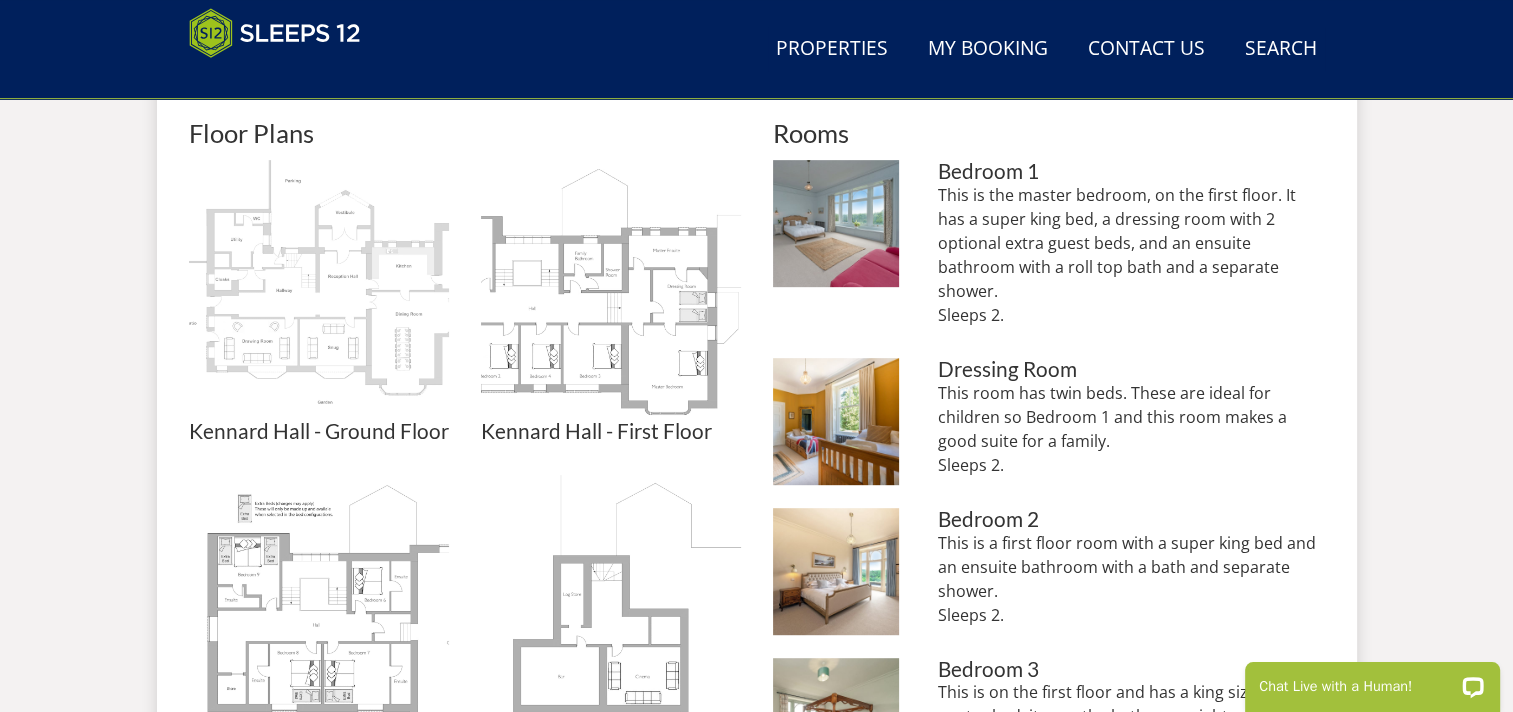 scroll, scrollTop: 1100, scrollLeft: 0, axis: vertical 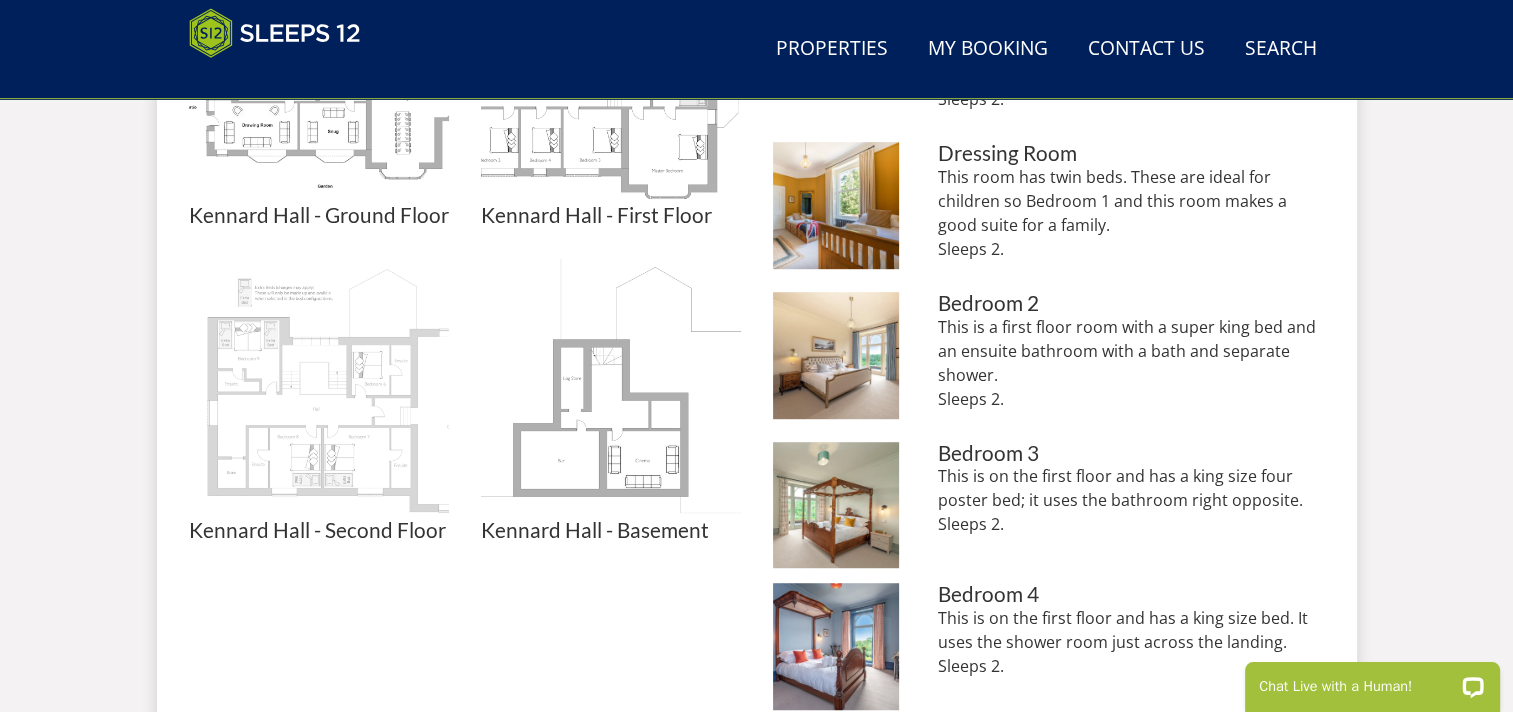 click at bounding box center [319, 389] 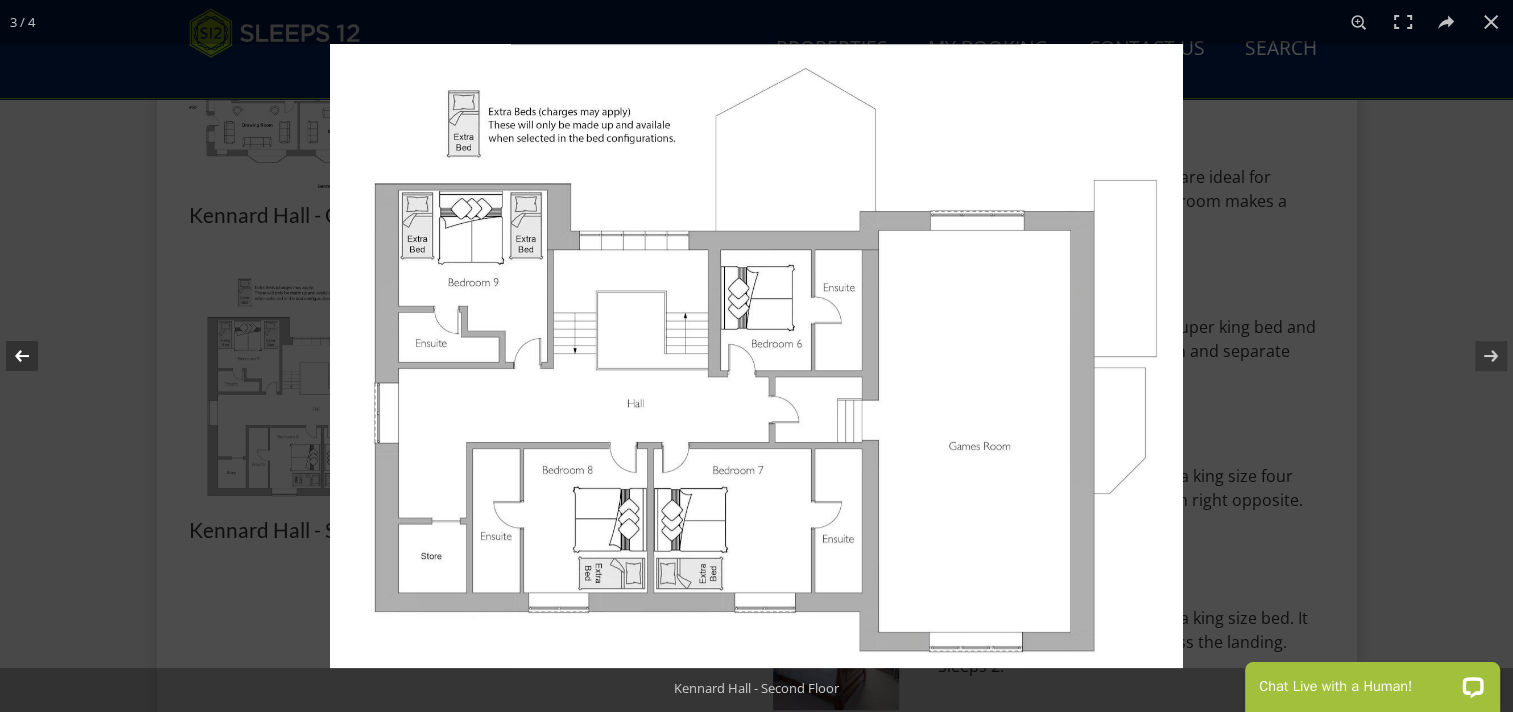 click at bounding box center (35, 356) 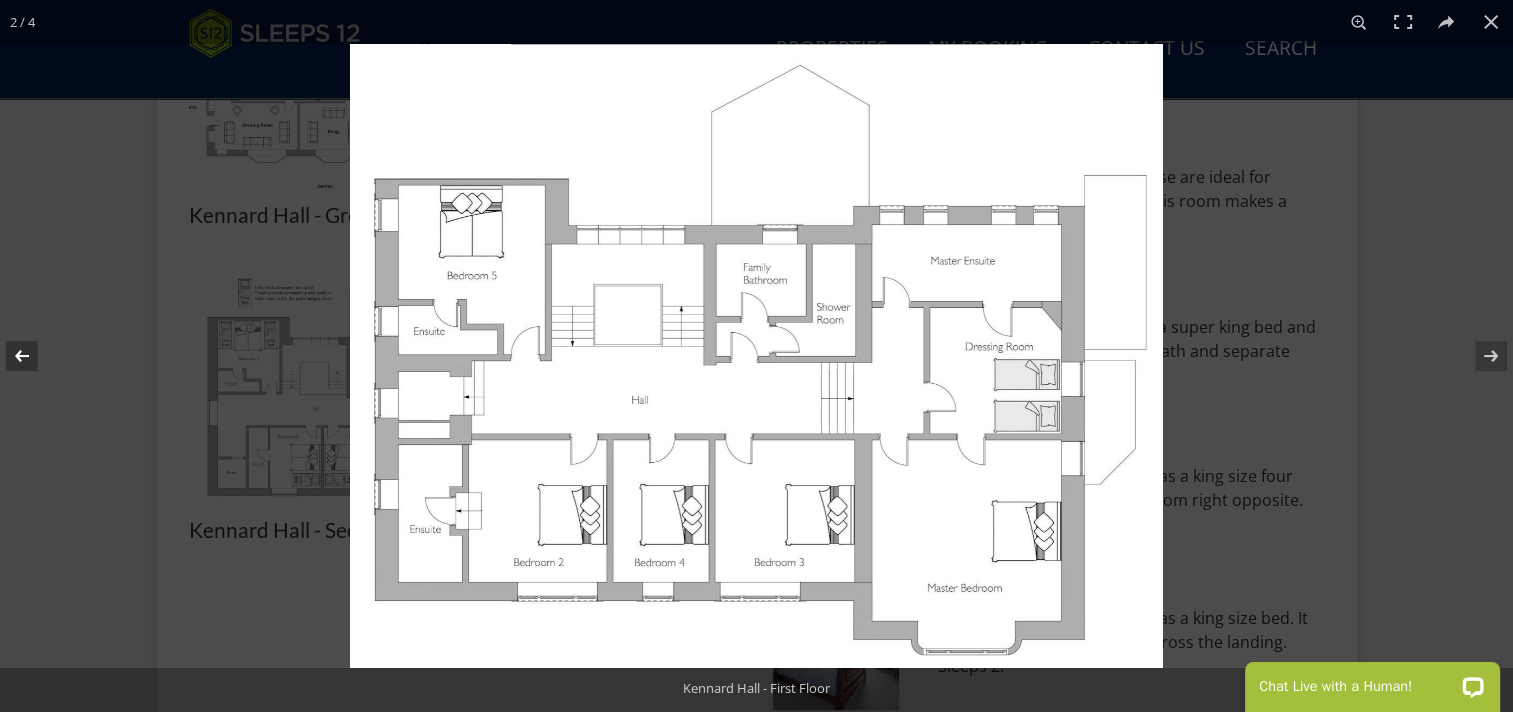click at bounding box center [35, 356] 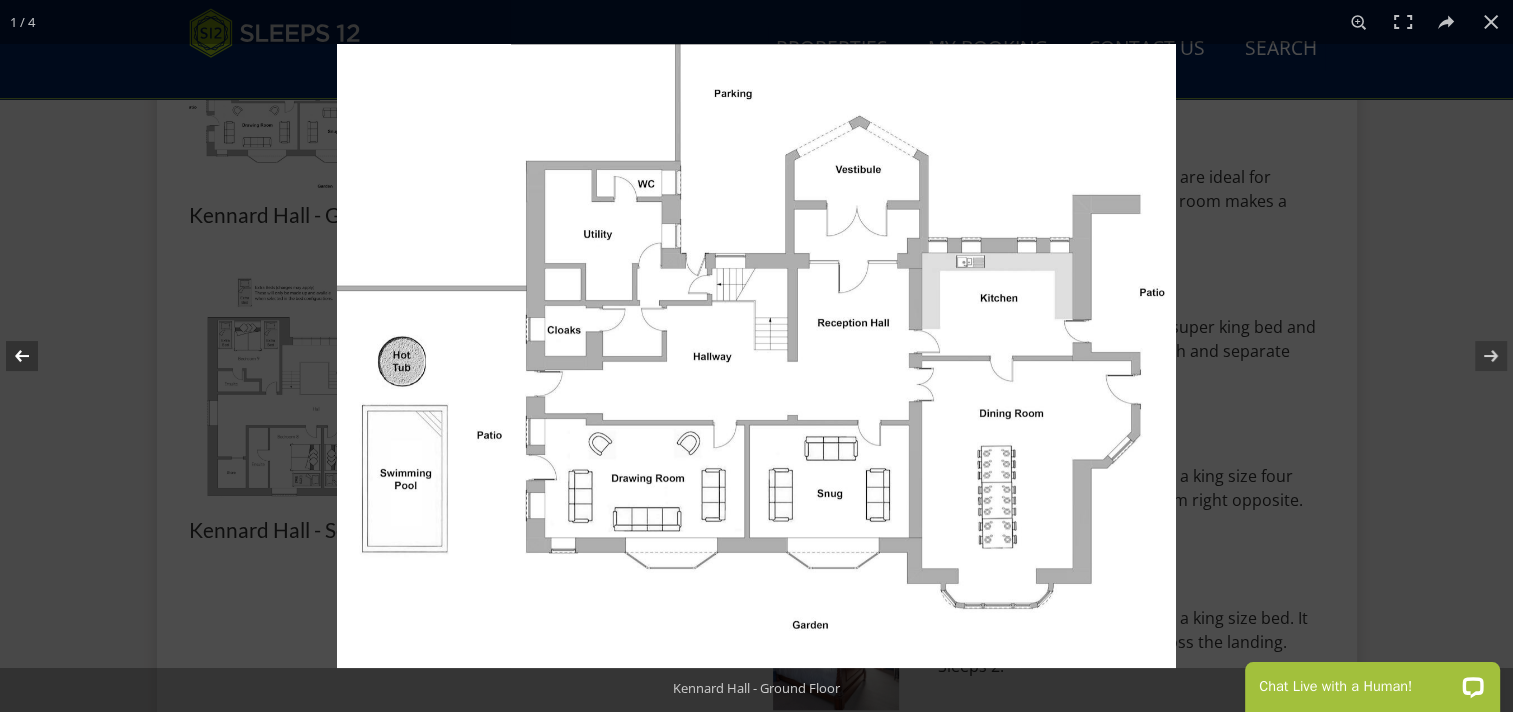 click at bounding box center (35, 356) 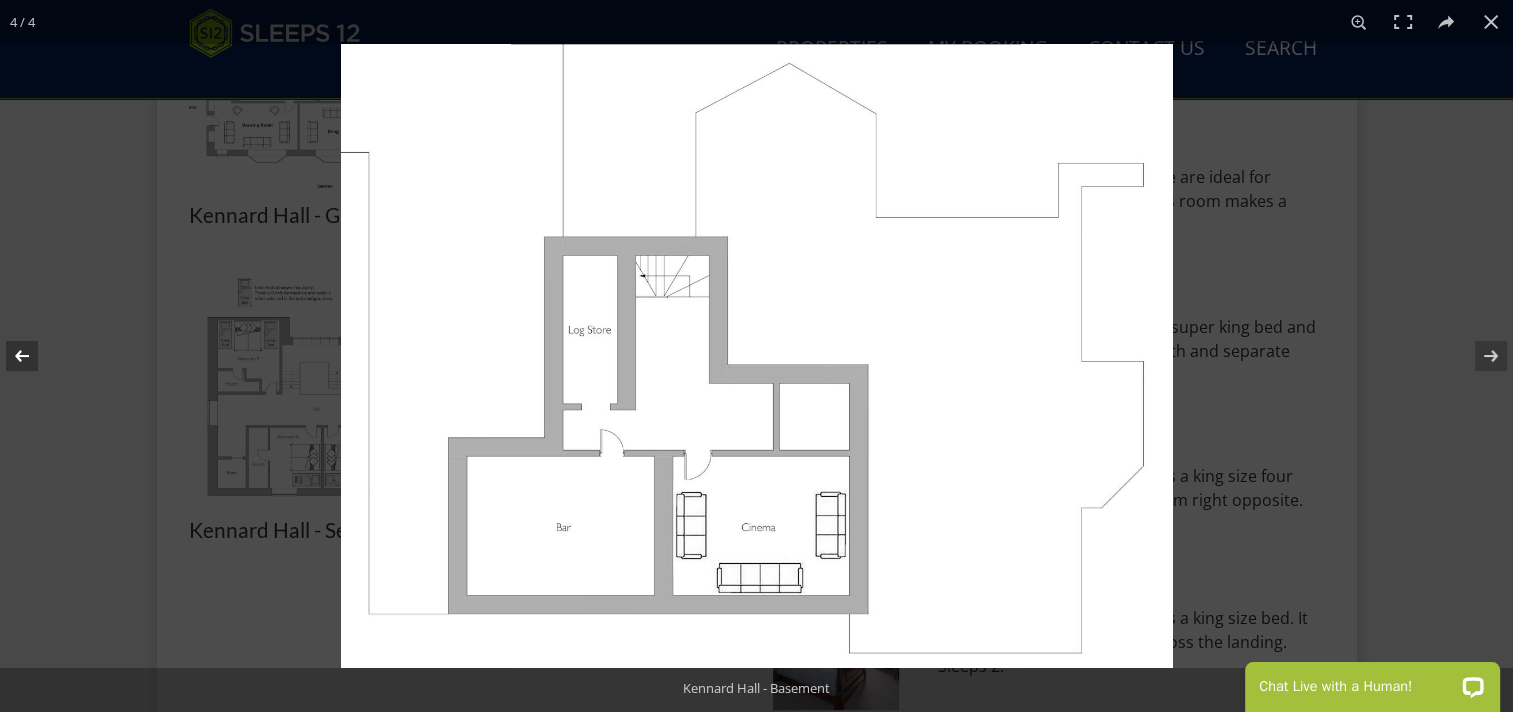 click at bounding box center (35, 356) 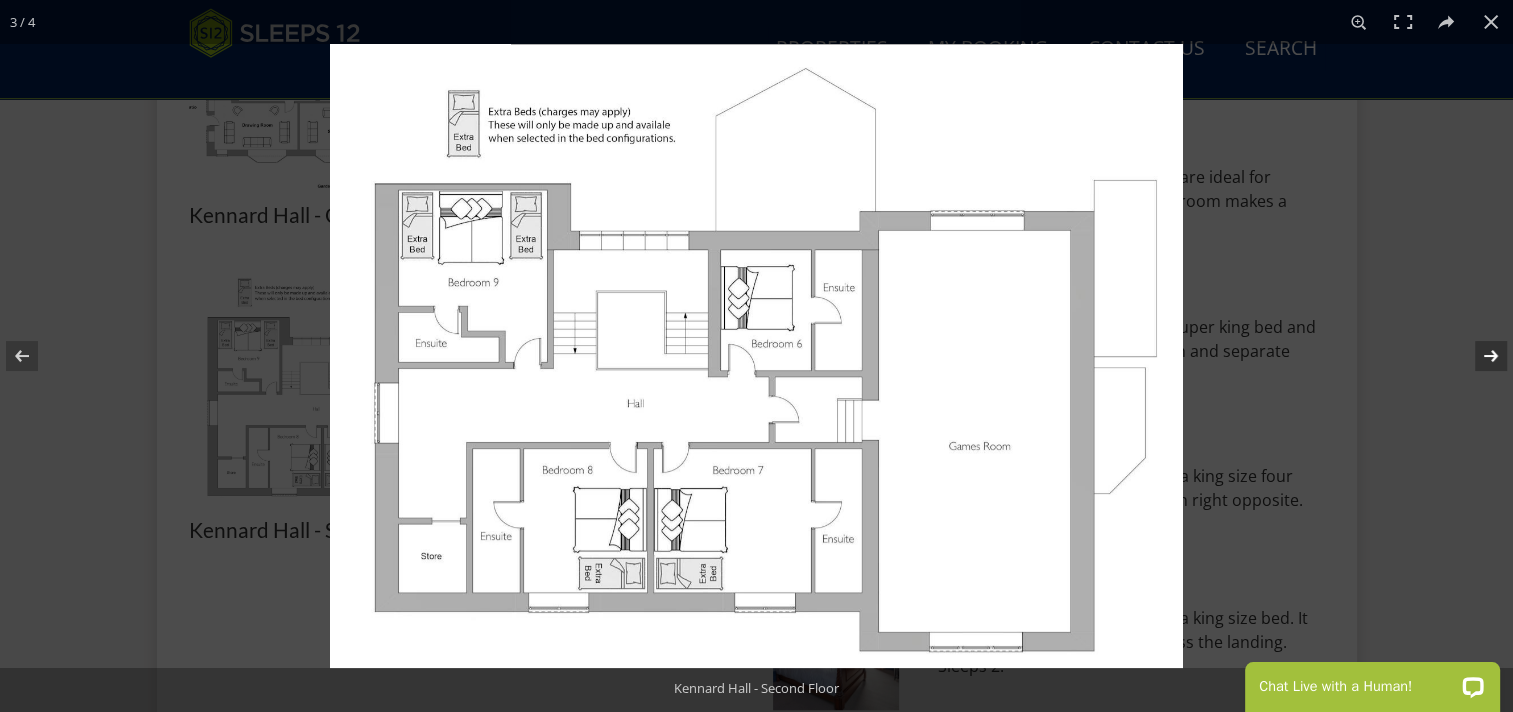 click at bounding box center (1478, 356) 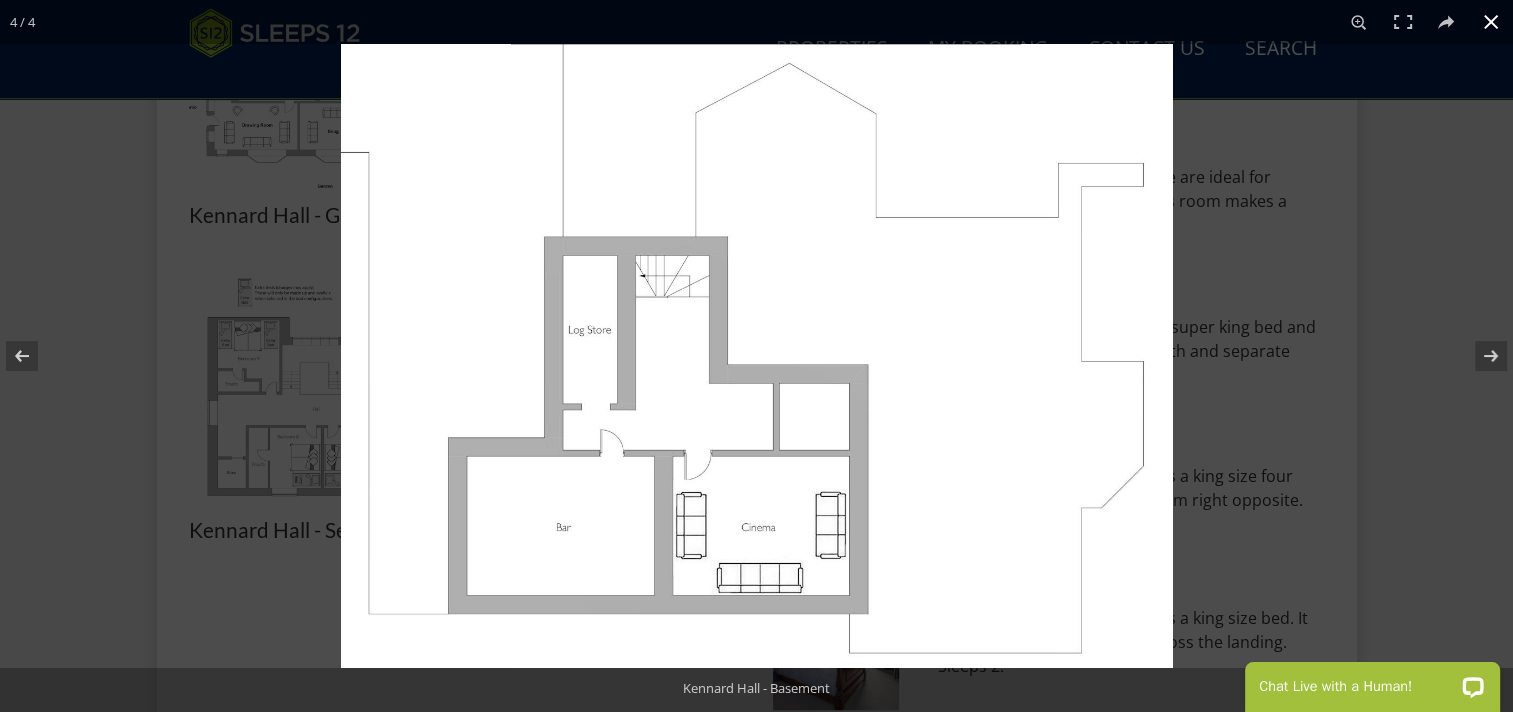 click at bounding box center (756, 356) 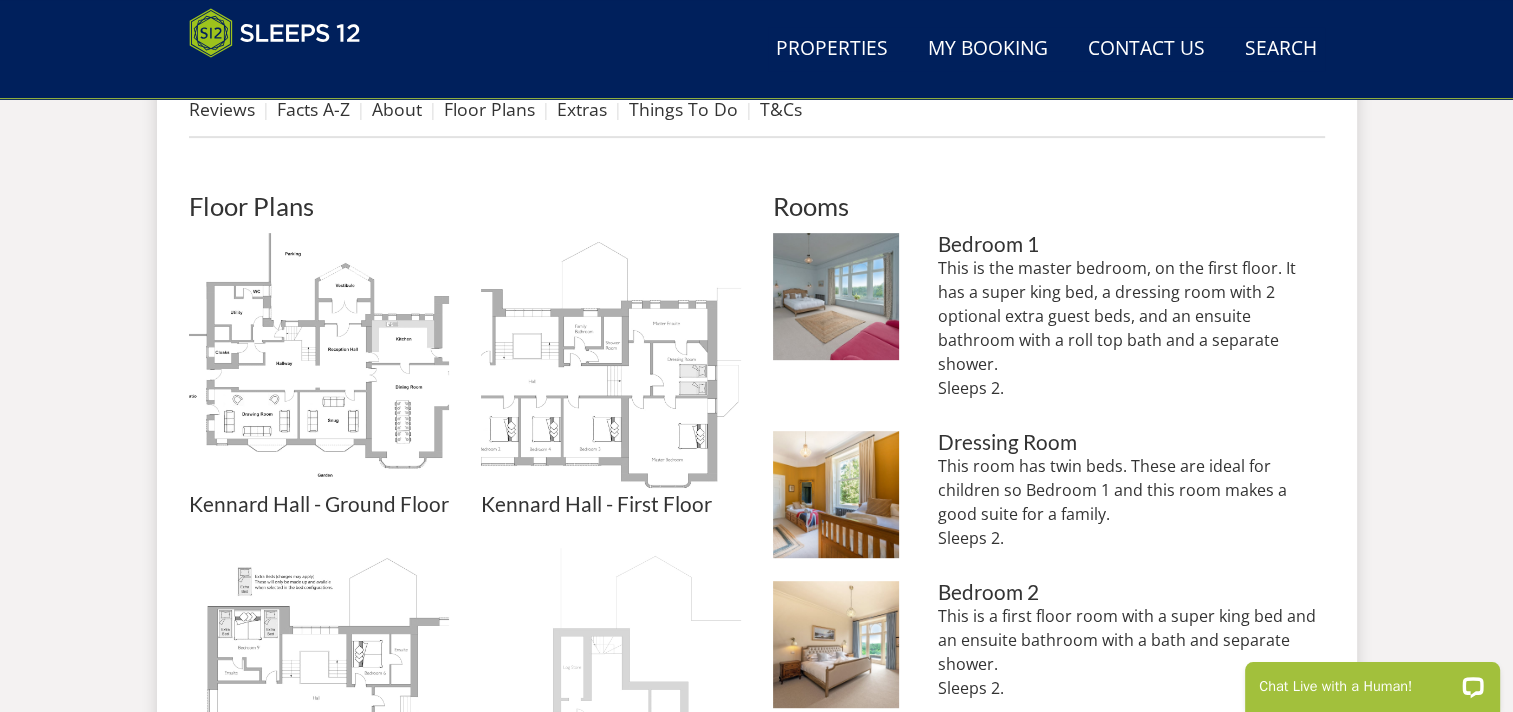 scroll, scrollTop: 600, scrollLeft: 0, axis: vertical 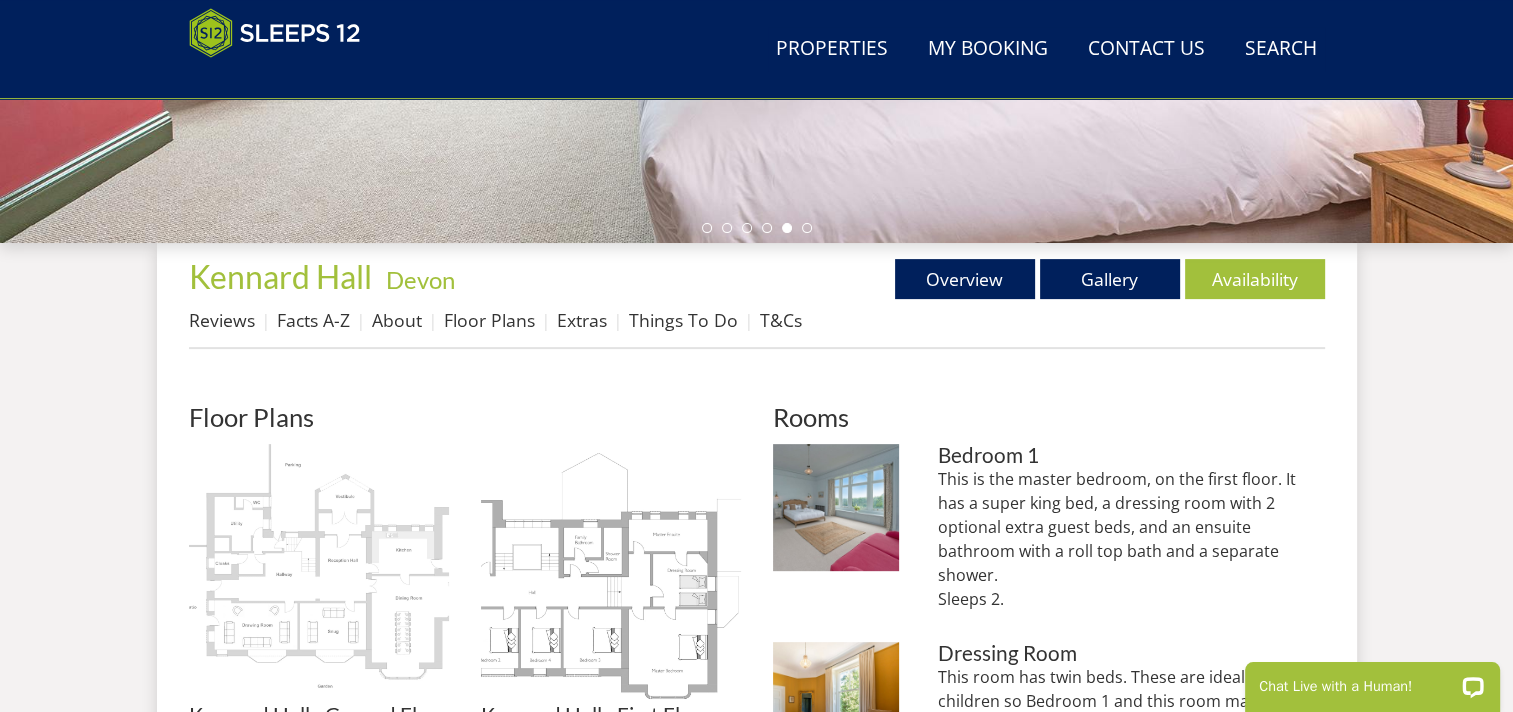 click at bounding box center (319, 574) 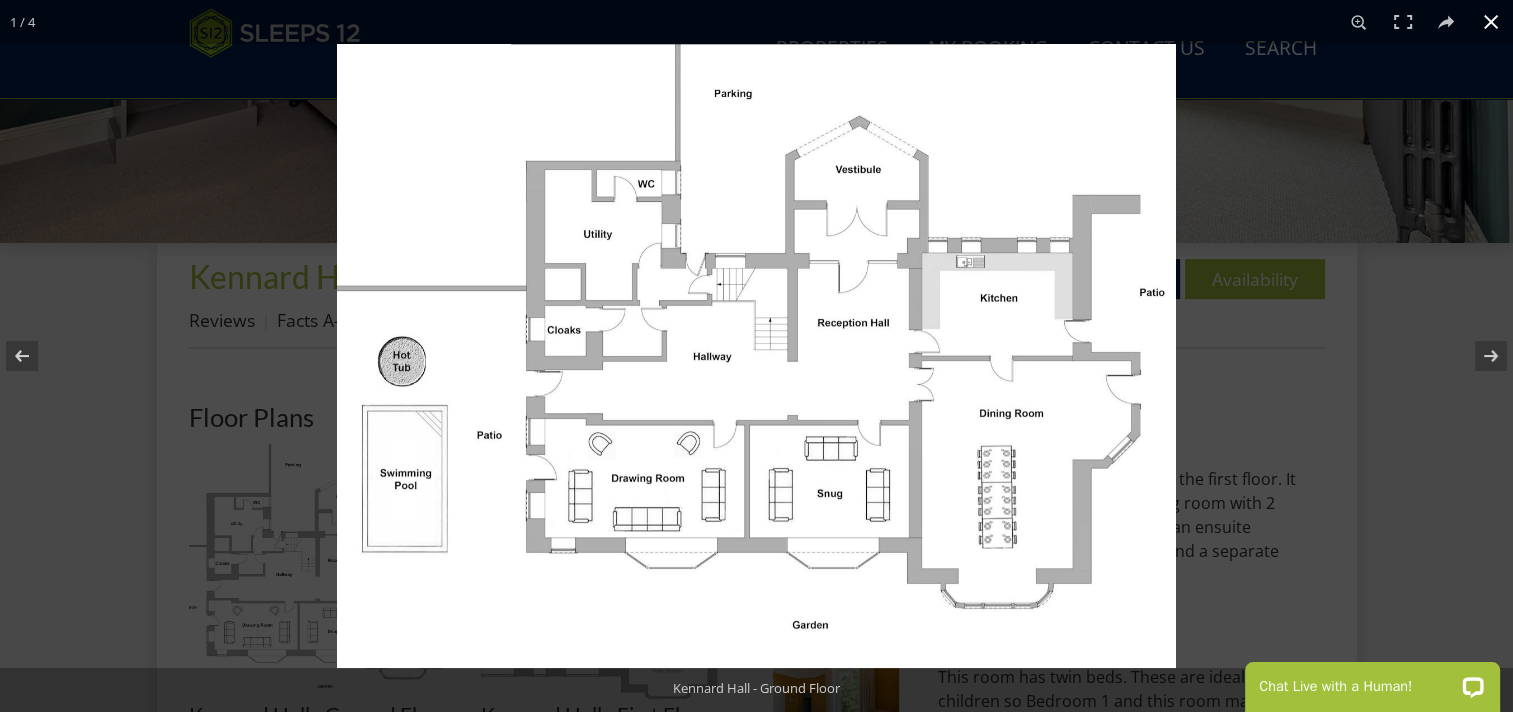 click at bounding box center (756, 356) 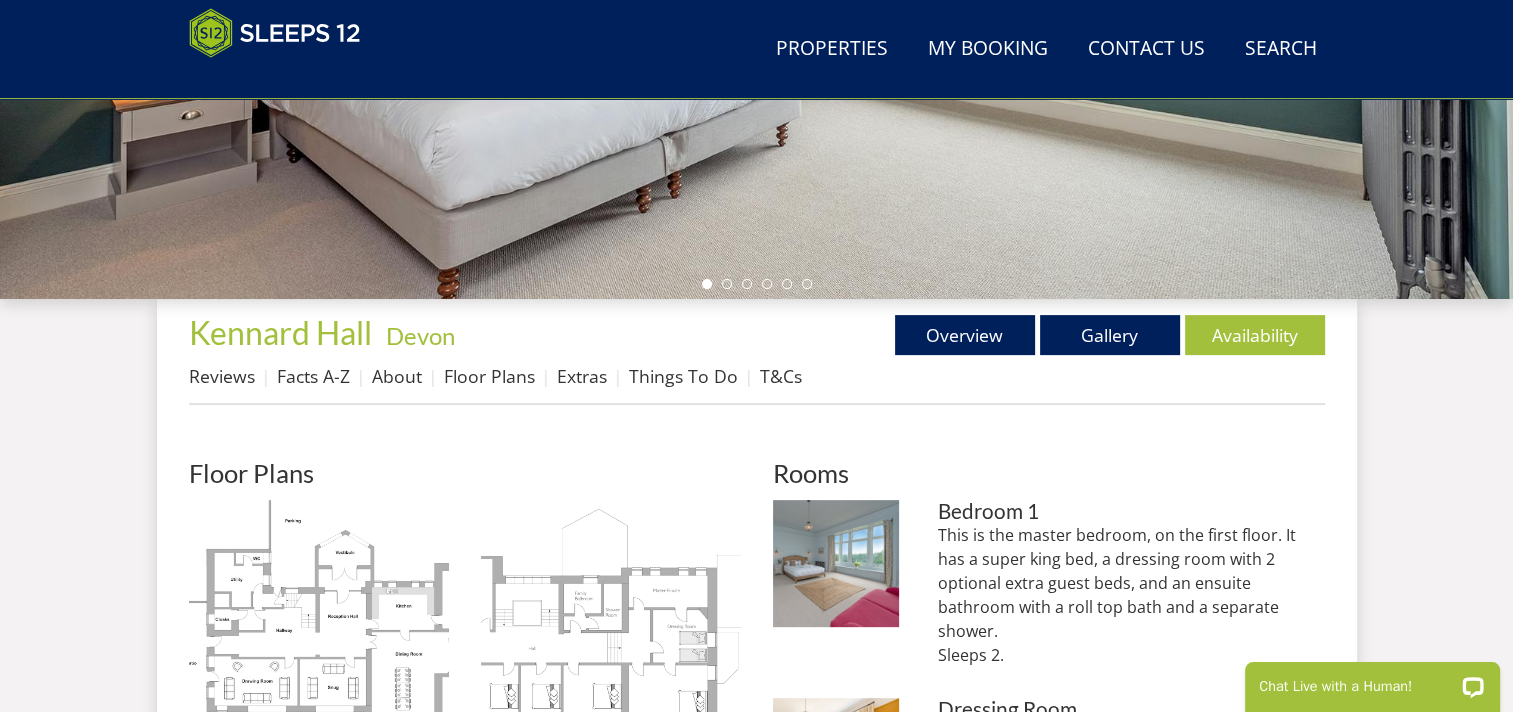 scroll, scrollTop: 900, scrollLeft: 0, axis: vertical 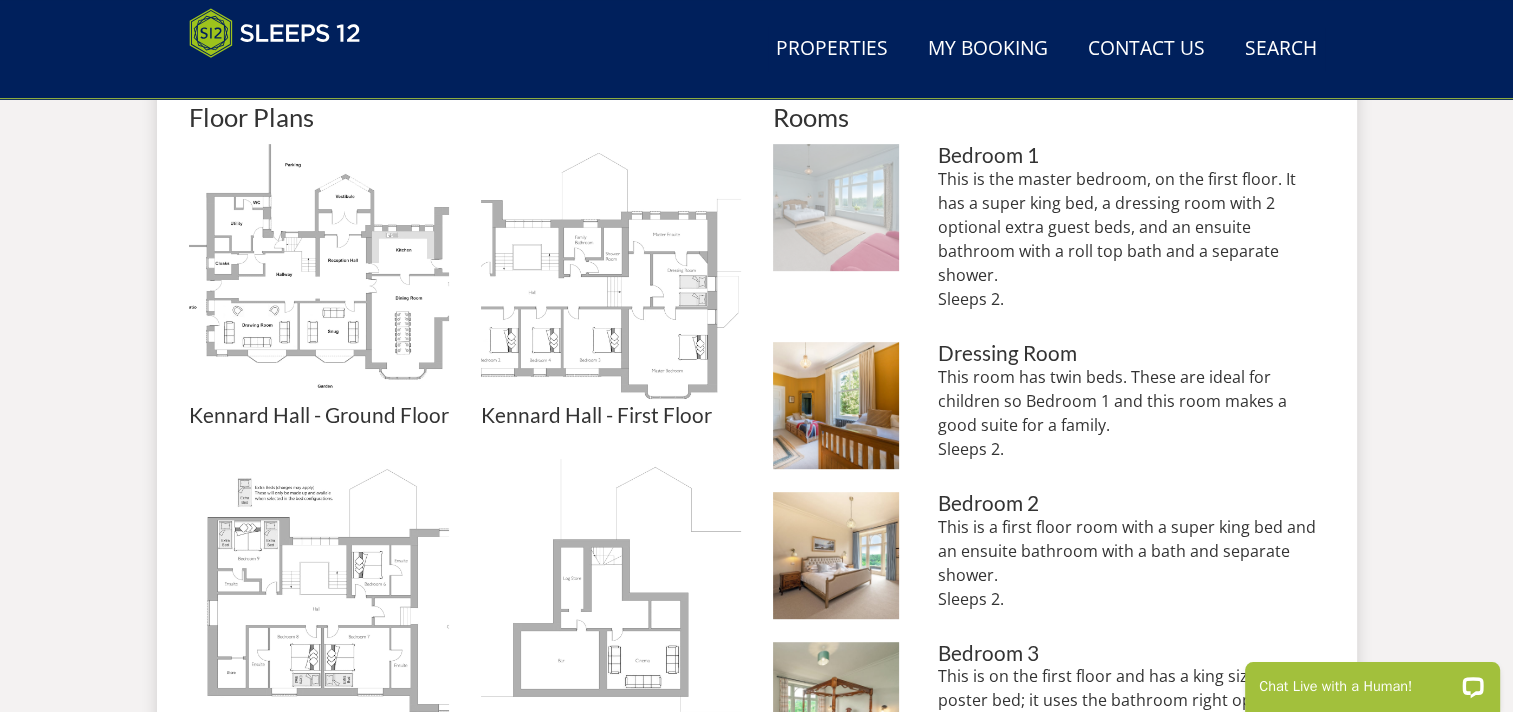 click at bounding box center (836, 207) 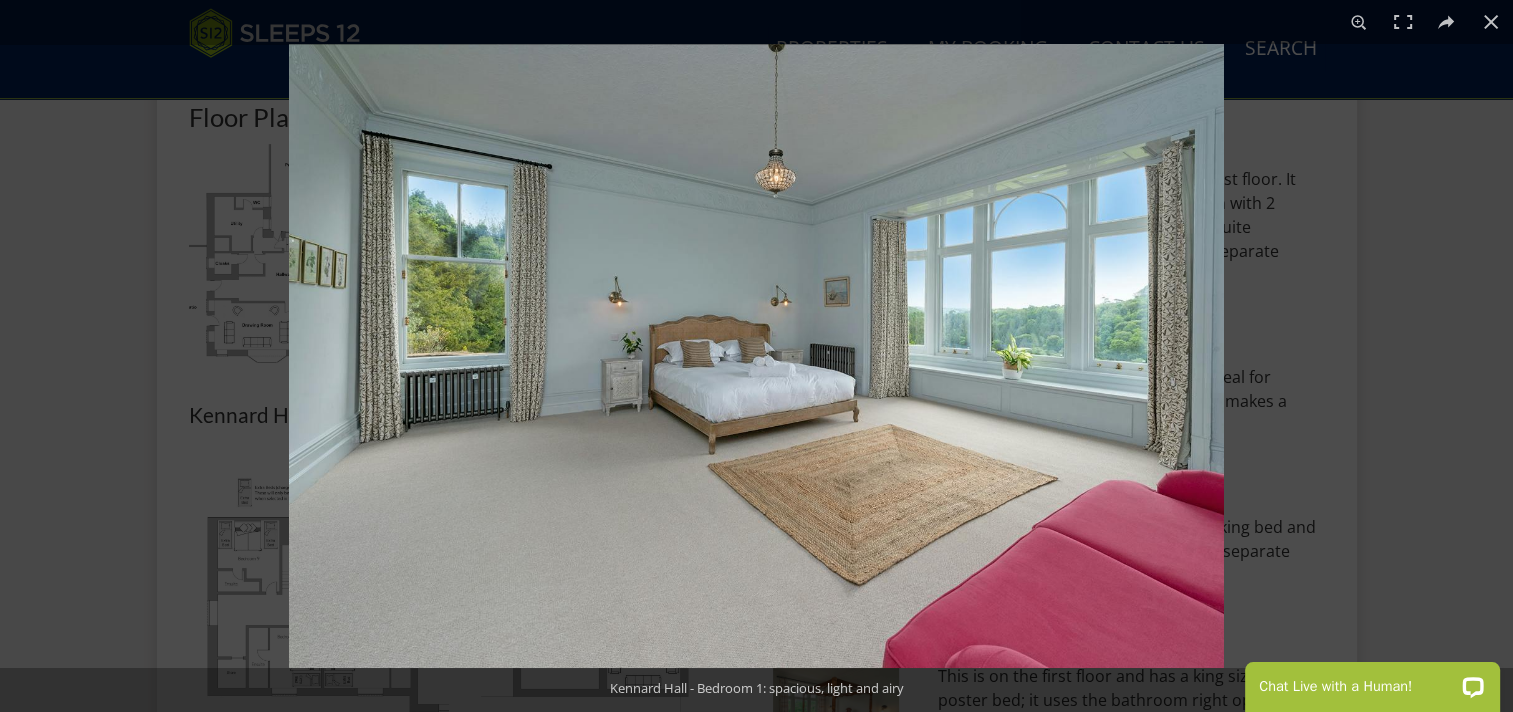 click at bounding box center [756, 356] 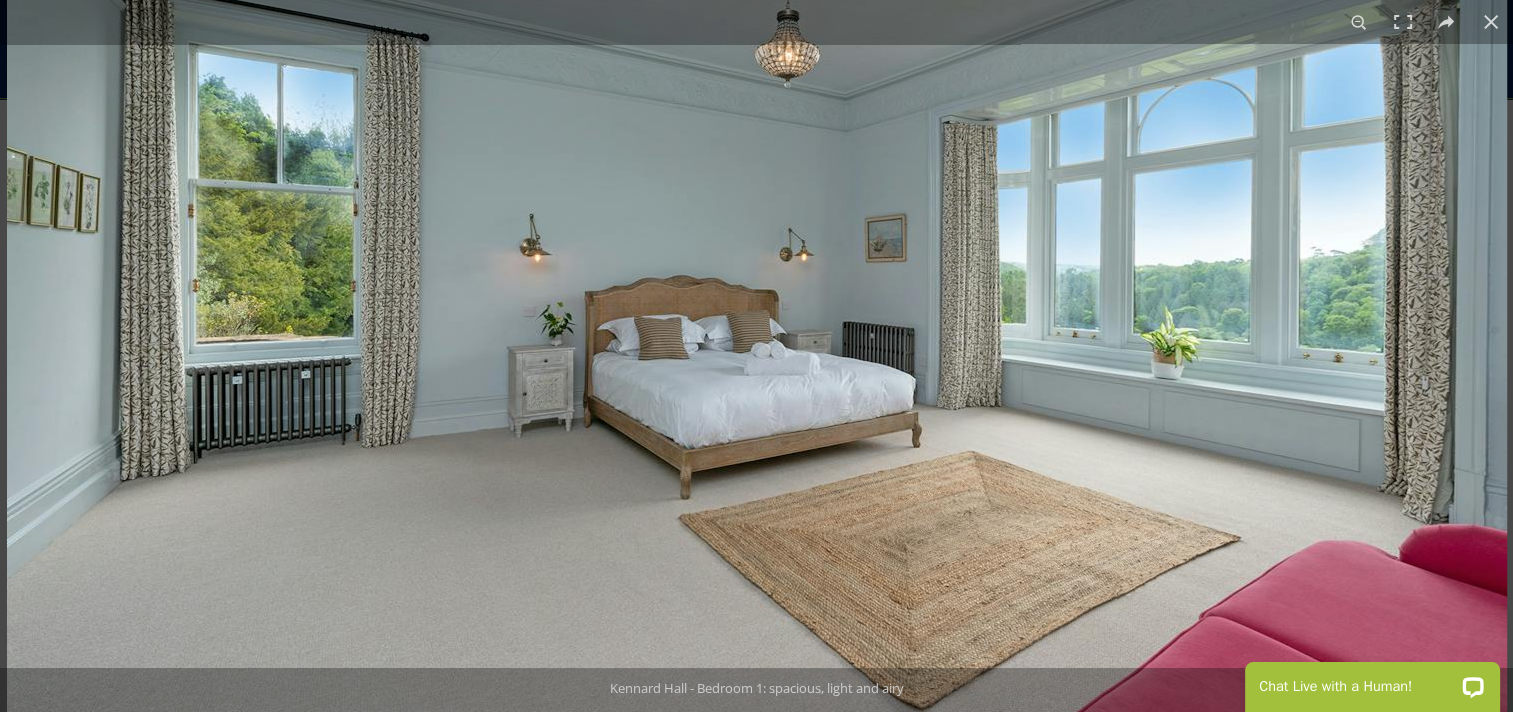 click at bounding box center [757, 341] 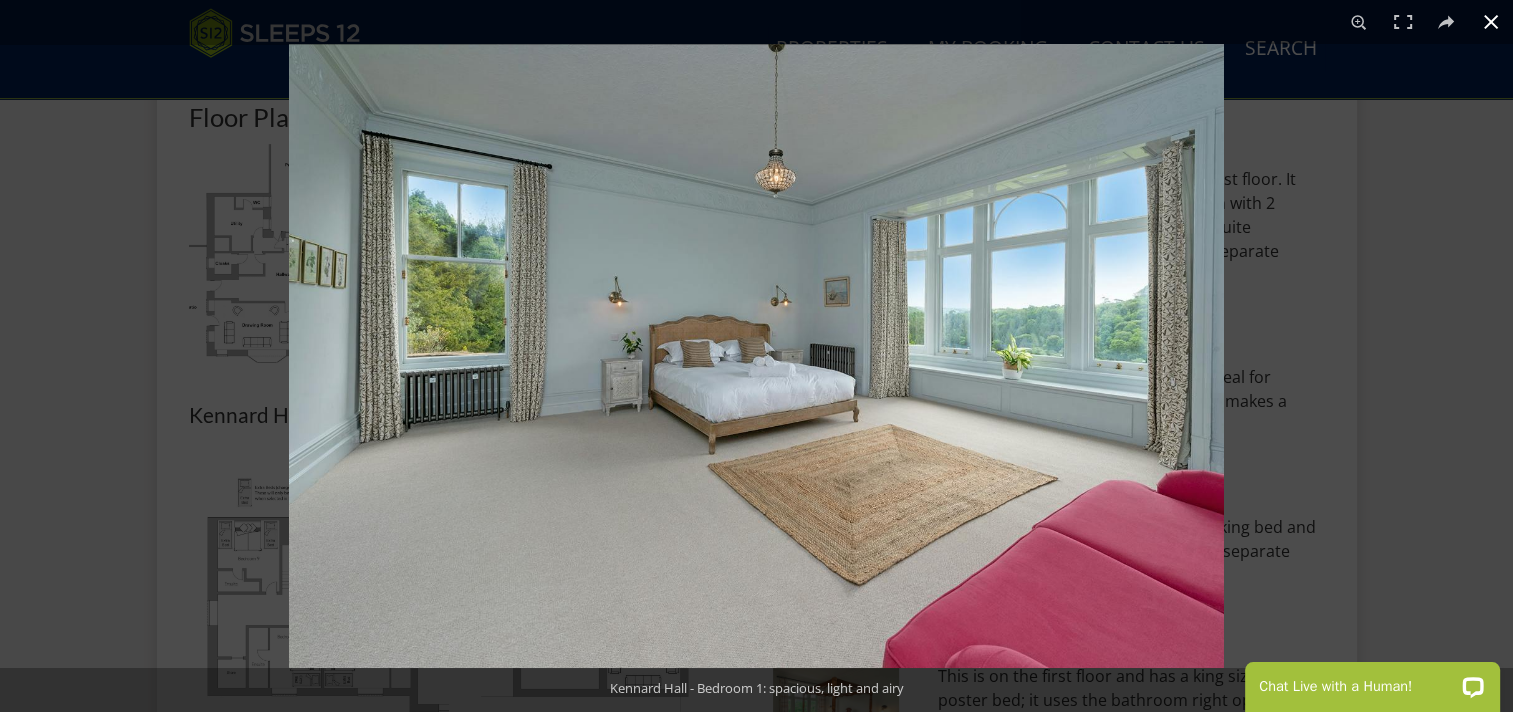 click at bounding box center [1045, 400] 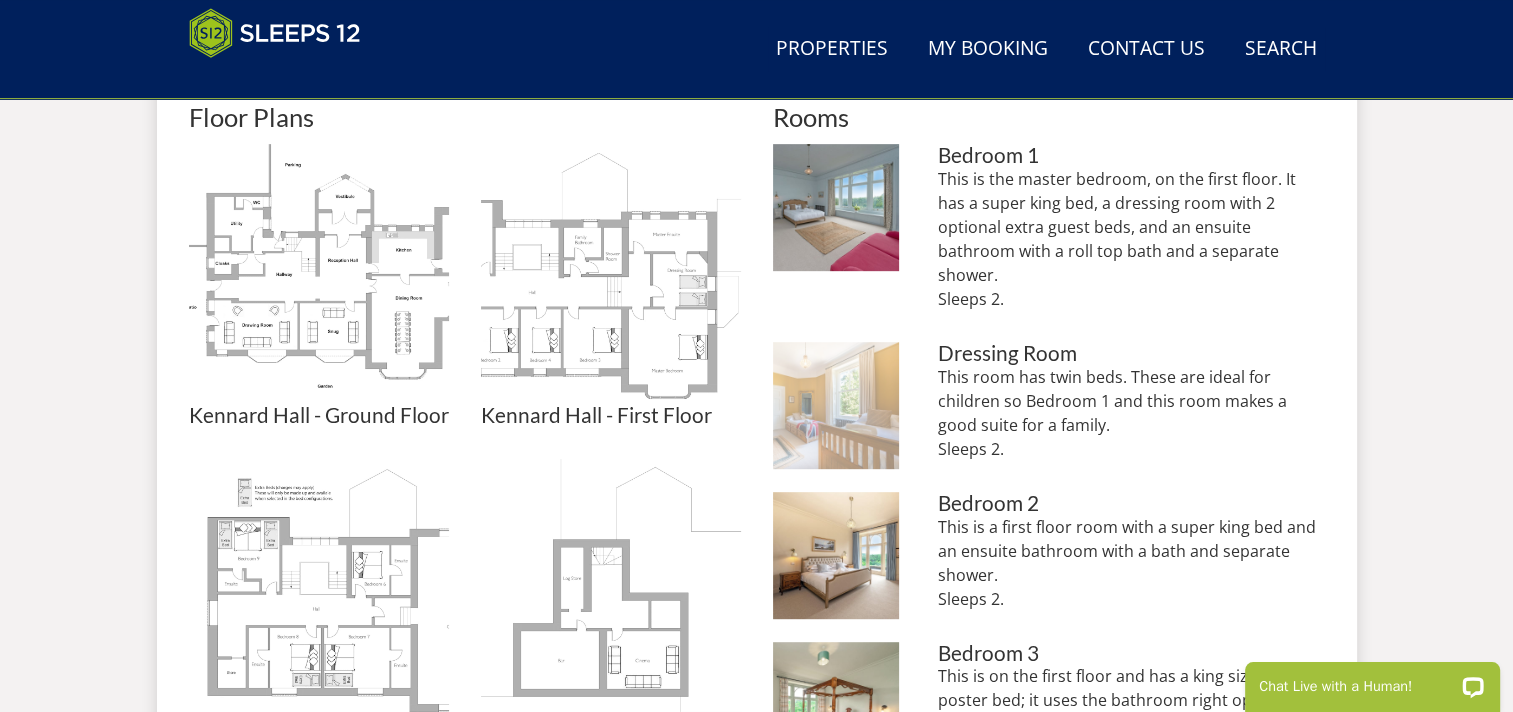 click at bounding box center (836, 405) 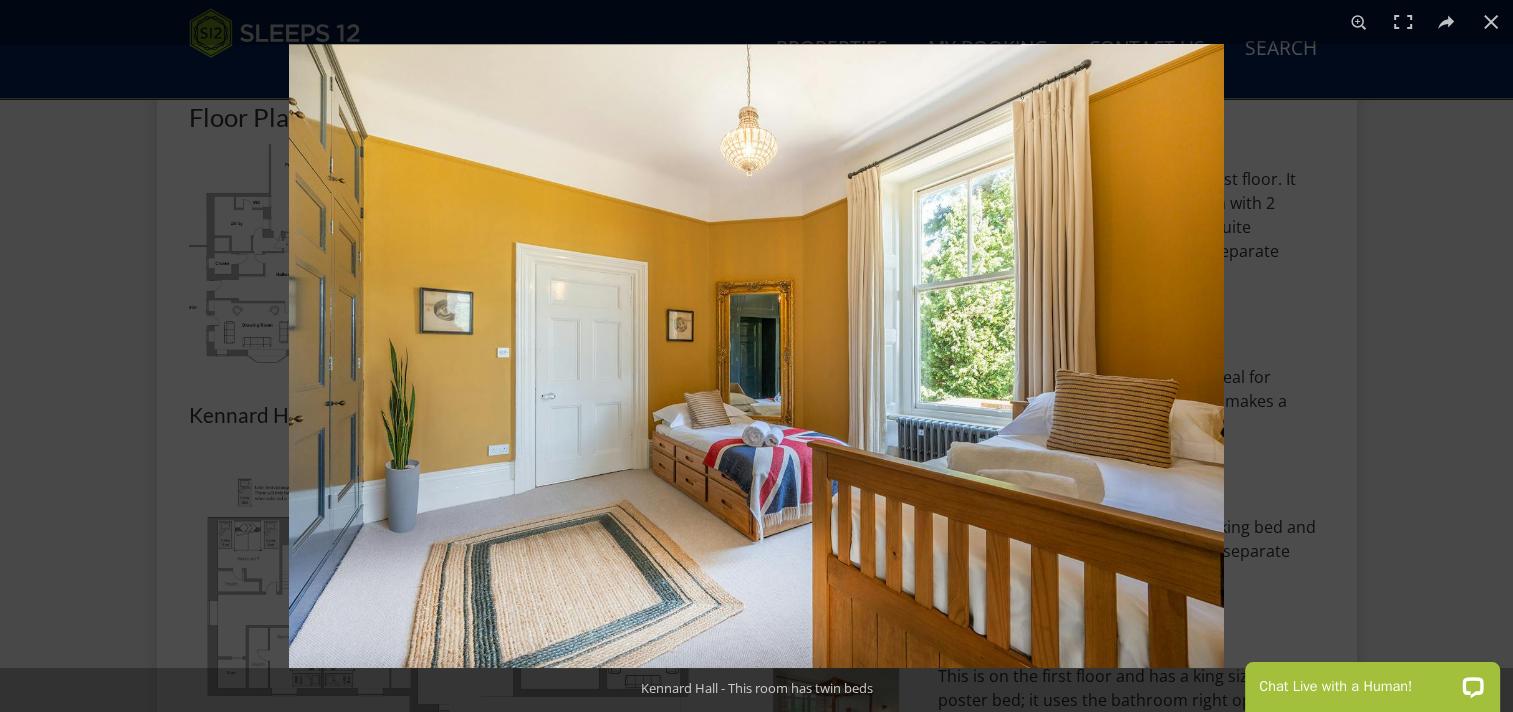 click at bounding box center [756, 356] 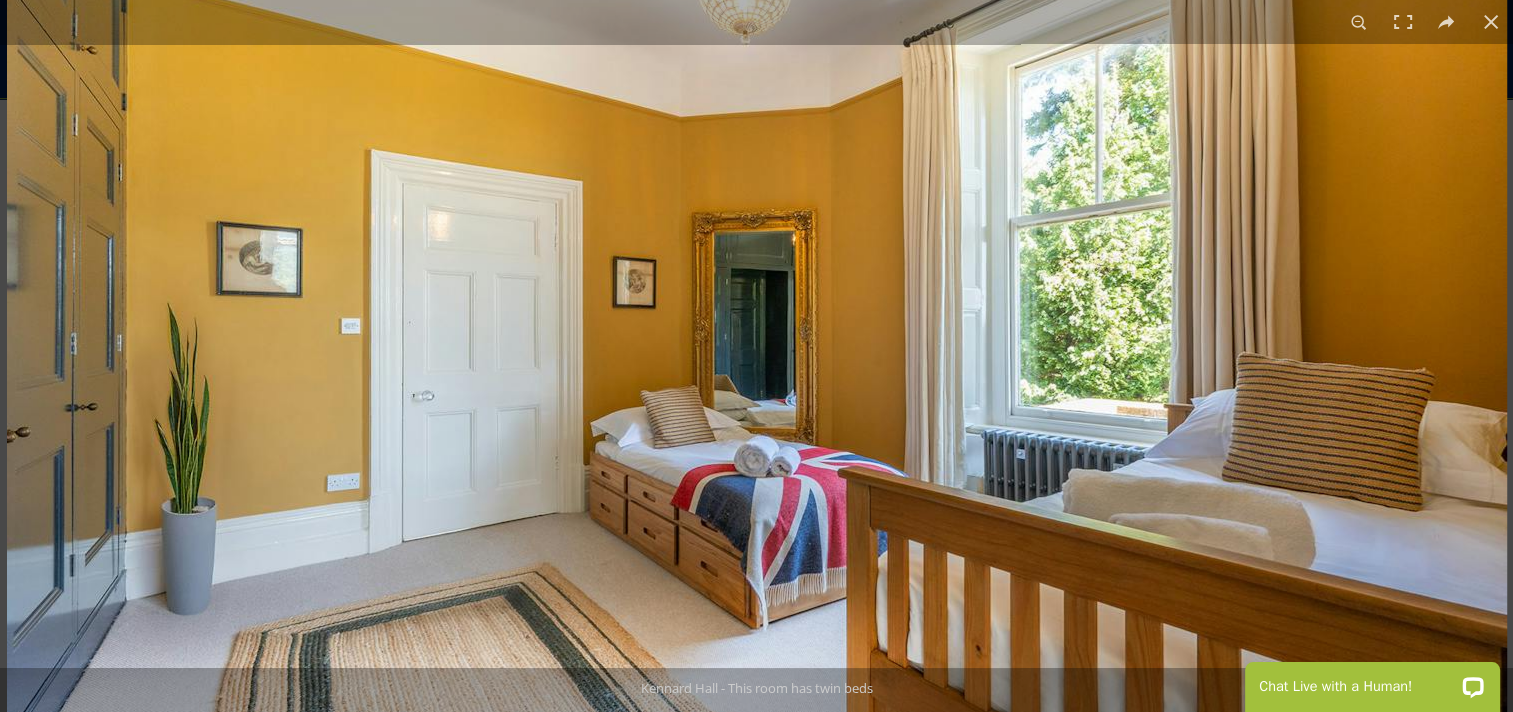 click at bounding box center [757, 331] 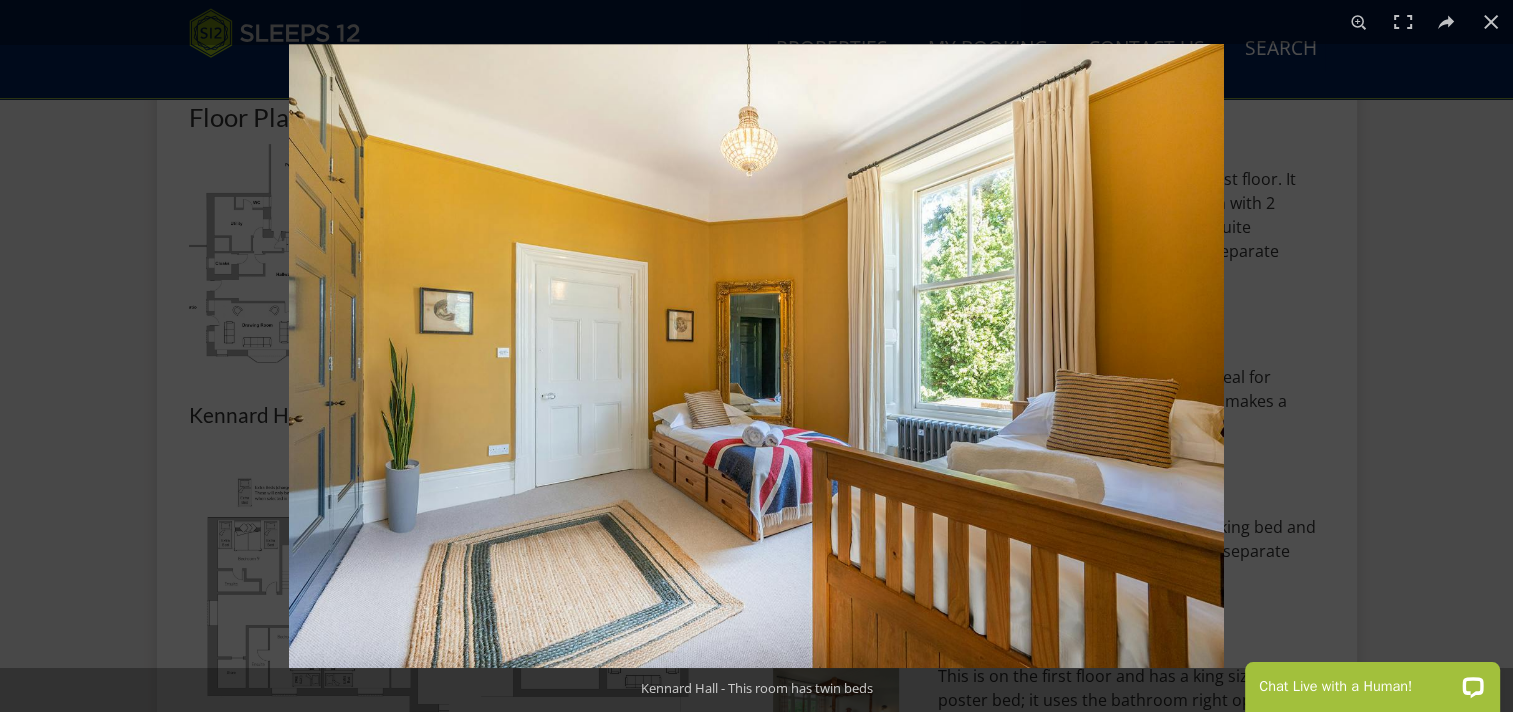 drag, startPoint x: 888, startPoint y: 396, endPoint x: 992, endPoint y: 397, distance: 104.00481 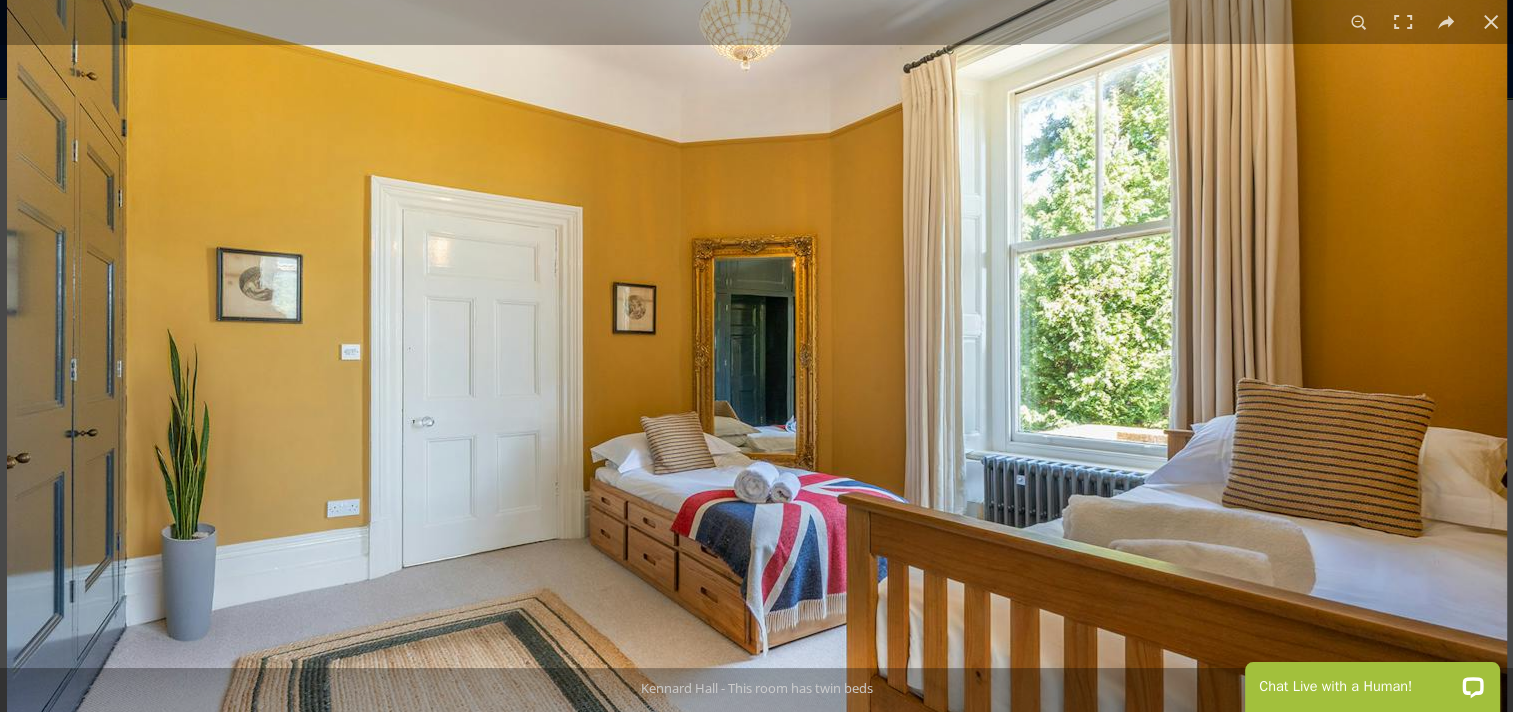 click at bounding box center (757, 357) 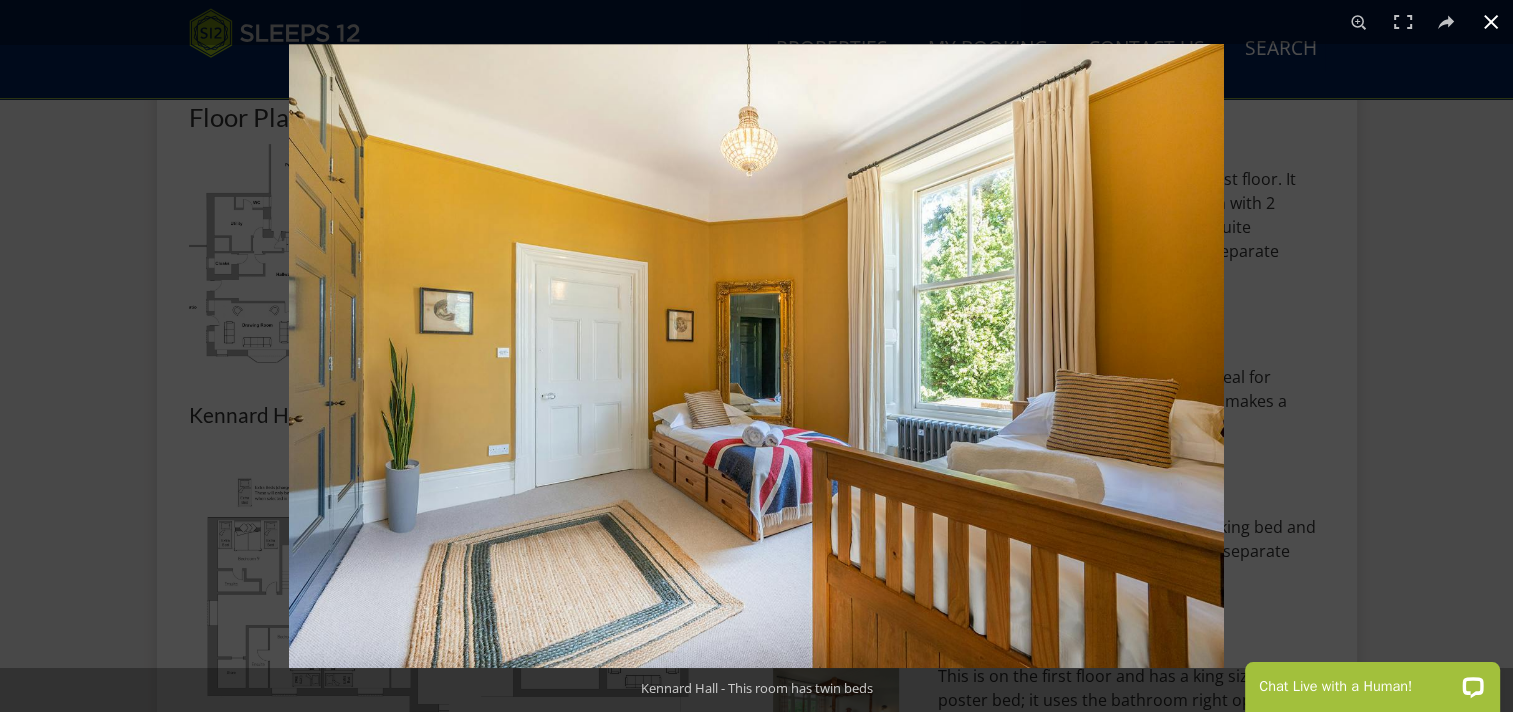 click at bounding box center (1045, 400) 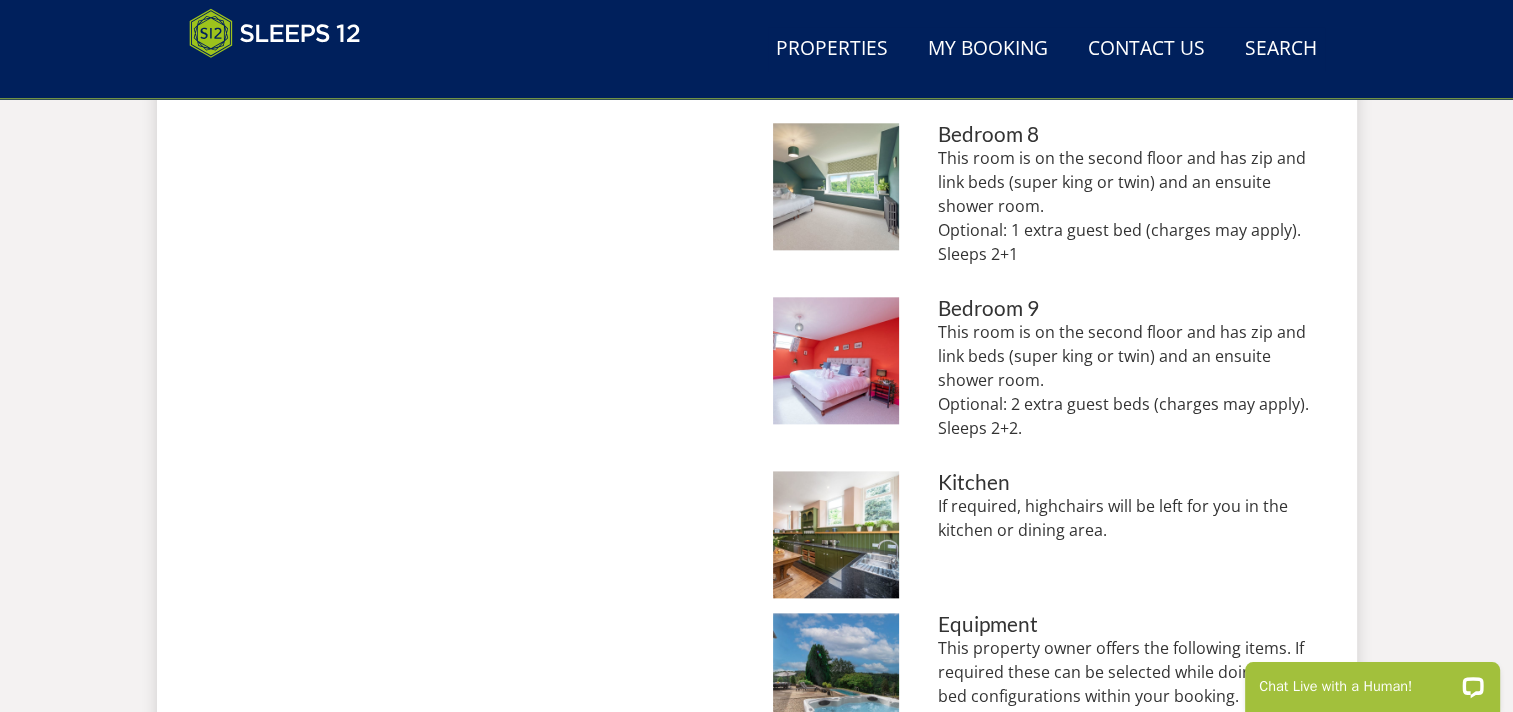 scroll, scrollTop: 2200, scrollLeft: 0, axis: vertical 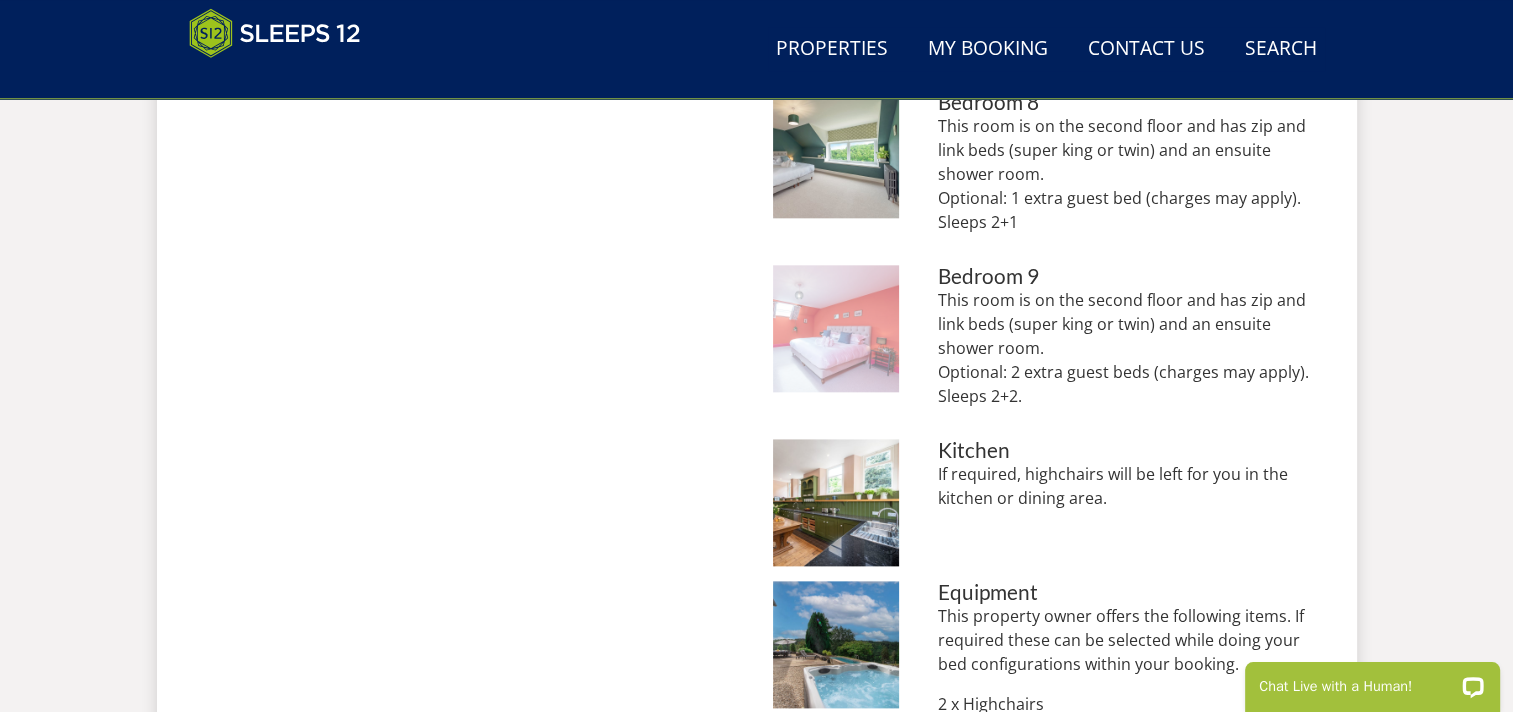 click at bounding box center [836, 328] 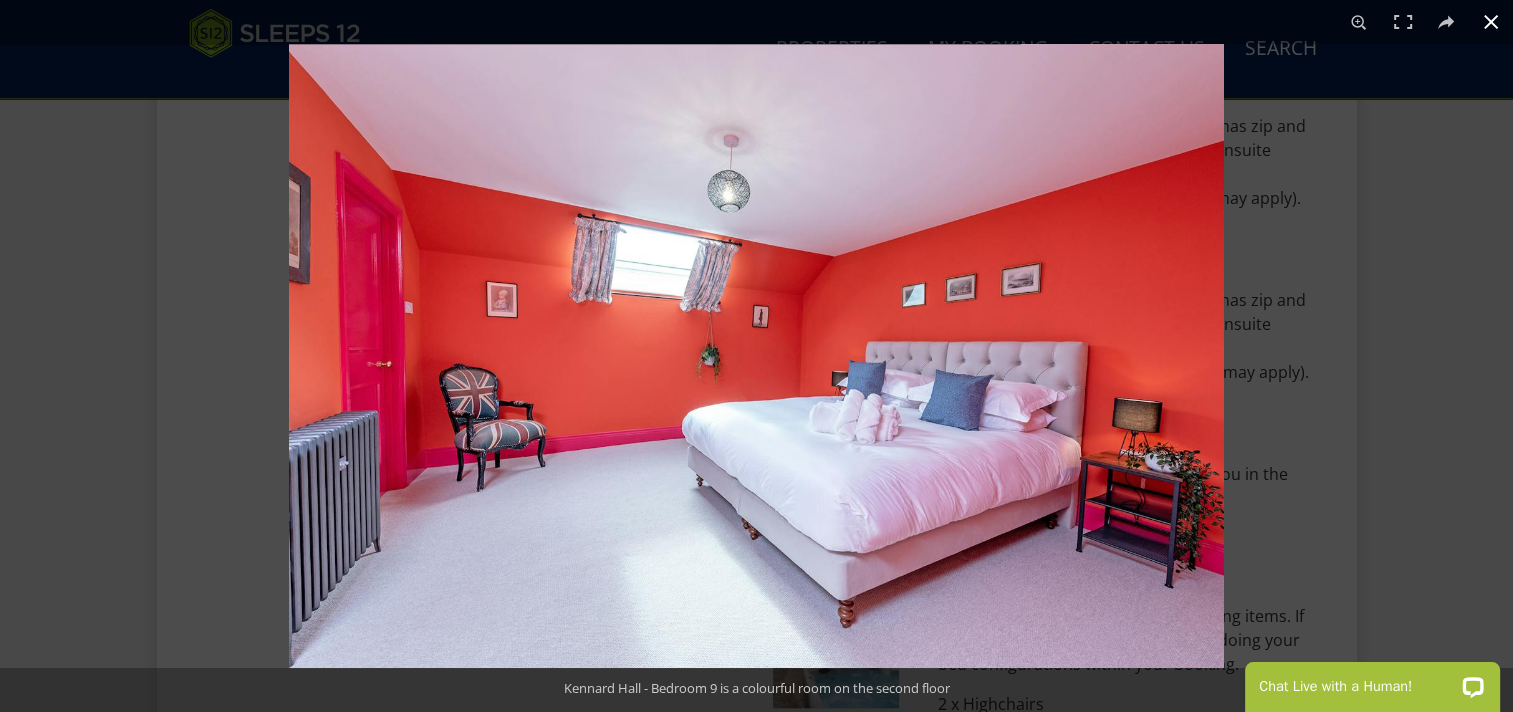 click at bounding box center (1045, 400) 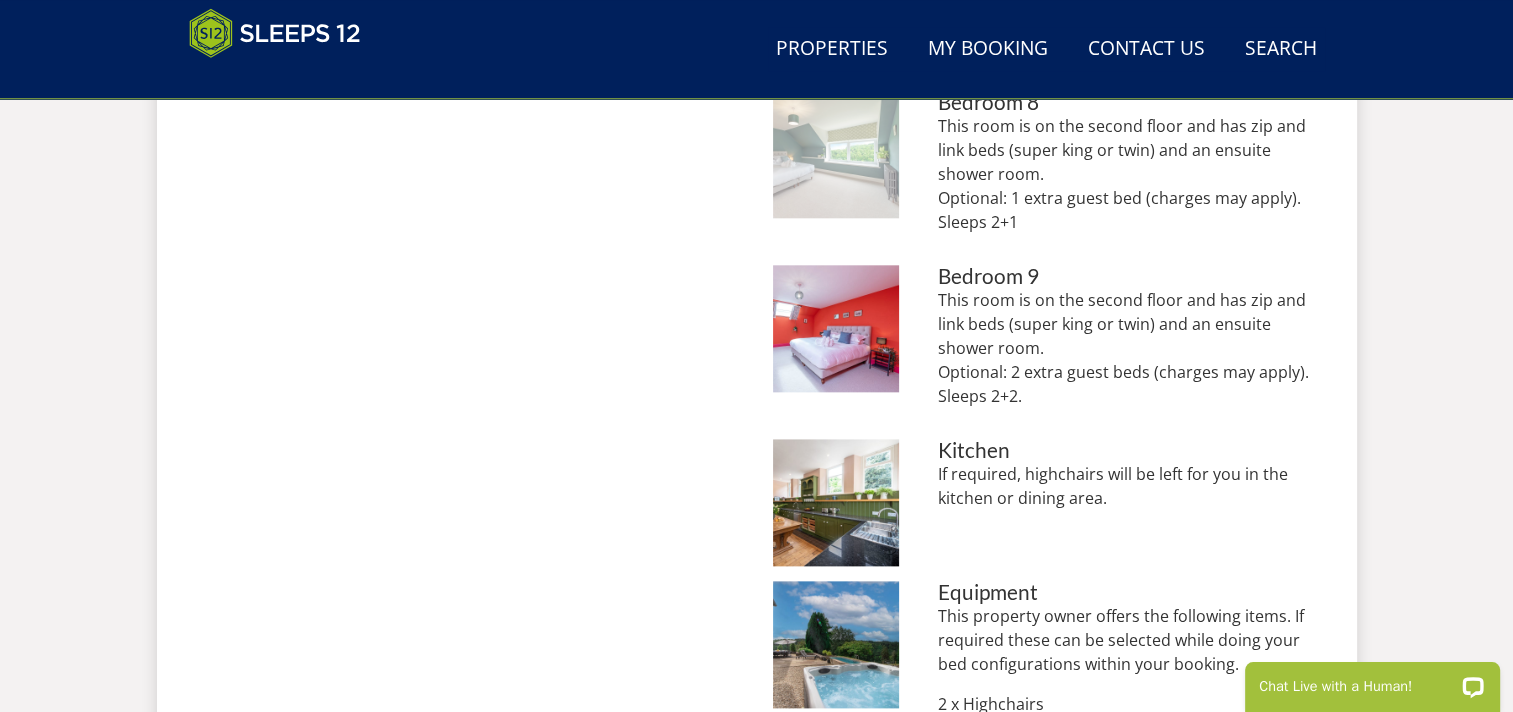click at bounding box center [836, 154] 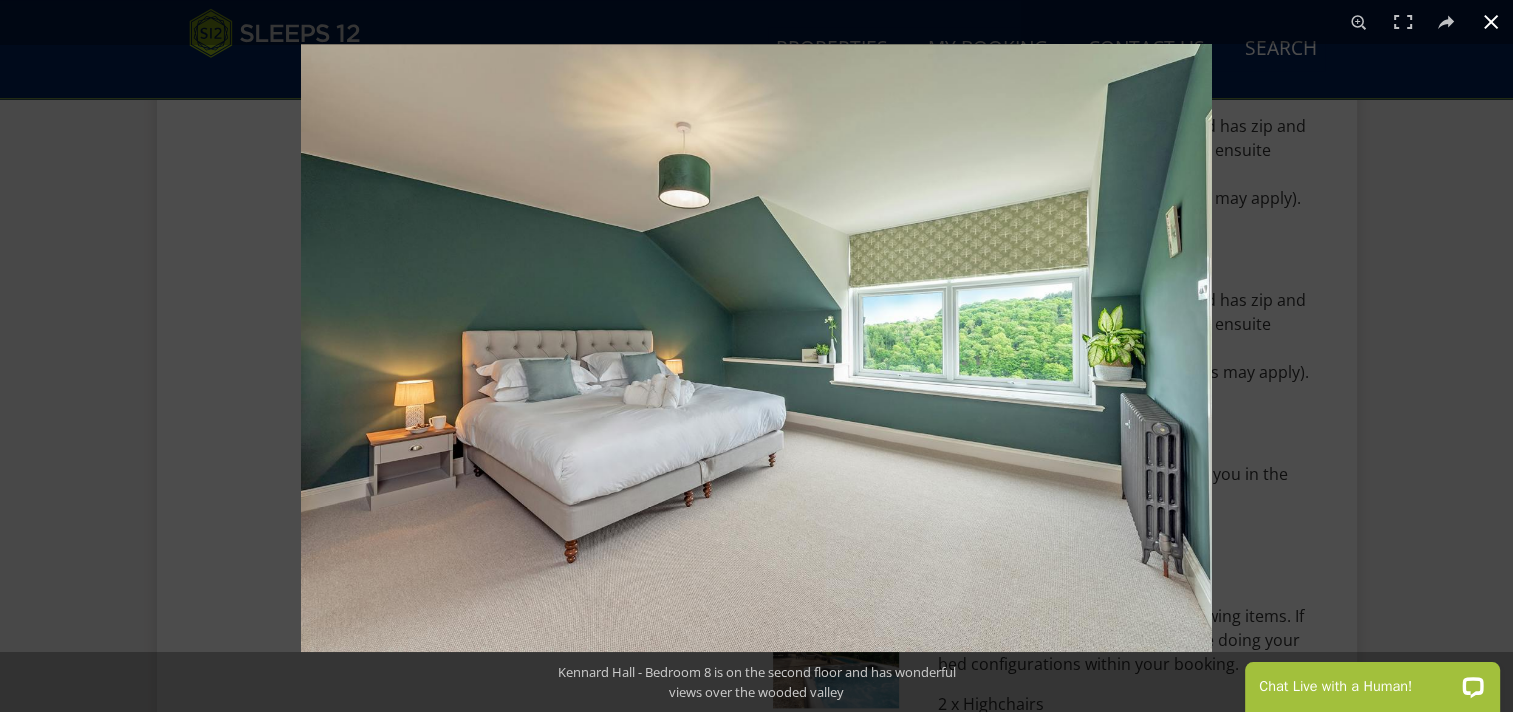 click at bounding box center (1057, 400) 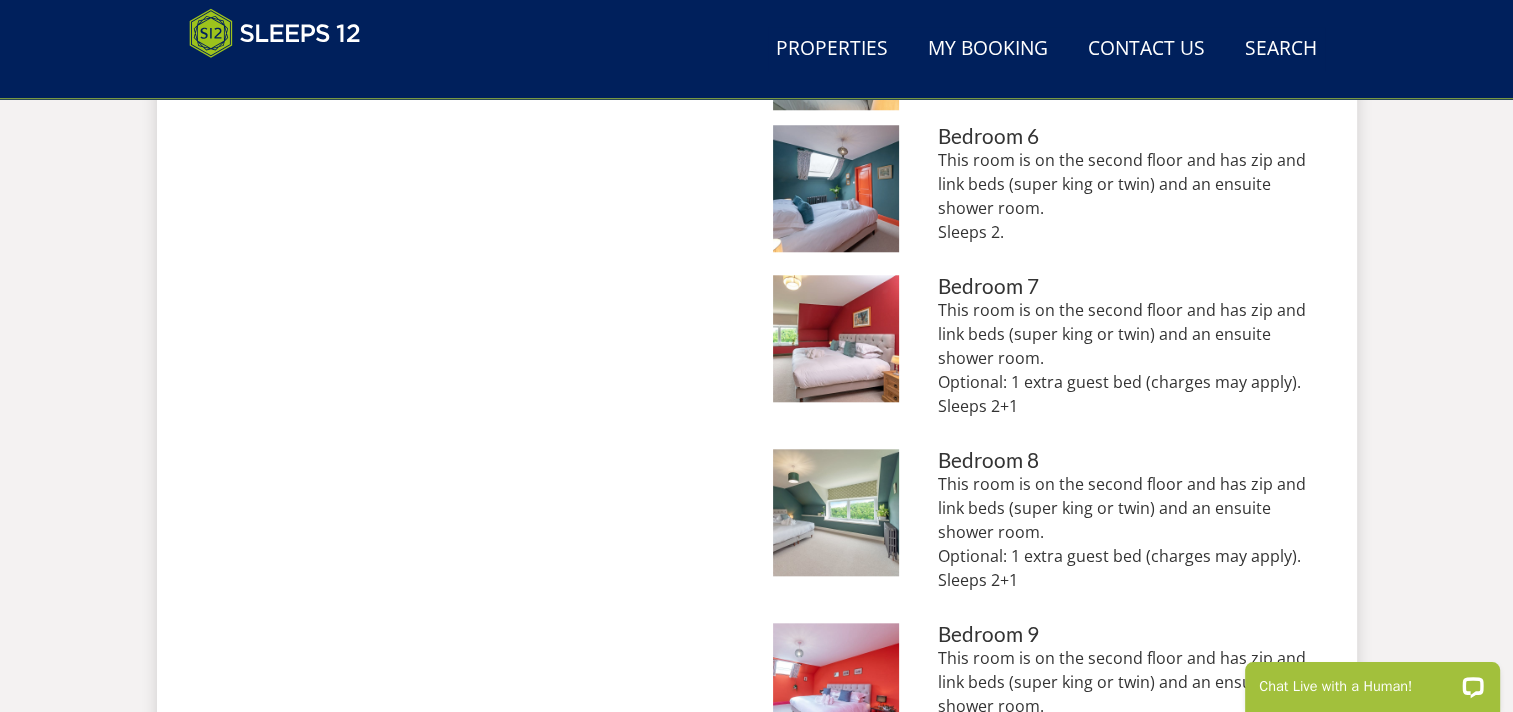 scroll, scrollTop: 1800, scrollLeft: 0, axis: vertical 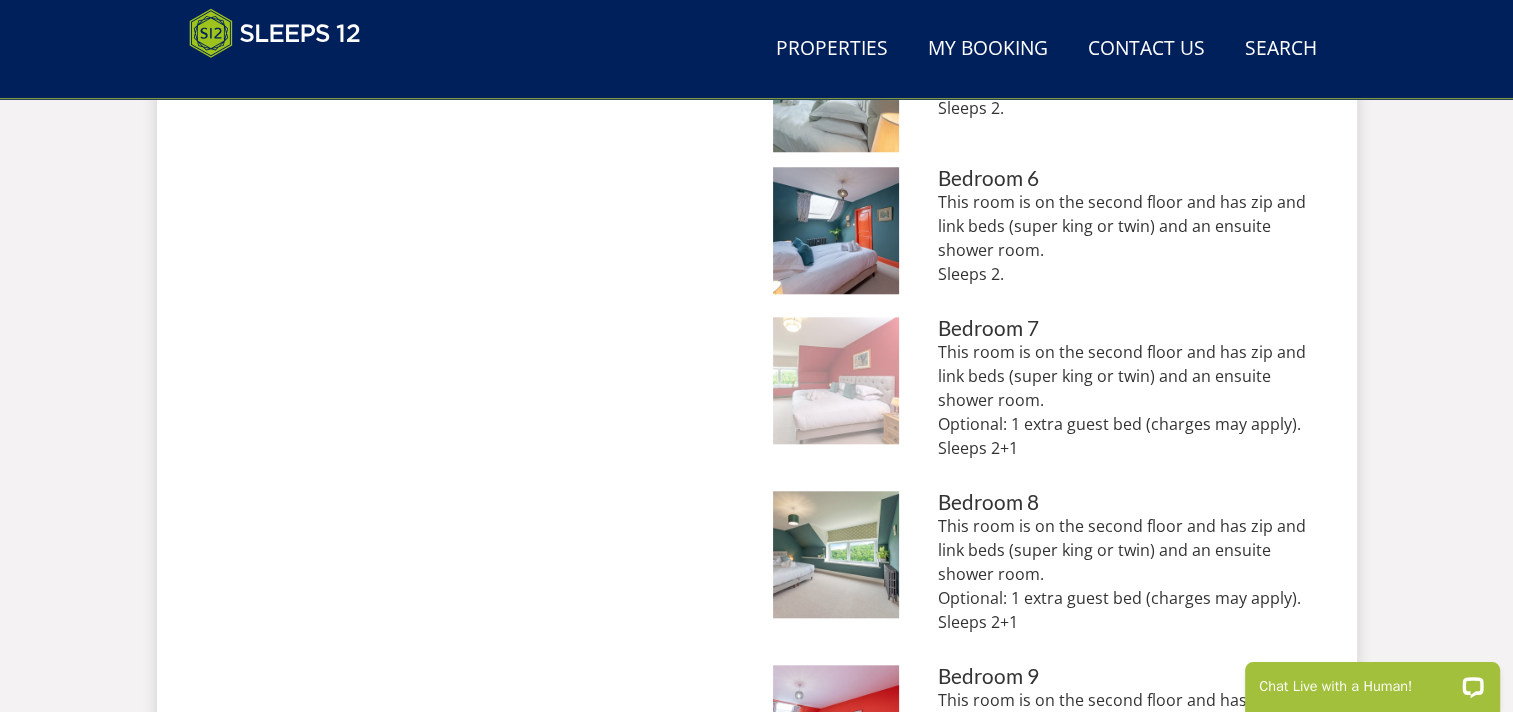click at bounding box center (836, 380) 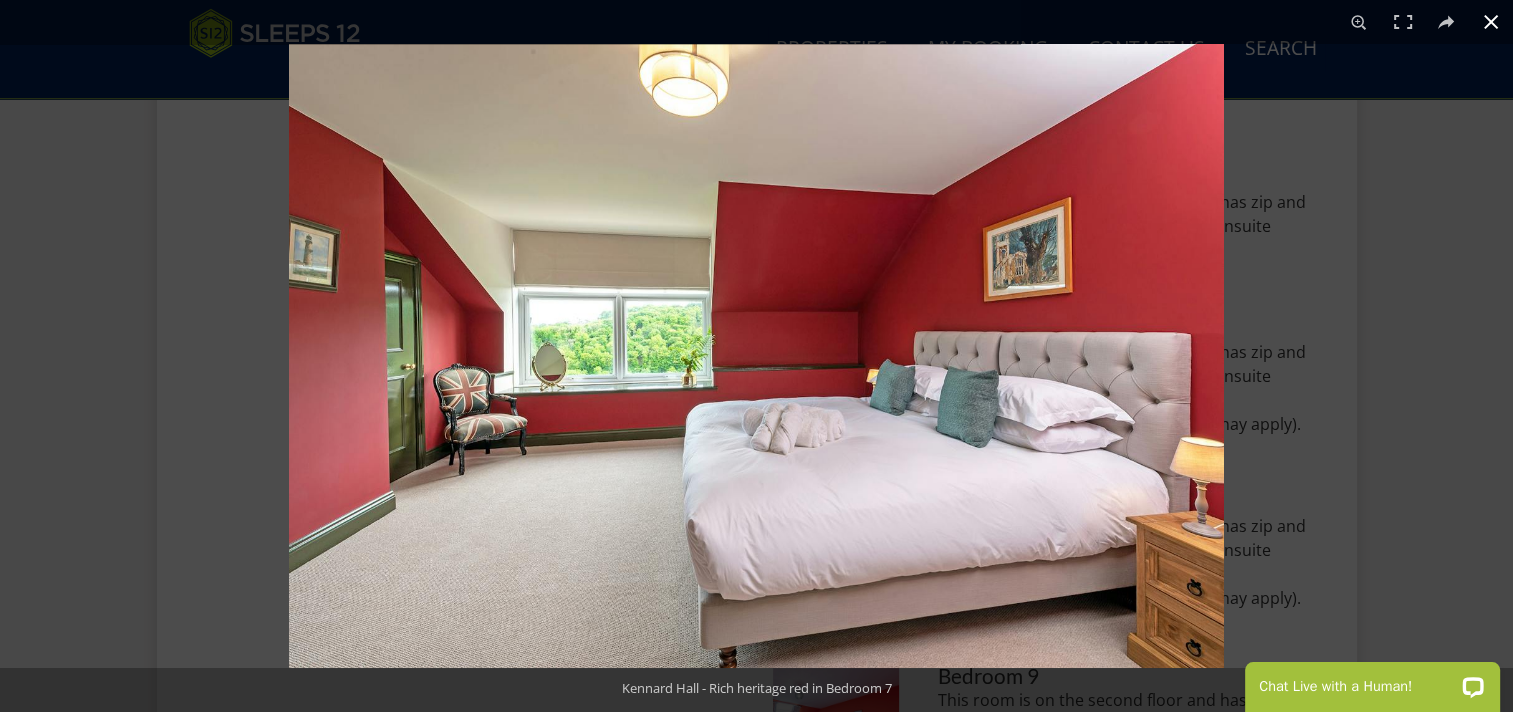 click at bounding box center (1045, 400) 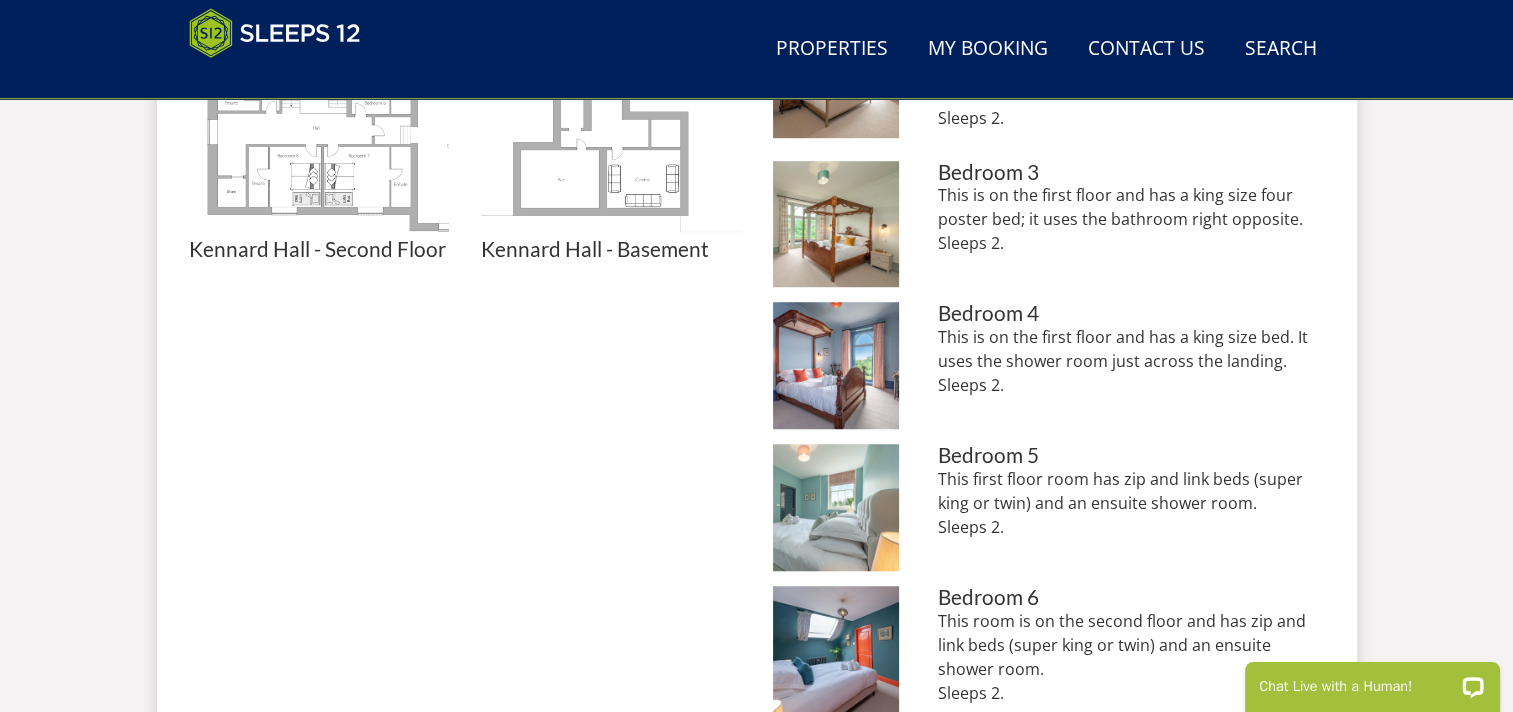 scroll, scrollTop: 1300, scrollLeft: 0, axis: vertical 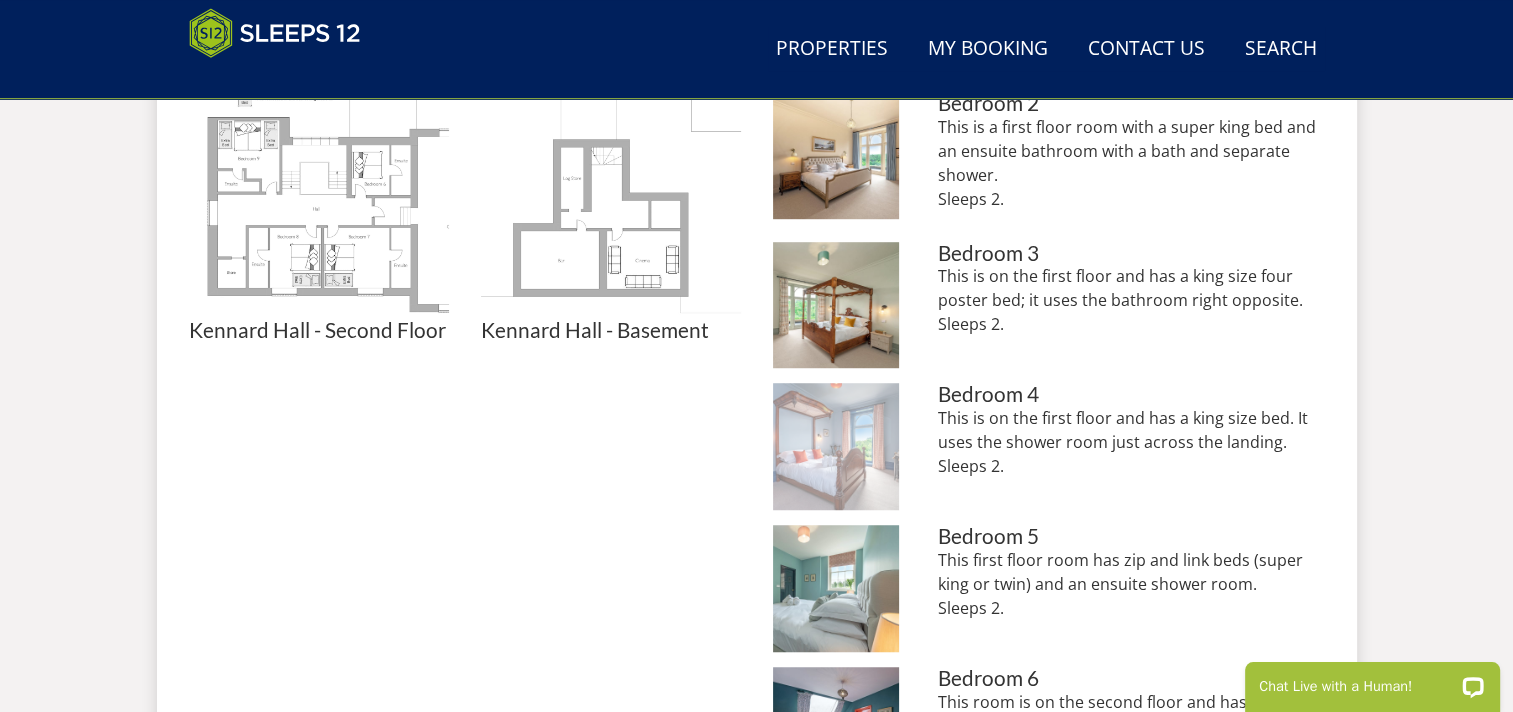 click at bounding box center (836, 446) 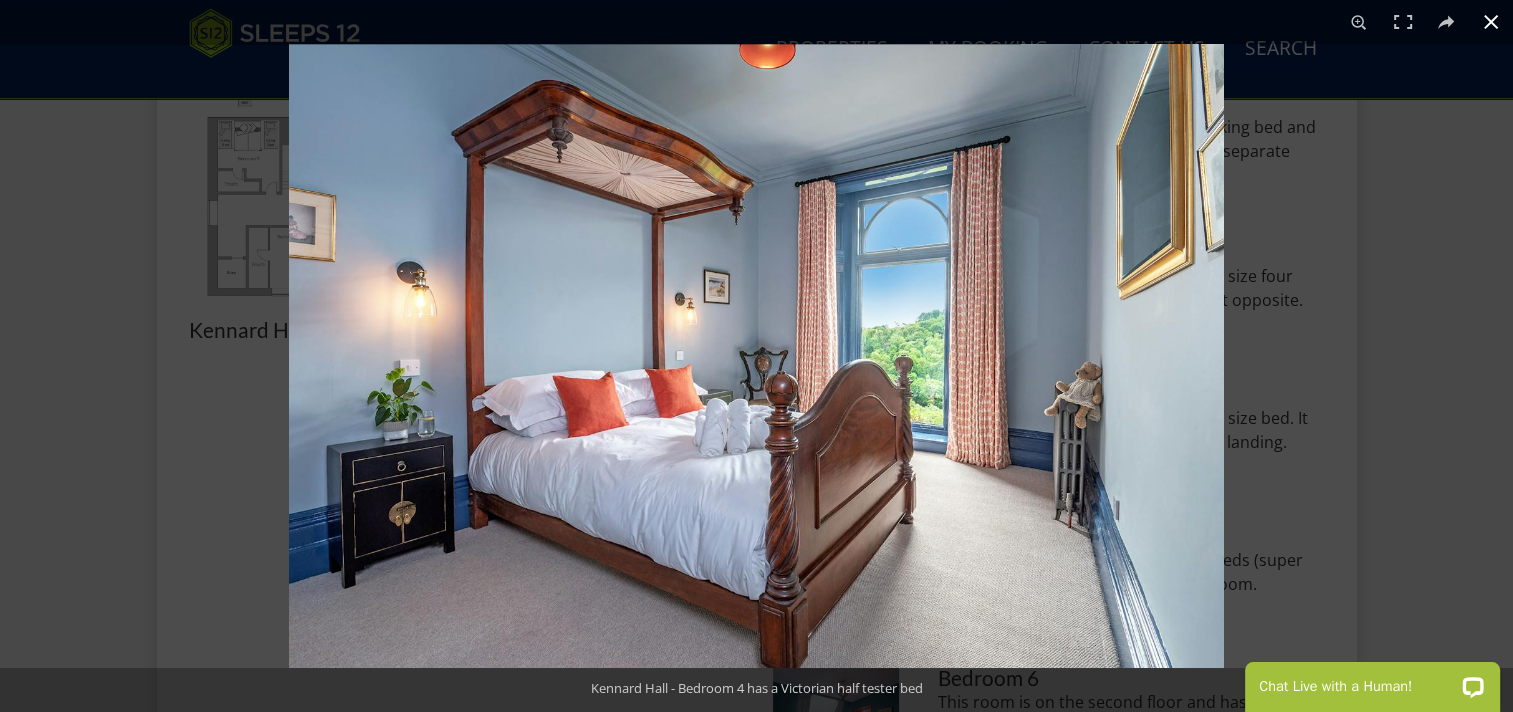 click at bounding box center [1045, 400] 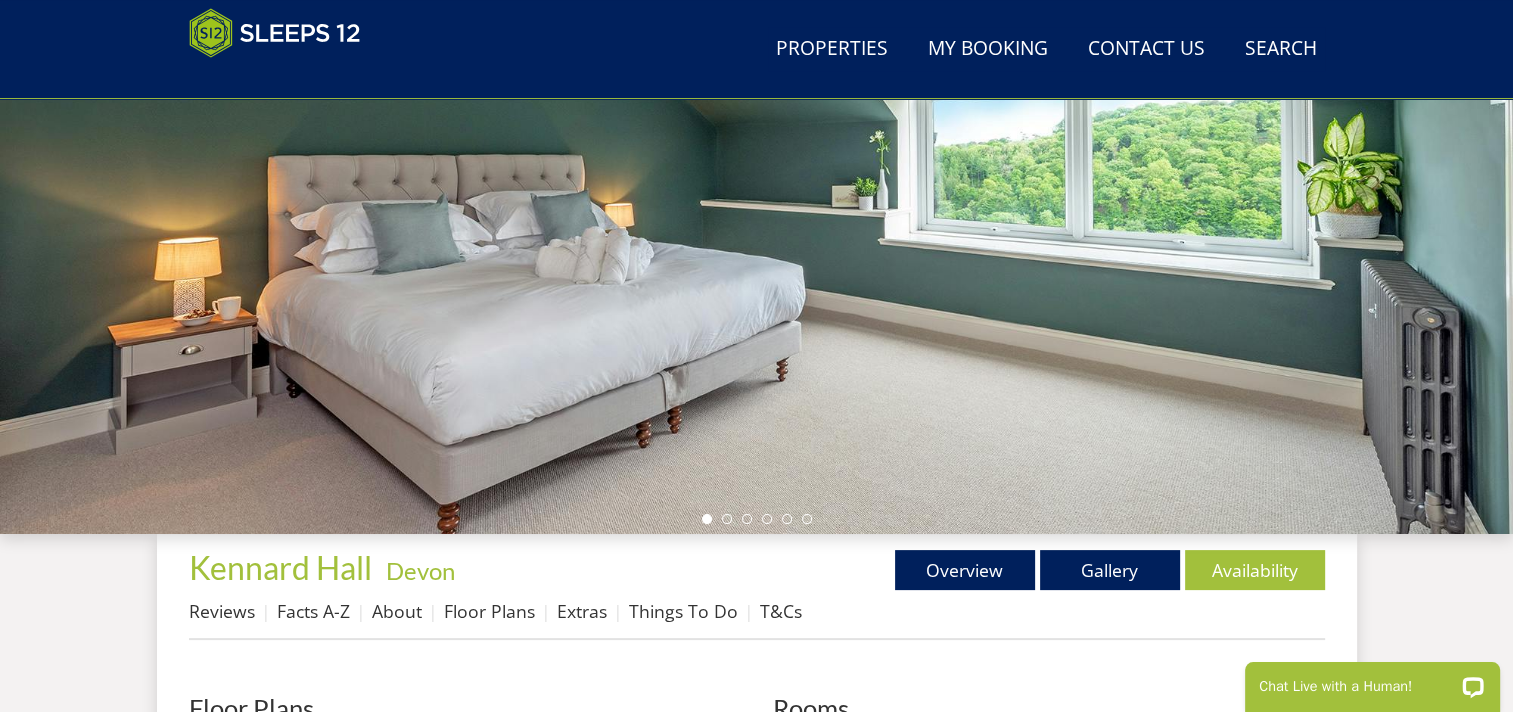 scroll, scrollTop: 300, scrollLeft: 0, axis: vertical 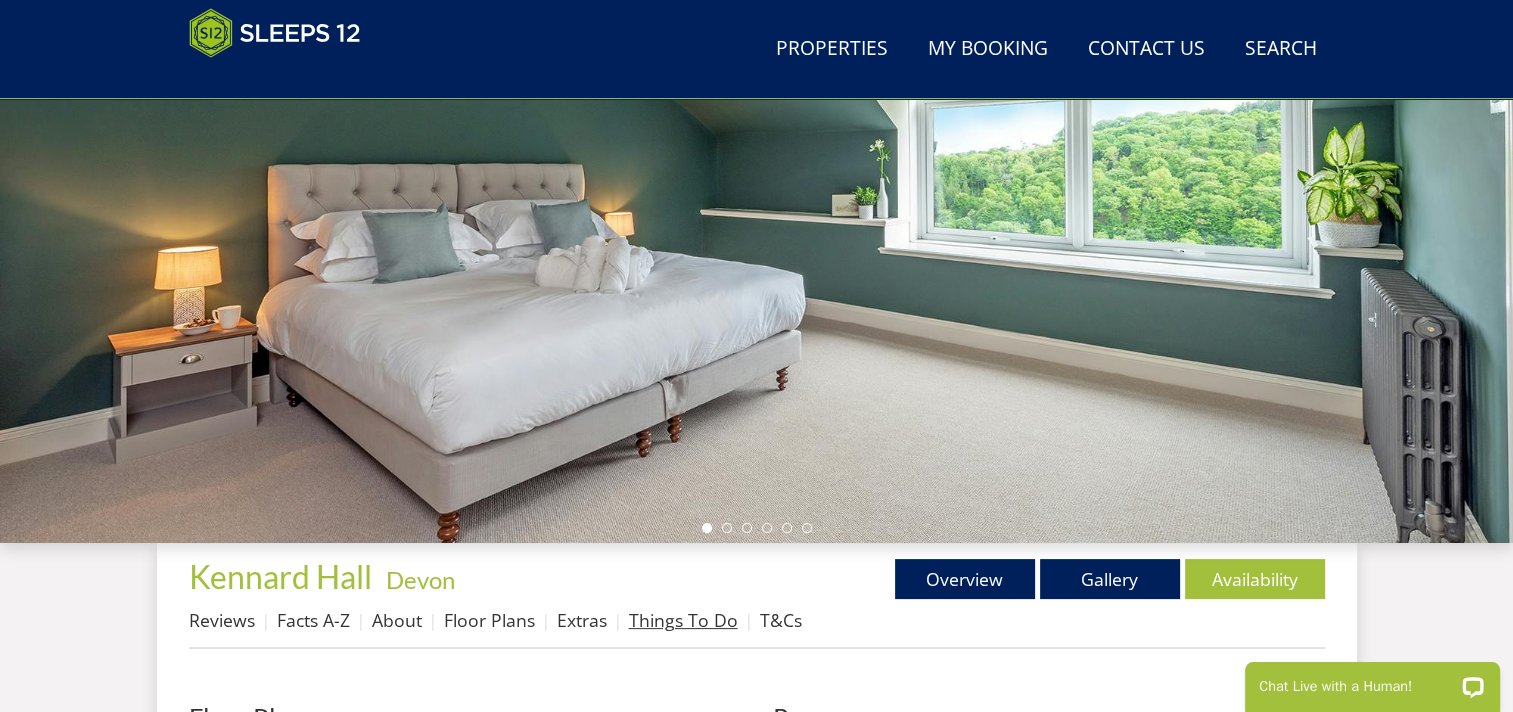 click on "Things To Do" at bounding box center [683, 620] 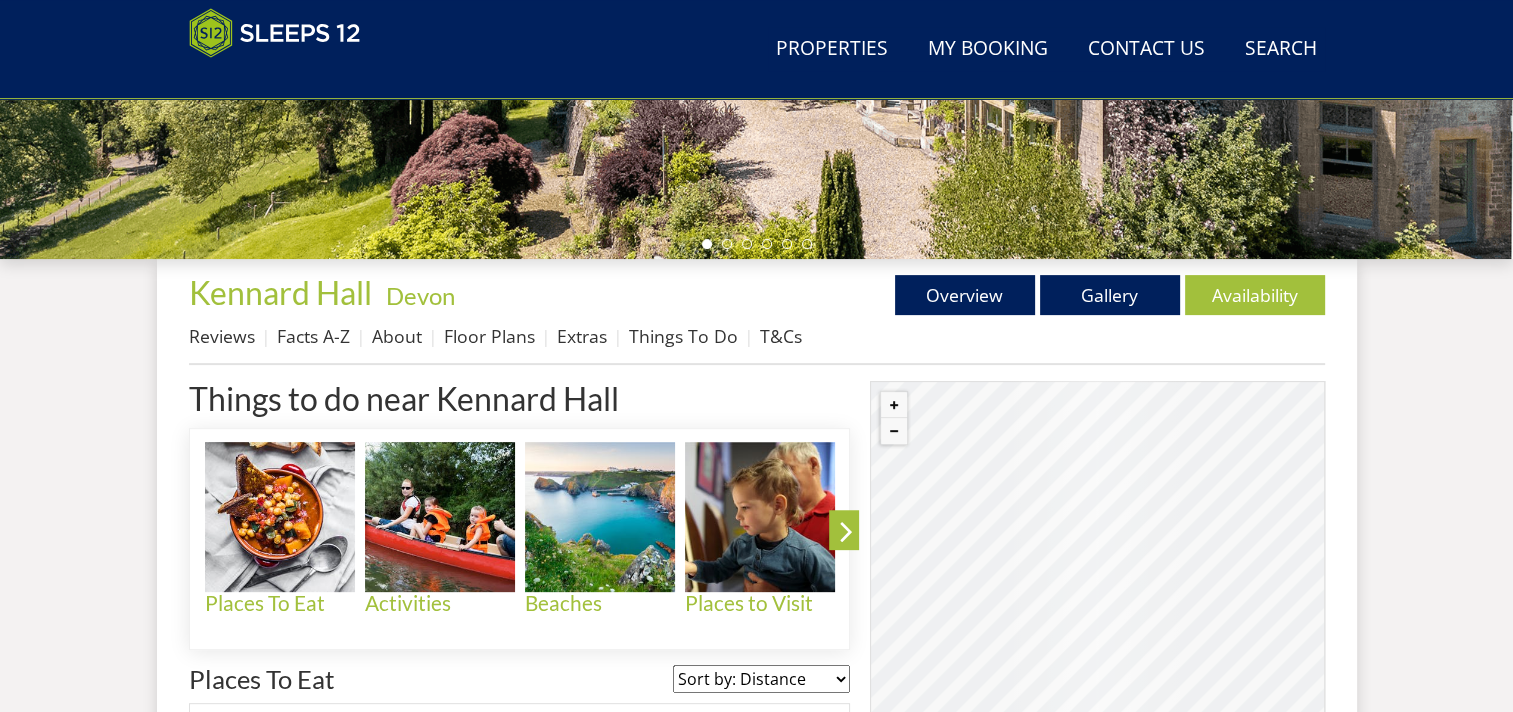 scroll, scrollTop: 618, scrollLeft: 0, axis: vertical 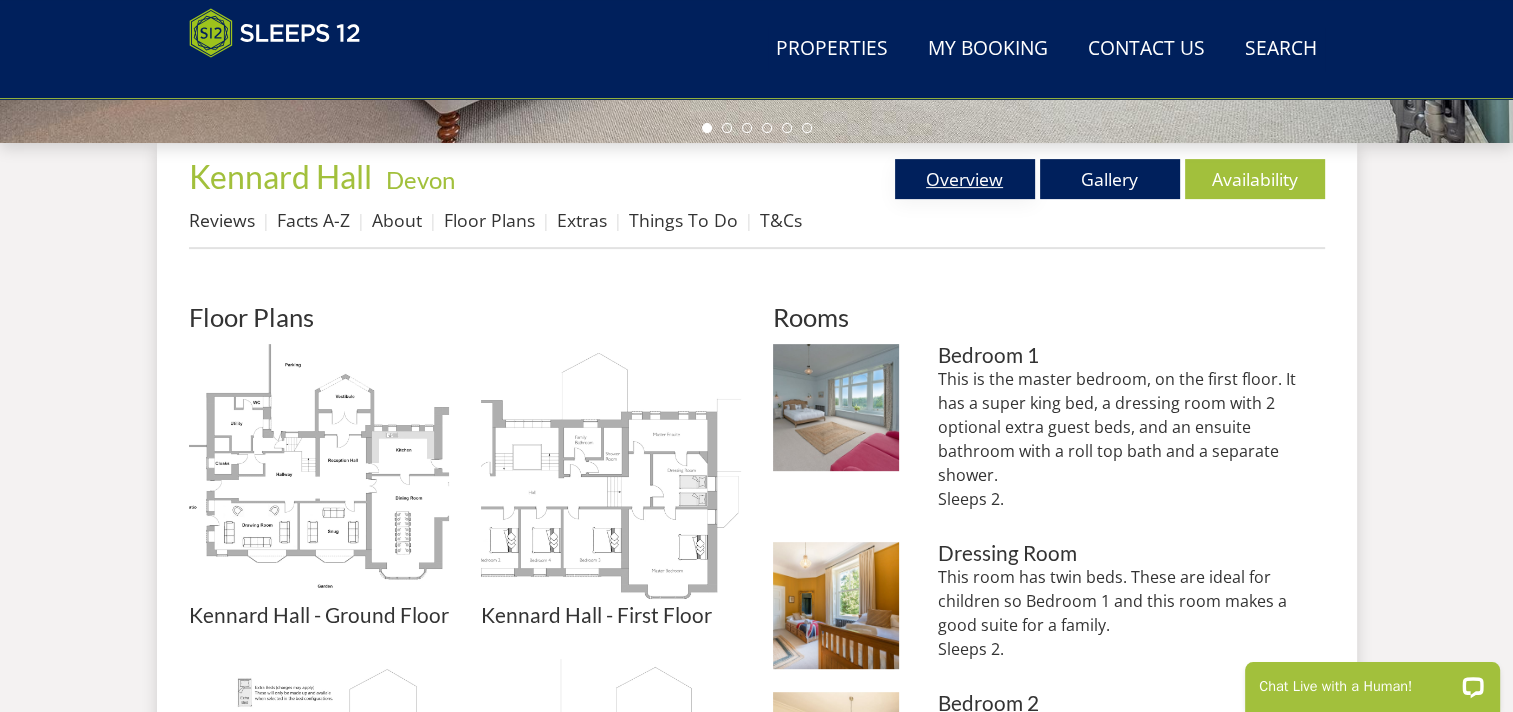 click on "Overview" at bounding box center [965, 179] 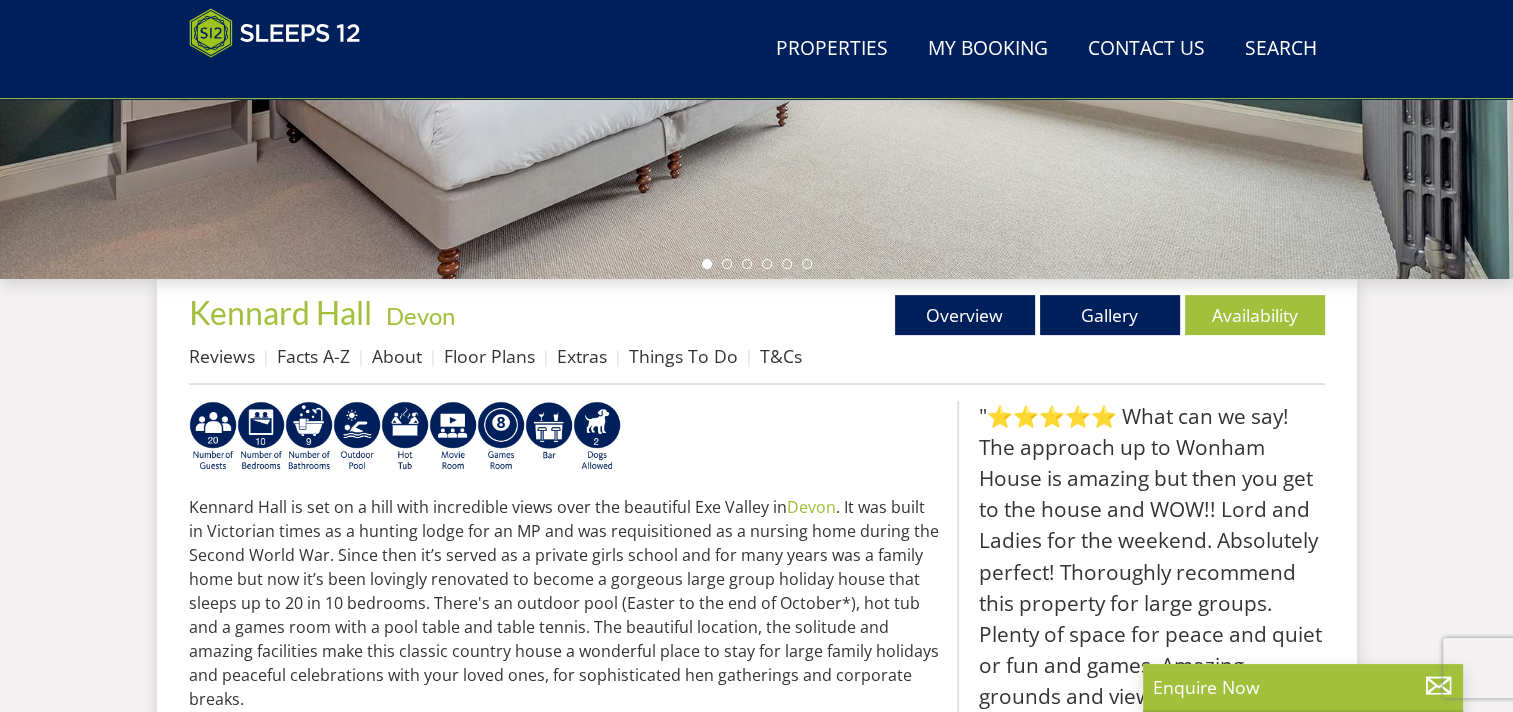 scroll, scrollTop: 668, scrollLeft: 0, axis: vertical 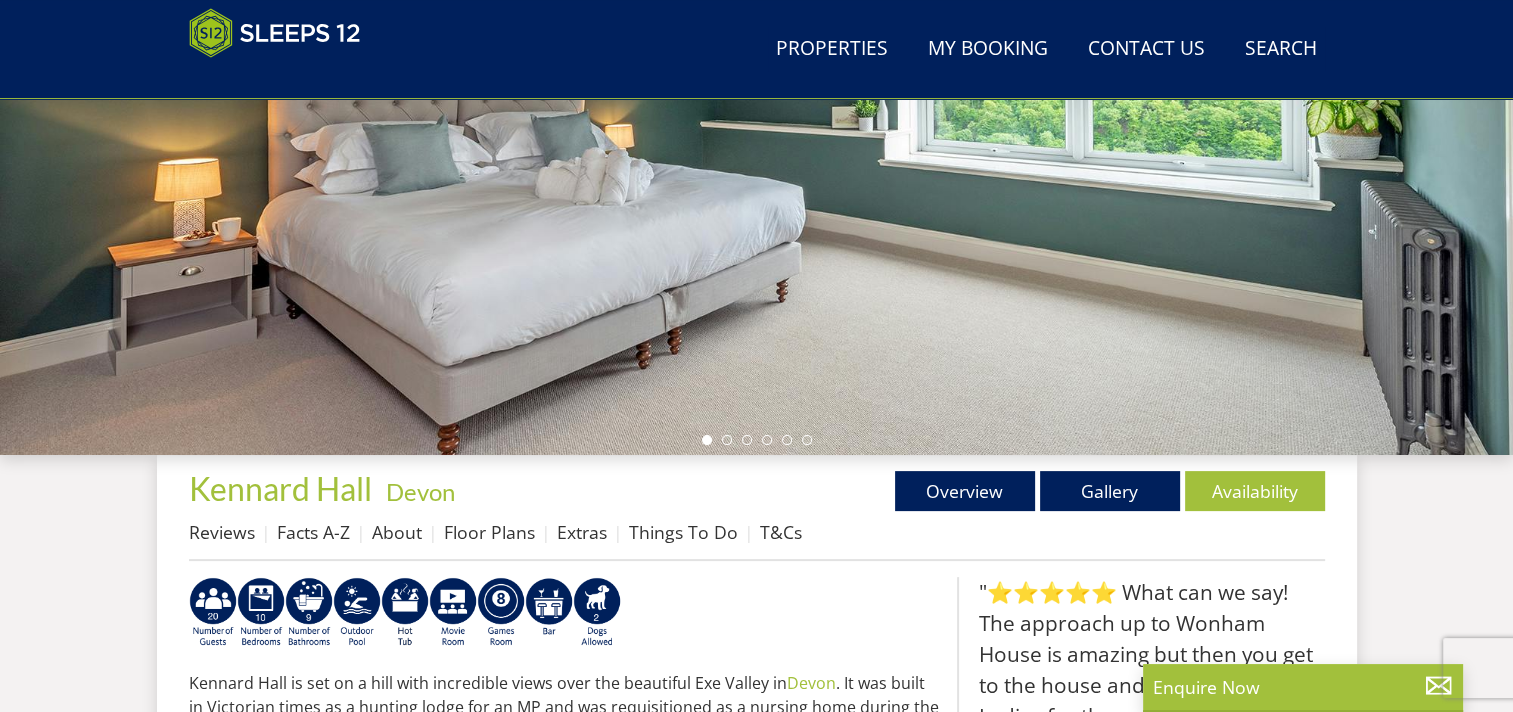 select on "9" 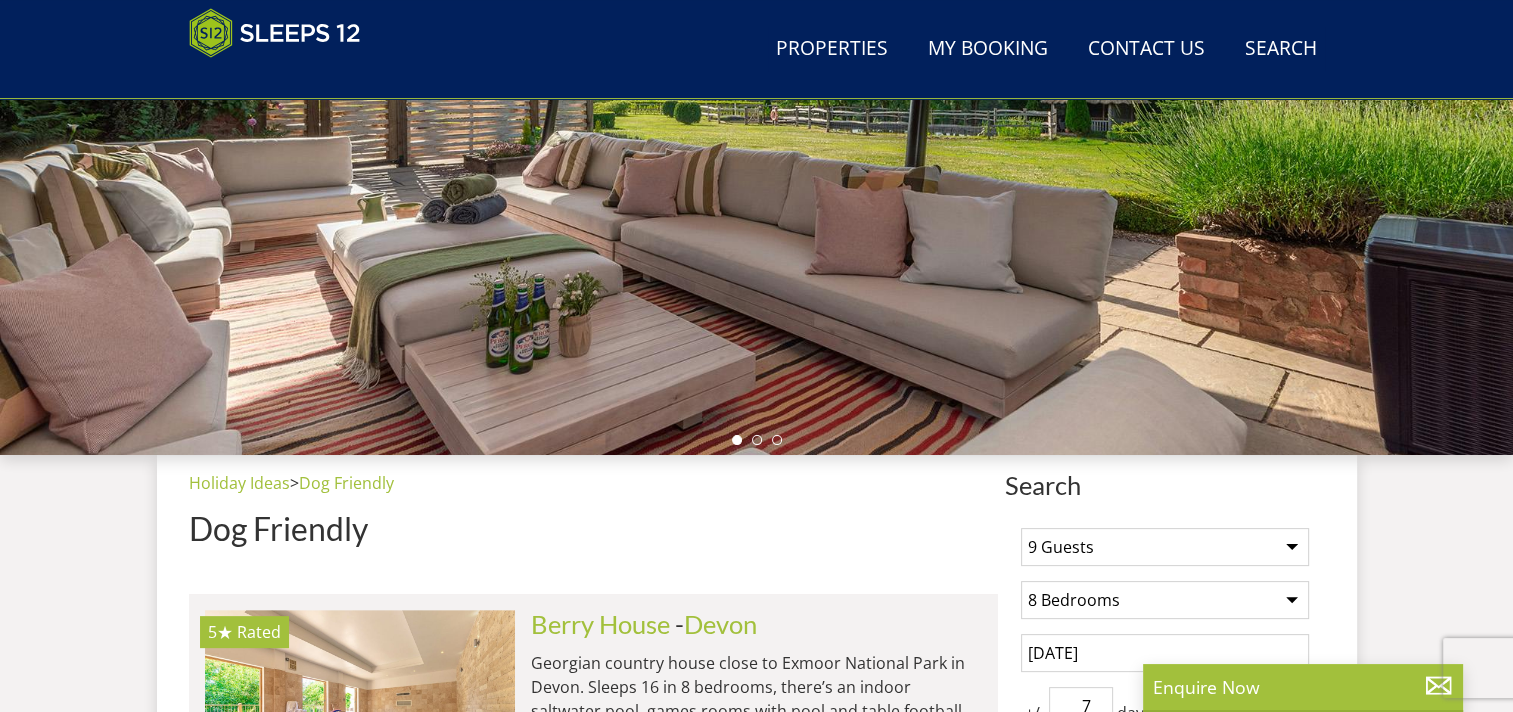 scroll, scrollTop: 5000, scrollLeft: 0, axis: vertical 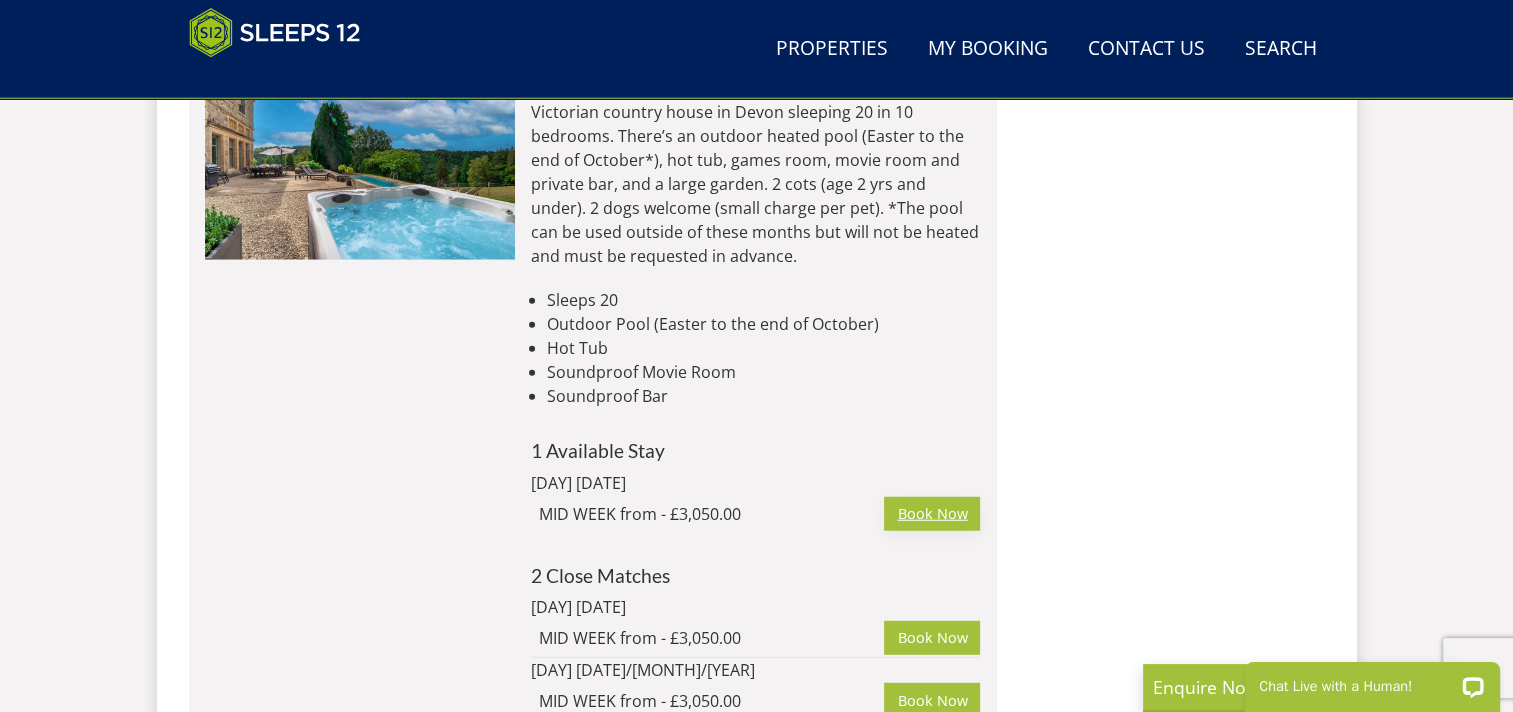 click on "Book Now" at bounding box center [932, 514] 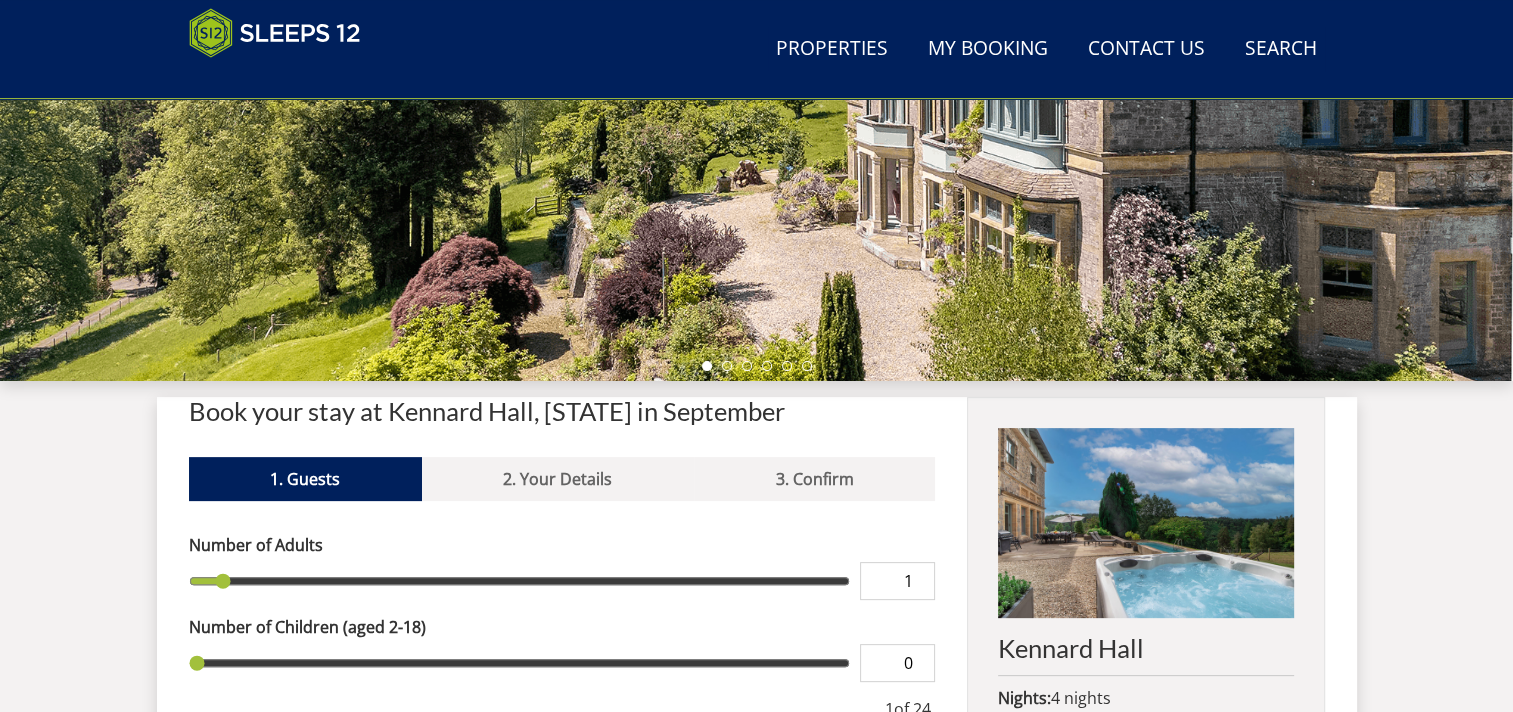scroll, scrollTop: 500, scrollLeft: 0, axis: vertical 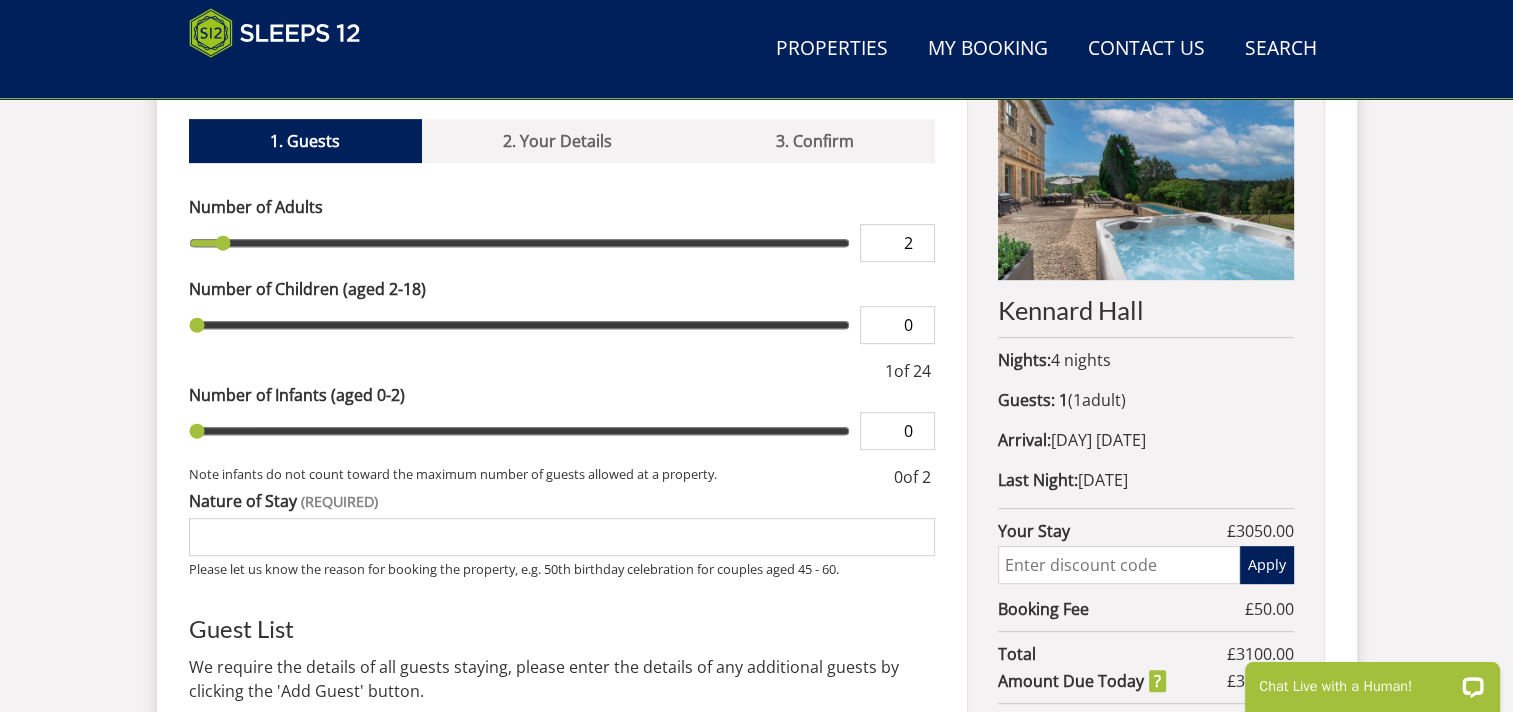 type on "2" 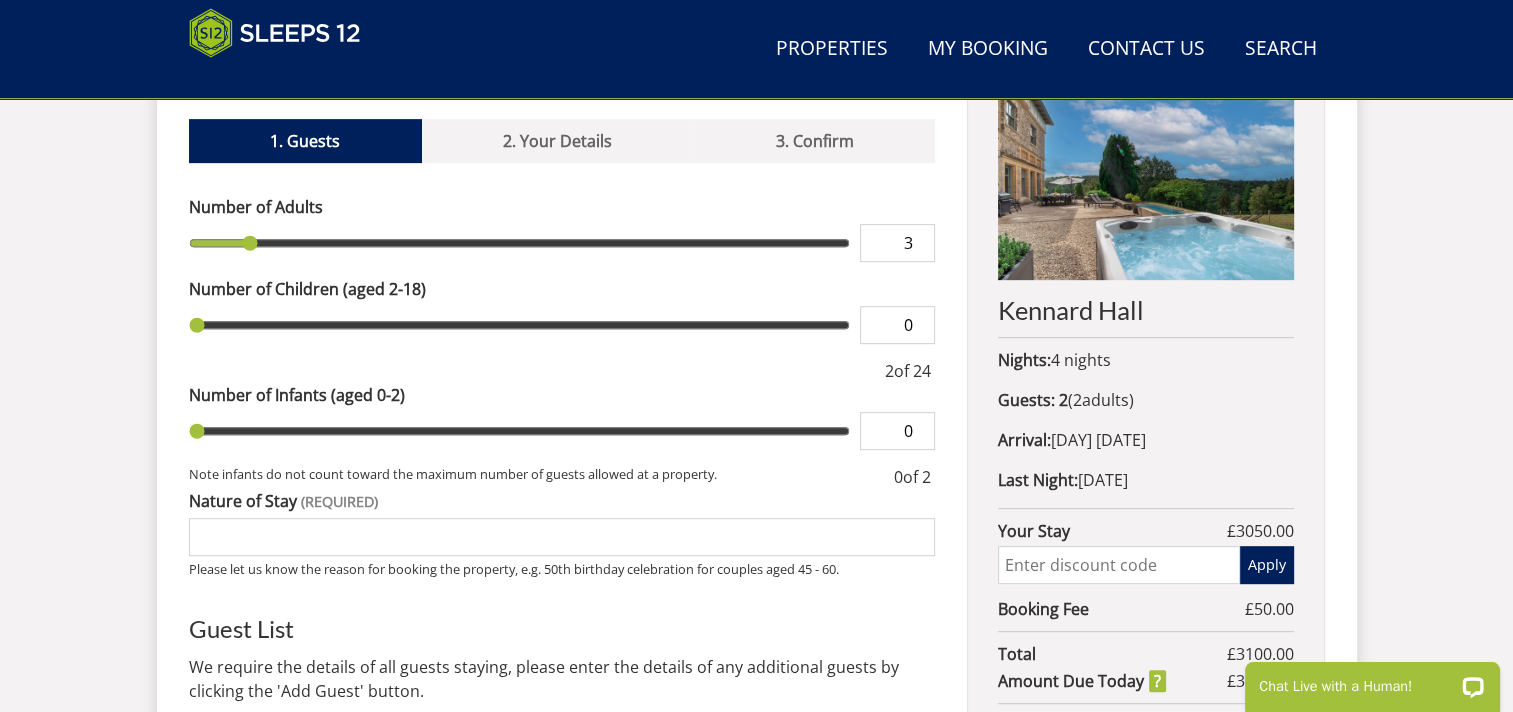type on "3" 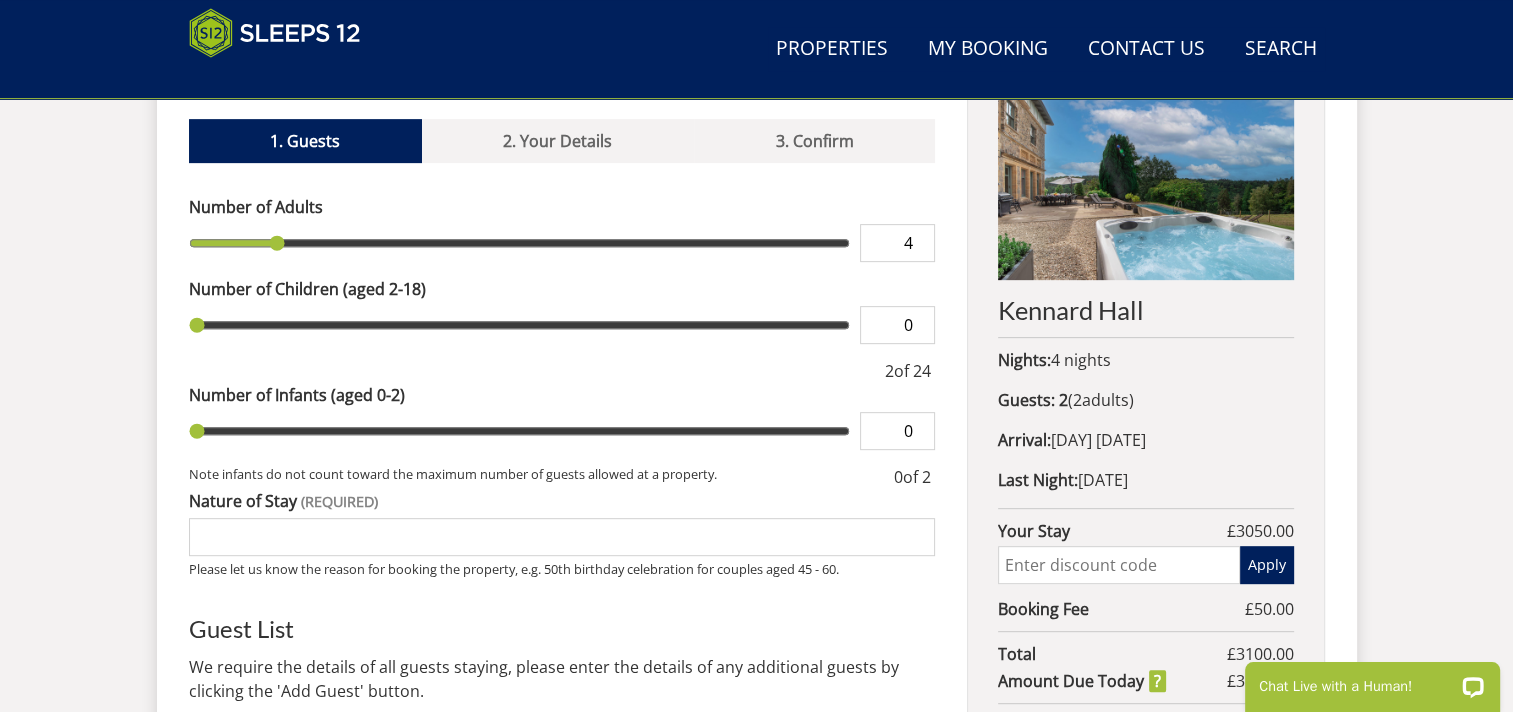 type on "4" 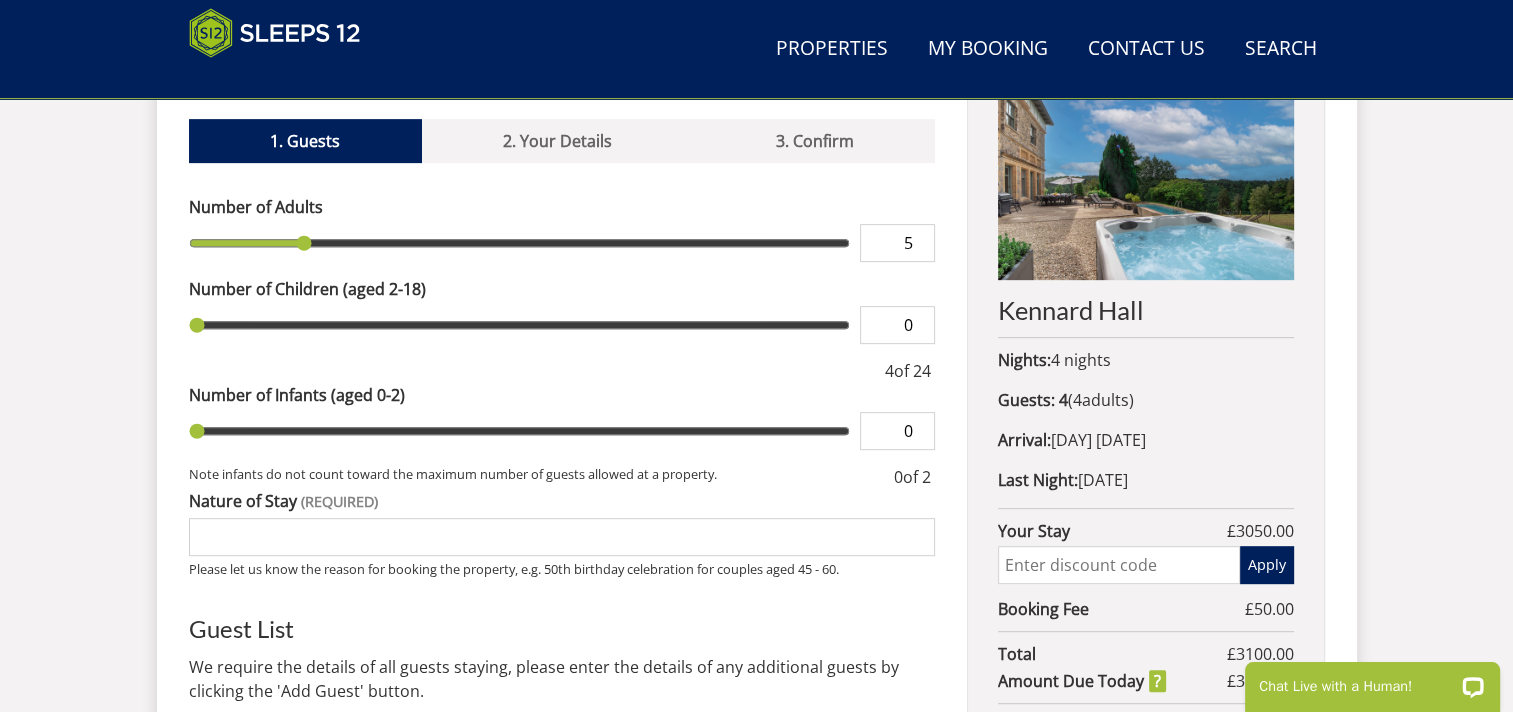 type on "5" 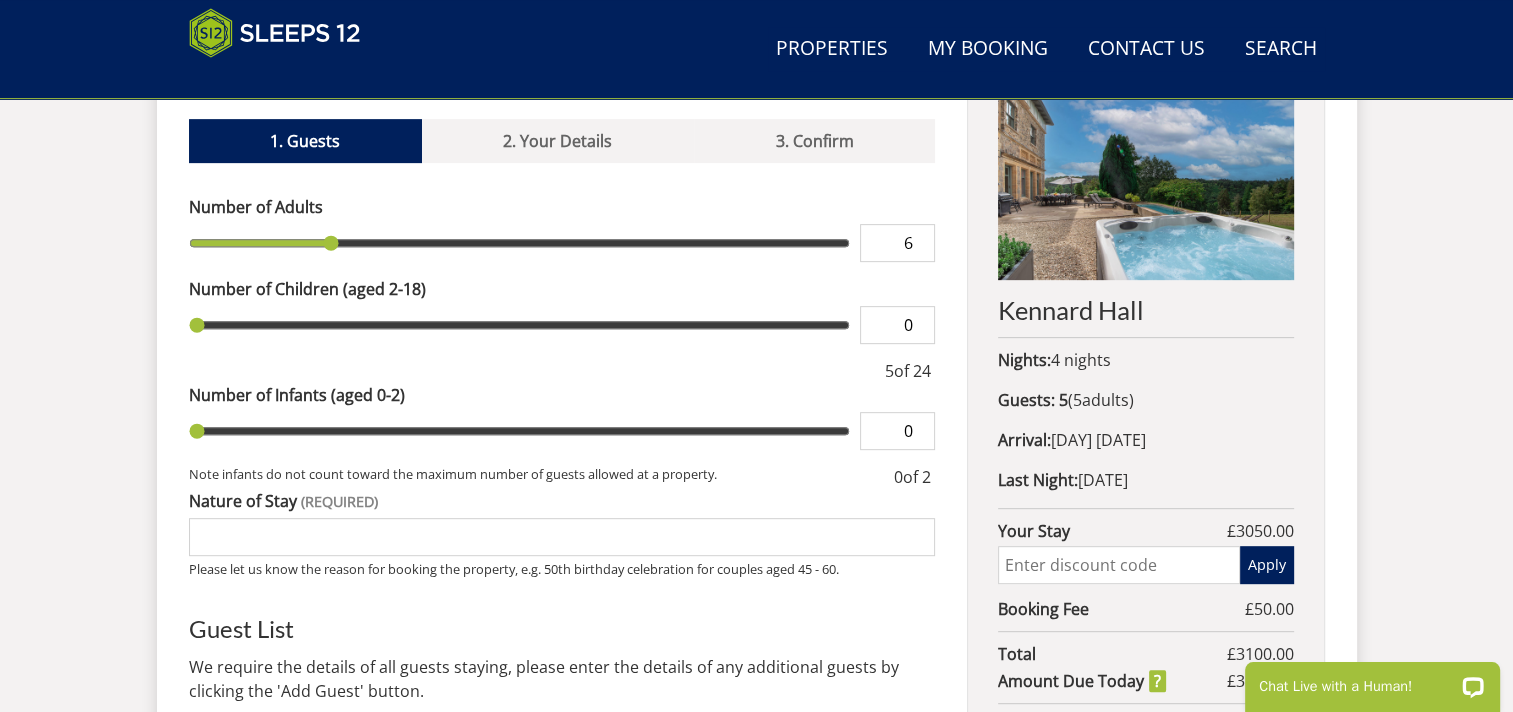 type on "6" 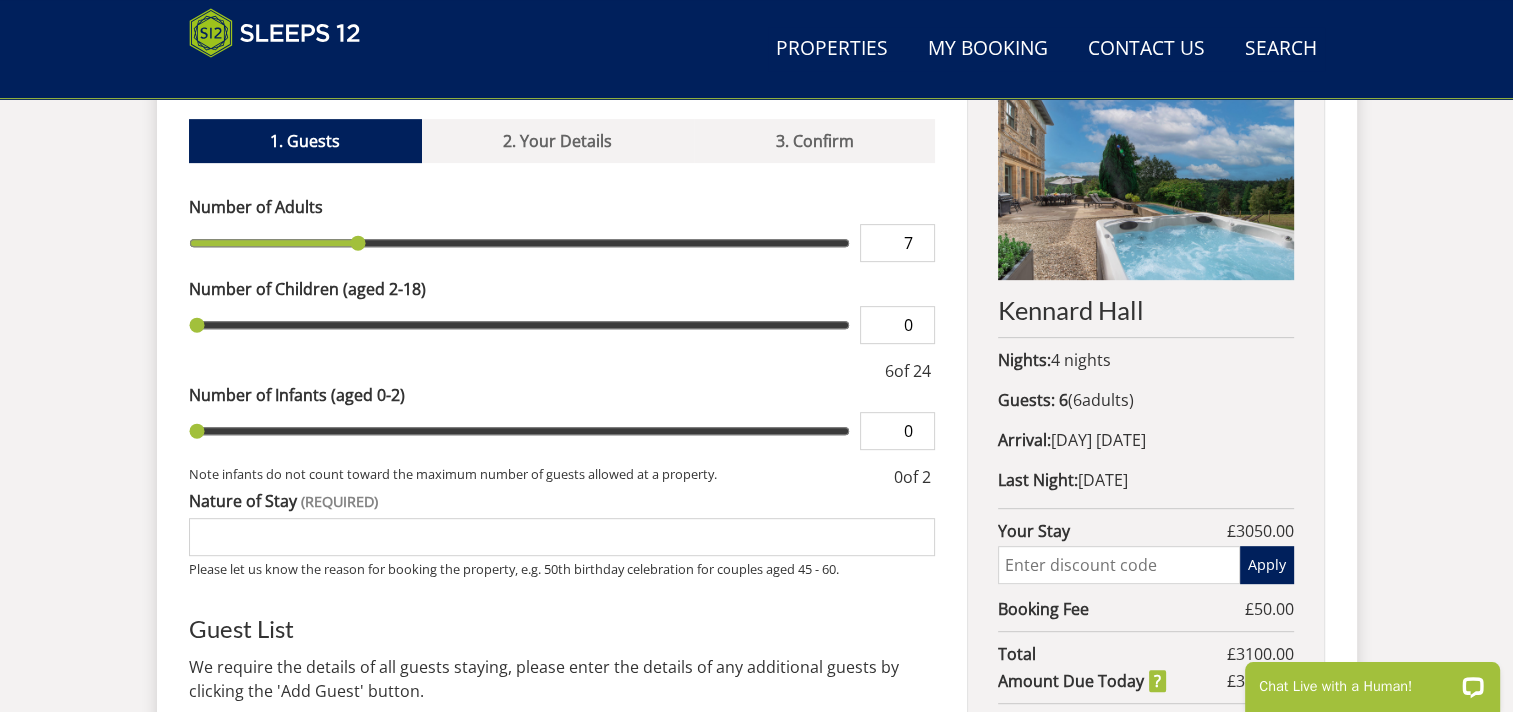 type on "7" 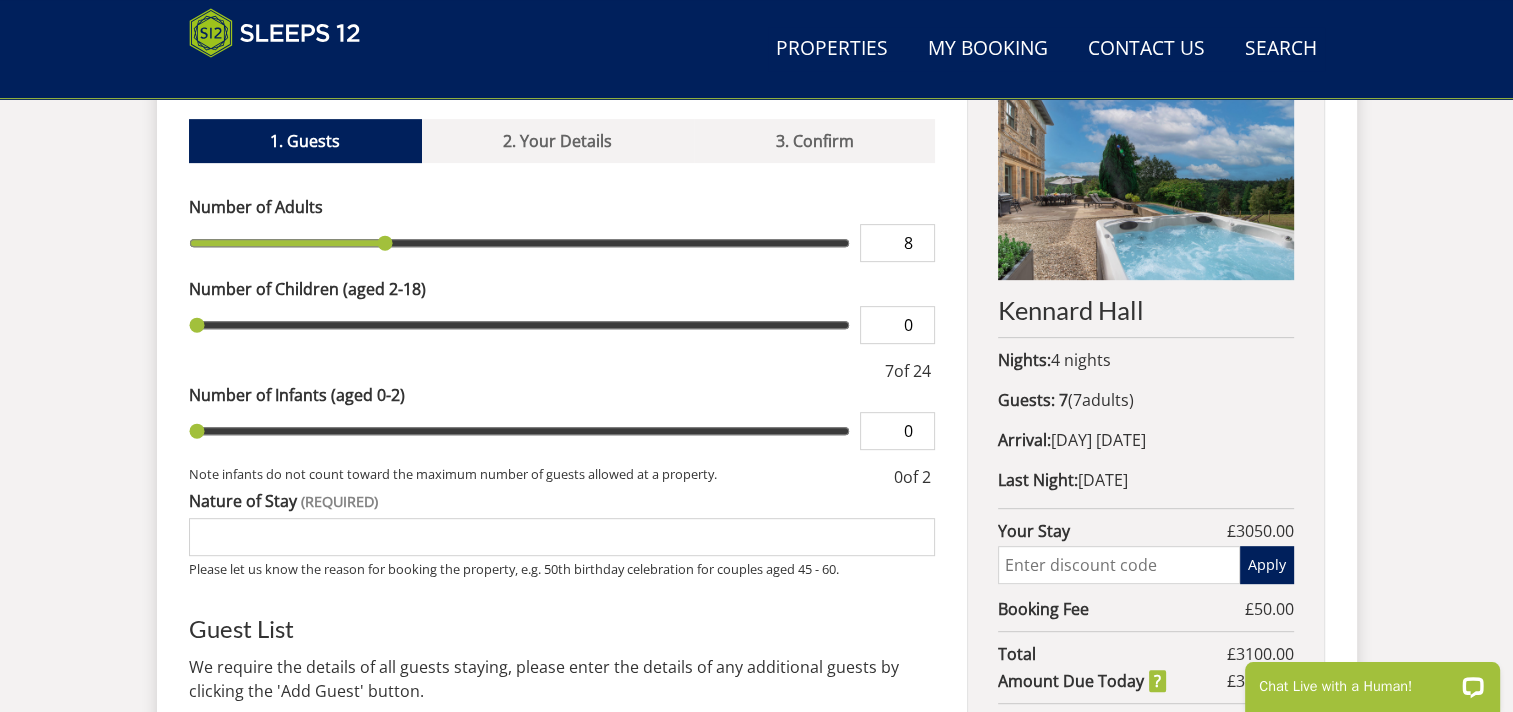 type on "8" 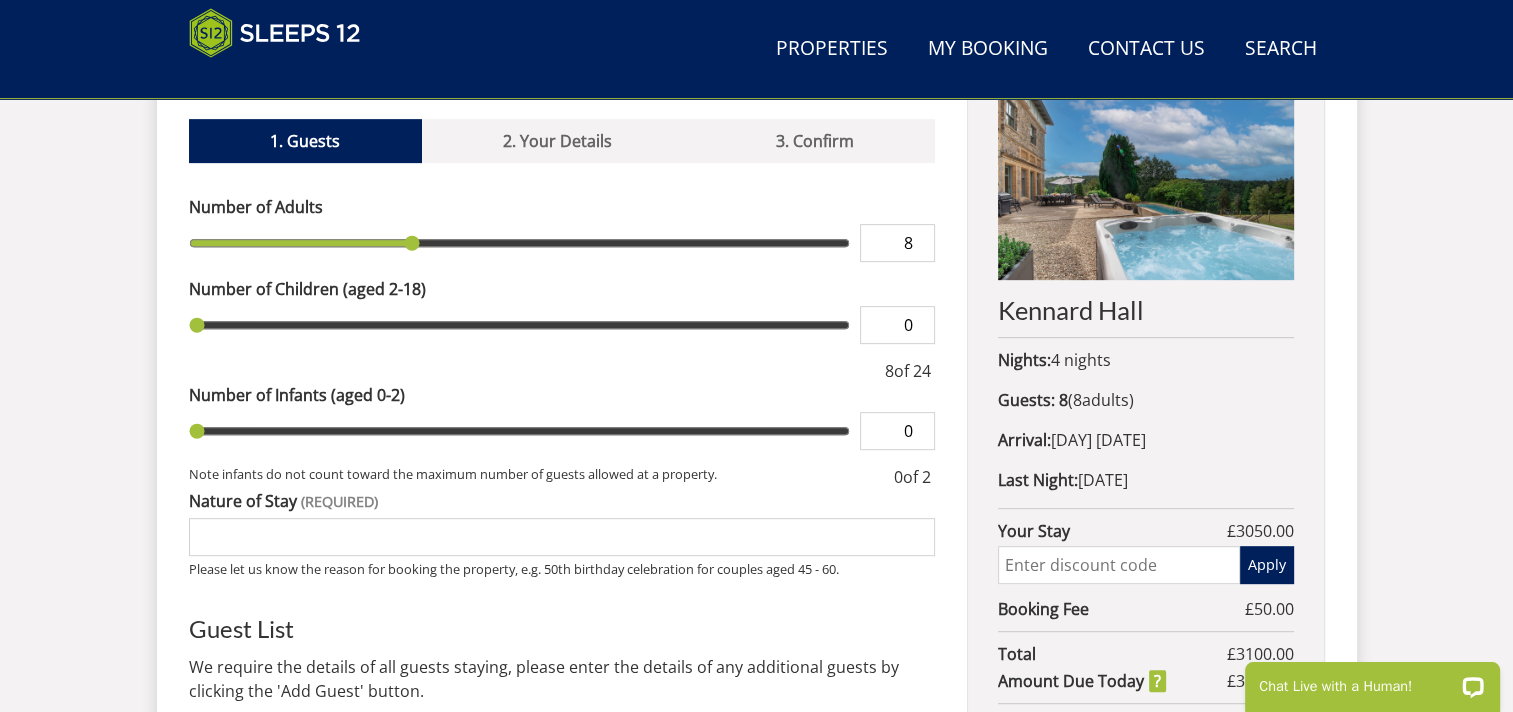click on "0" at bounding box center [897, 431] 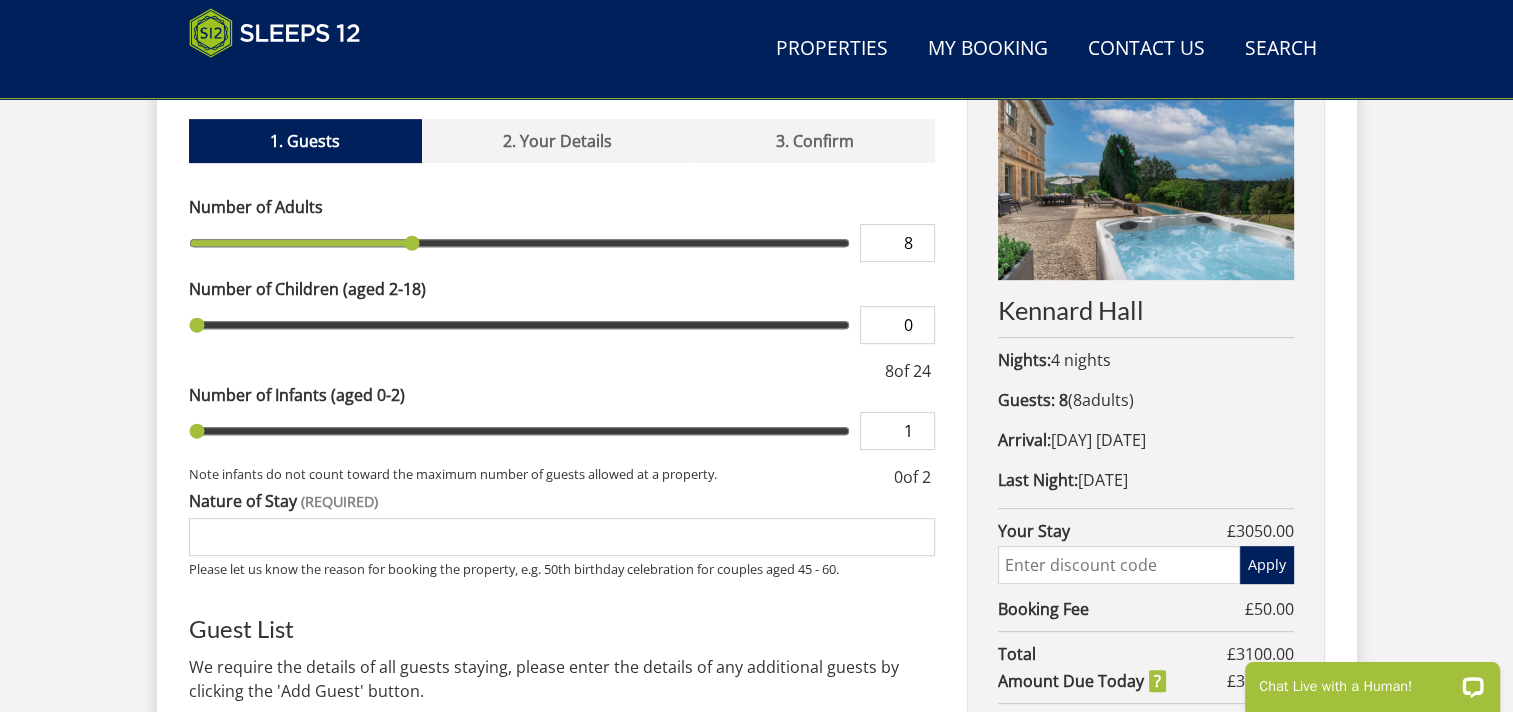 type on "1" 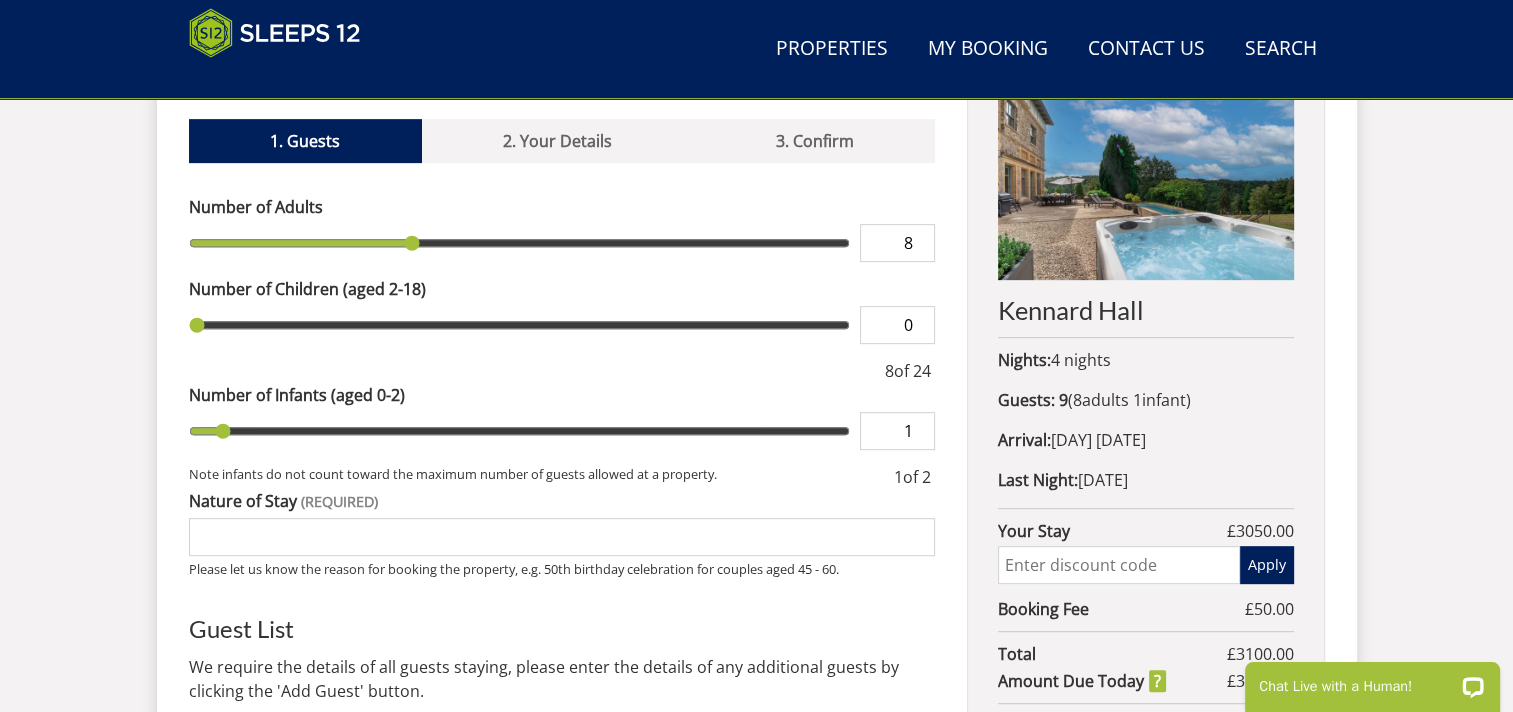 click on "Contact Us [PHONE]" at bounding box center [756, 156] 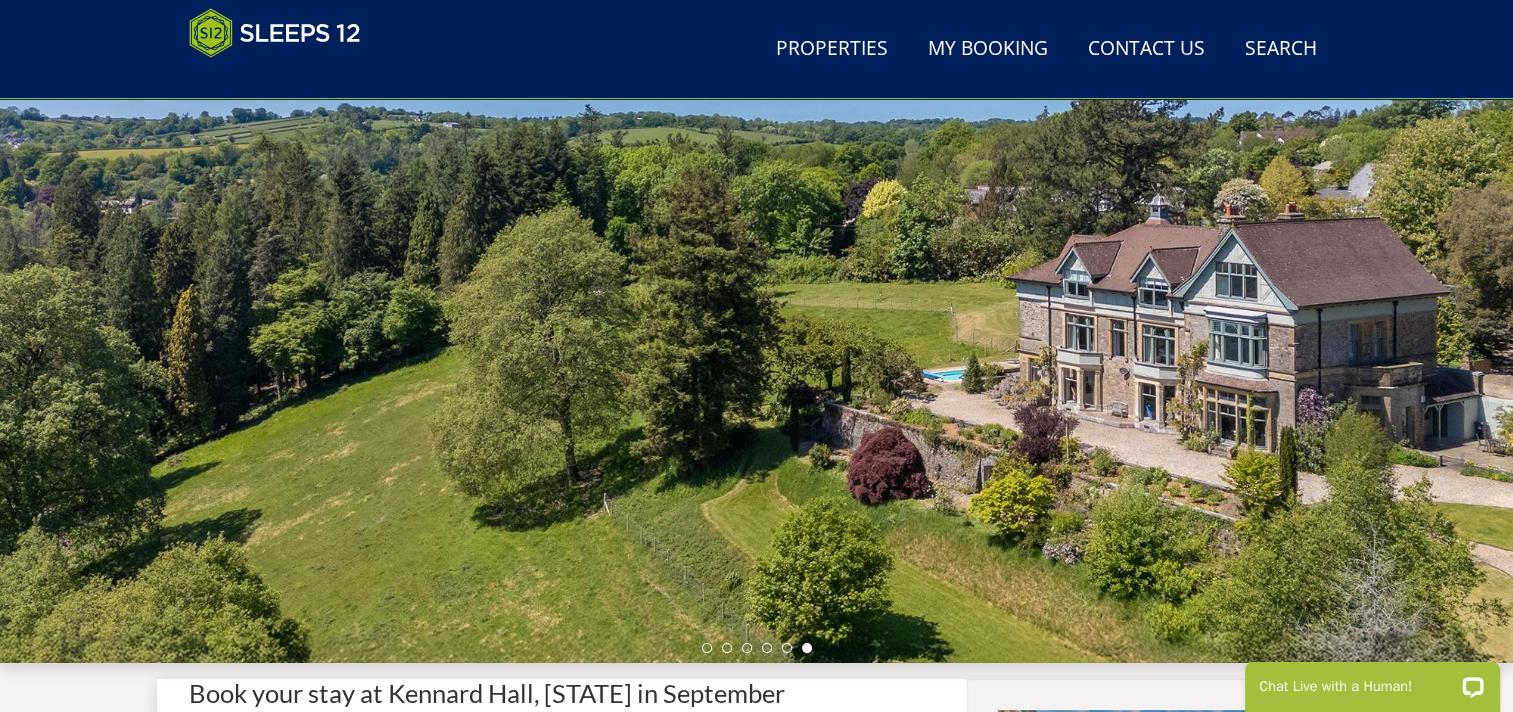scroll, scrollTop: 400, scrollLeft: 0, axis: vertical 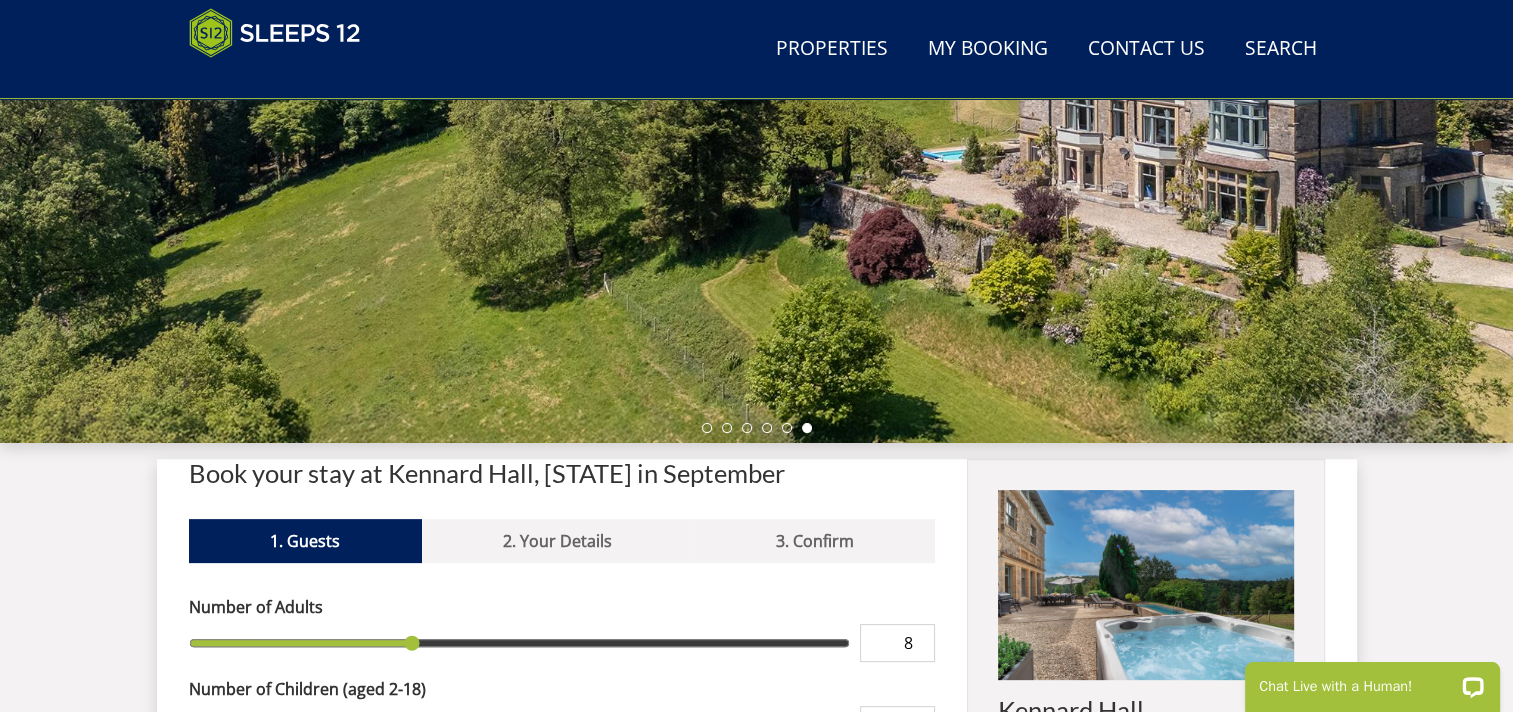 click at bounding box center [756, 93] 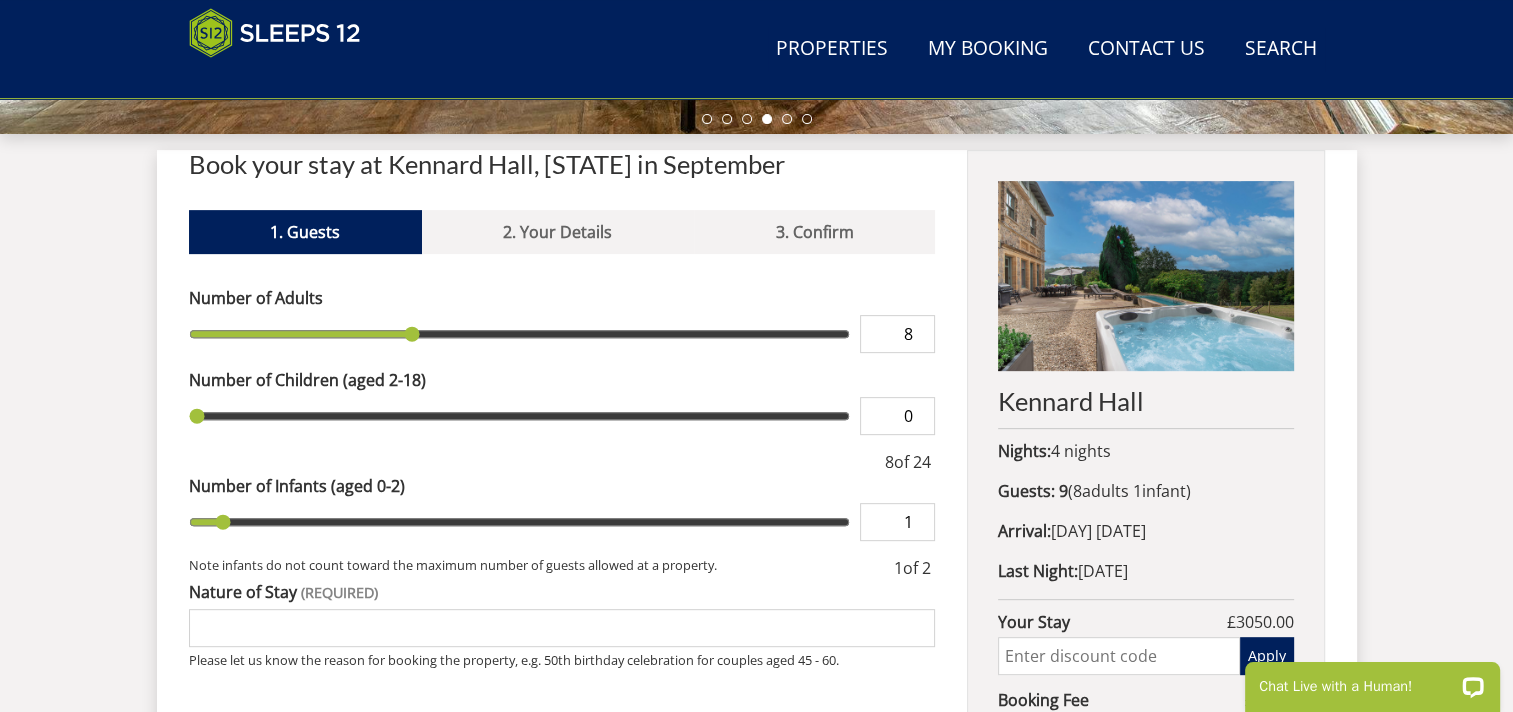 scroll, scrollTop: 500, scrollLeft: 0, axis: vertical 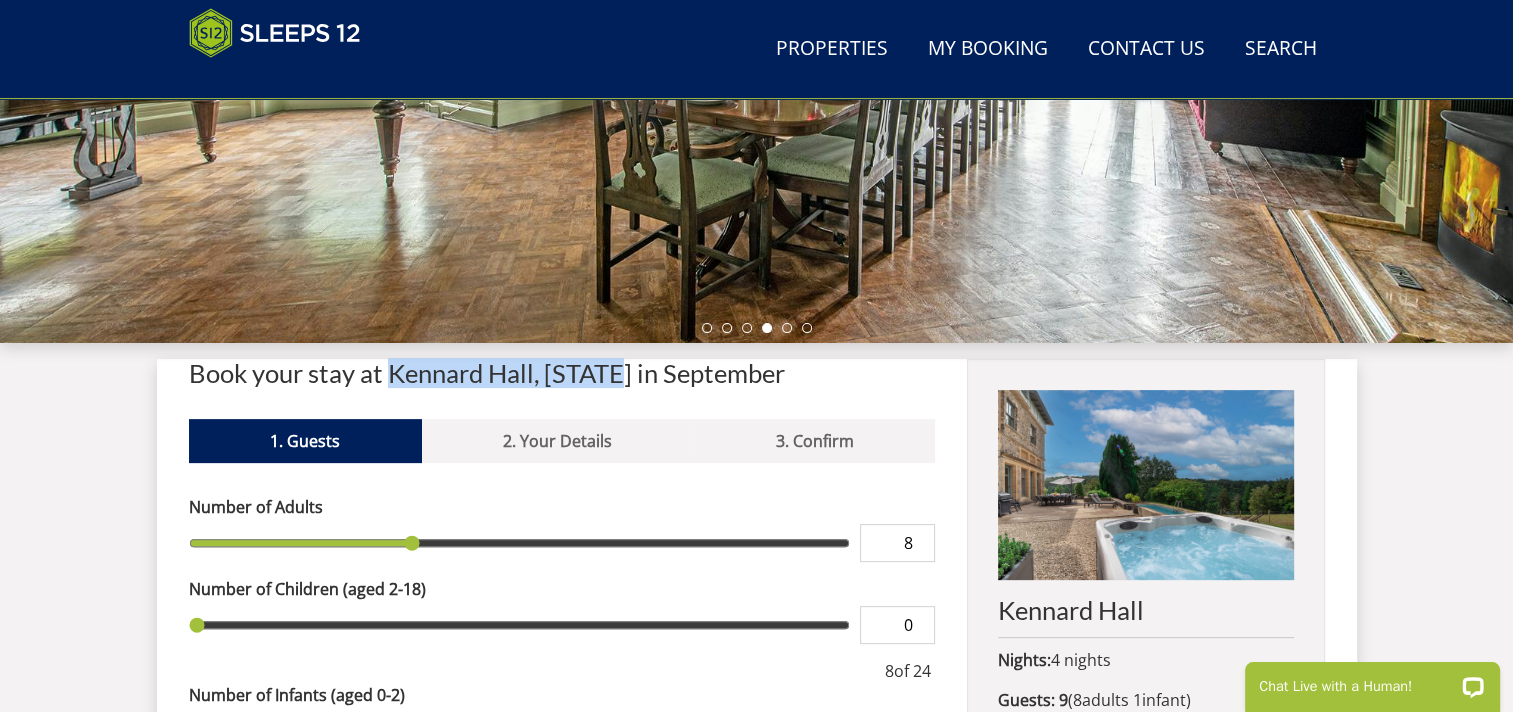 drag, startPoint x: 408, startPoint y: 368, endPoint x: 623, endPoint y: 360, distance: 215.14879 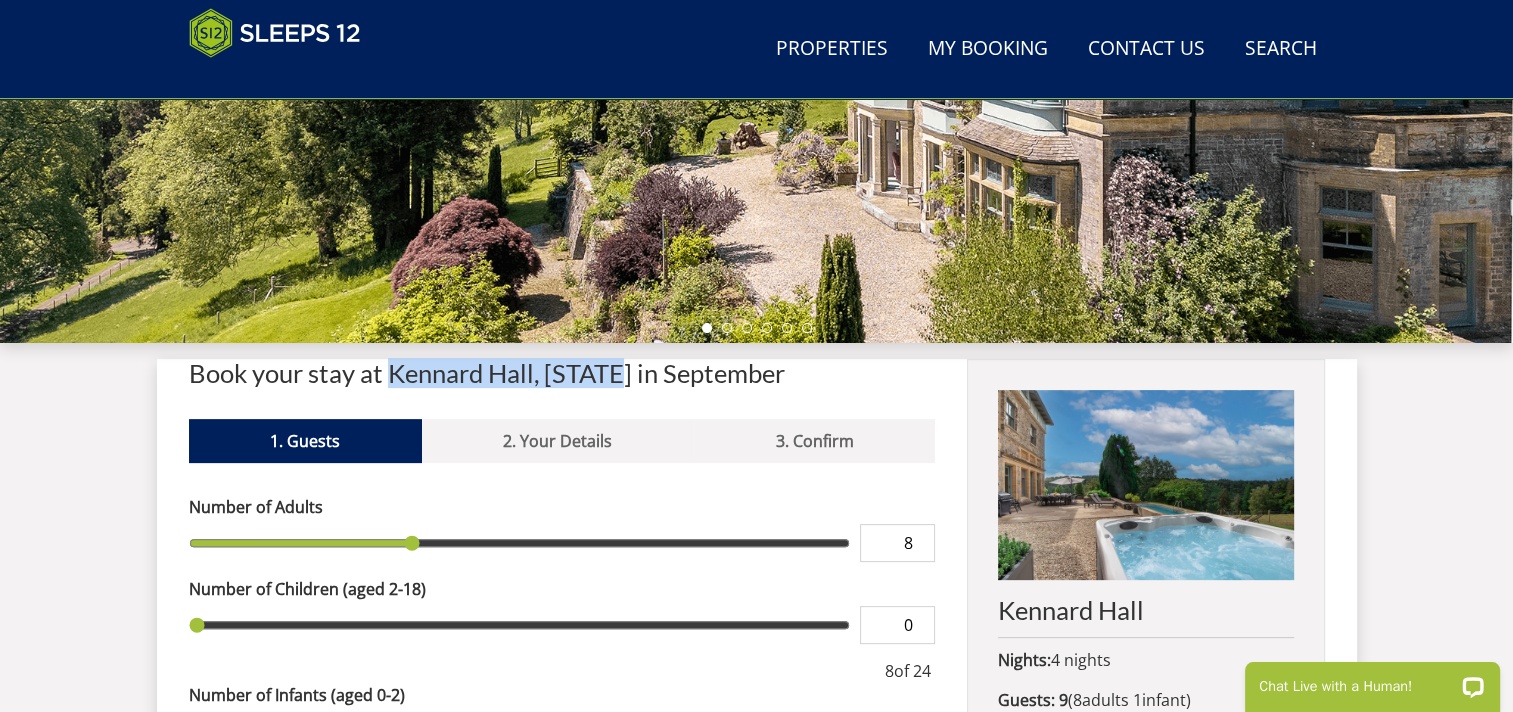 select on "9" 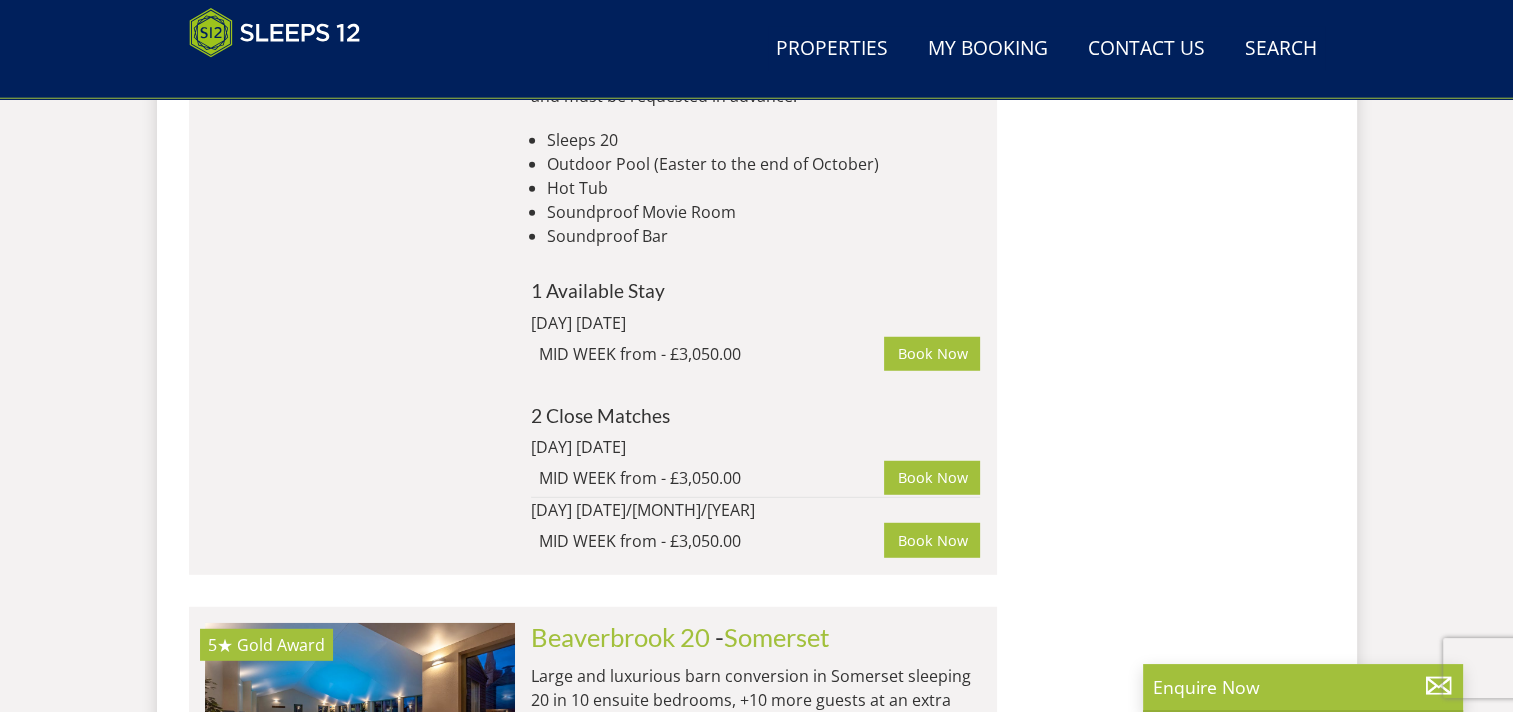 scroll, scrollTop: 5600, scrollLeft: 0, axis: vertical 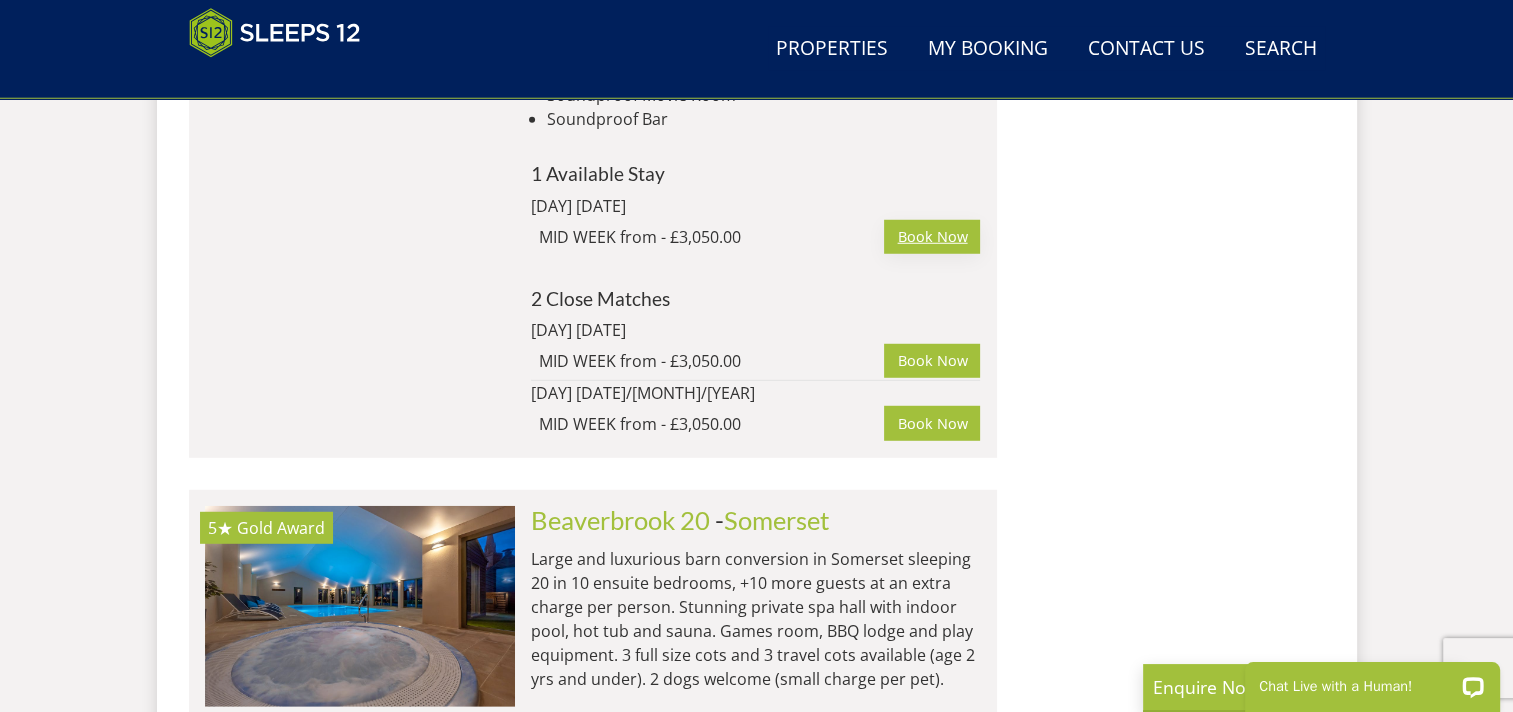 click on "Book Now" at bounding box center [932, 237] 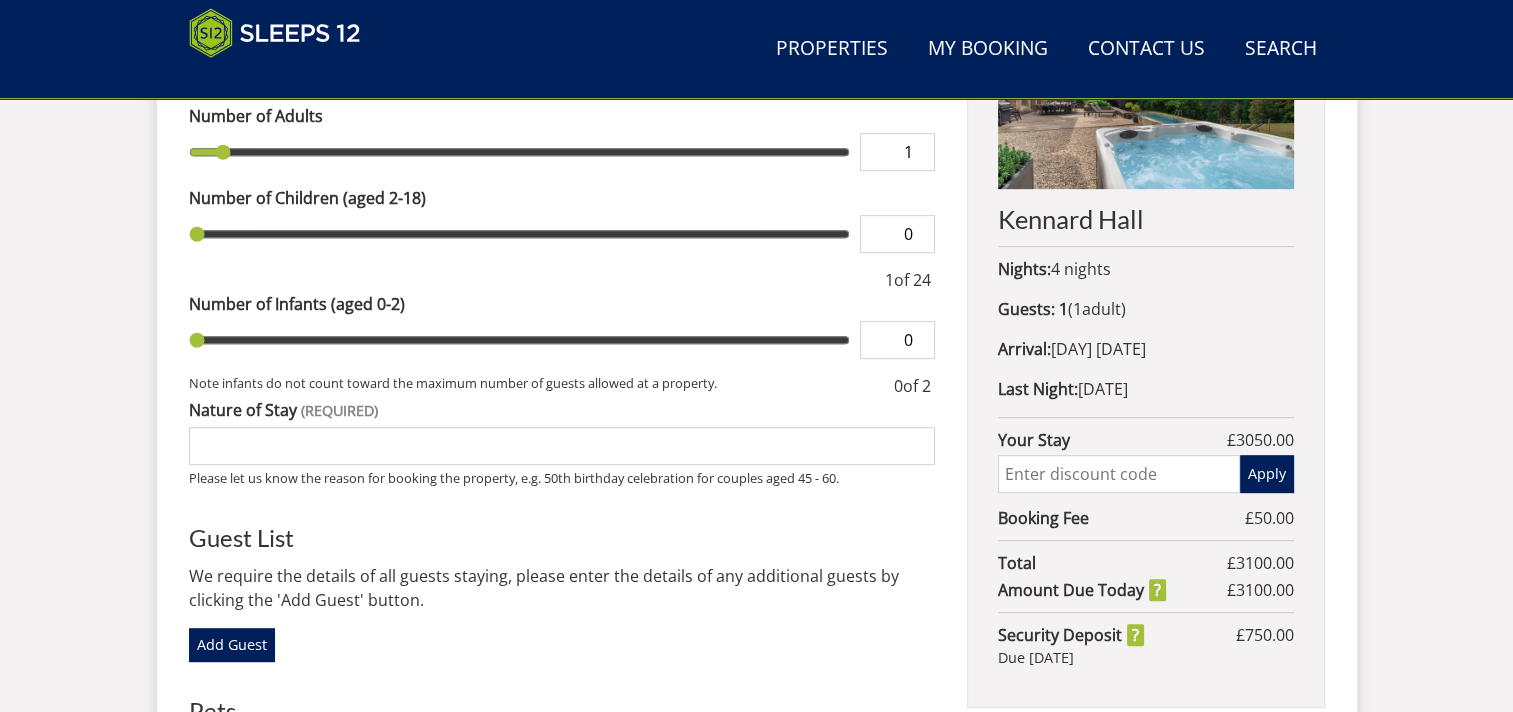 scroll, scrollTop: 859, scrollLeft: 0, axis: vertical 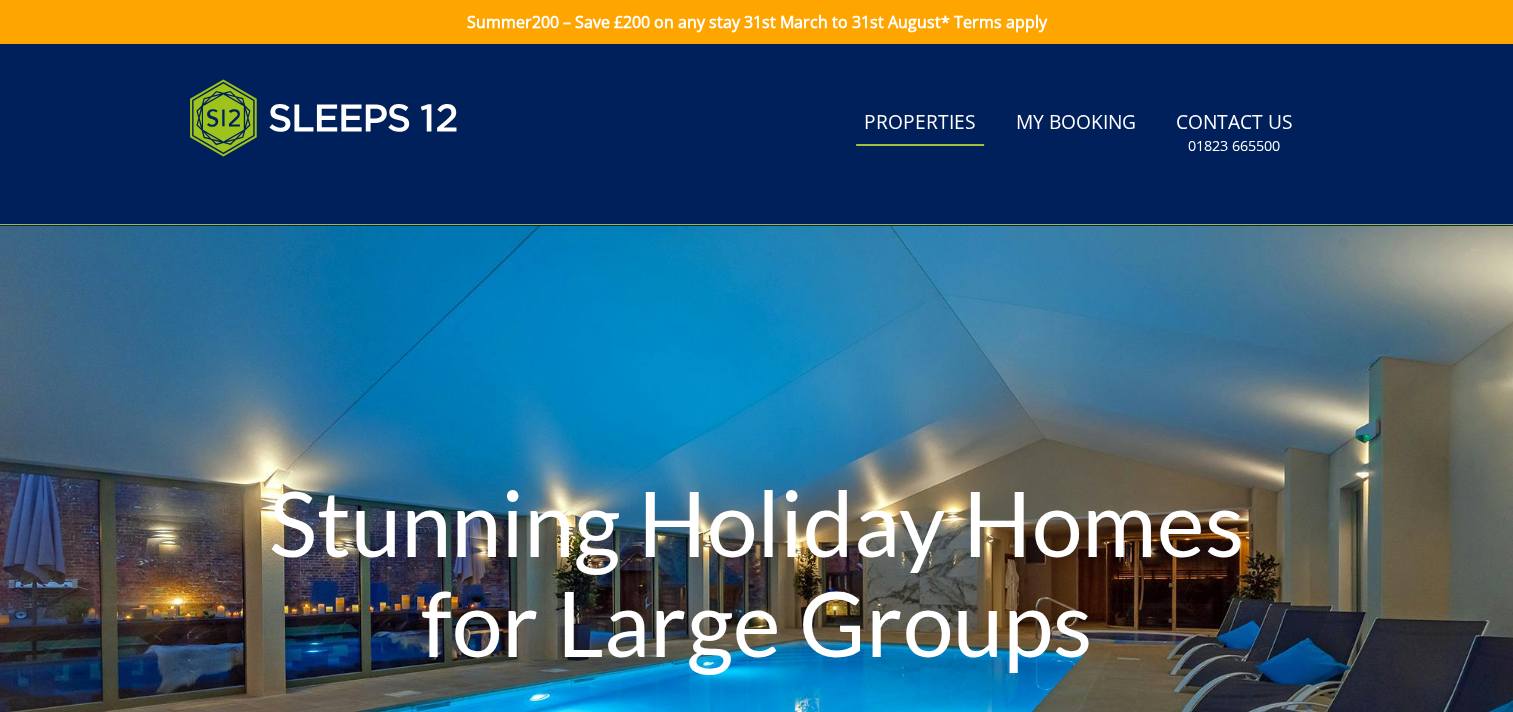 click on "Properties" at bounding box center (920, 123) 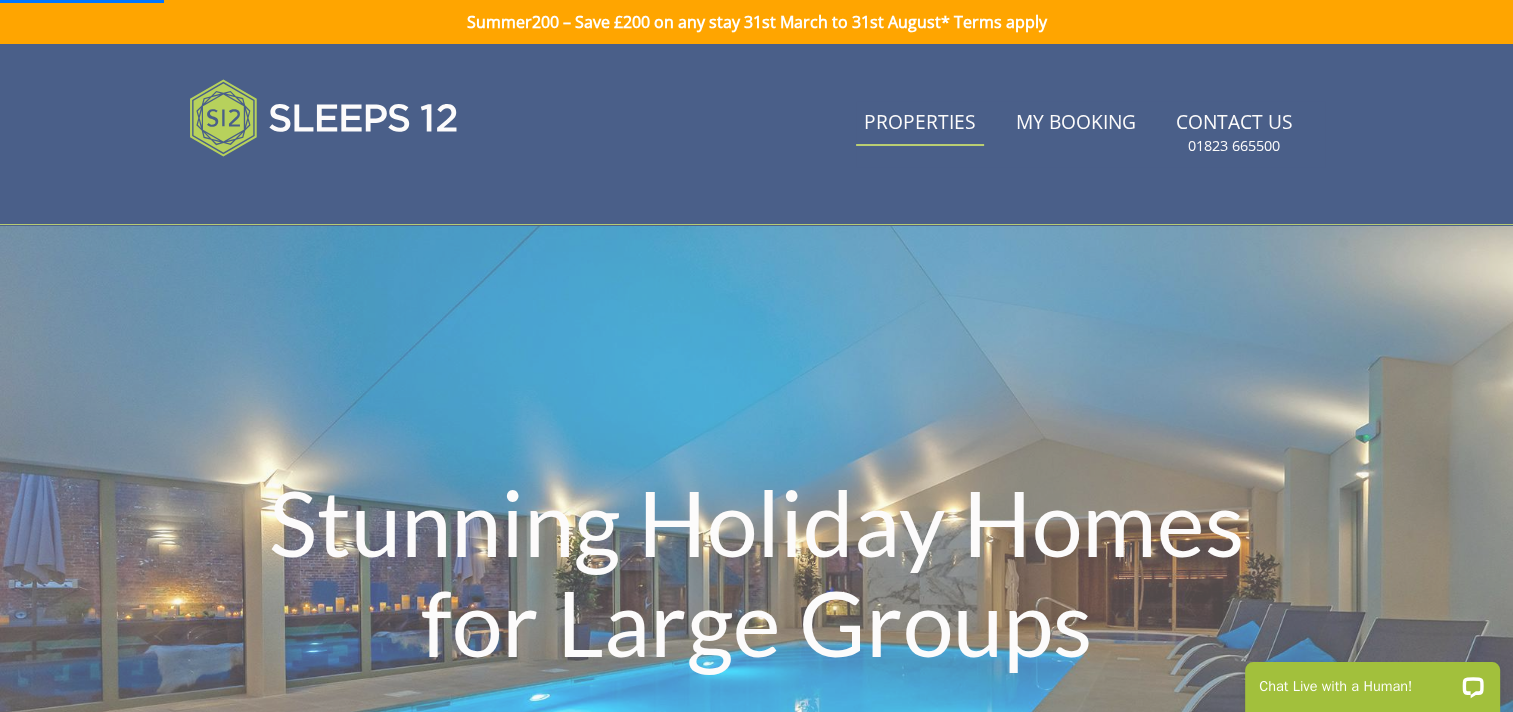 scroll, scrollTop: 0, scrollLeft: 0, axis: both 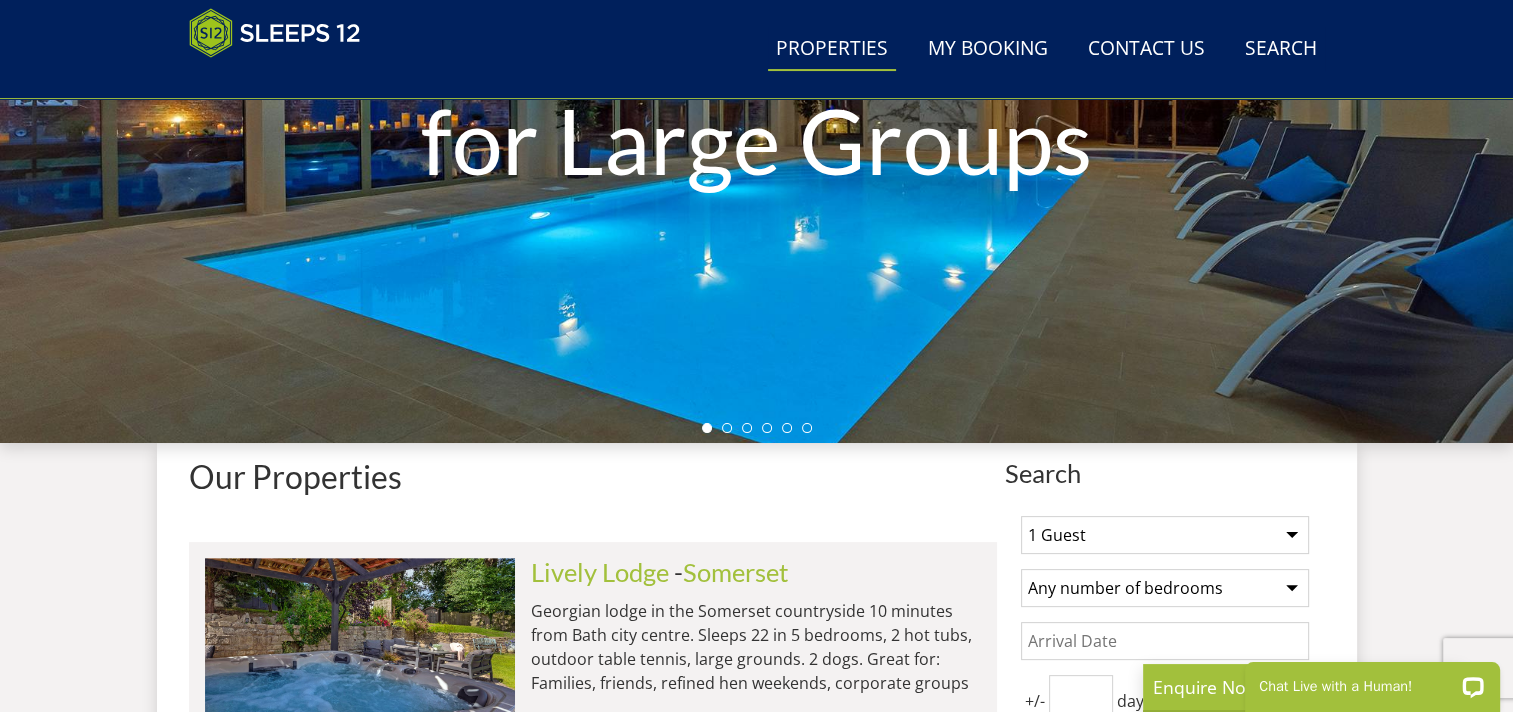 click on "1 Guest
2 Guests
3 Guests
4 Guests
5 Guests
6 Guests
7 Guests
8 Guests
9 Guests
10 Guests
11 Guests
12 Guests
13 Guests
14 Guests
15 Guests
16 Guests
17 Guests
18 Guests
19 Guests
20 Guests
21 Guests
22 Guests
23 Guests
24 Guests
25 Guests
26 Guests
27 Guests
28 Guests
29 Guests
30 Guests
31 Guests
32 Guests" at bounding box center (1165, 535) 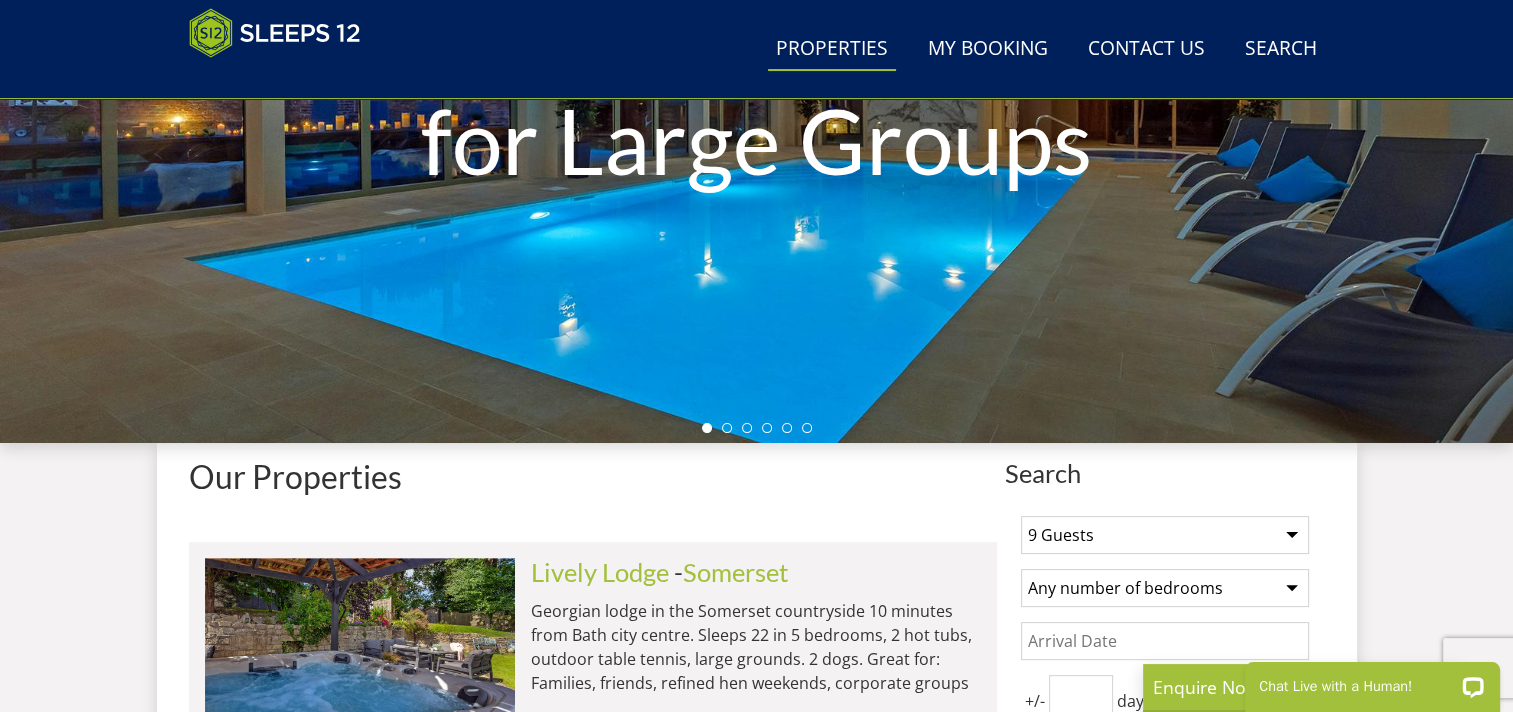 click on "1 Guest
2 Guests
3 Guests
4 Guests
5 Guests
6 Guests
7 Guests
8 Guests
9 Guests
10 Guests
11 Guests
12 Guests
13 Guests
14 Guests
15 Guests
16 Guests
17 Guests
18 Guests
19 Guests
20 Guests
21 Guests
22 Guests
23 Guests
24 Guests
25 Guests
26 Guests
27 Guests
28 Guests
29 Guests
30 Guests
31 Guests
32 Guests" at bounding box center (1165, 535) 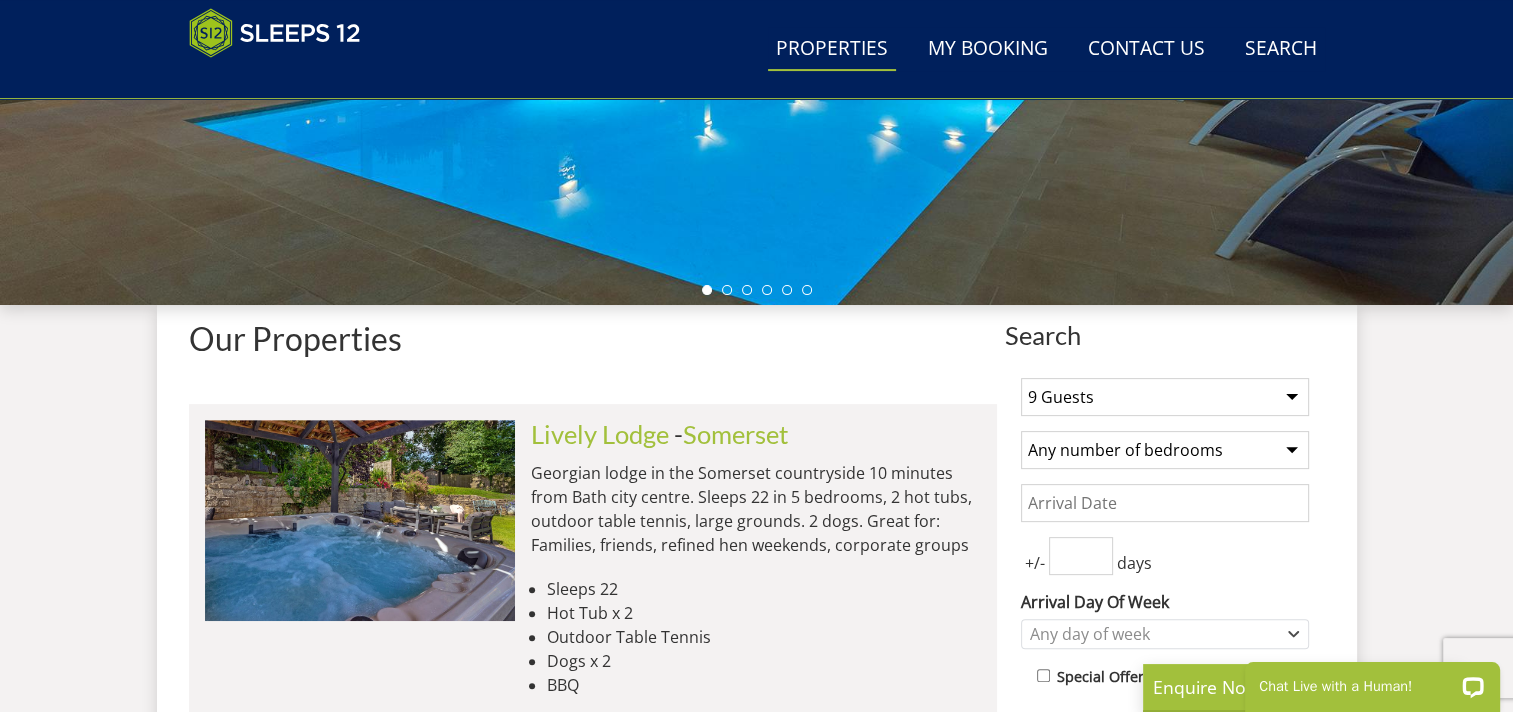 scroll, scrollTop: 700, scrollLeft: 0, axis: vertical 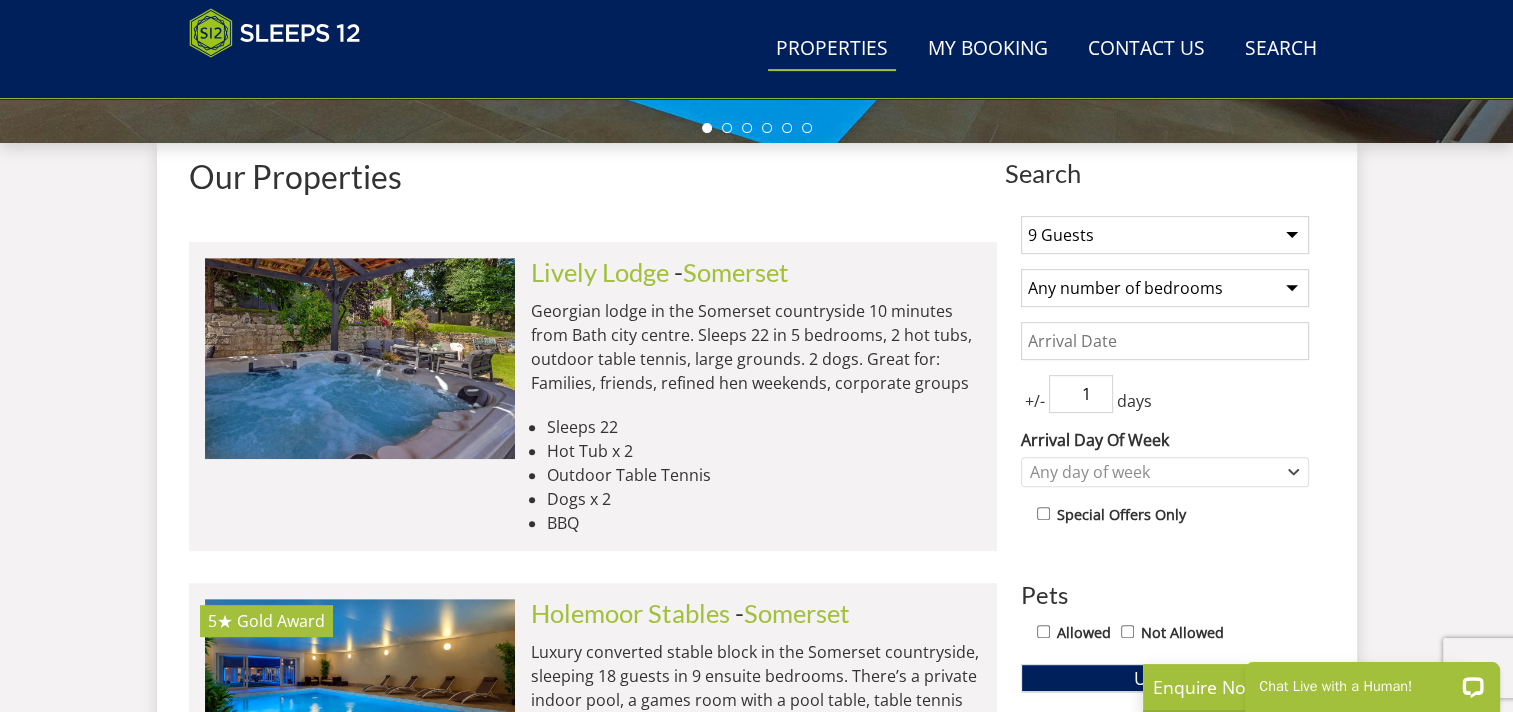click on "1" at bounding box center [1081, 394] 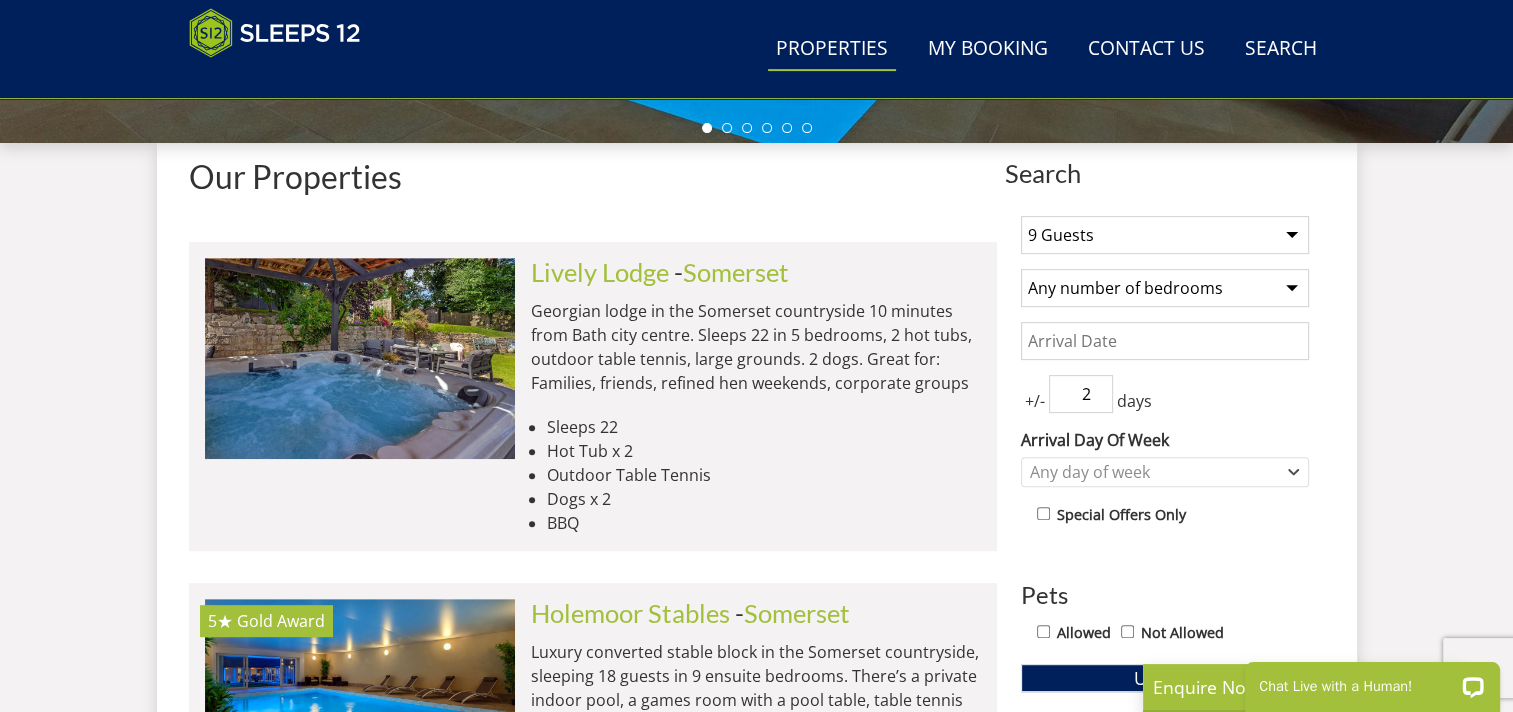 click on "2" at bounding box center (1081, 394) 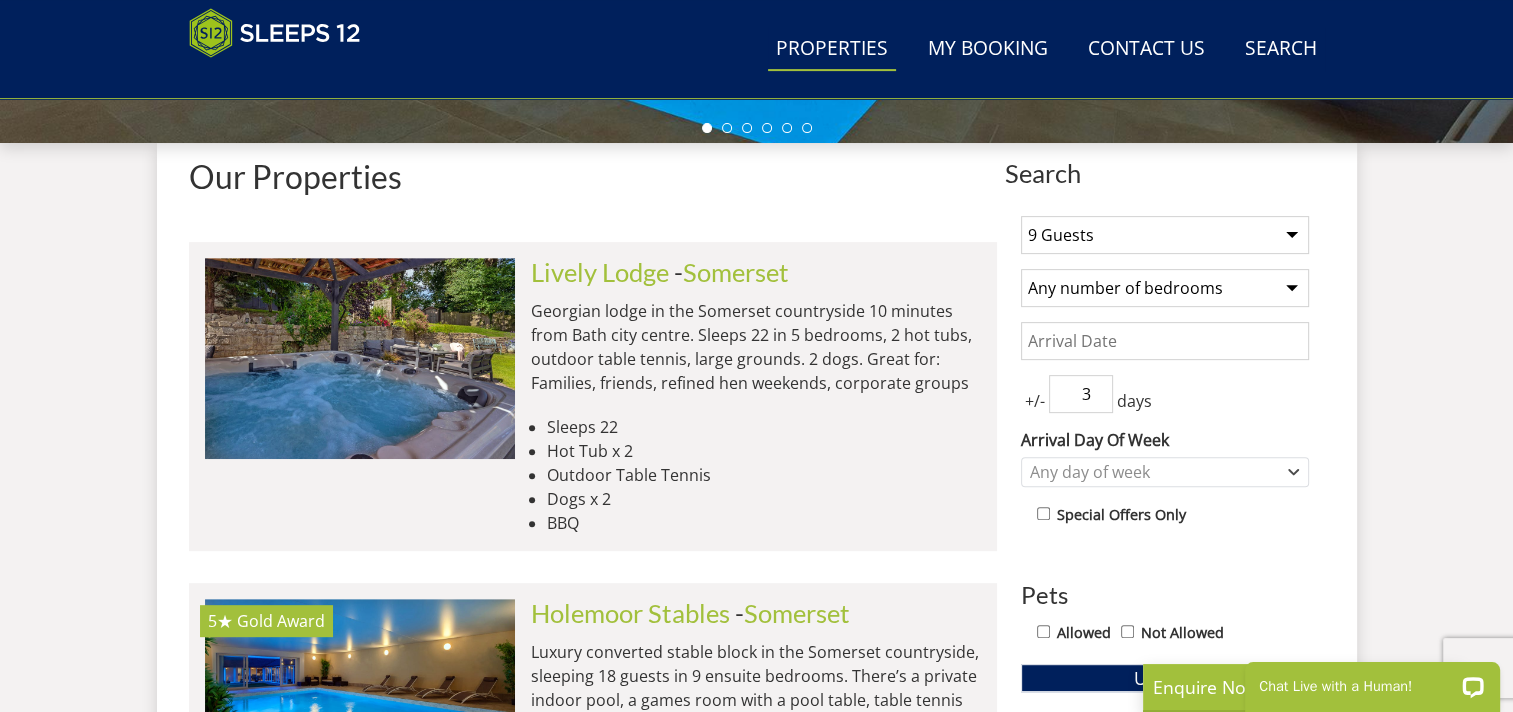 click on "3" at bounding box center [1081, 394] 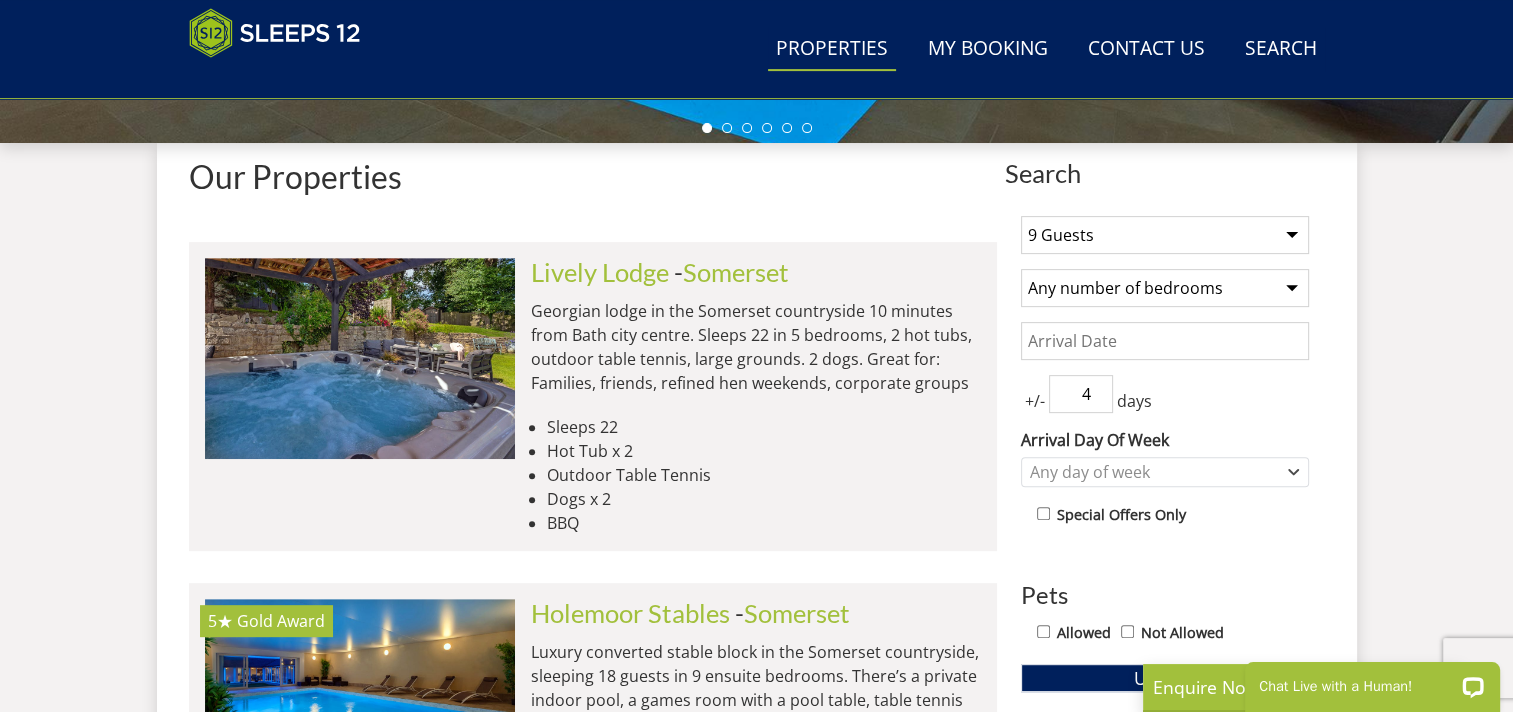 click on "4" at bounding box center (1081, 394) 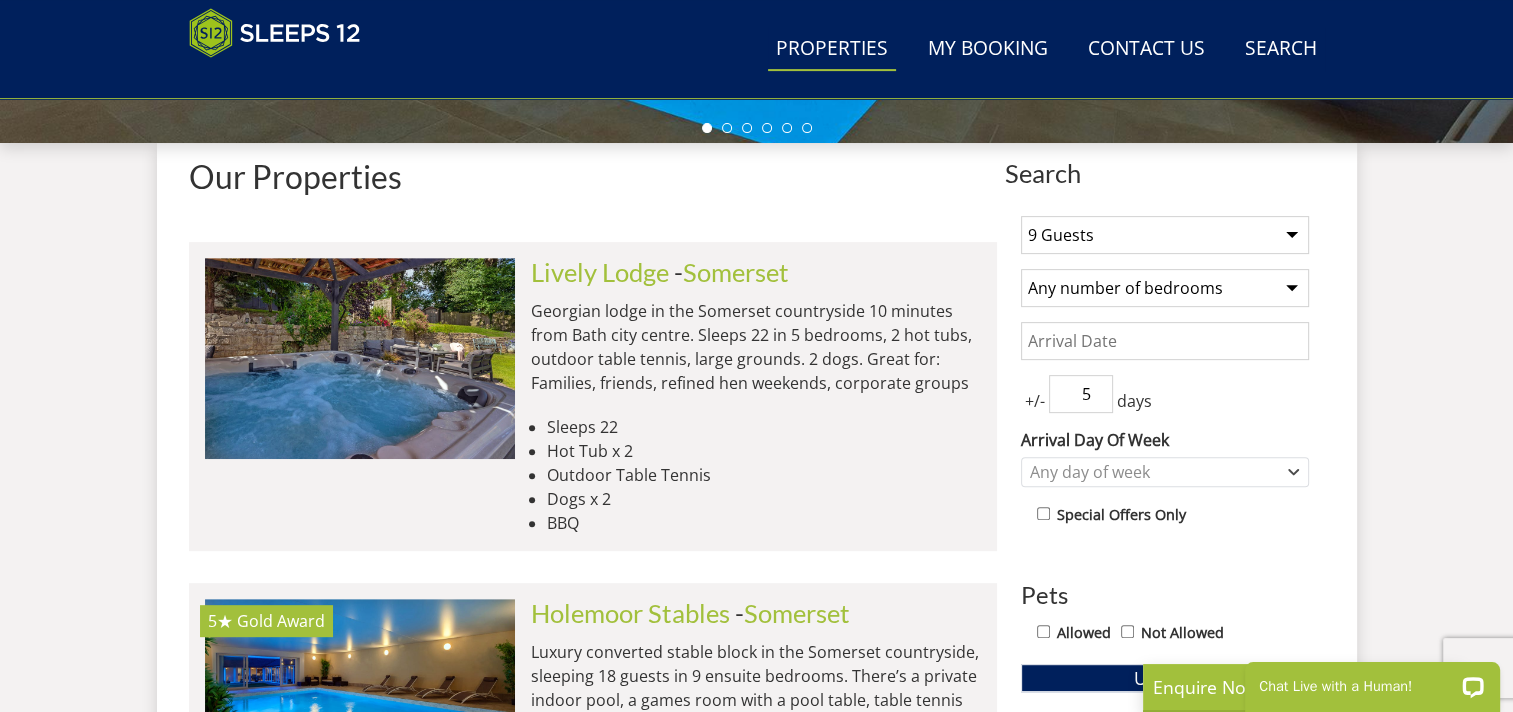 type on "5" 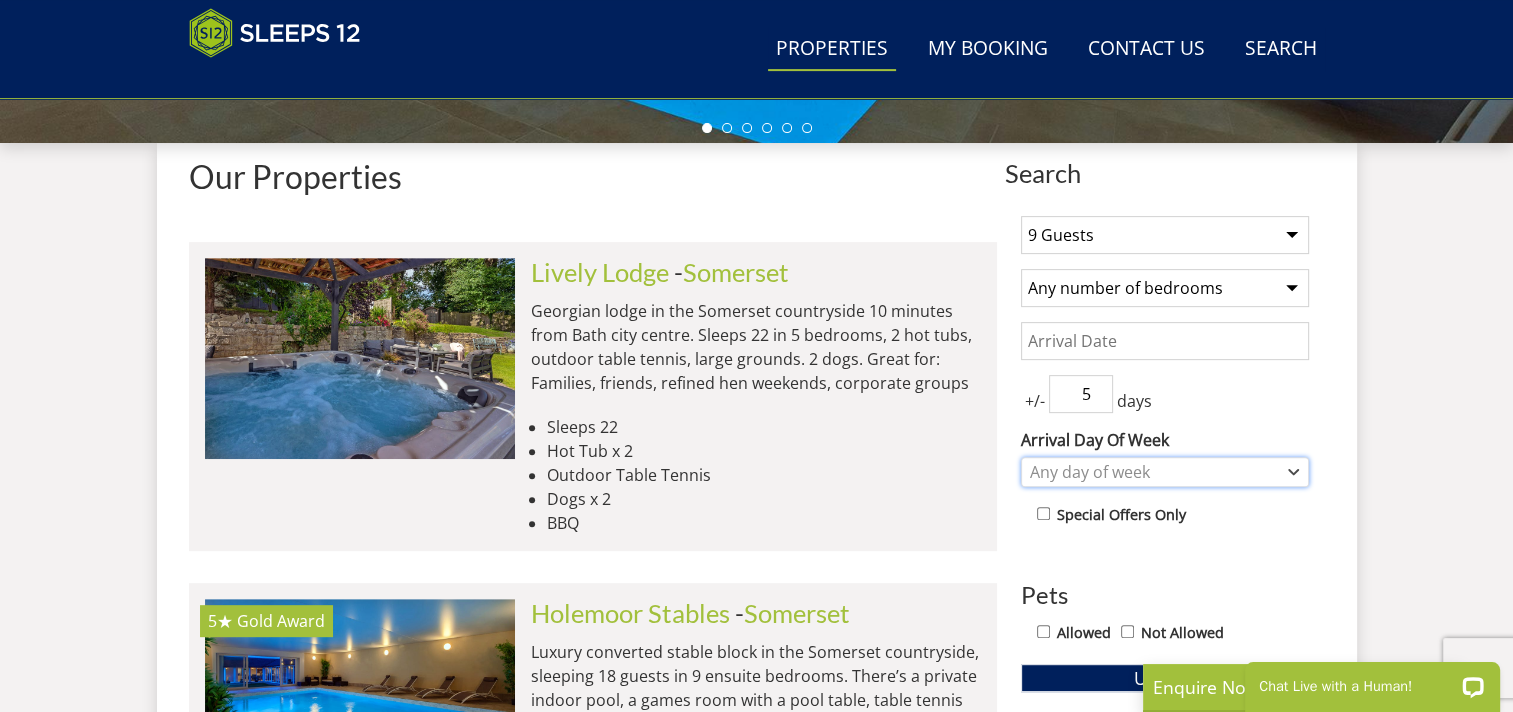 click 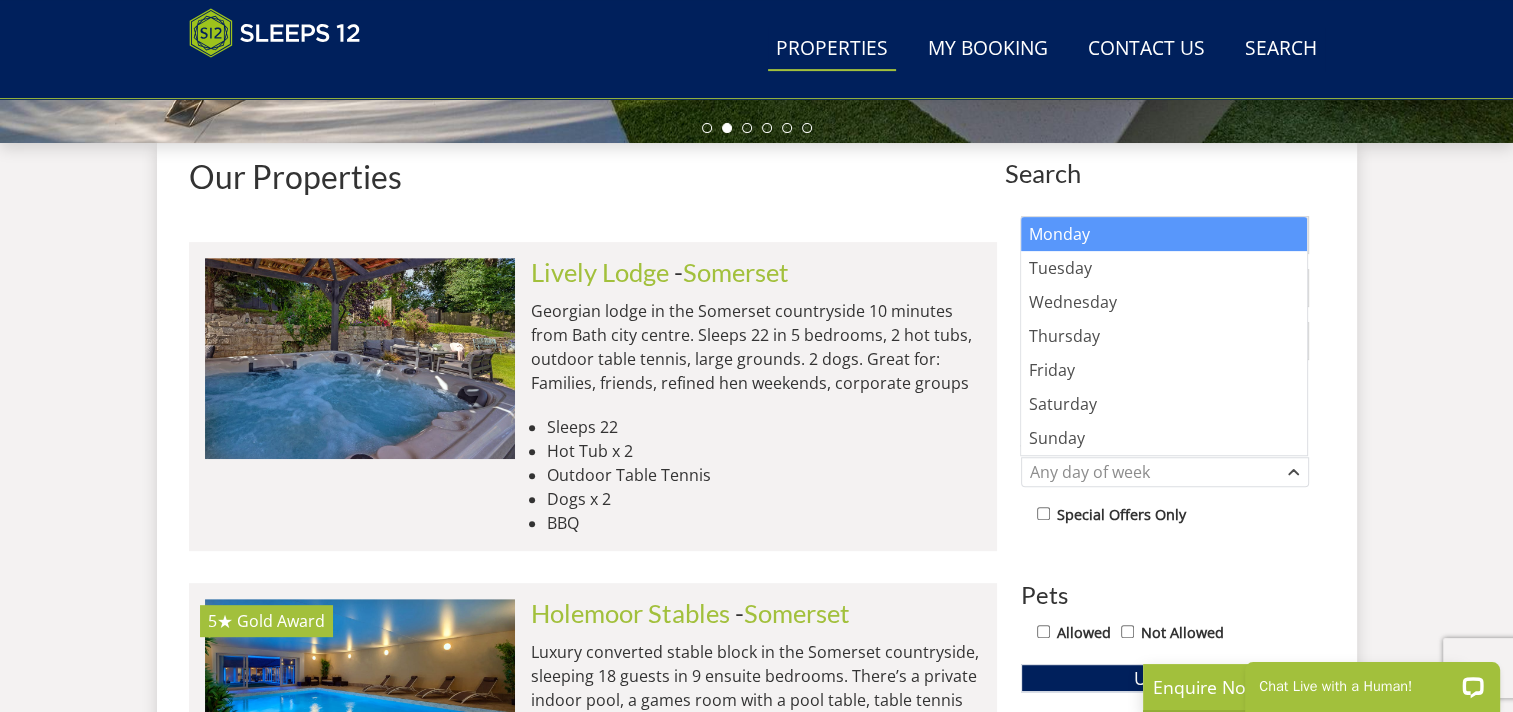 click on "Monday" at bounding box center (1164, 234) 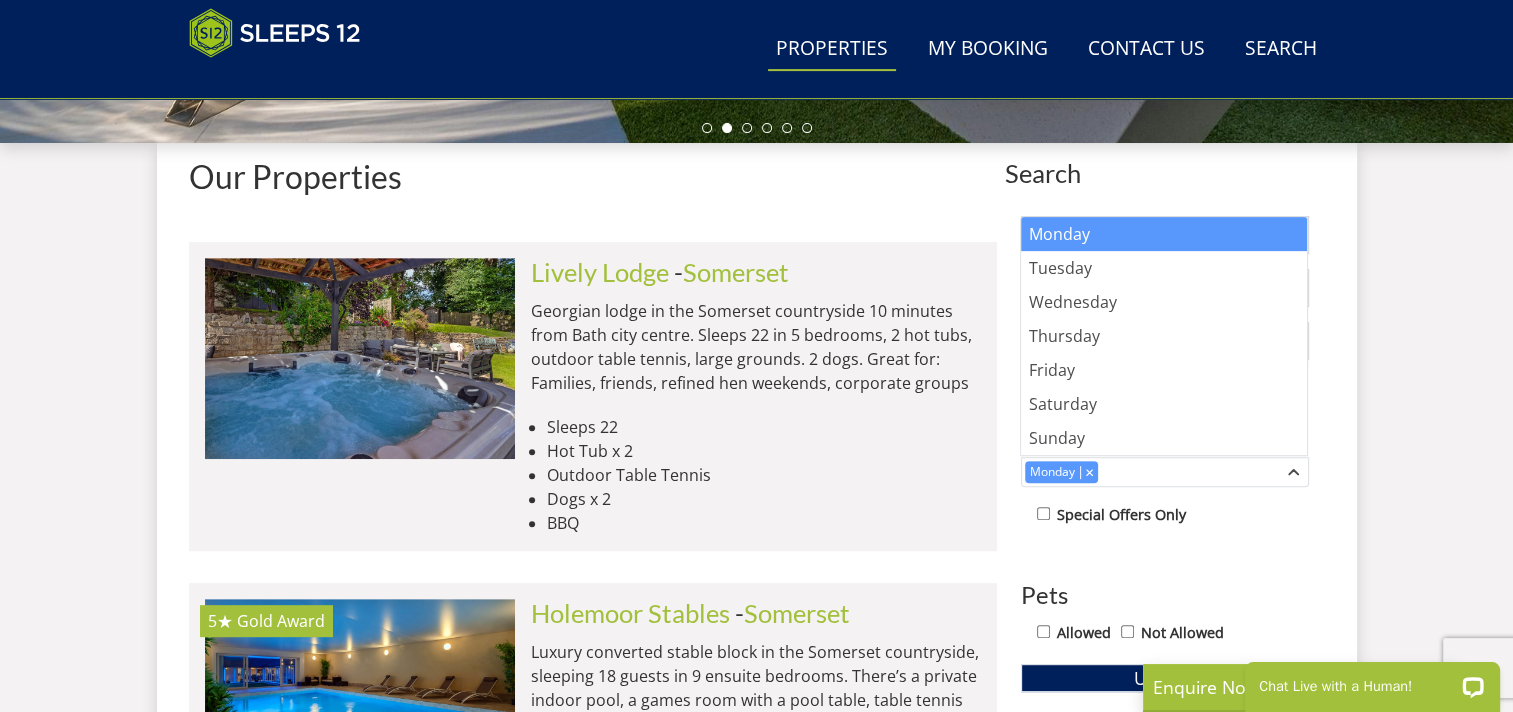 click on "Search
Menu
Properties
My Booking
Contact Us  01823 665500
Search  Check Availability
Guests
1
2
3
4
5
6
7
8
9
10
11
12
13
14
15
16
17
18
19
20
21
22
23
24
25
26
27
28
29
30
31
32
Date
02/08/2025
Search
Stunning Holiday Homes for Large Groups
Stunning Holiday Homes for Large Groups" at bounding box center (756, 3790) 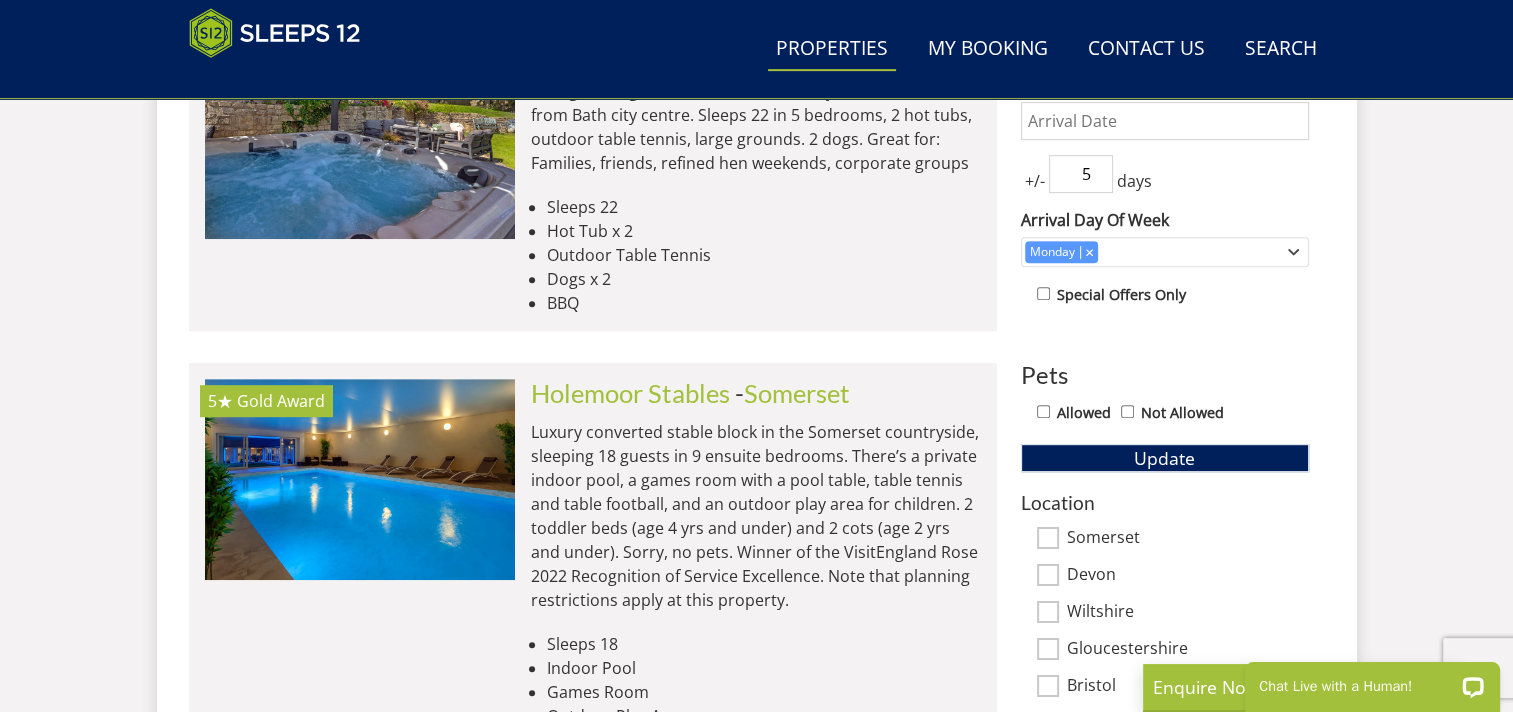 scroll, scrollTop: 1000, scrollLeft: 0, axis: vertical 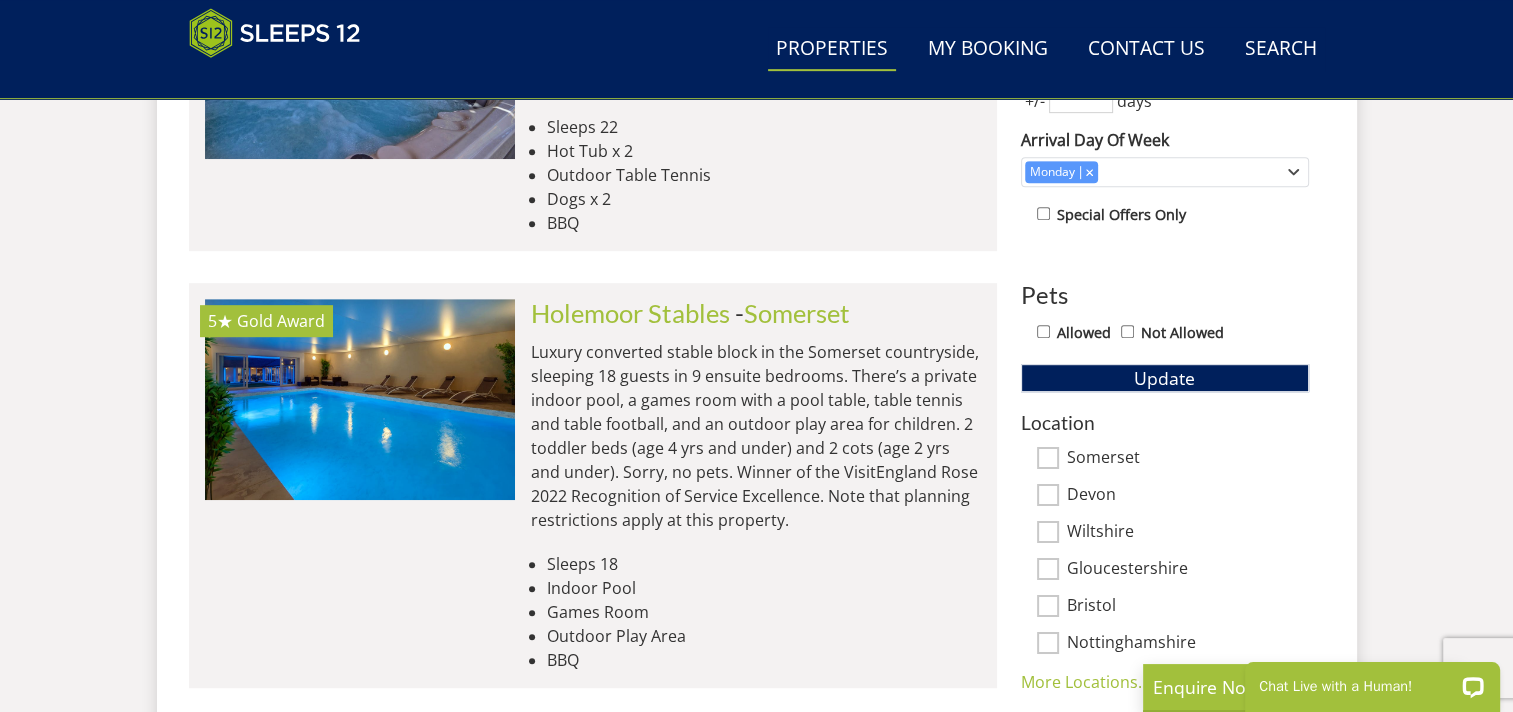 click on "Allowed" at bounding box center (1043, 331) 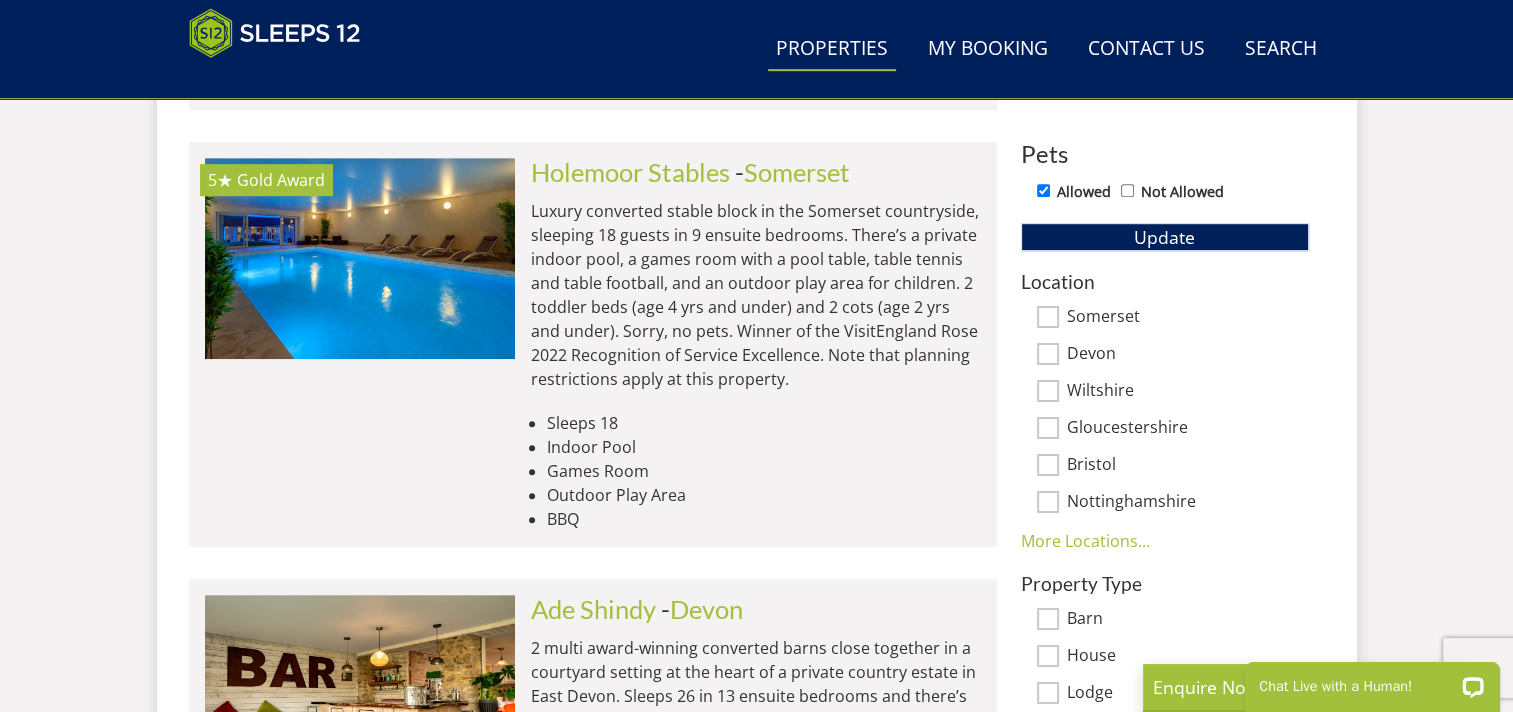 scroll, scrollTop: 1200, scrollLeft: 0, axis: vertical 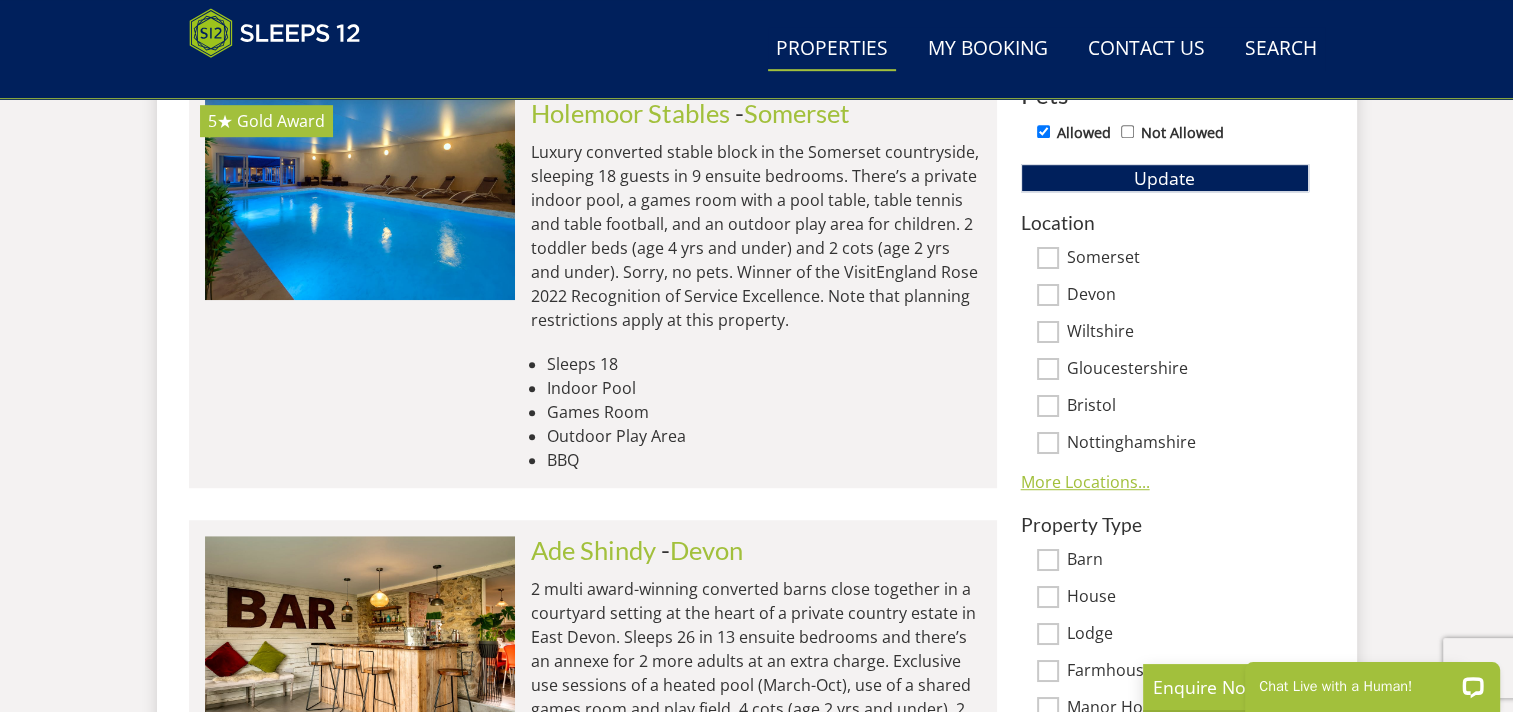 click on "More Locations..." at bounding box center (1085, 482) 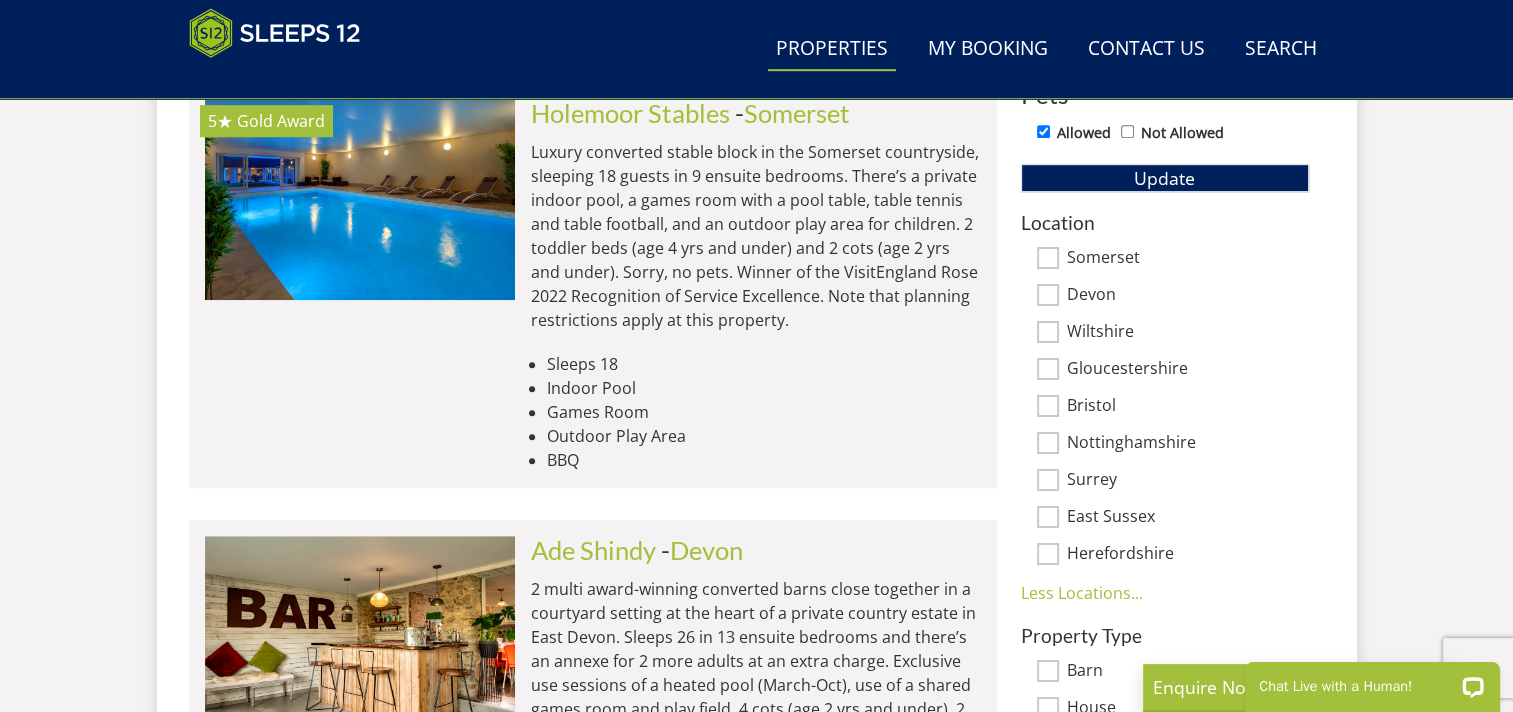 click on "East Sussex" at bounding box center (1048, 517) 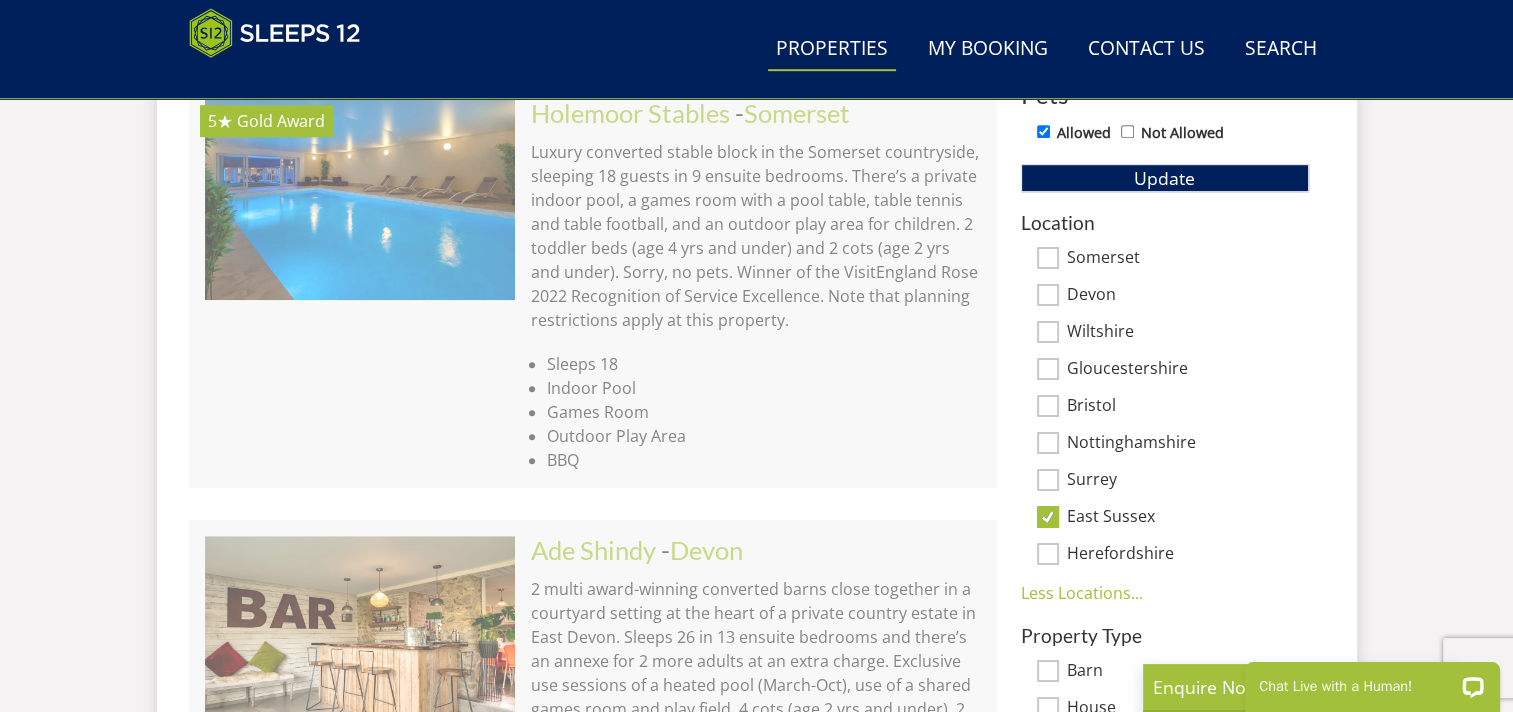 click on "Surrey" at bounding box center (1048, 480) 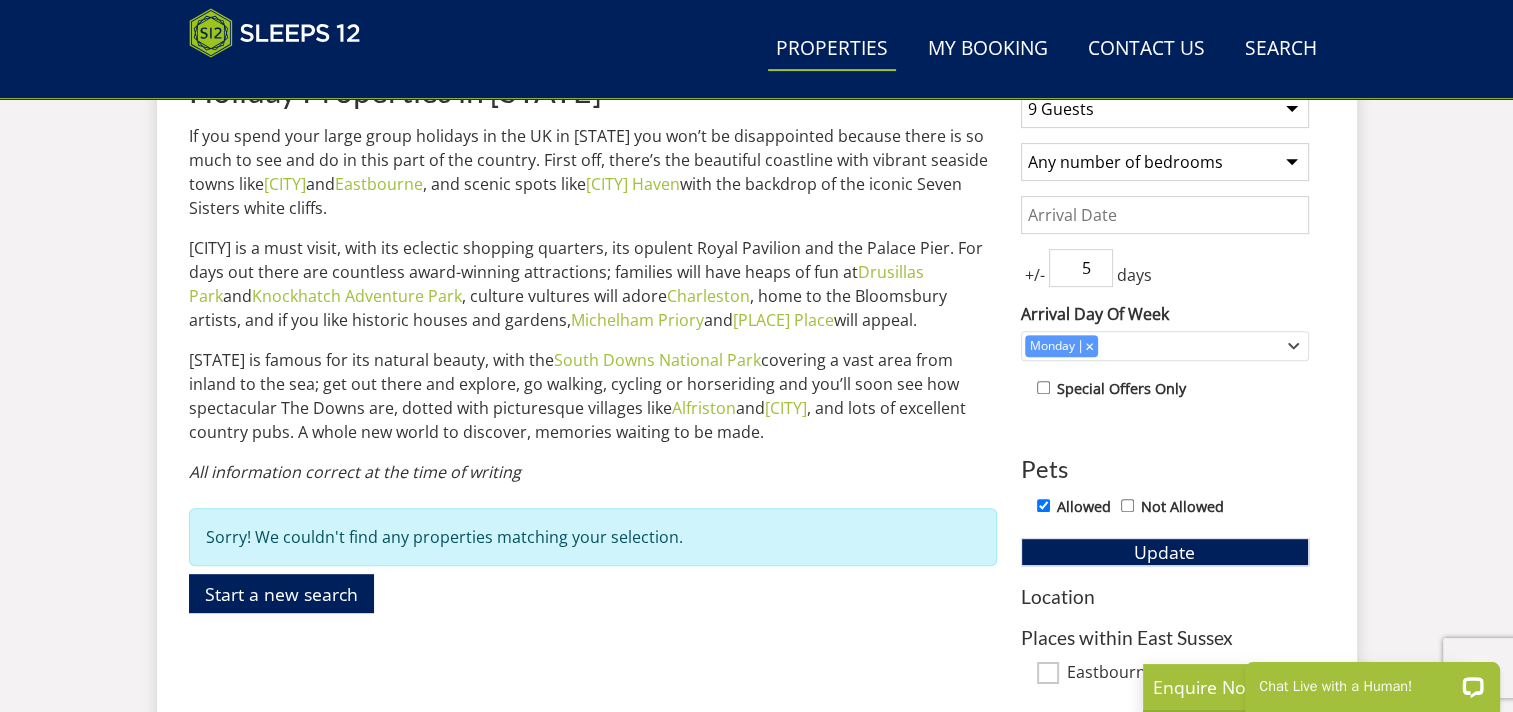 scroll, scrollTop: 1200, scrollLeft: 0, axis: vertical 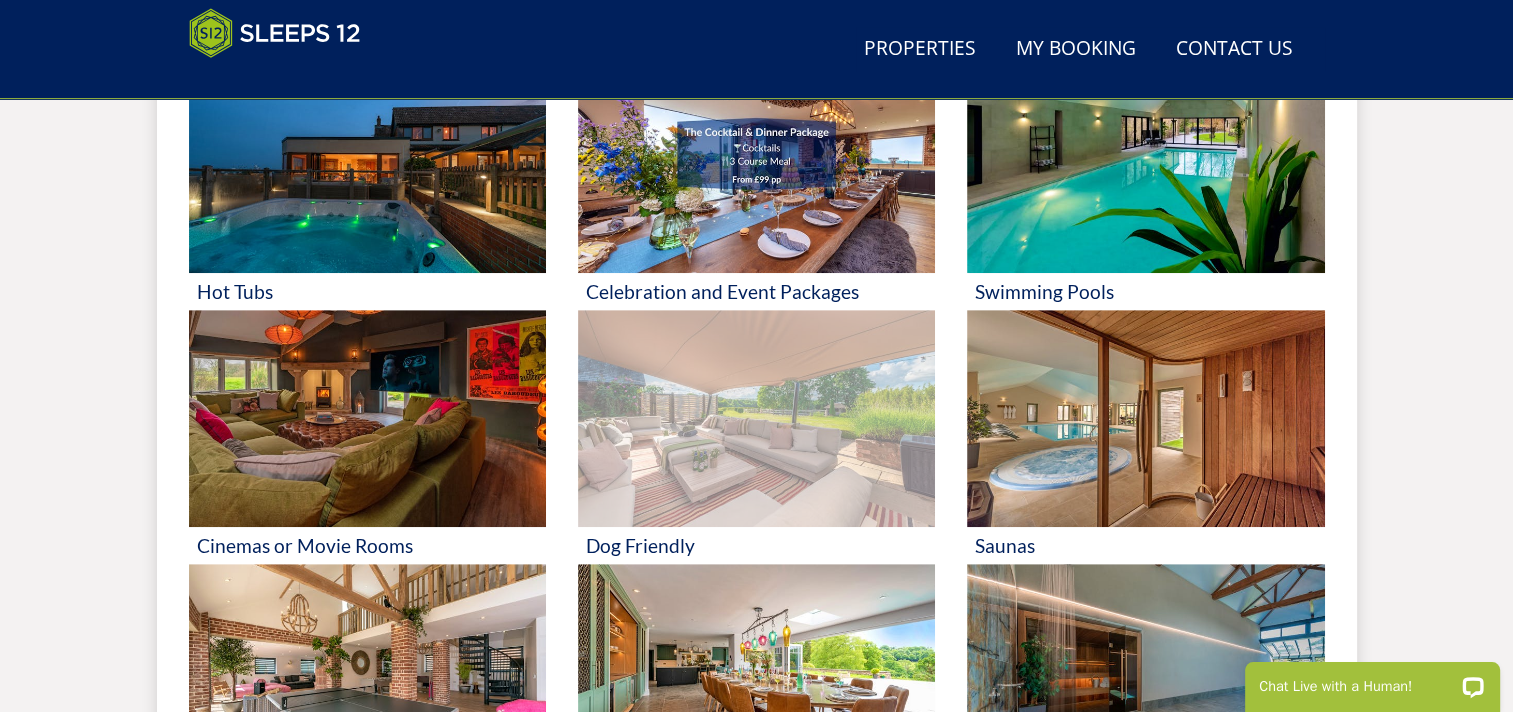 click at bounding box center (756, 419) 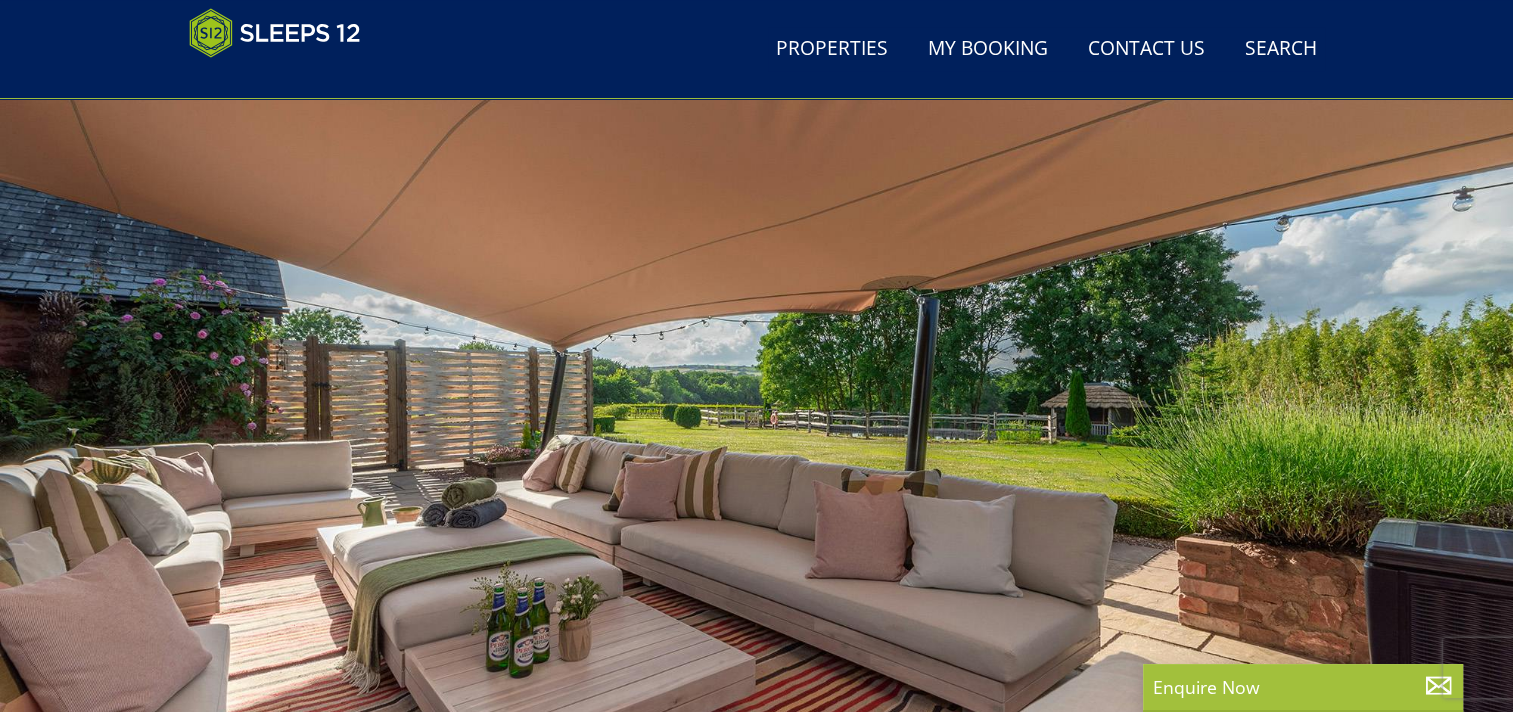 scroll, scrollTop: 392, scrollLeft: 0, axis: vertical 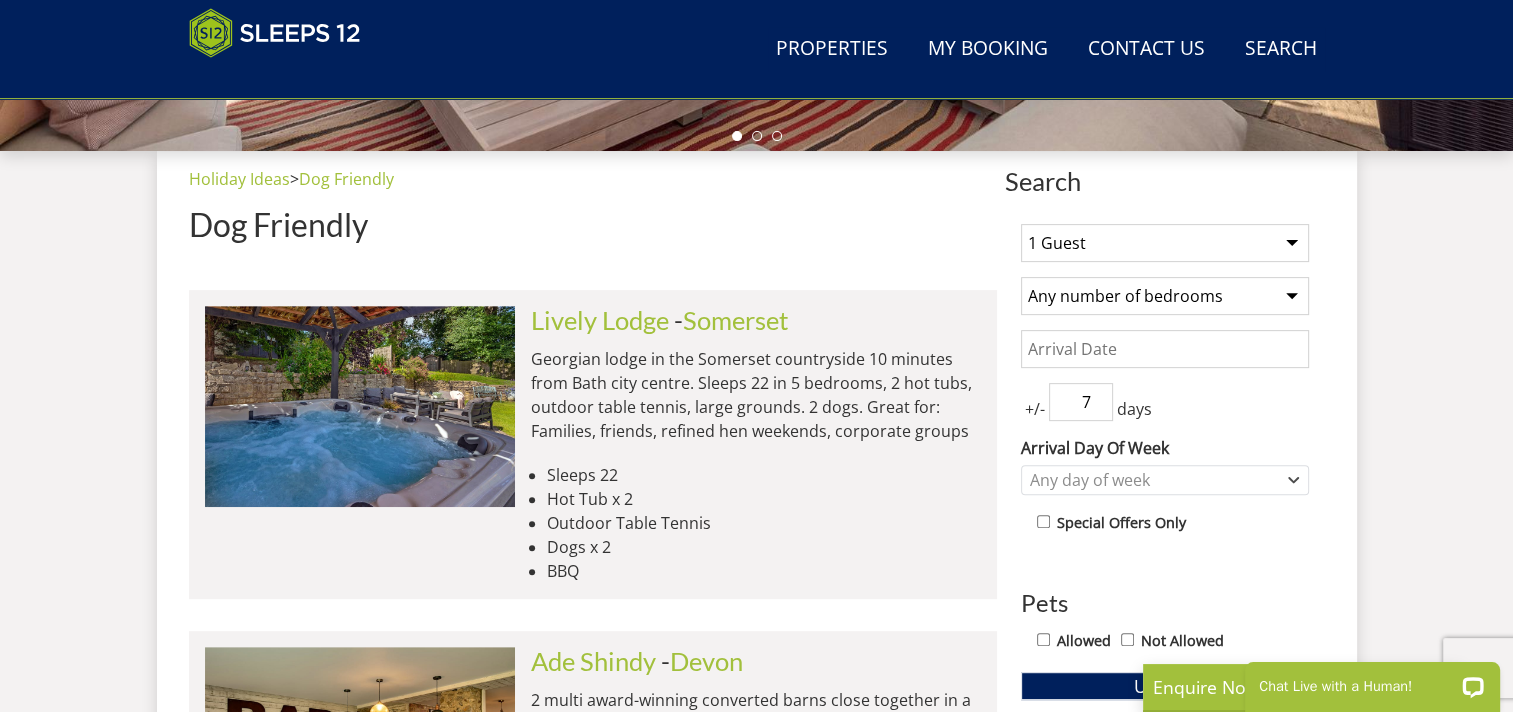 click on "1 Guest
2 Guests
3 Guests
4 Guests
5 Guests
6 Guests
7 Guests
8 Guests
9 Guests
10 Guests
11 Guests
12 Guests
13 Guests
14 Guests
15 Guests
16 Guests
17 Guests
18 Guests
19 Guests
20 Guests
21 Guests
22 Guests
23 Guests
24 Guests
25 Guests
26 Guests
27 Guests
28 Guests
29 Guests
30 Guests
31 Guests
32 Guests" at bounding box center [1165, 243] 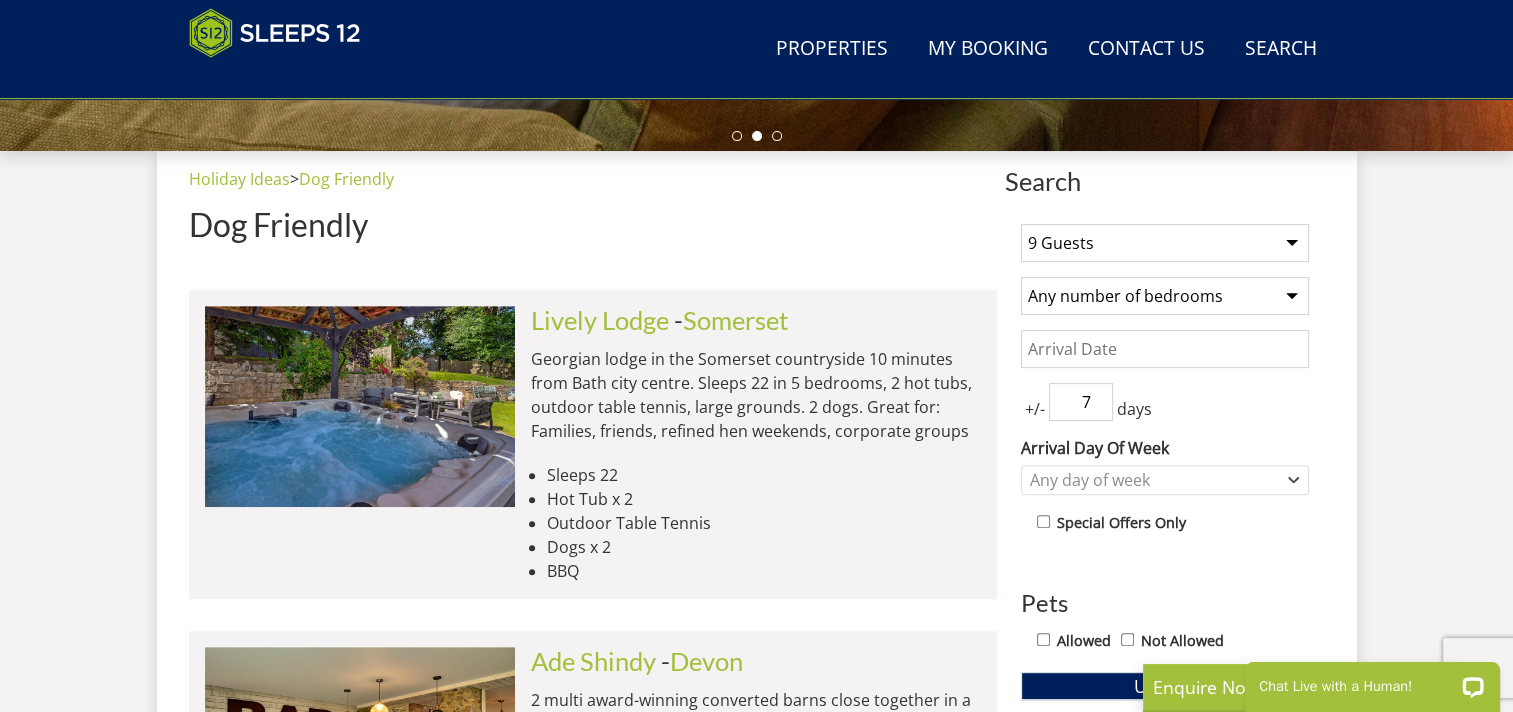 click on "Any number of bedrooms
4 Bedrooms
5 Bedrooms
6 Bedrooms
7 Bedrooms
8 Bedrooms
9 Bedrooms
10 Bedrooms
11 Bedrooms
12 Bedrooms
13 Bedrooms
14 Bedrooms
15 Bedrooms
16 Bedrooms" at bounding box center (1165, 296) 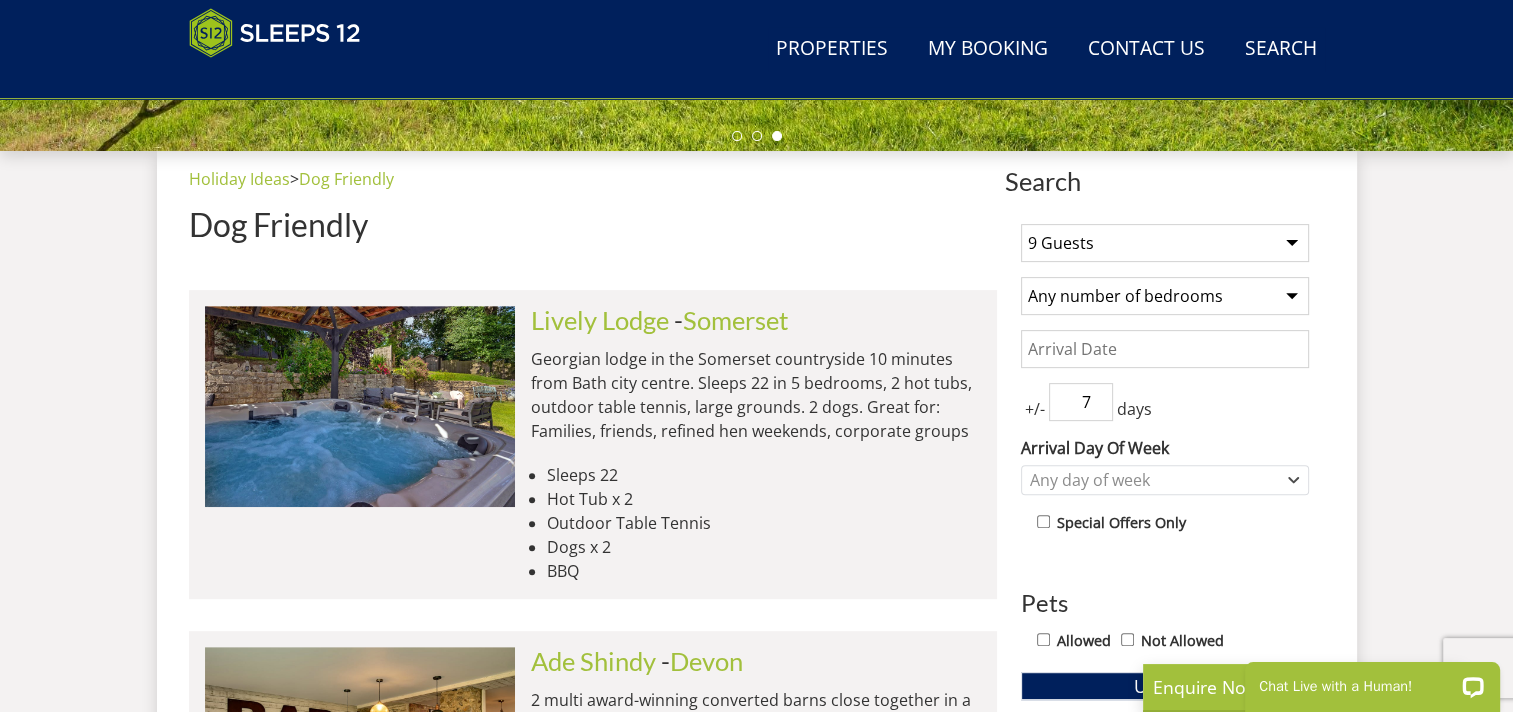 select on "7" 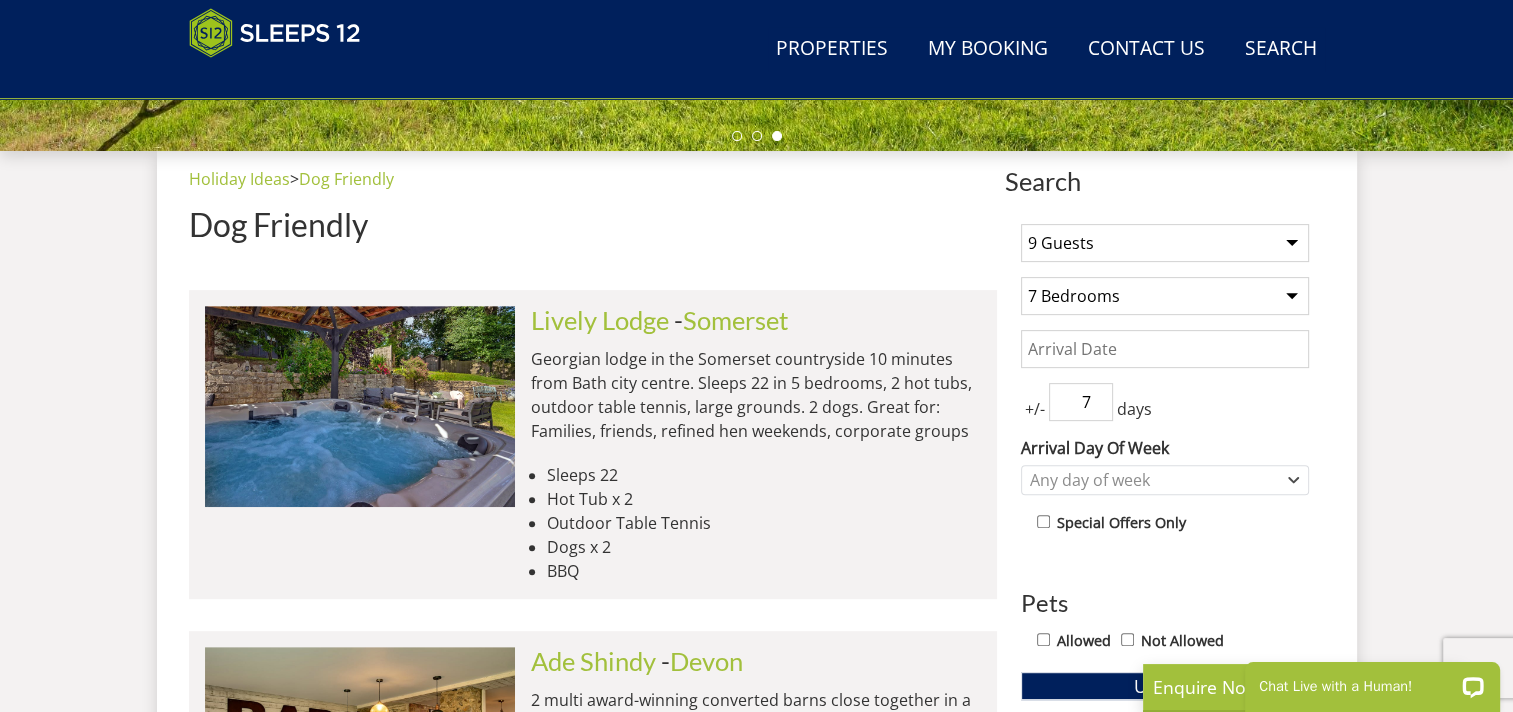 click on "Any number of bedrooms
4 Bedrooms
5 Bedrooms
6 Bedrooms
7 Bedrooms
8 Bedrooms
9 Bedrooms
10 Bedrooms
11 Bedrooms
12 Bedrooms
13 Bedrooms
14 Bedrooms
15 Bedrooms
16 Bedrooms" at bounding box center (1165, 296) 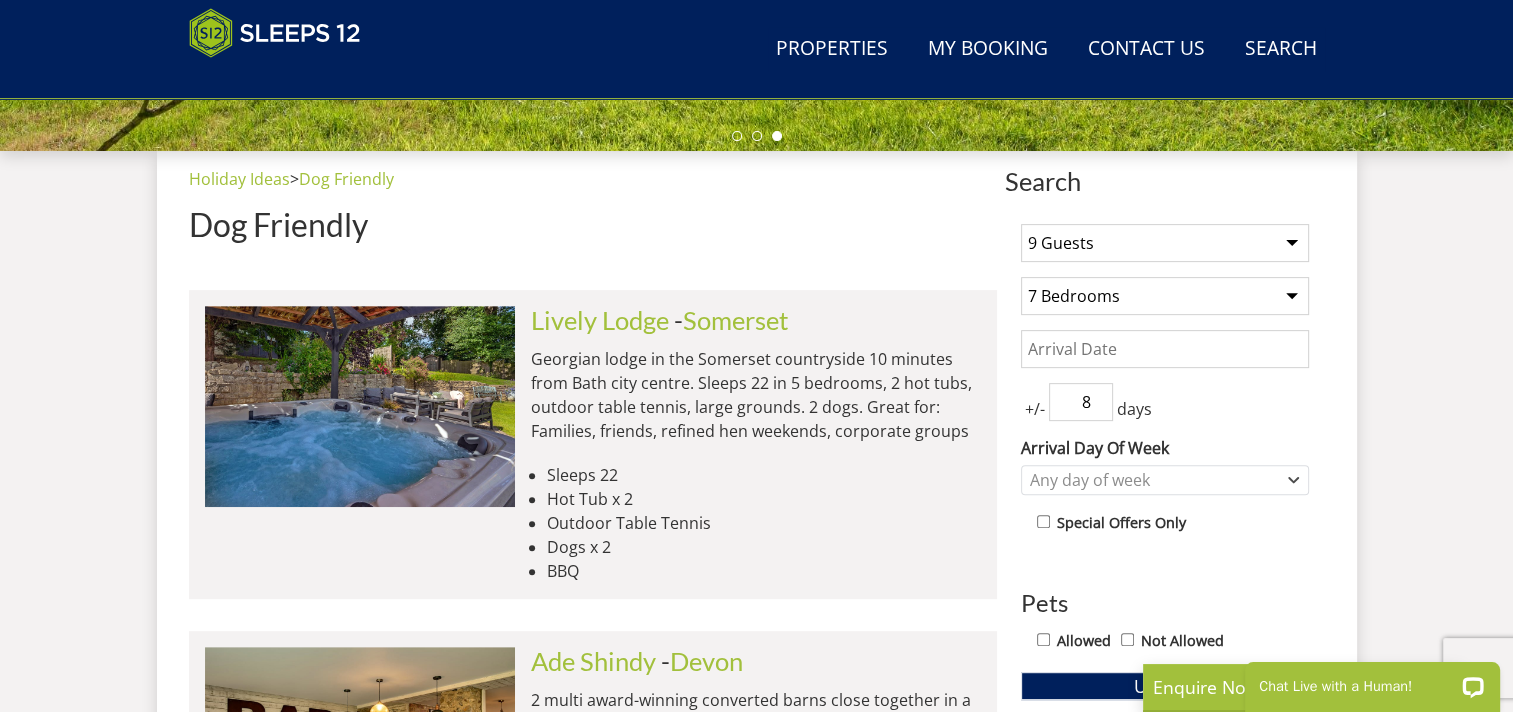 click on "8" at bounding box center (1081, 402) 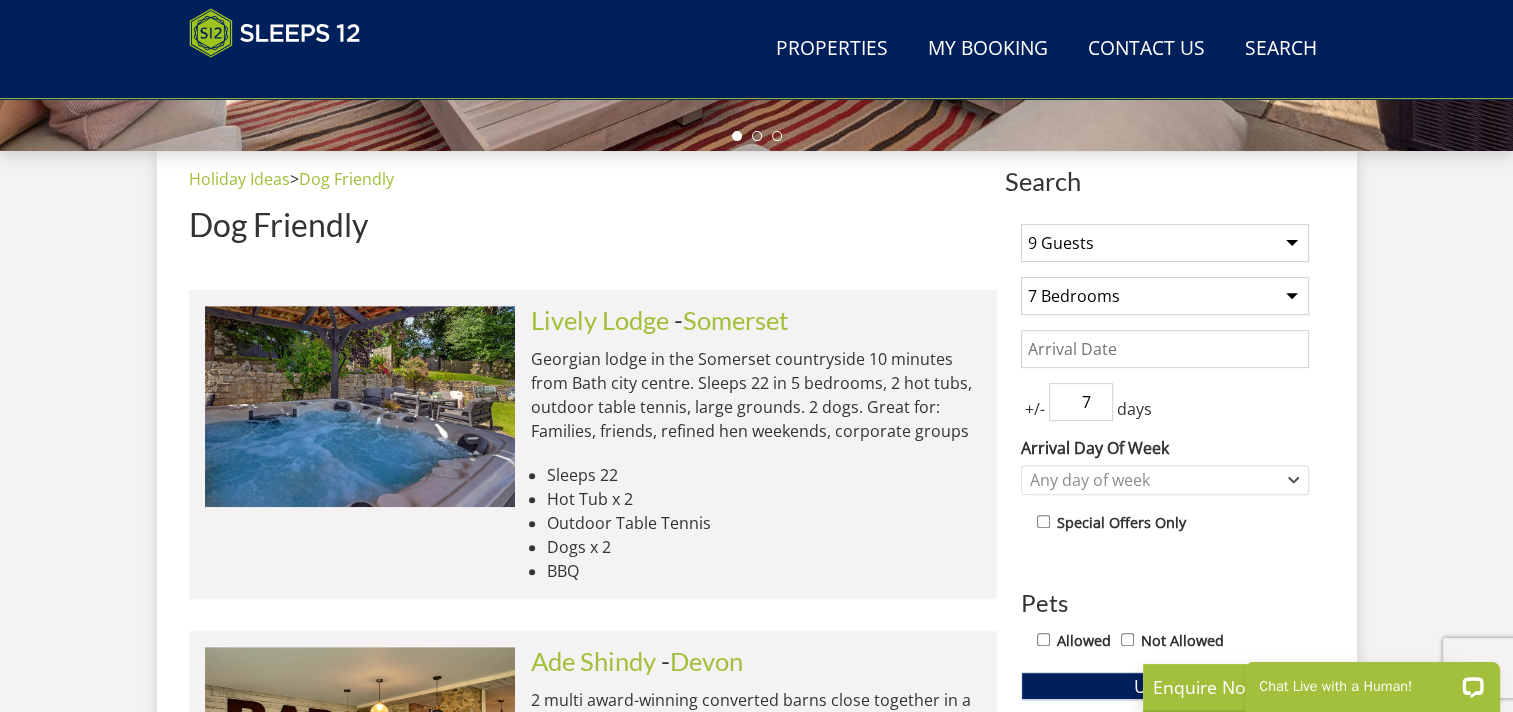 click on "7" at bounding box center [1081, 402] 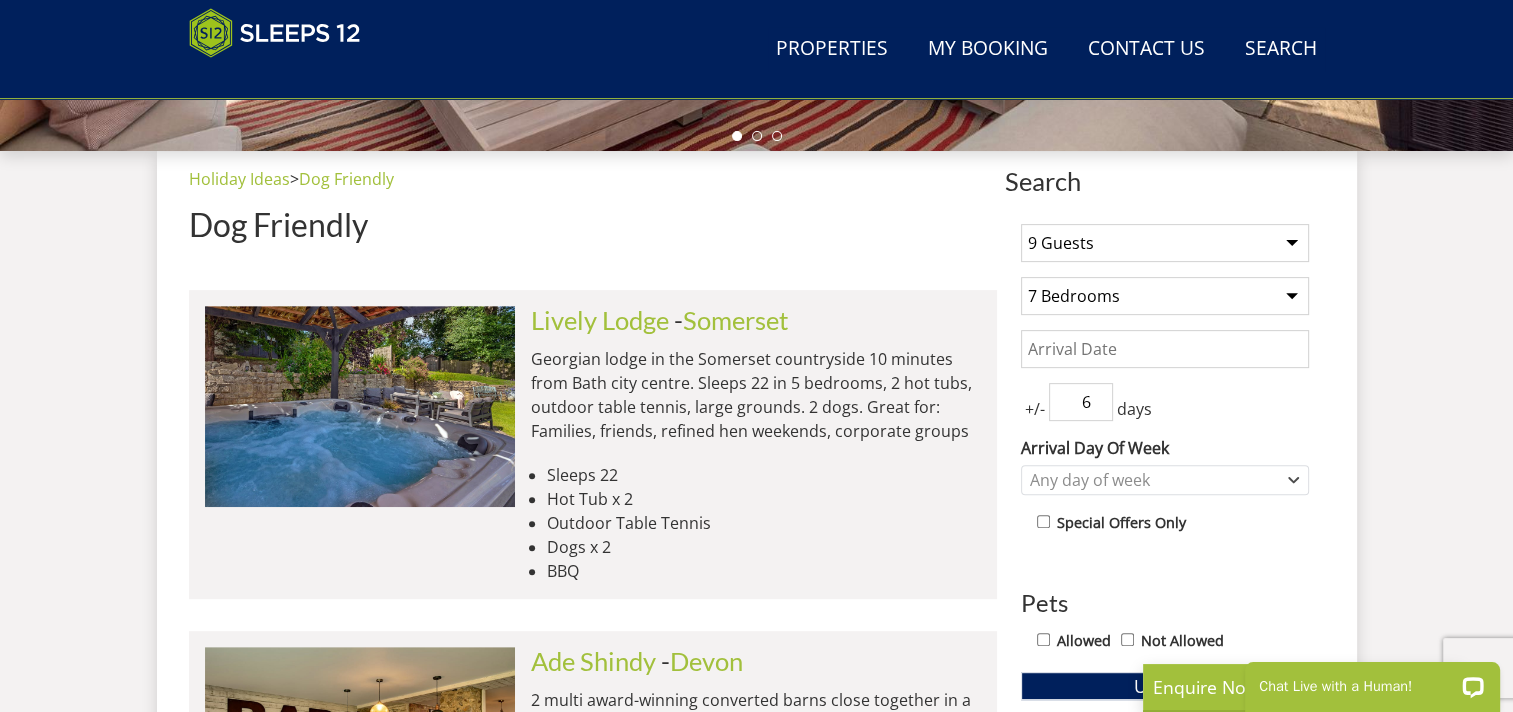 click on "6" at bounding box center (1081, 402) 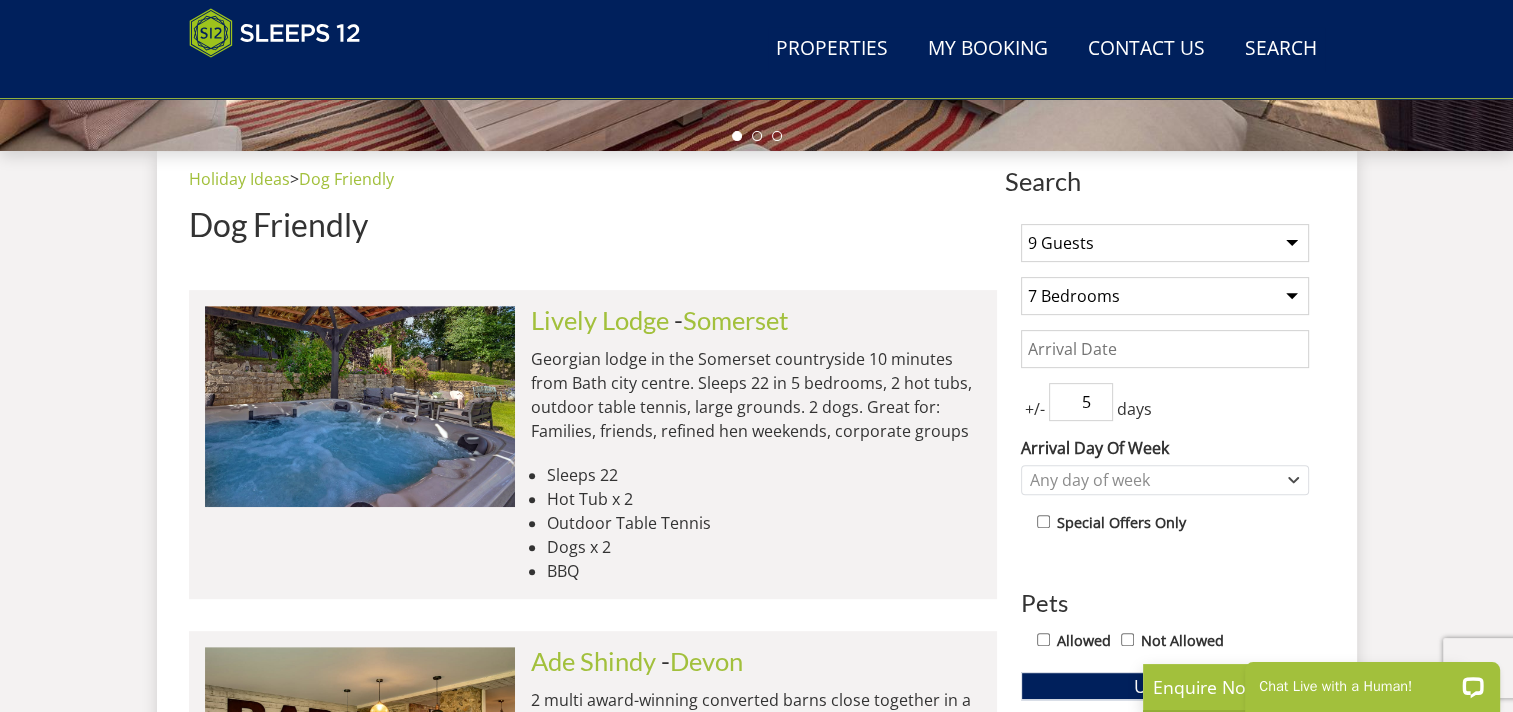 type on "5" 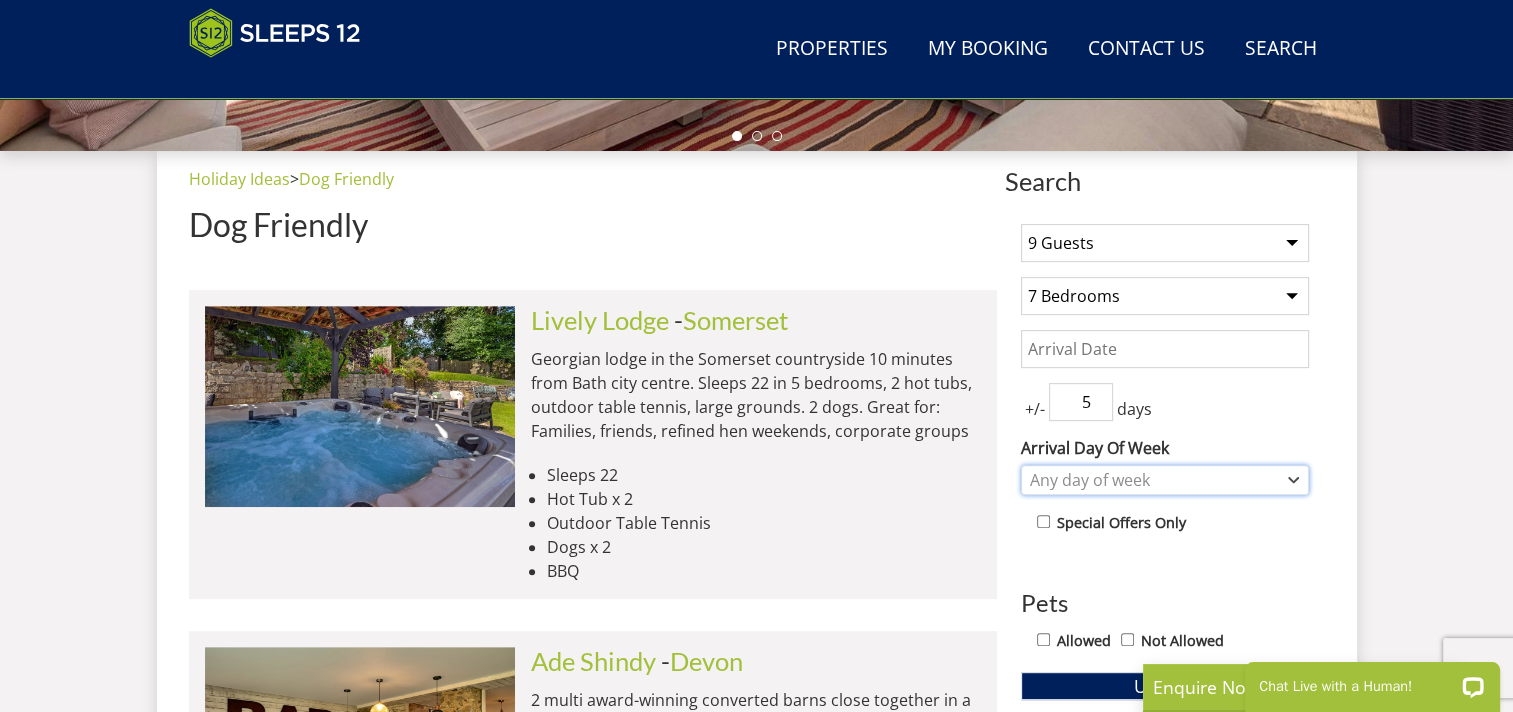 click 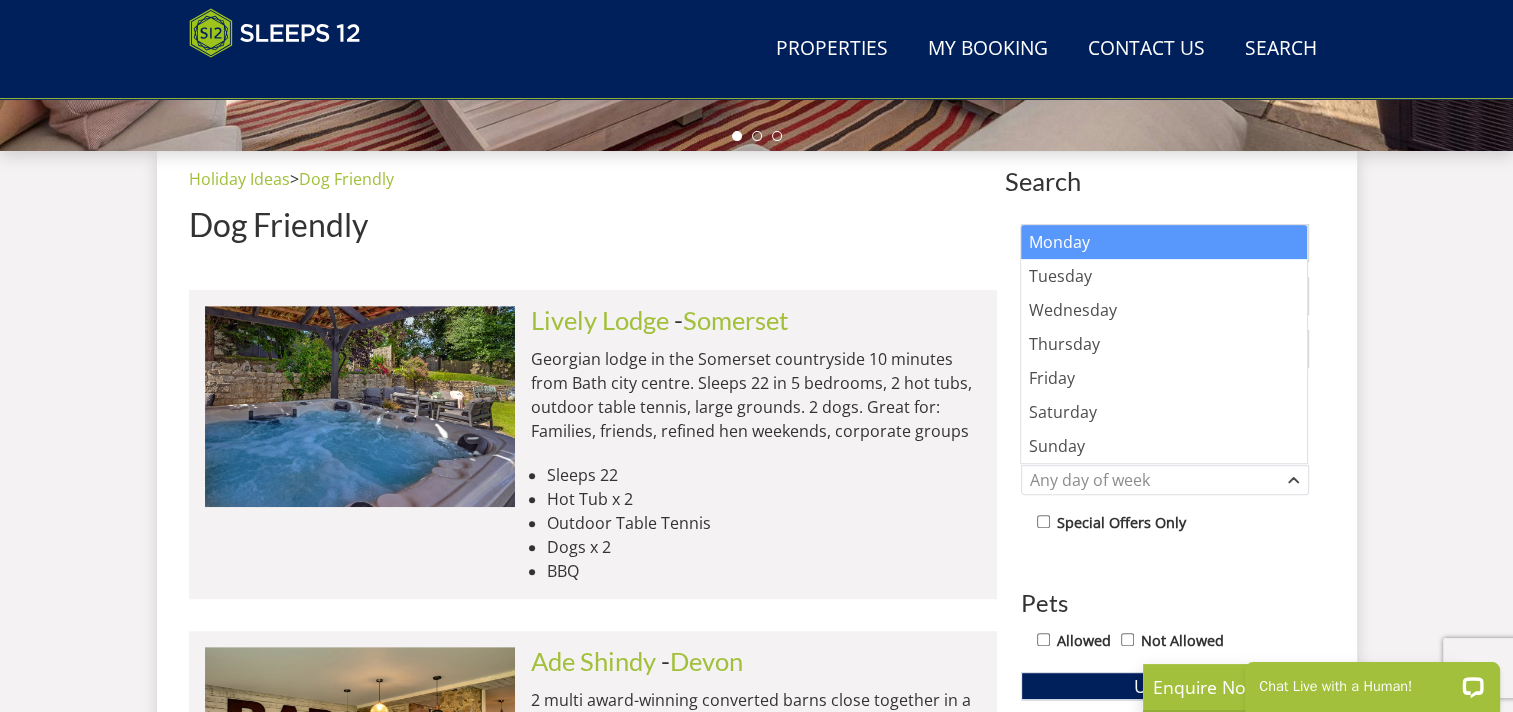 click on "Monday" at bounding box center [1164, 242] 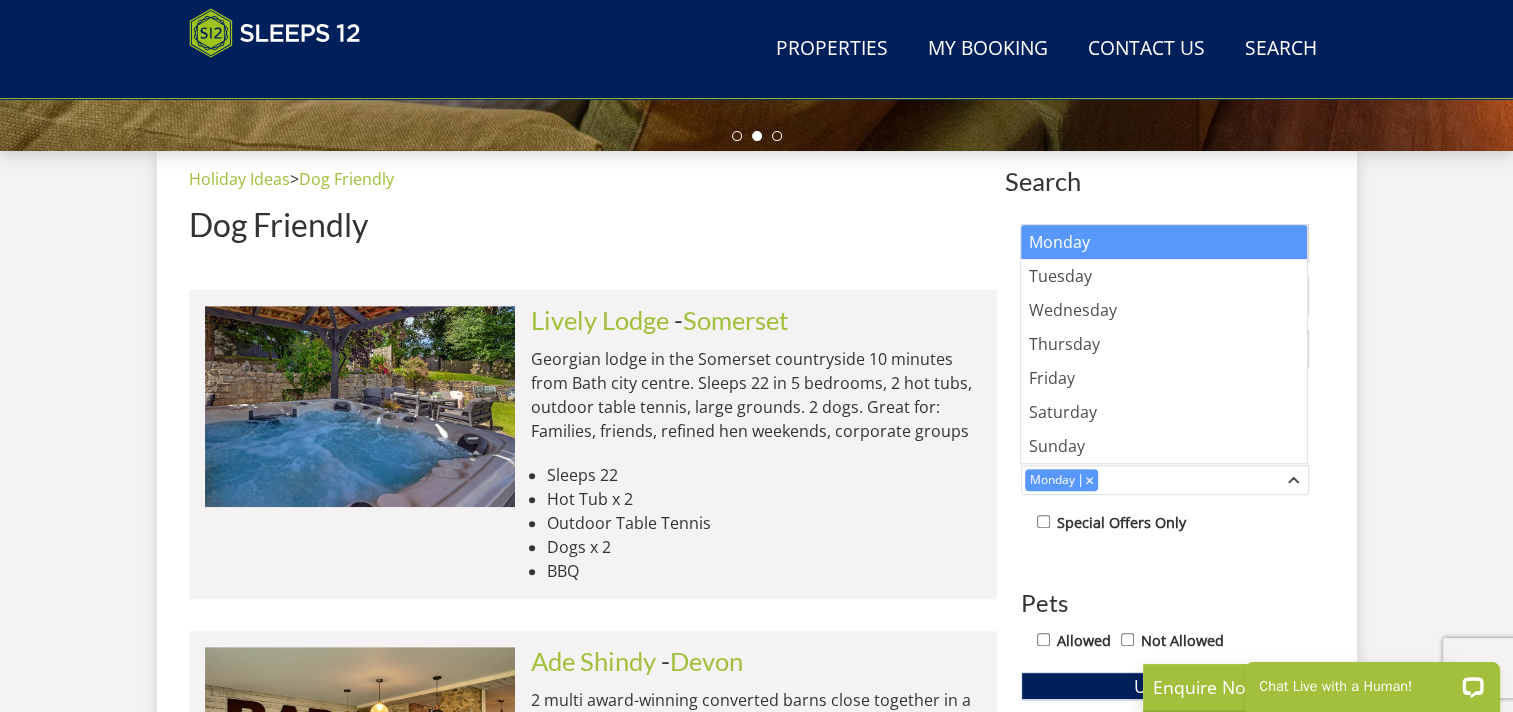 click on "Allowed" at bounding box center (1043, 639) 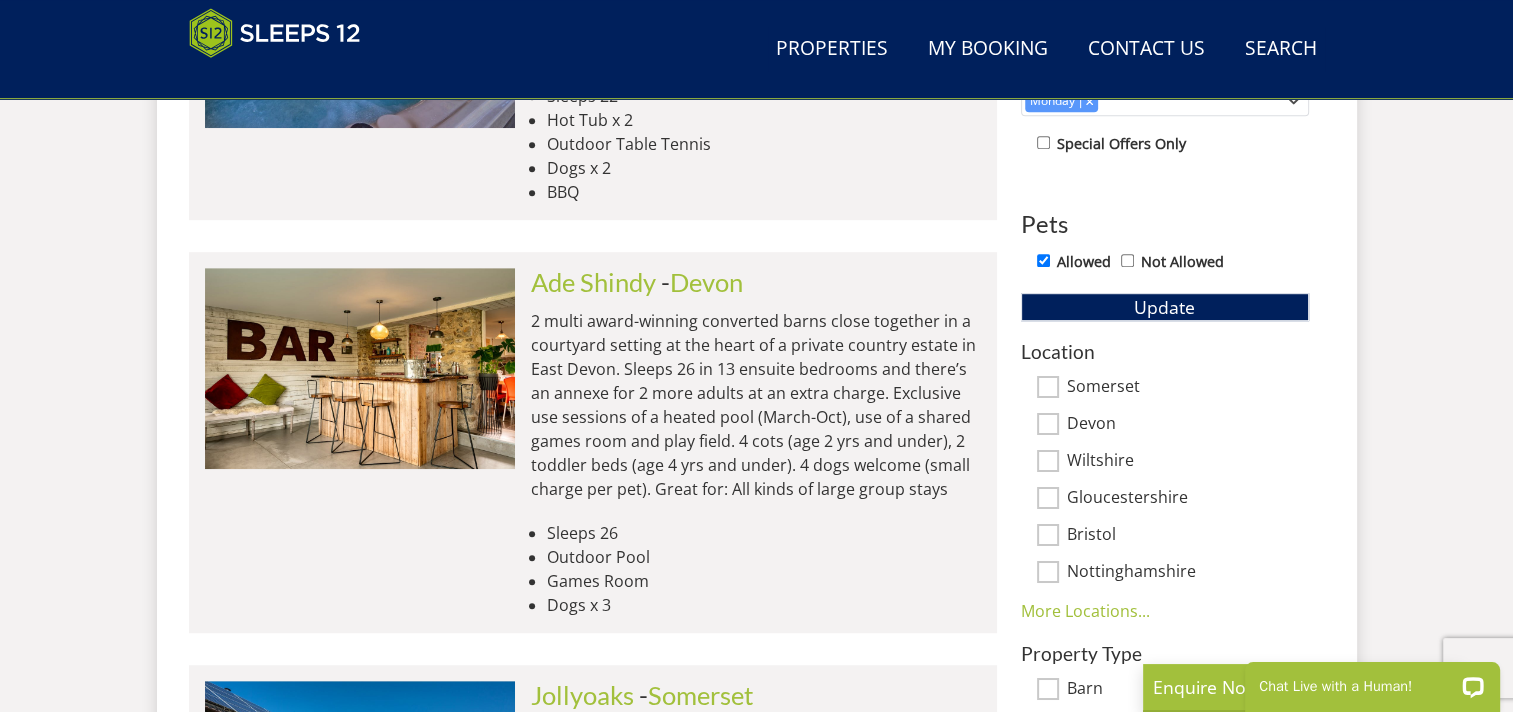 scroll, scrollTop: 1192, scrollLeft: 0, axis: vertical 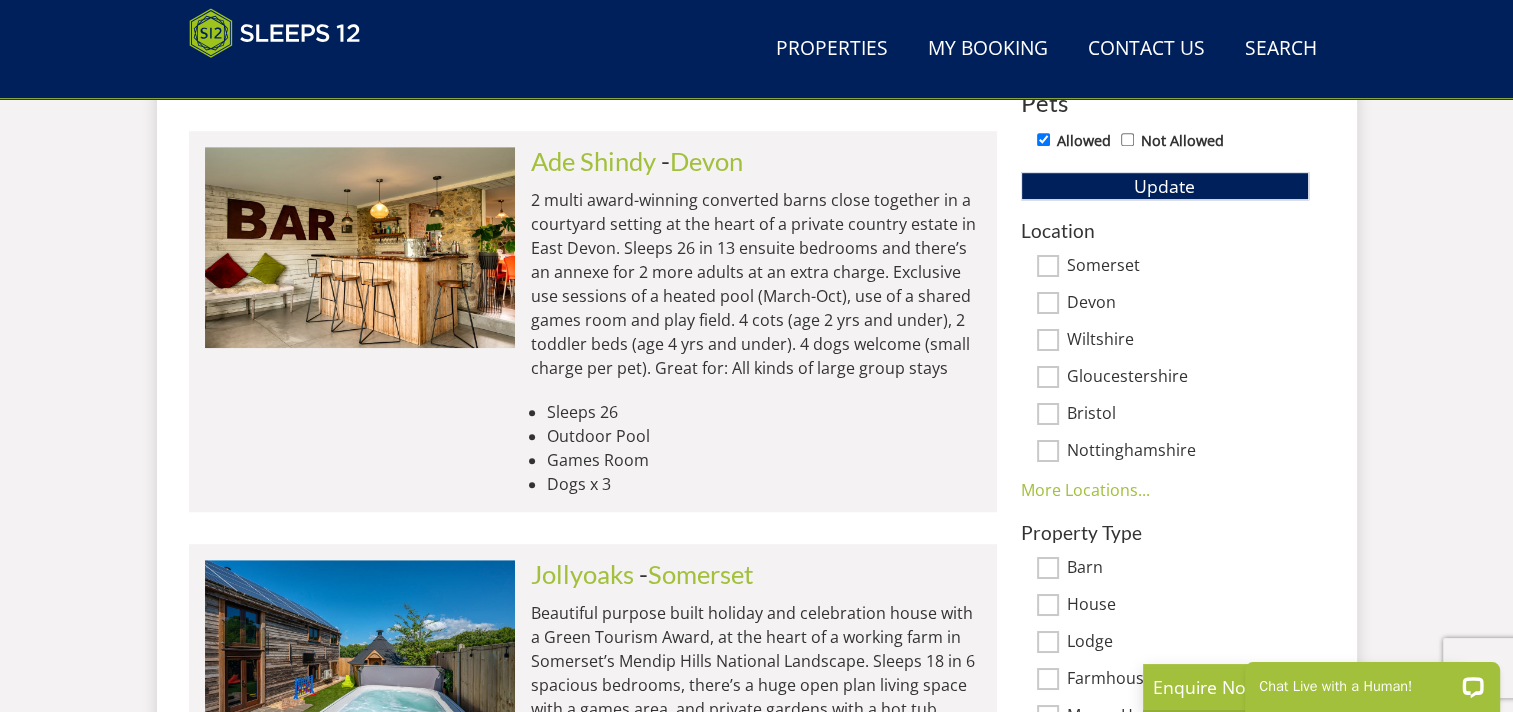 click on "Wiltshire" at bounding box center (1048, 340) 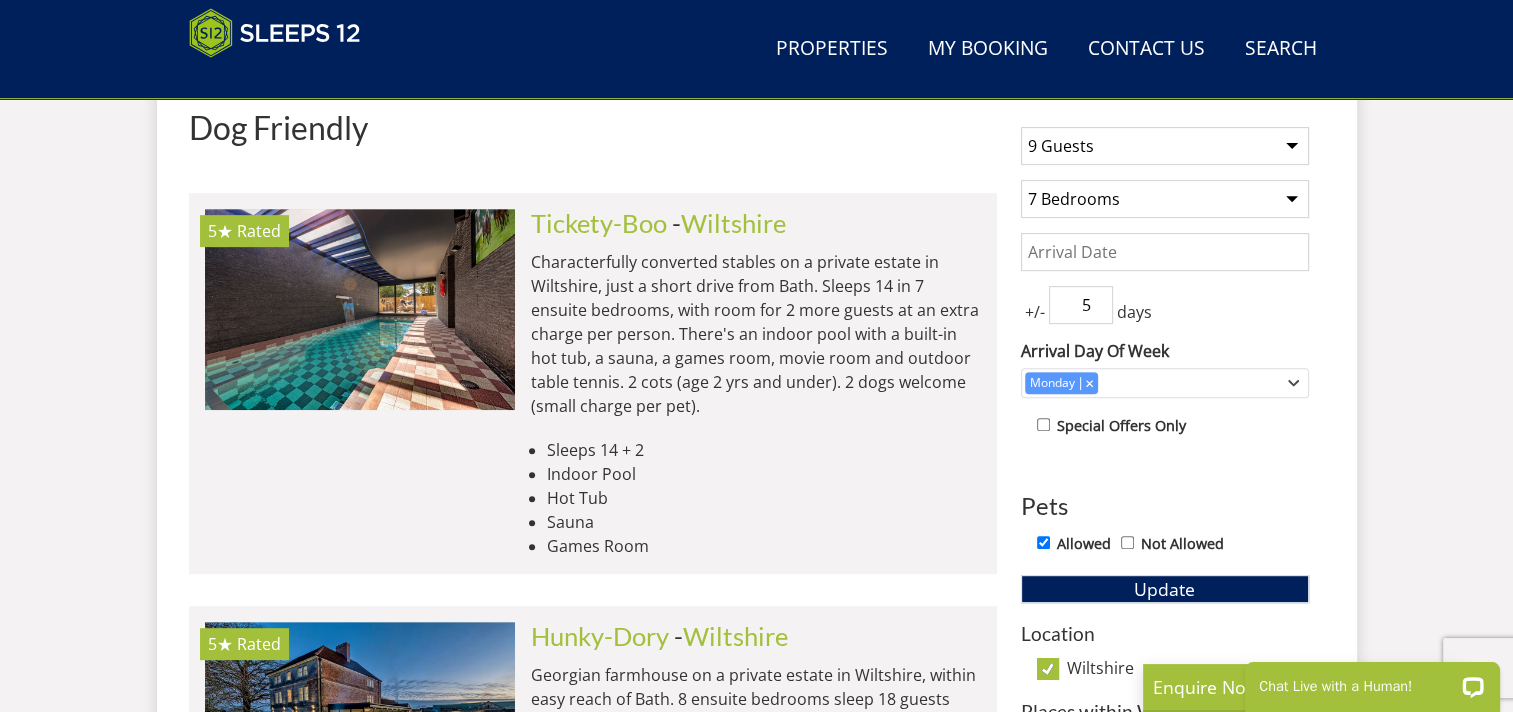 scroll, scrollTop: 792, scrollLeft: 0, axis: vertical 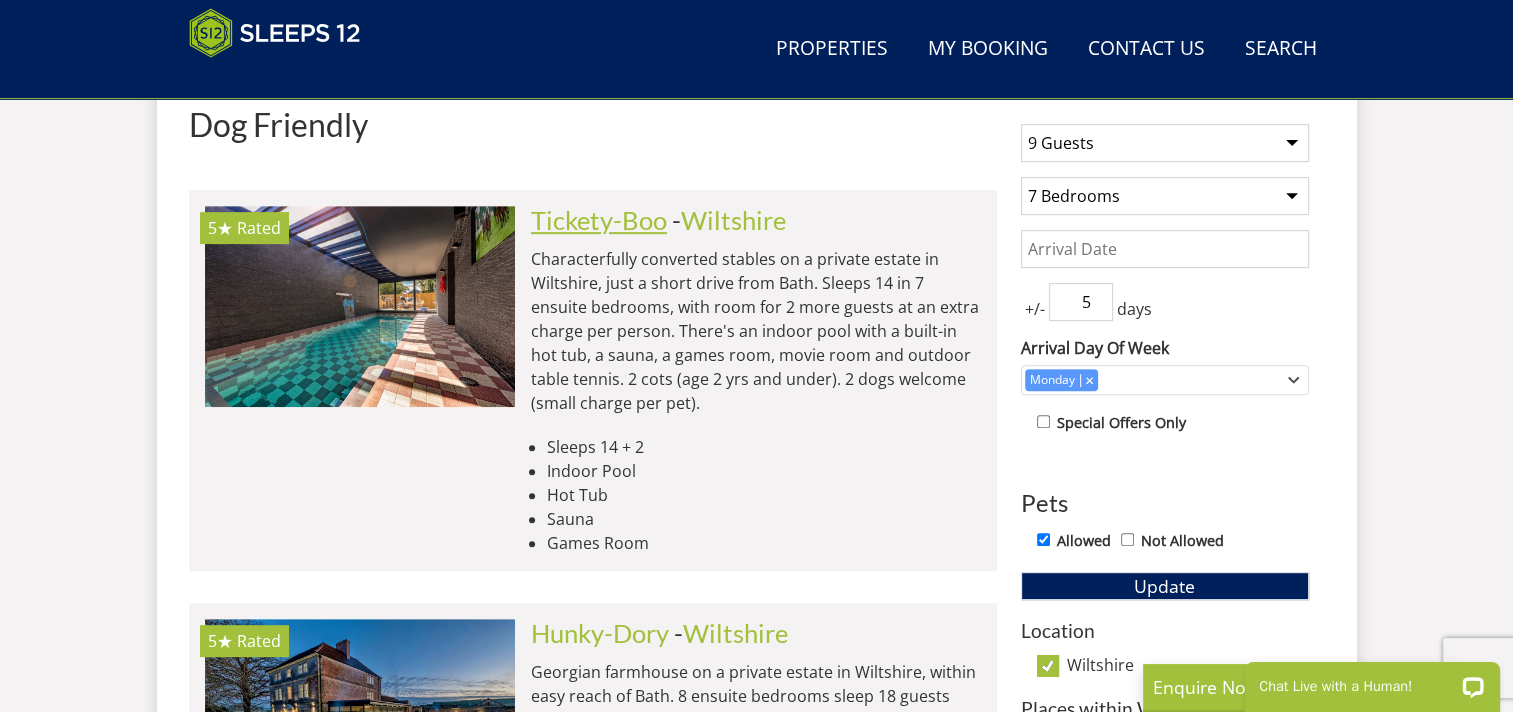 click on "Tickety-Boo" at bounding box center (599, 220) 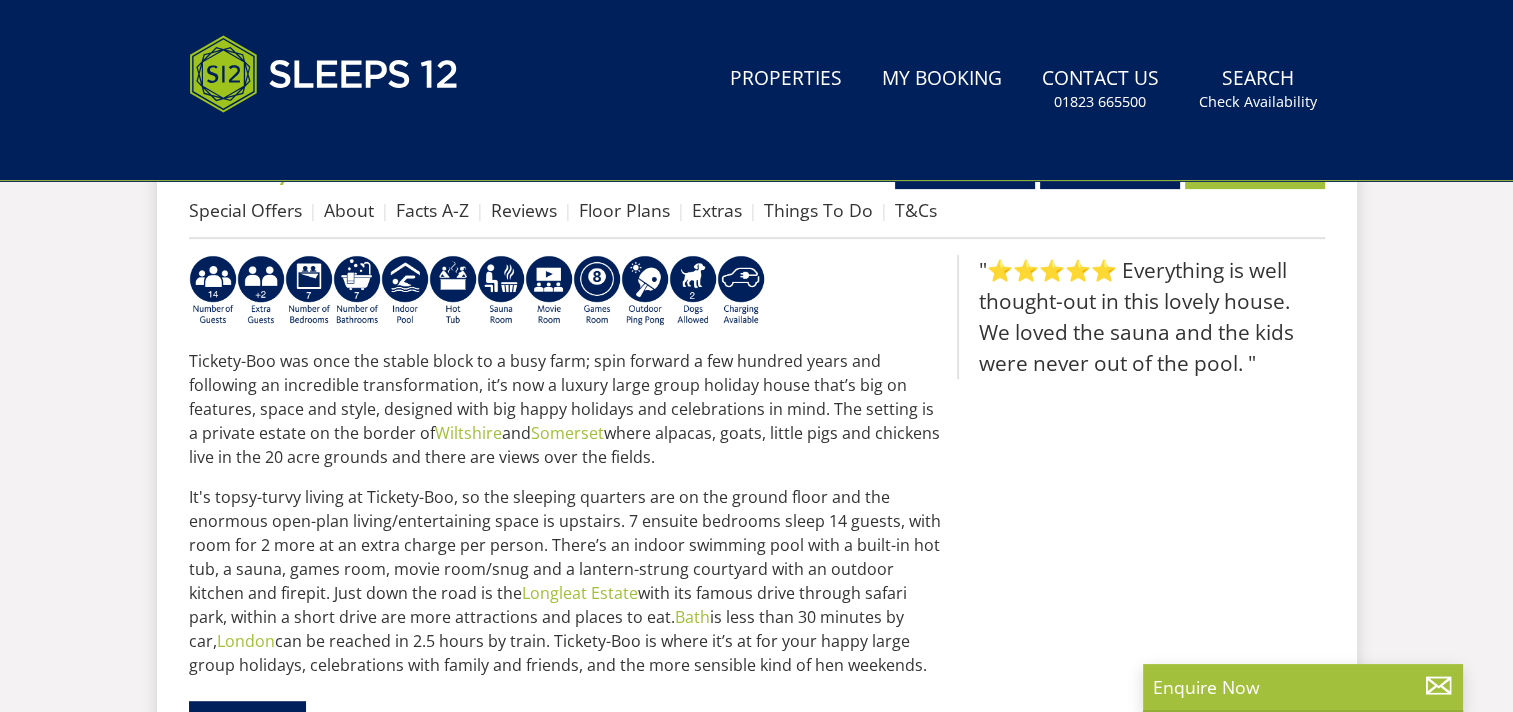 scroll, scrollTop: 0, scrollLeft: 0, axis: both 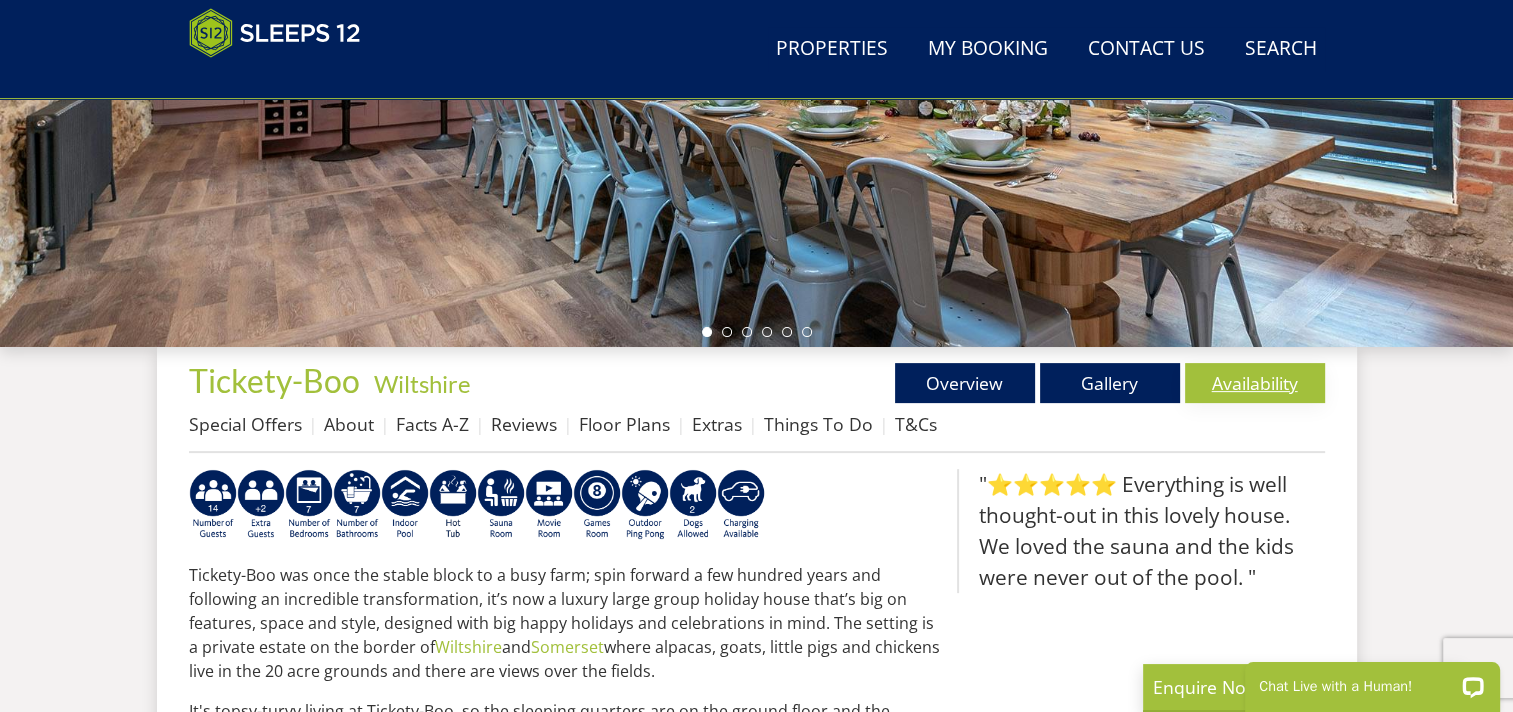 click on "Availability" at bounding box center [1255, 383] 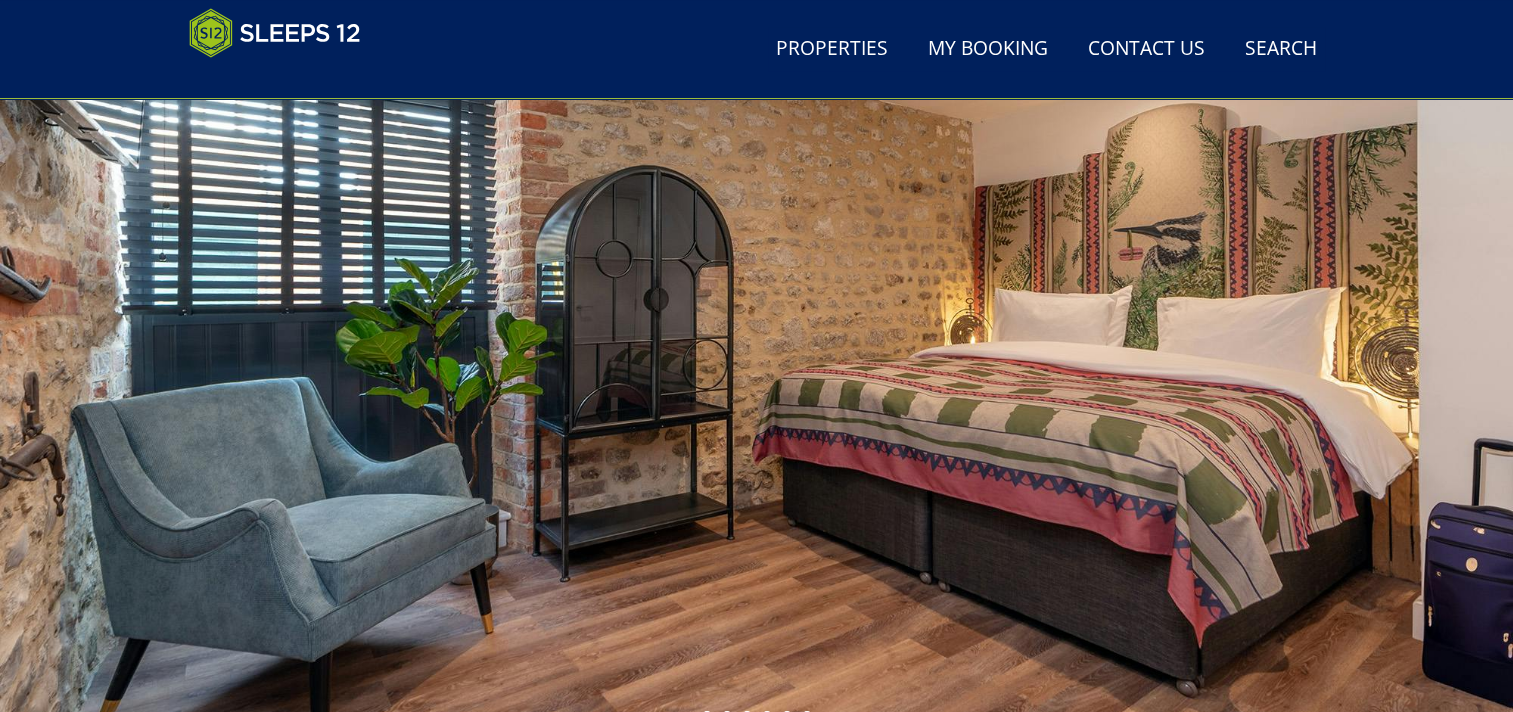 scroll, scrollTop: 100, scrollLeft: 0, axis: vertical 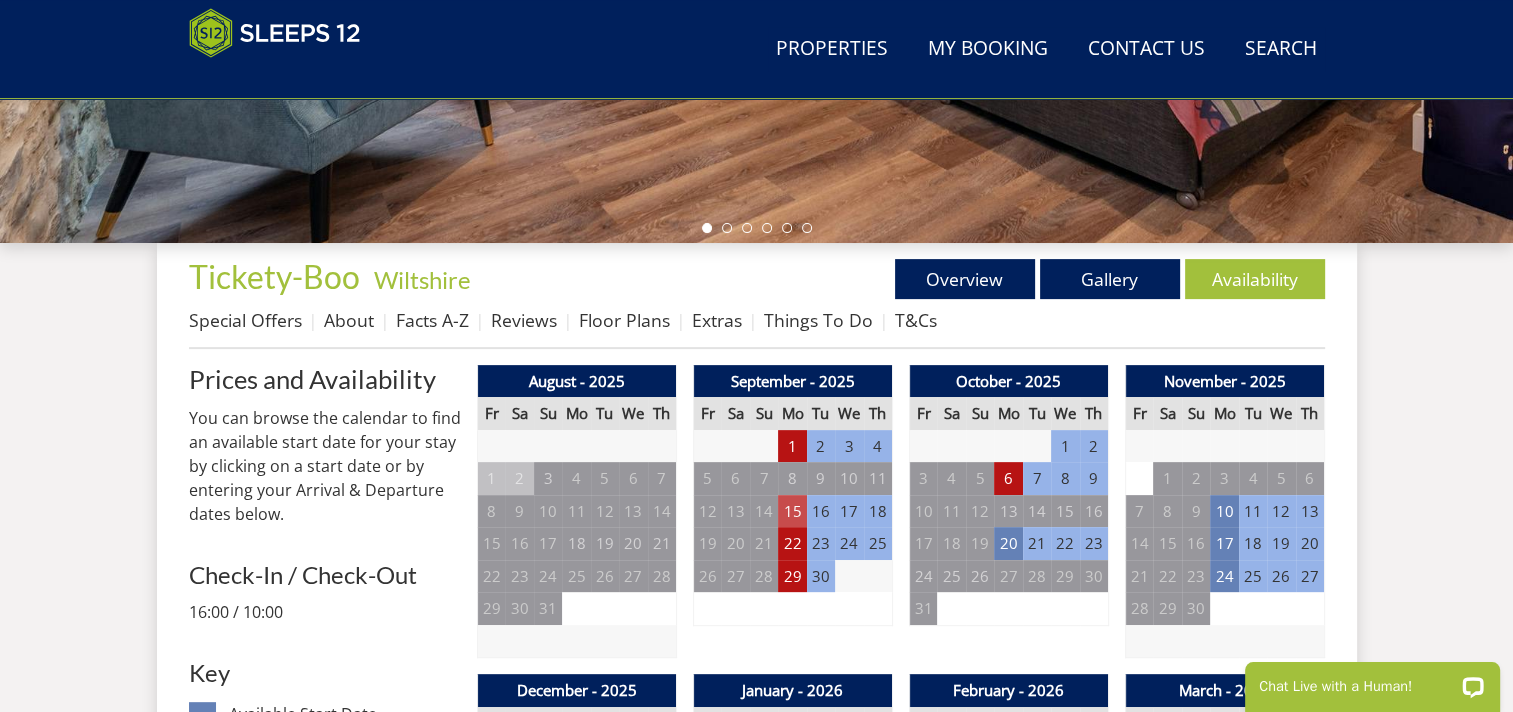click on "15" at bounding box center (792, 511) 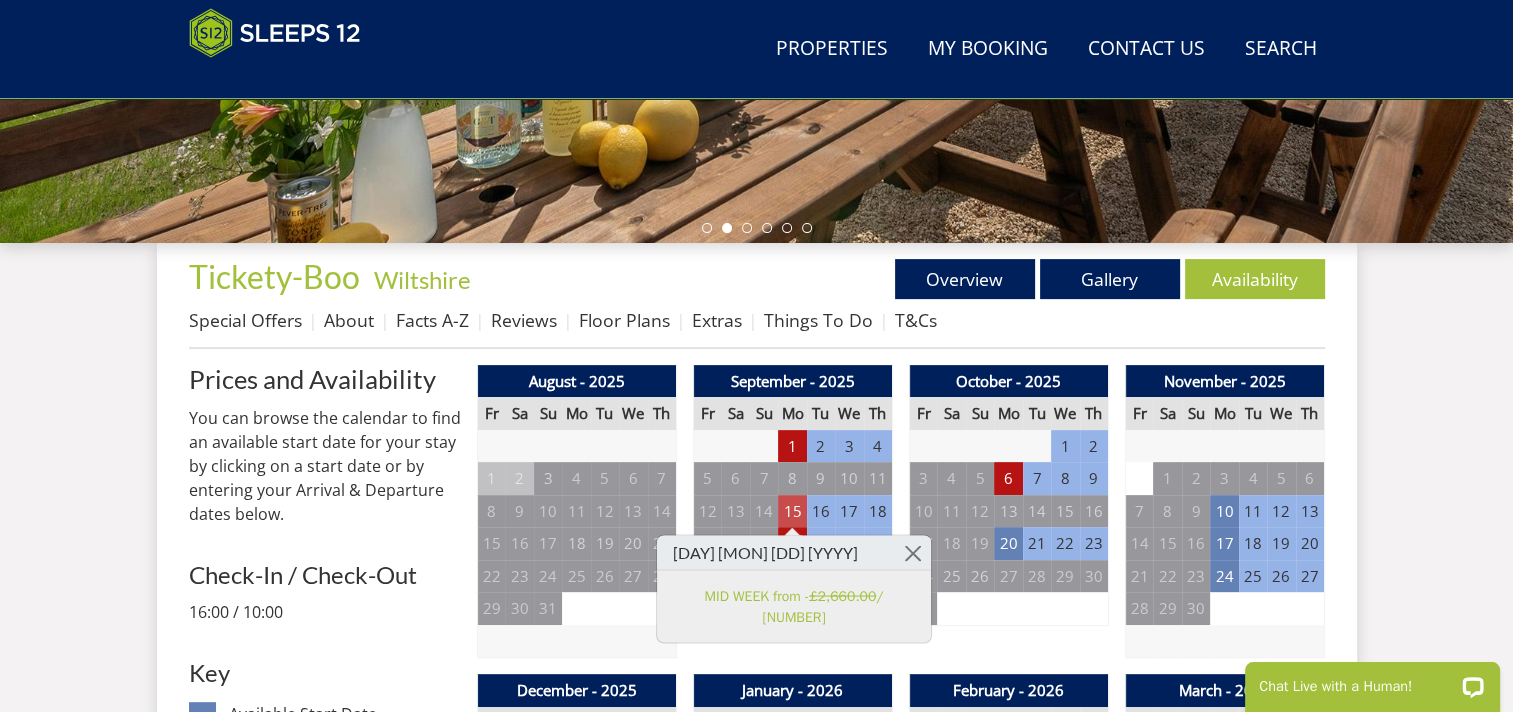 click on "15" at bounding box center [792, 511] 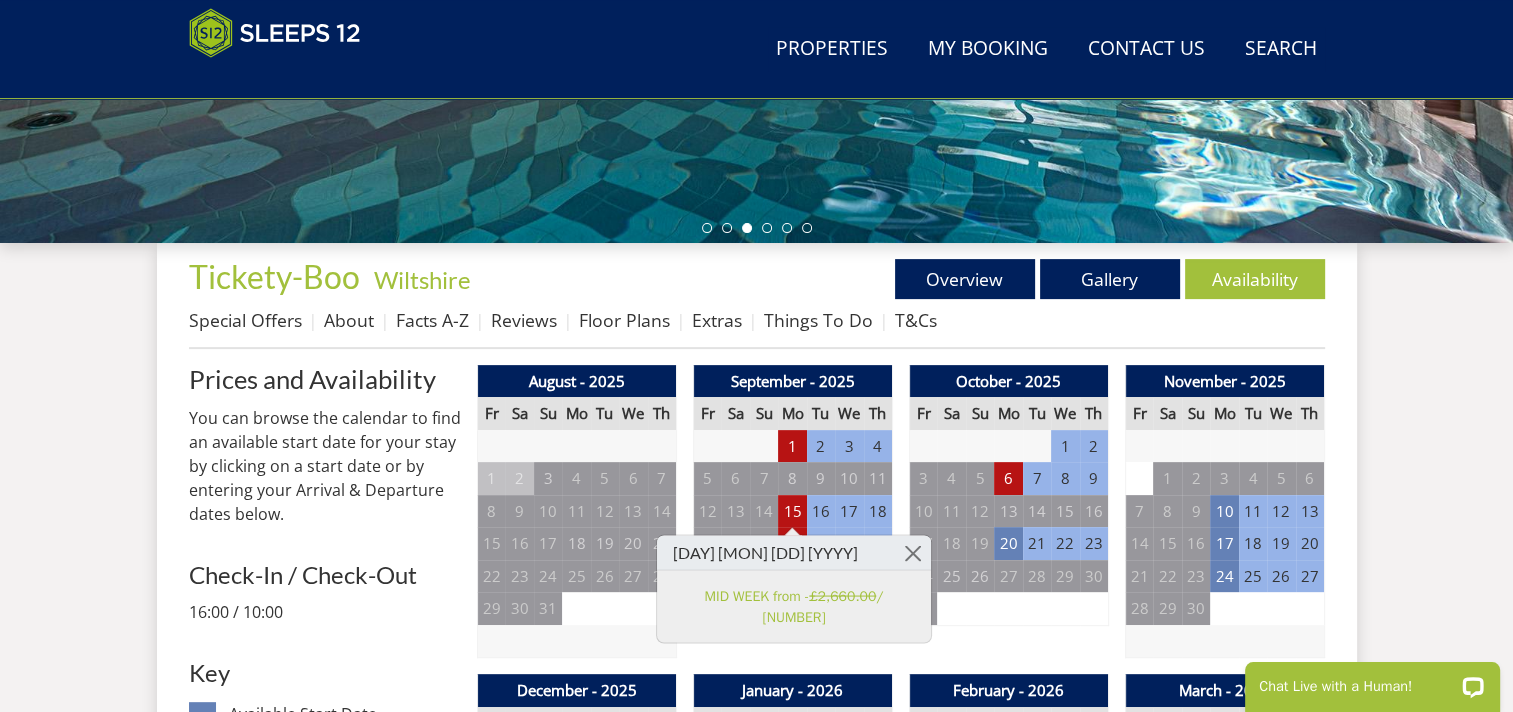 click on "Search
Menu
Properties
My Booking
Contact Us  01823 665500
Search  Check Availability
Guests
1
2
3
4
5
6
7
8
9
10
11
12
13
14
15
16
17
18
19
20
21
22
23
24
25
26
27
28
29
30
31
32
Date
02/08/2025
Search
Properties" at bounding box center [756, 1443] 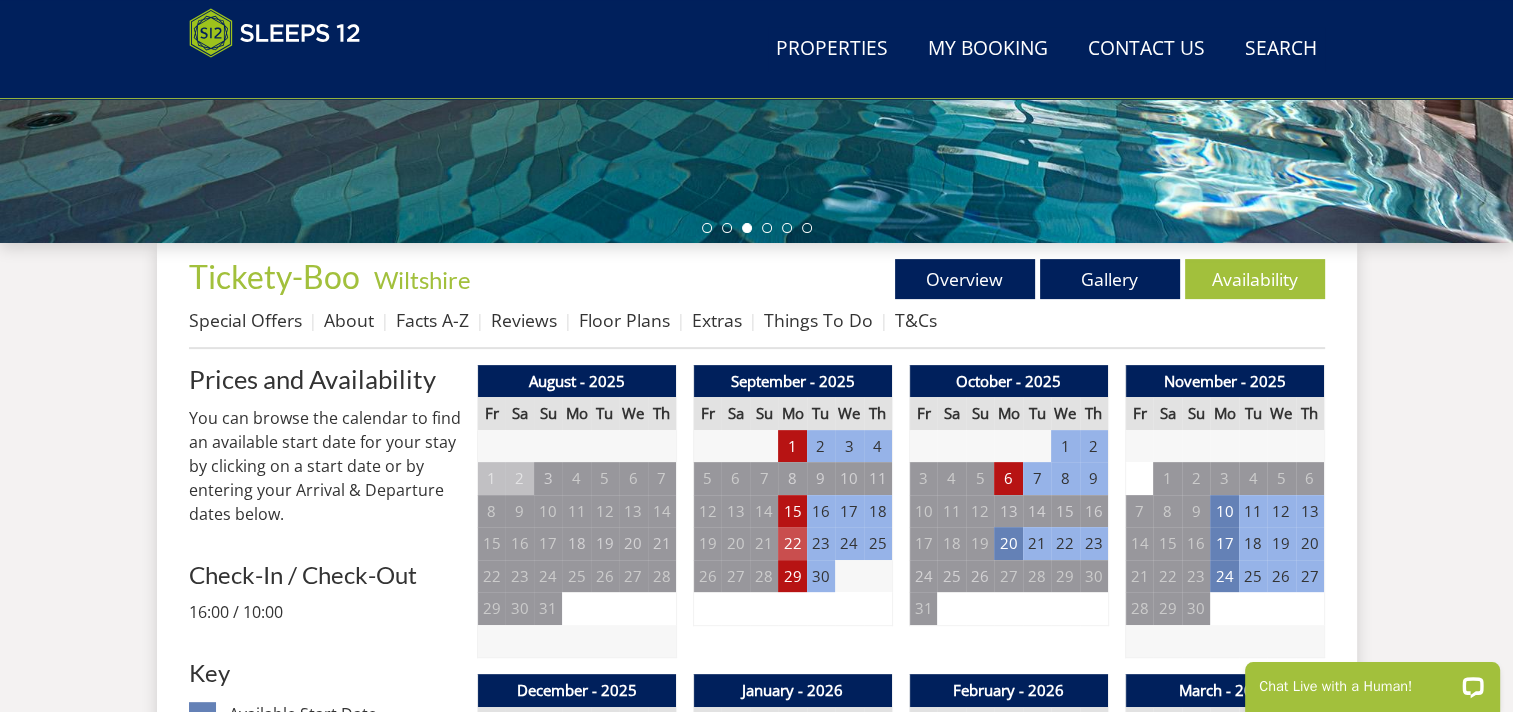 click on "22" at bounding box center (792, 543) 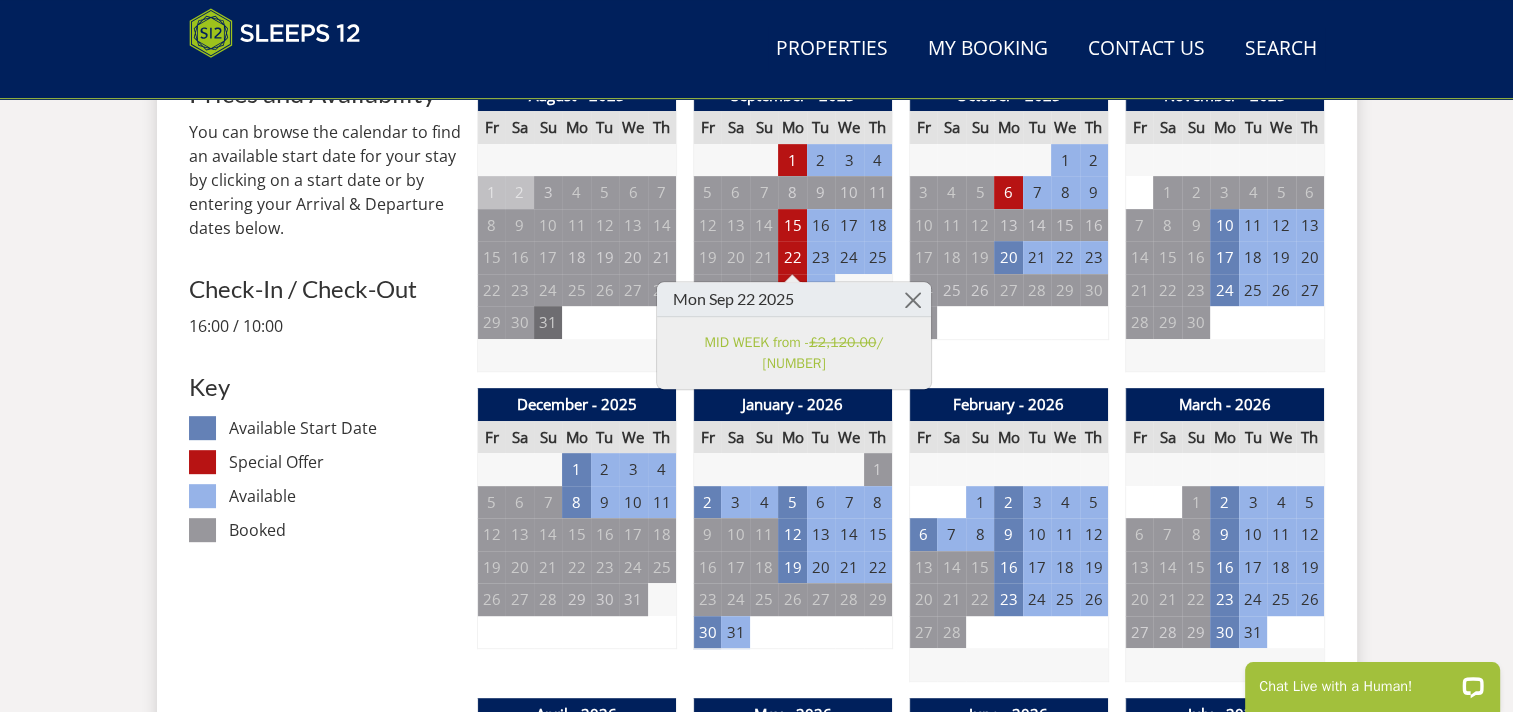 scroll, scrollTop: 900, scrollLeft: 0, axis: vertical 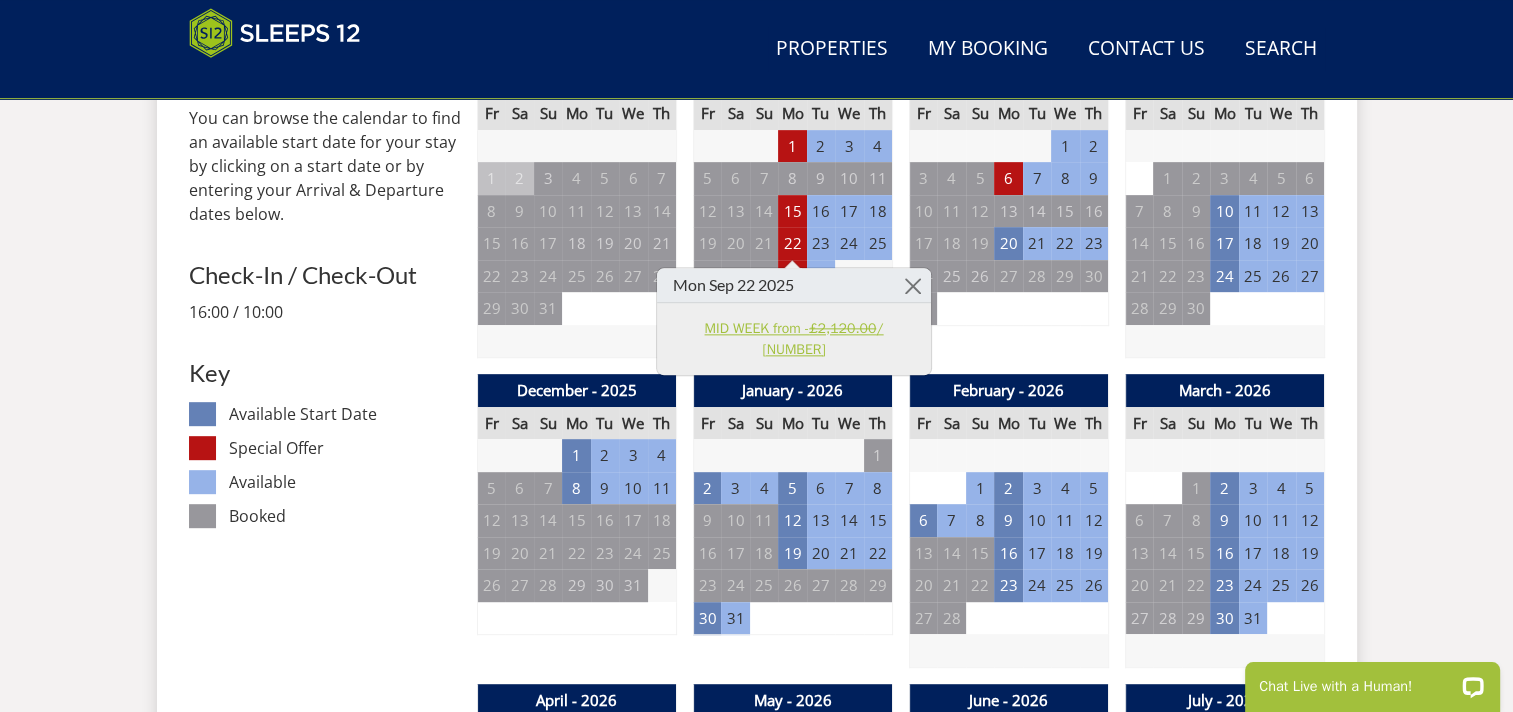 click on "MID WEEK from  -  £2,120.00  / £1,990.00" at bounding box center (794, 339) 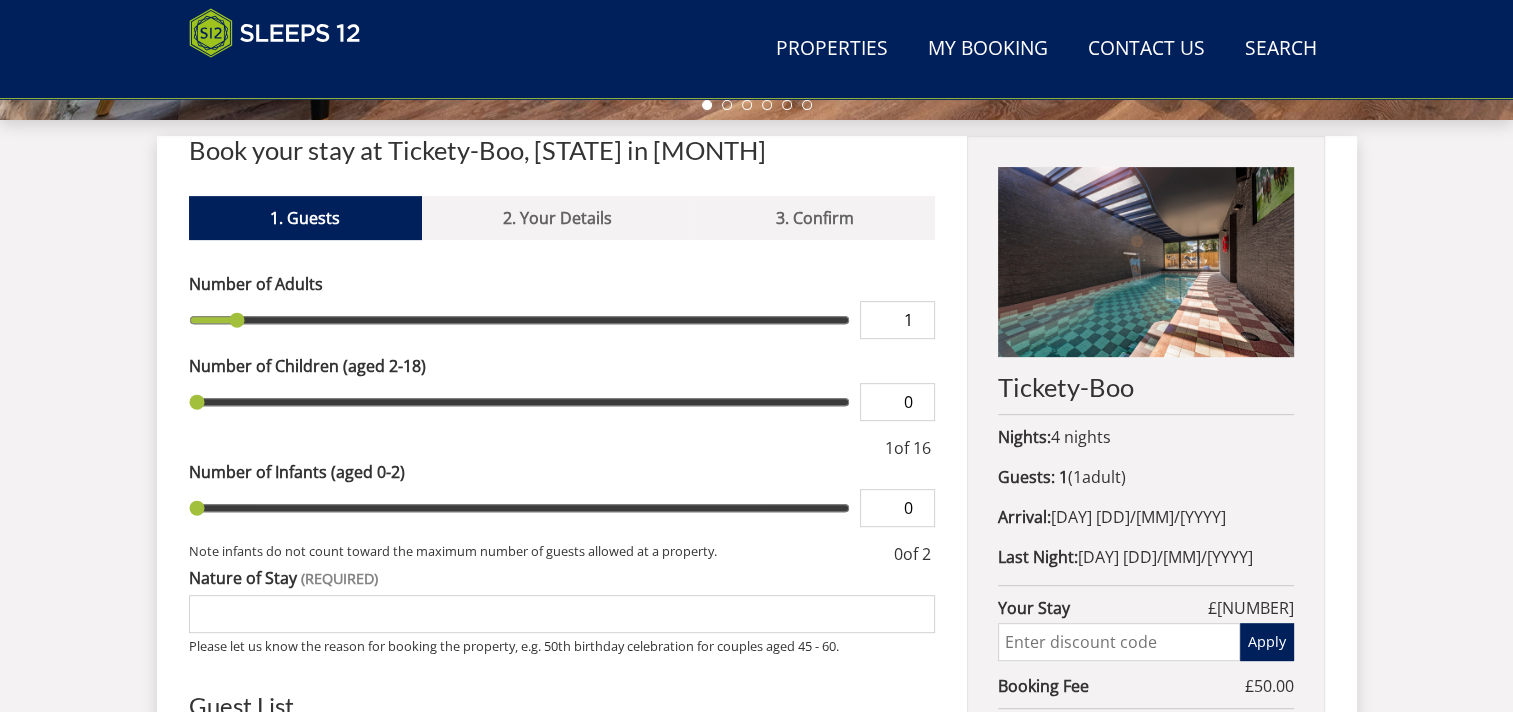scroll, scrollTop: 900, scrollLeft: 0, axis: vertical 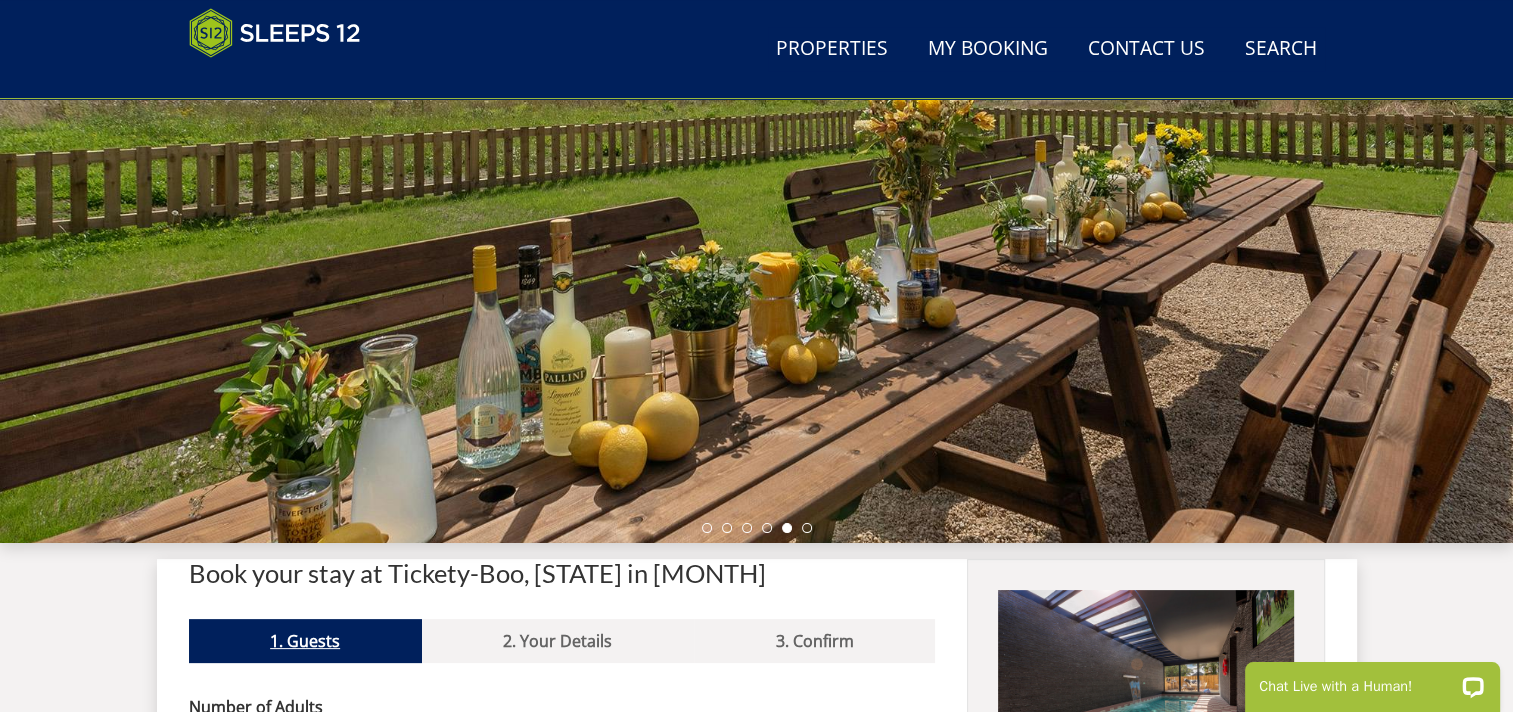 click on "1. Guests" at bounding box center (305, 641) 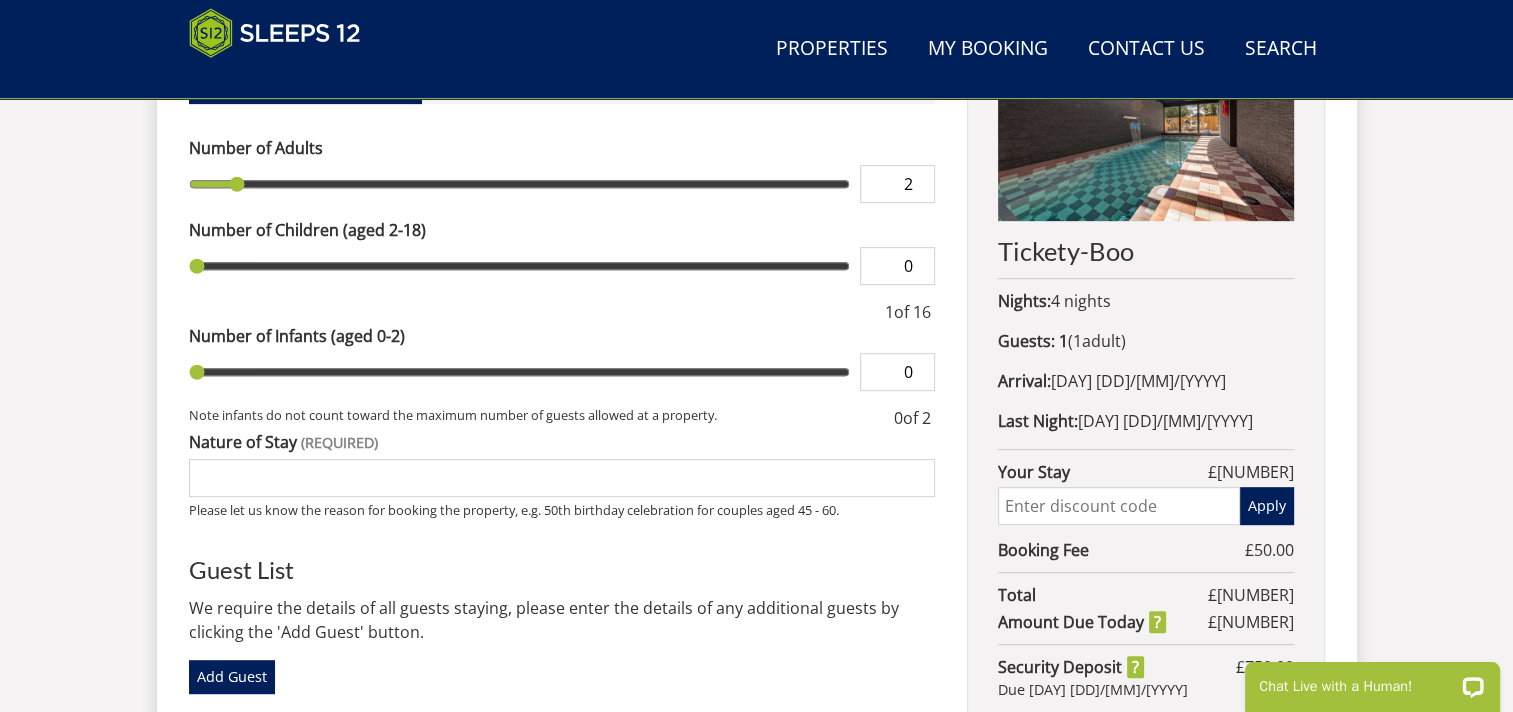 type on "2" 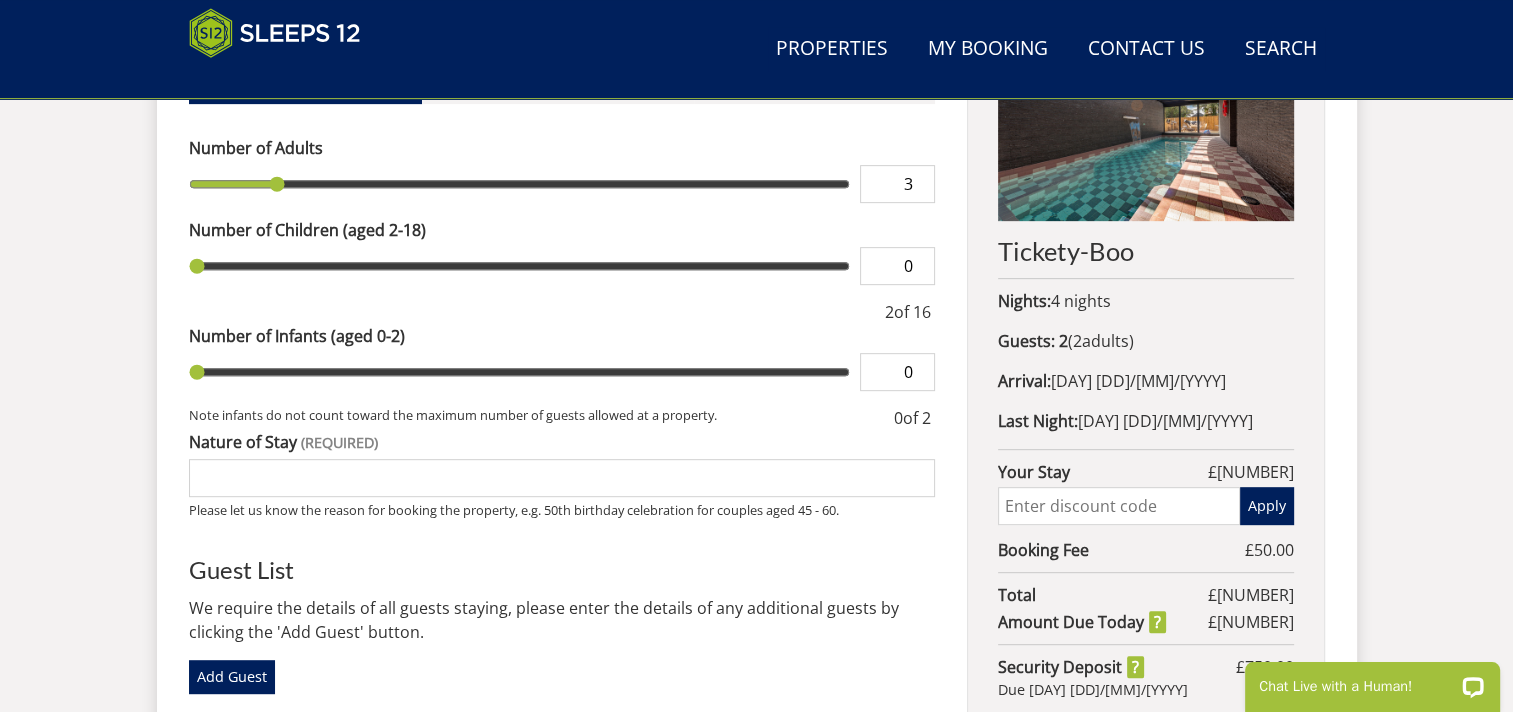 type on "3" 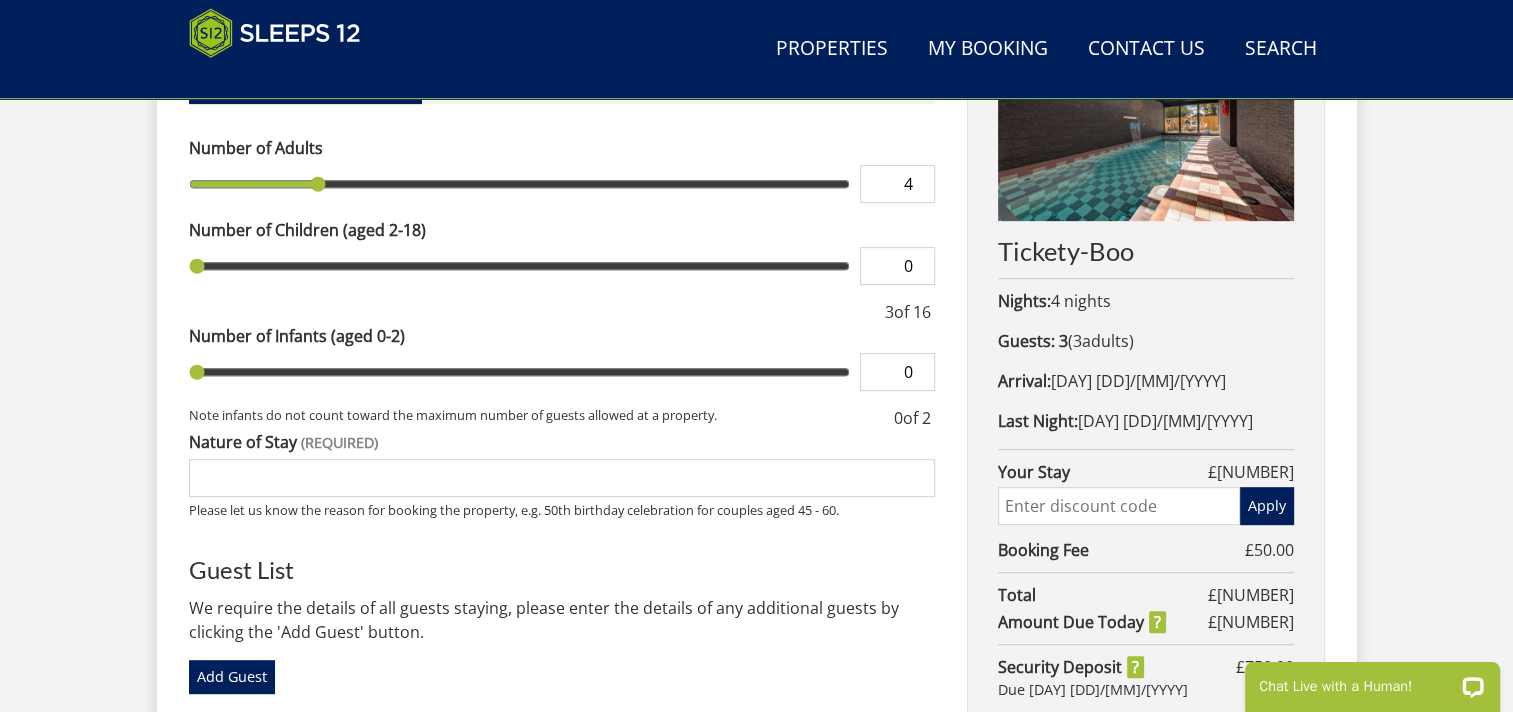 type on "4" 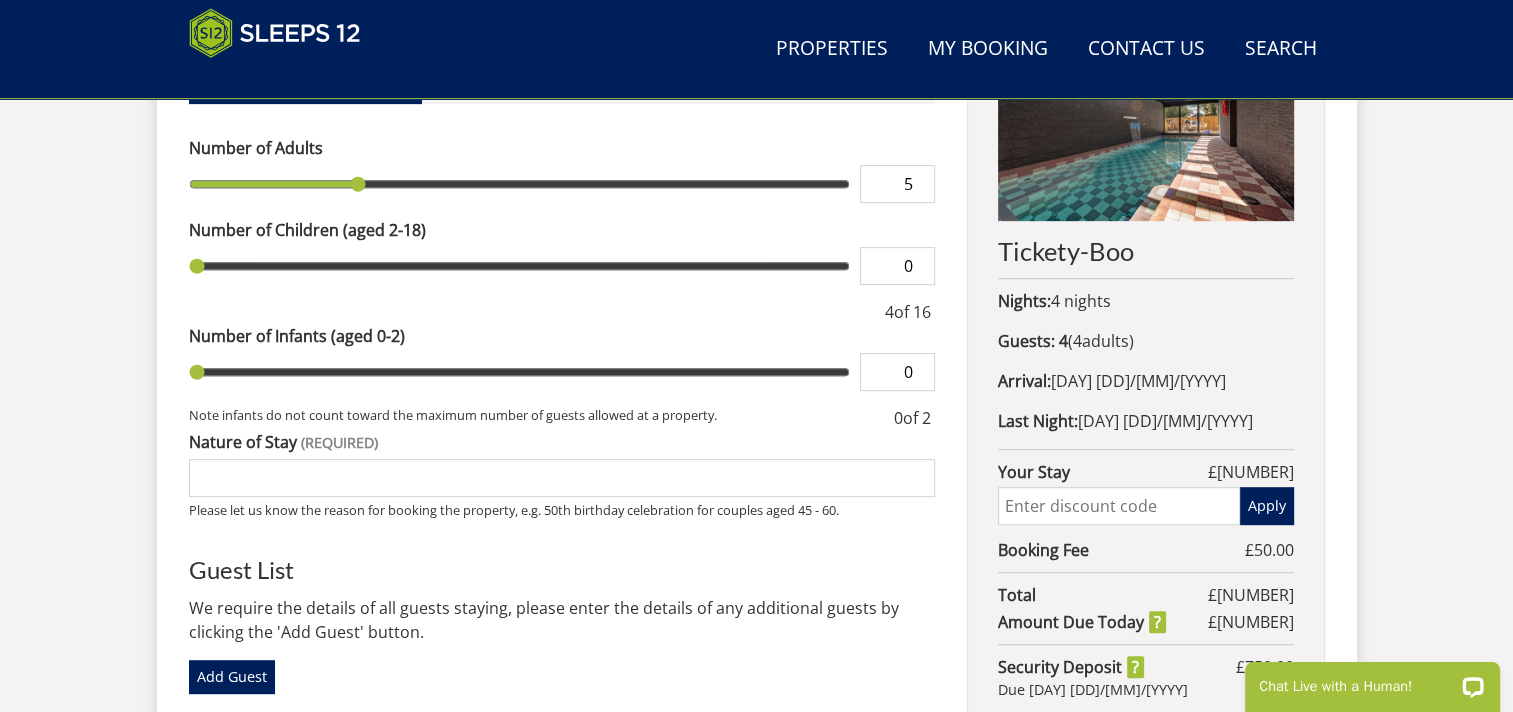 type on "5" 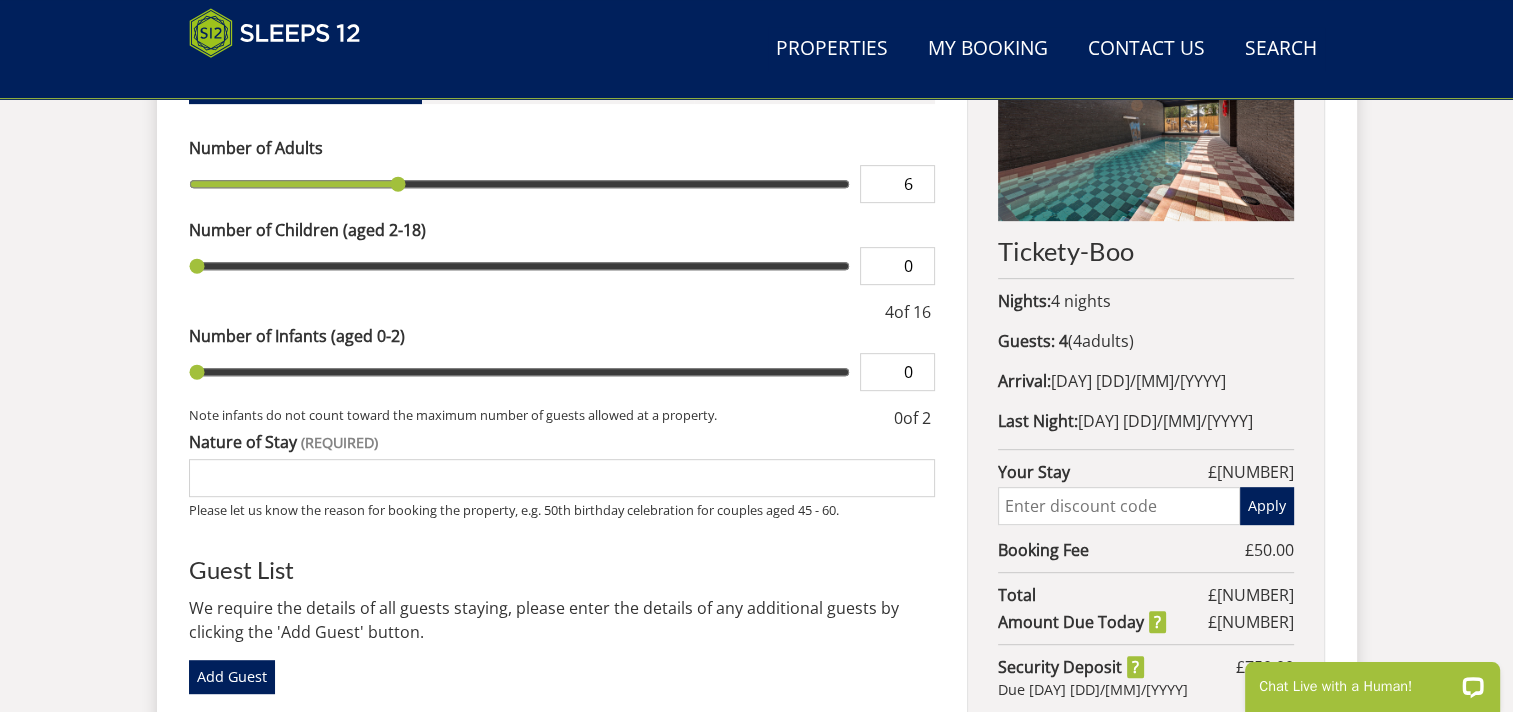 type on "6" 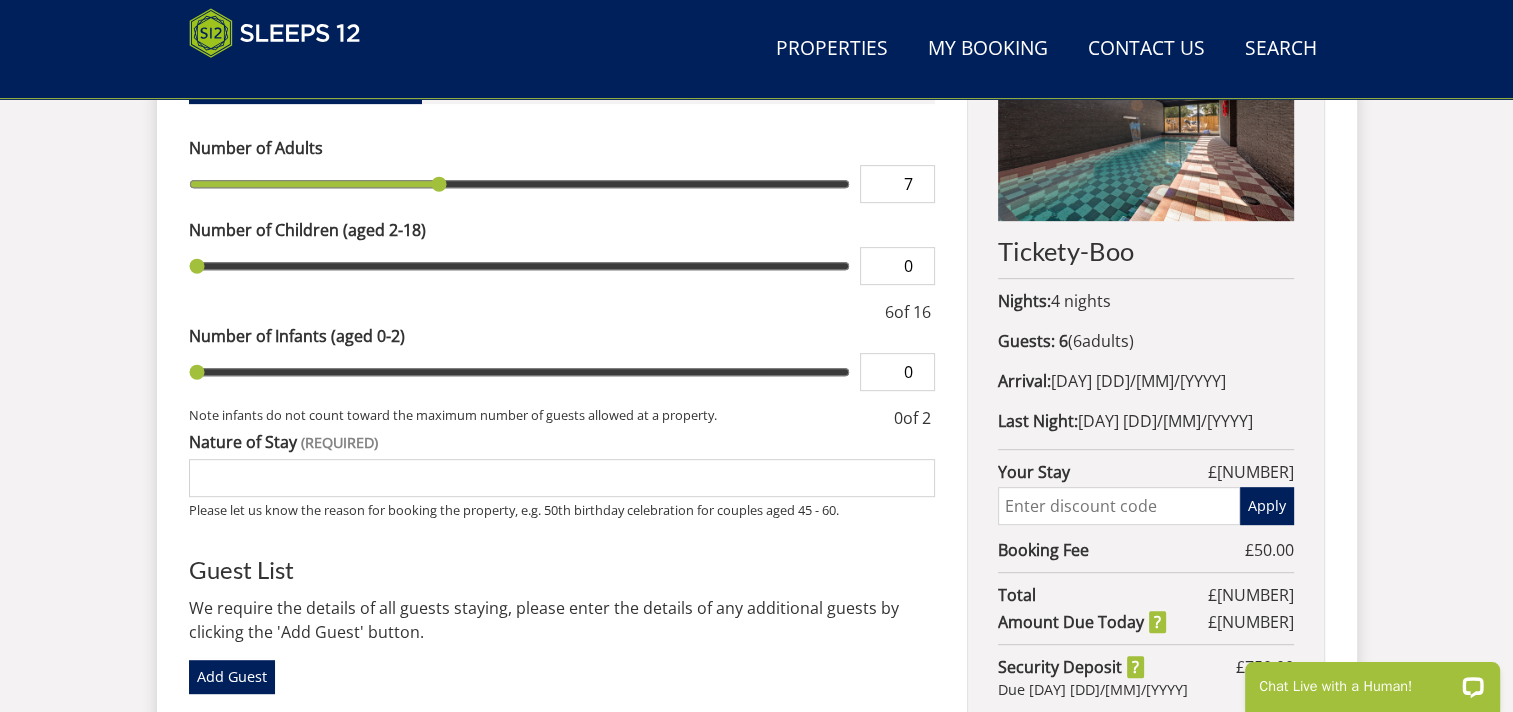 type on "7" 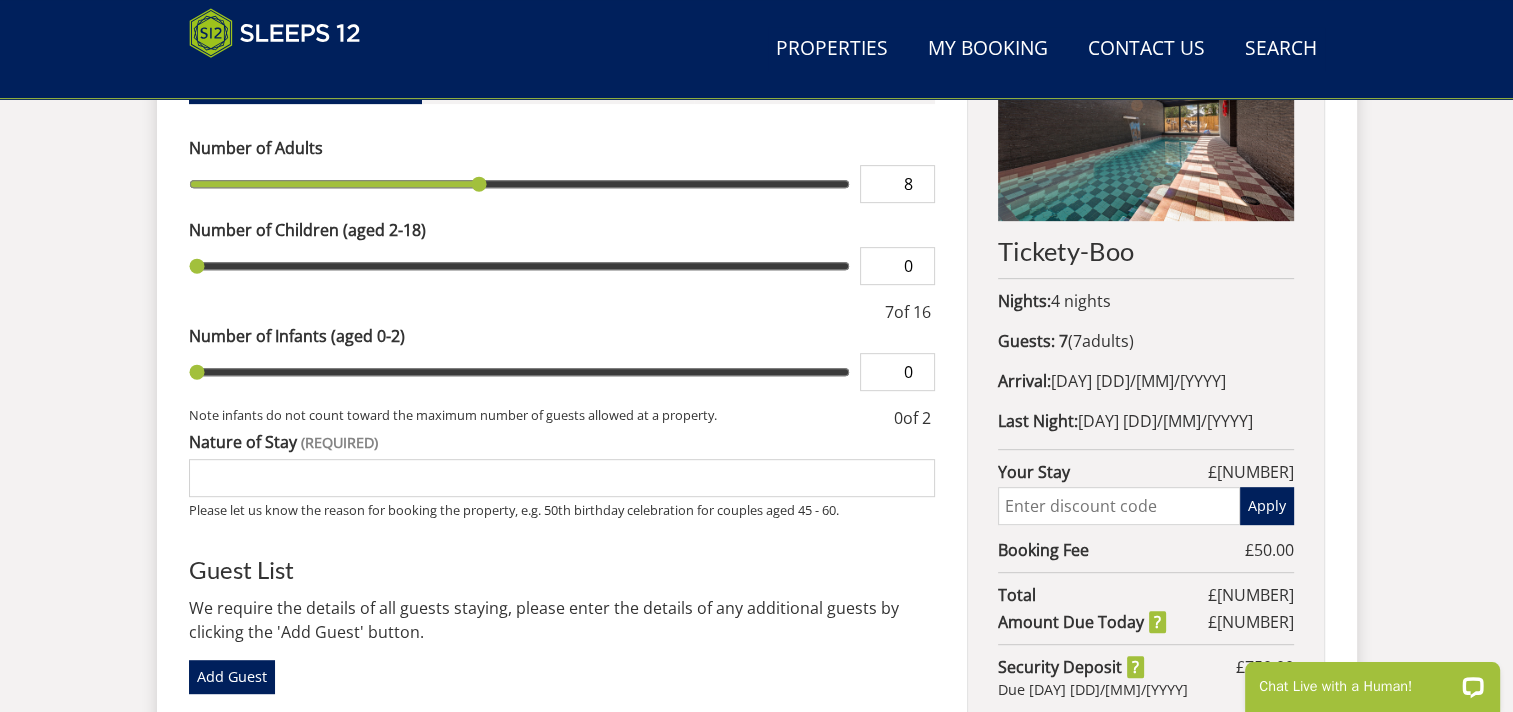 type on "8" 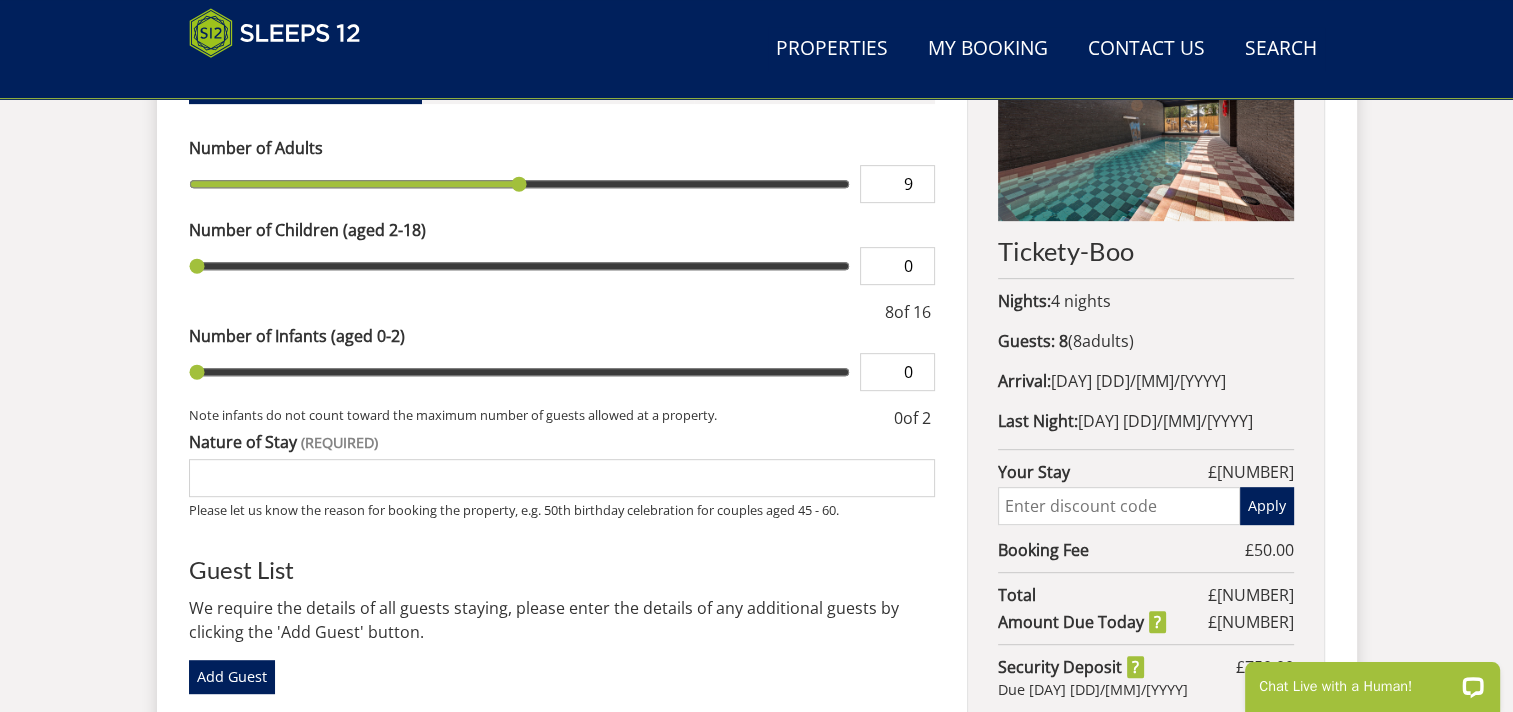 type on "9" 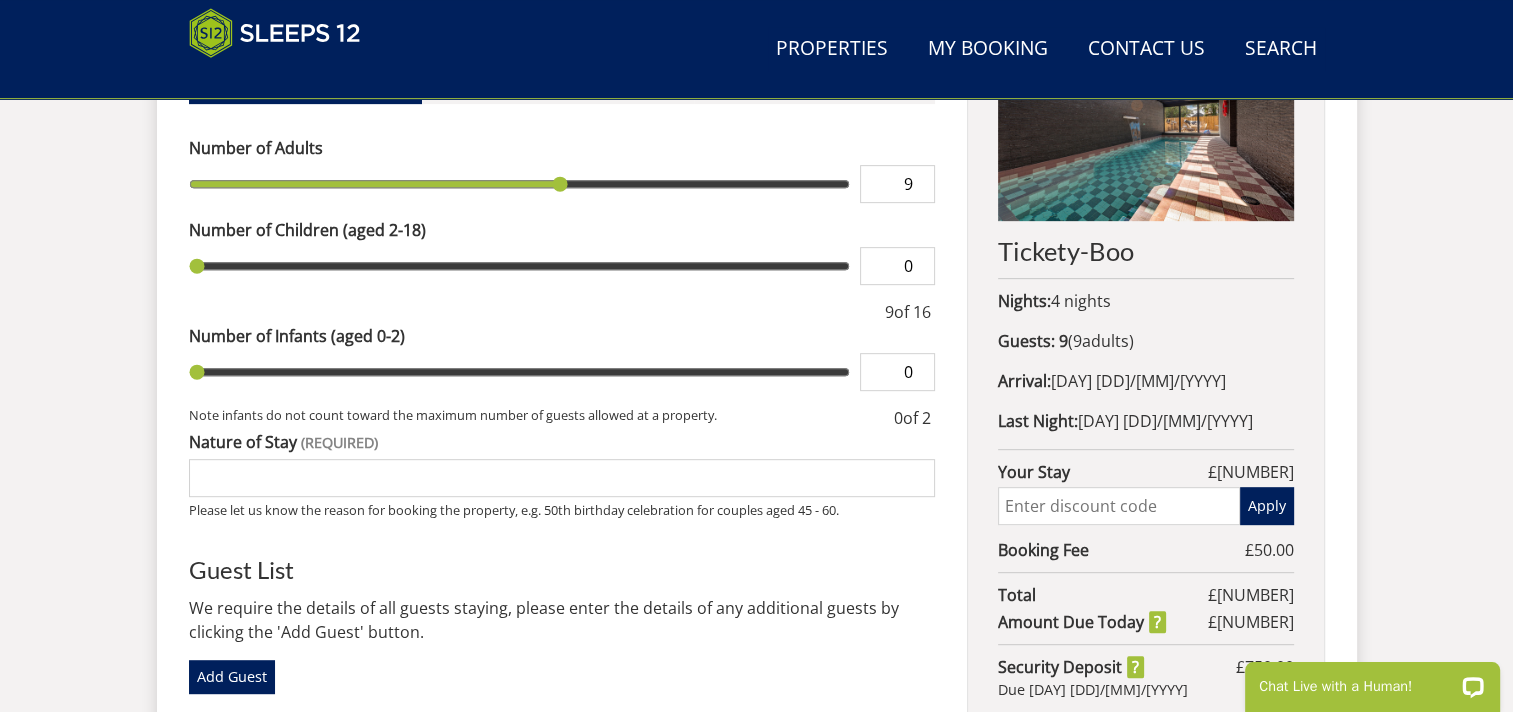 click on "0" at bounding box center (897, 372) 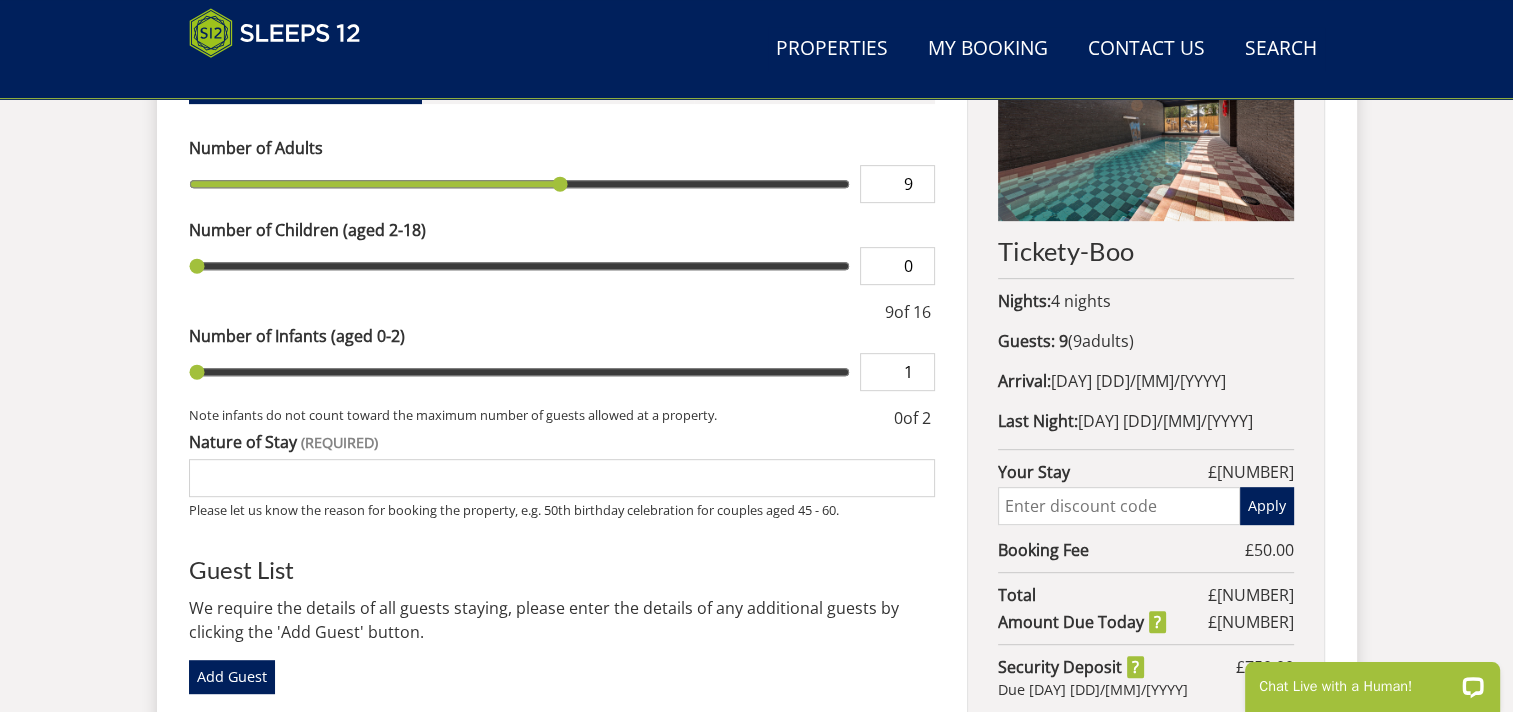 type on "1" 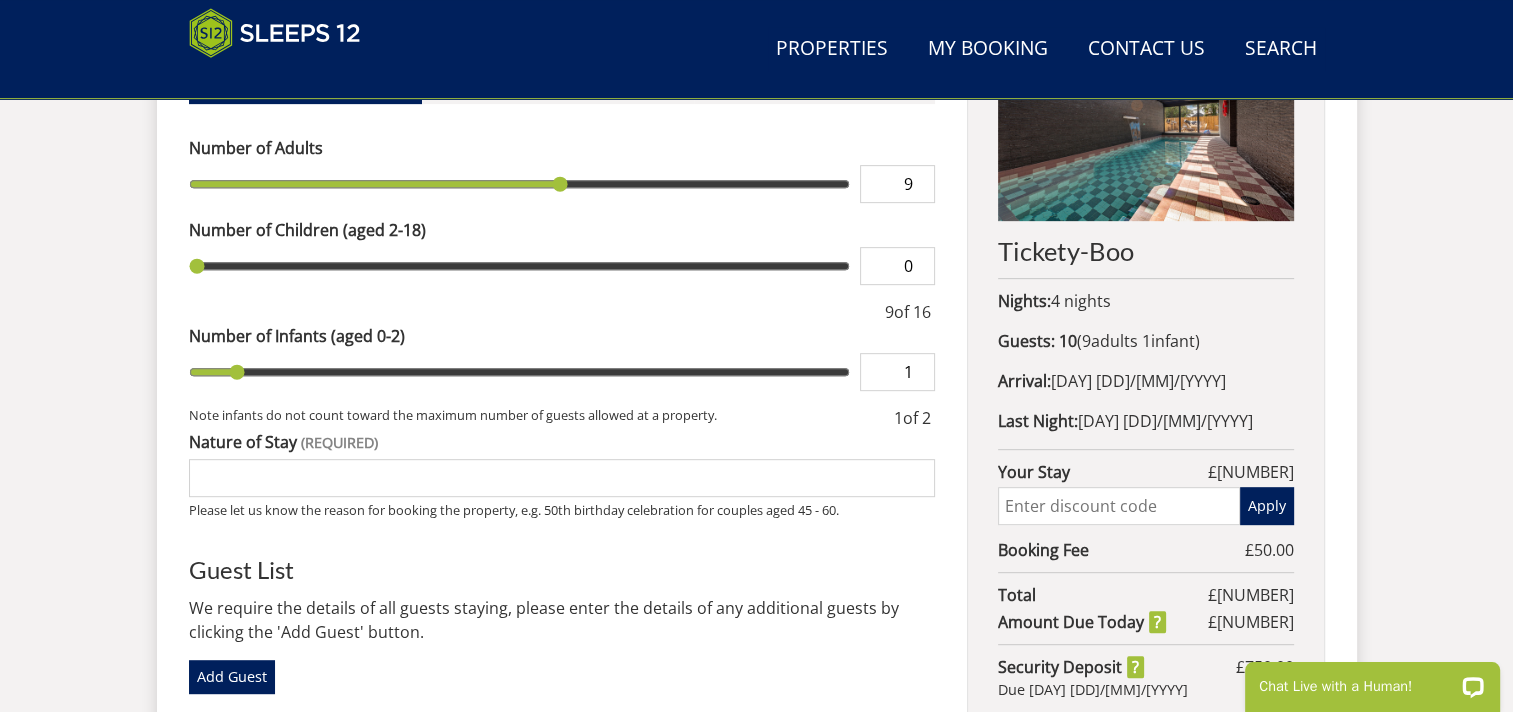 click on "Search
Menu
Properties
My Booking
Contact Us  01823 665500
Search  Check Availability
Guests
1
2
3
4
5
6
7
8
9
10
11
12
13
14
15
16
17
18
19
20
21
22
23
24
25
26
27
28
29
30
31
32
Date
02/08/2025
Search
Book your stay at Tickety-Boo, Wiltshire in September" at bounding box center [756, 97] 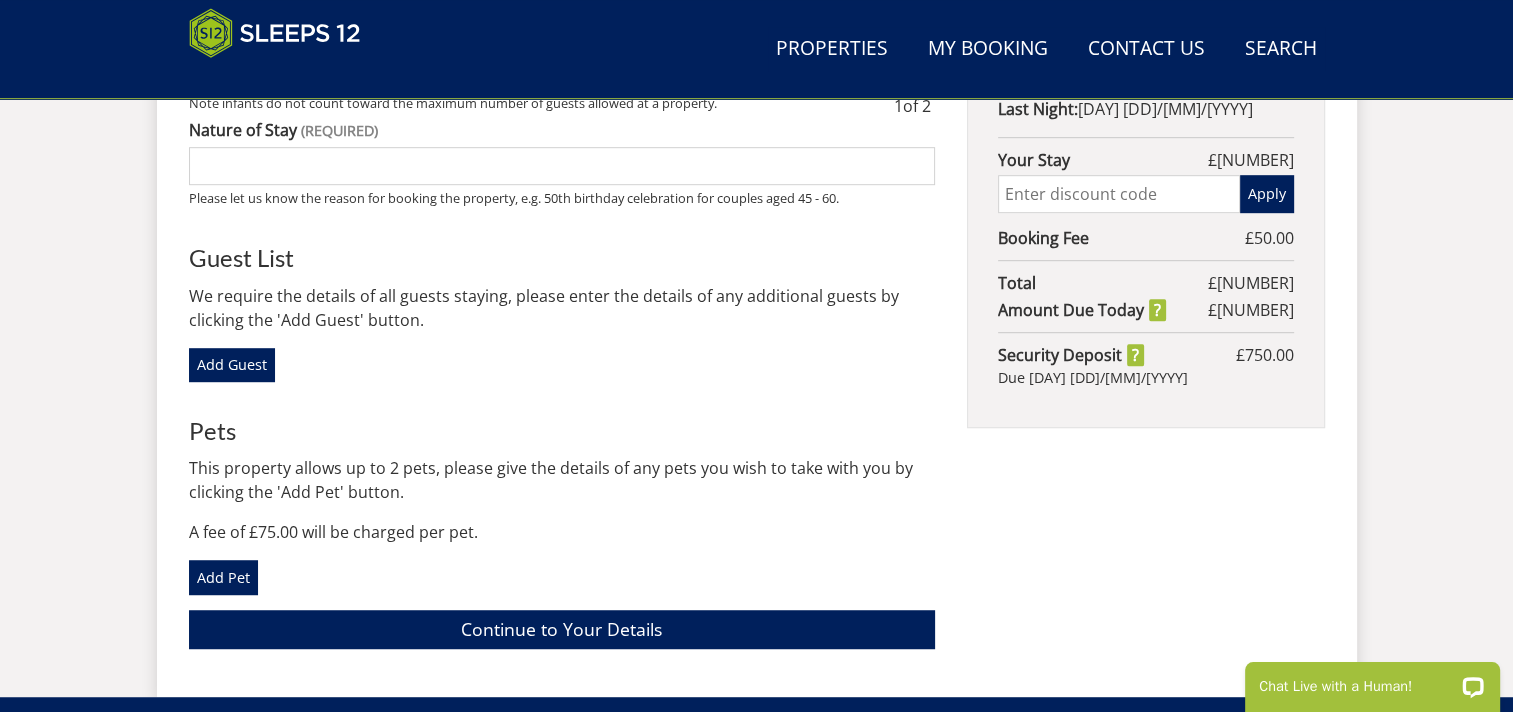 scroll, scrollTop: 1259, scrollLeft: 0, axis: vertical 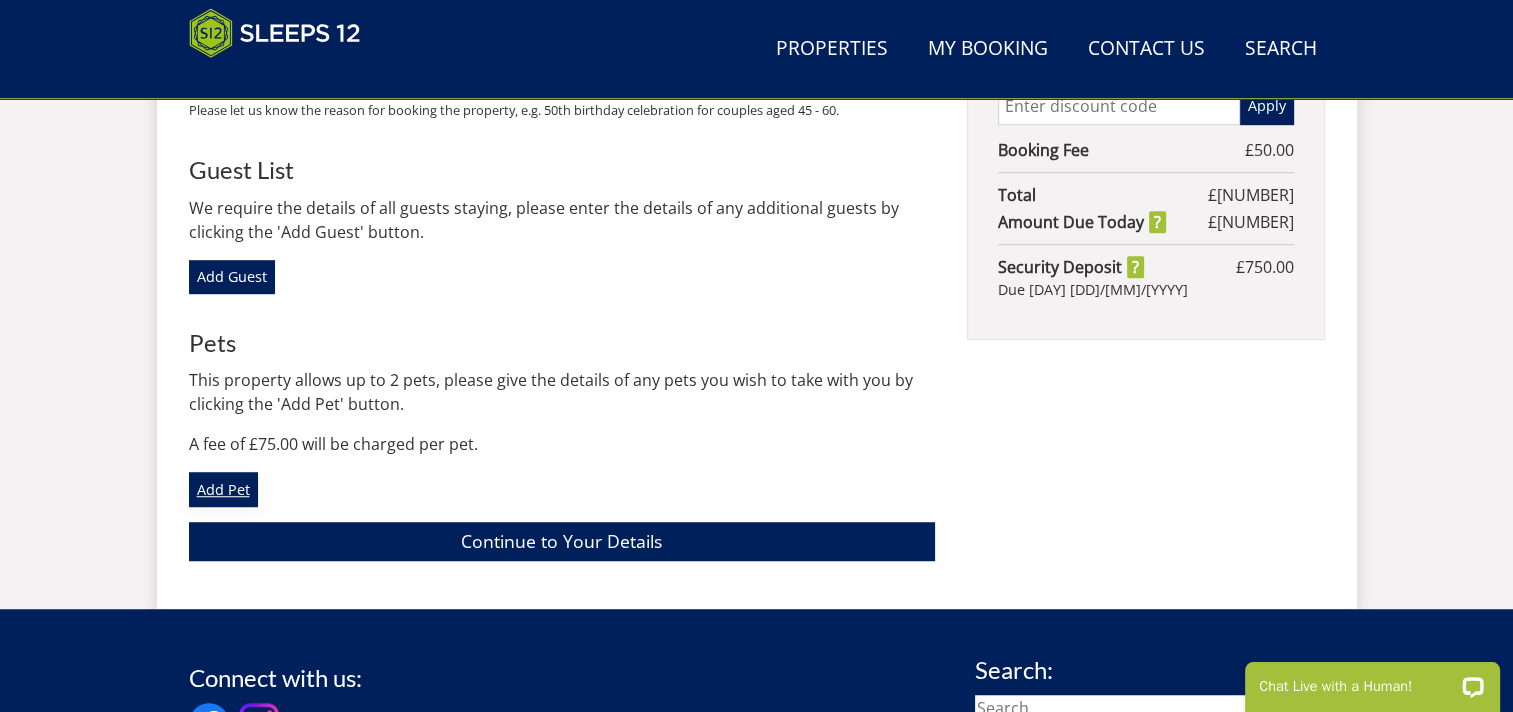 click on "Add Pet" at bounding box center (223, 489) 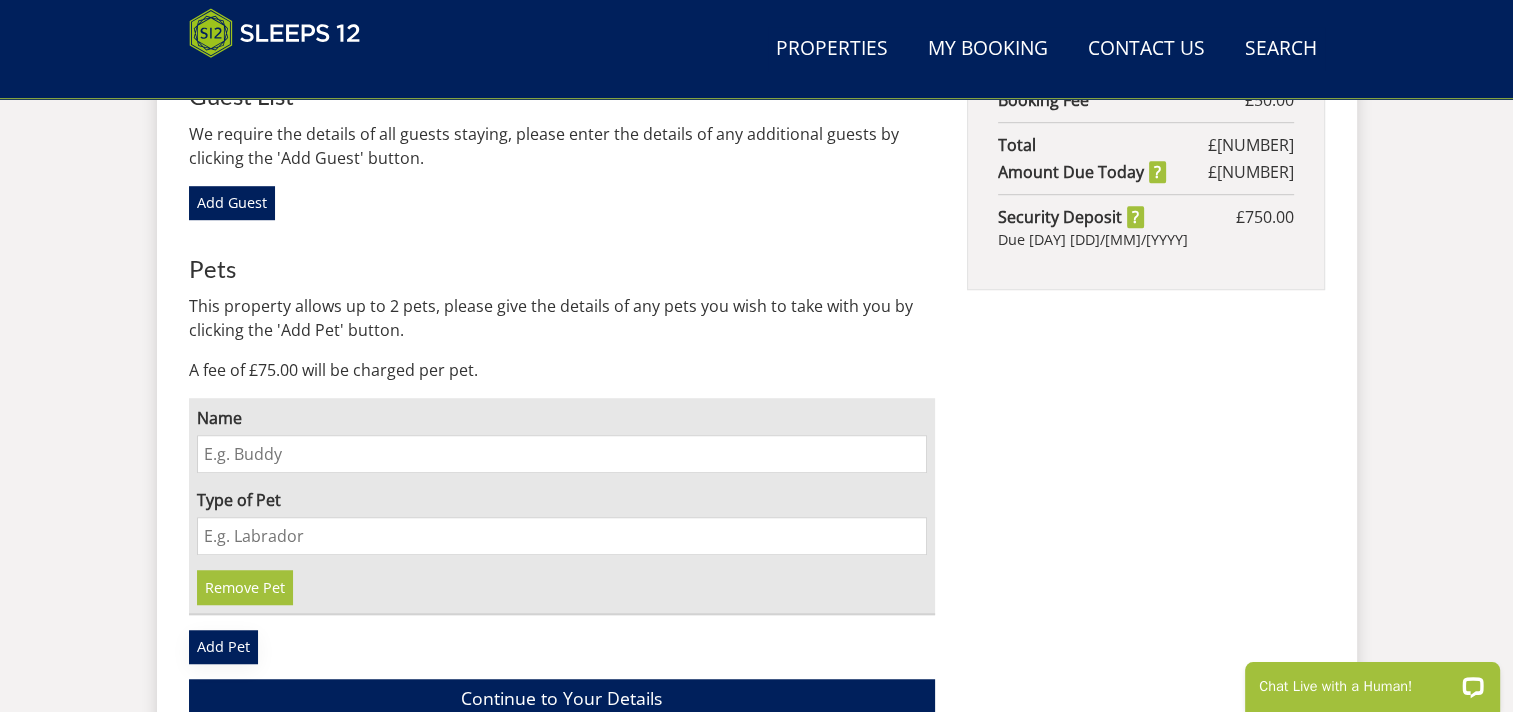 scroll, scrollTop: 1459, scrollLeft: 0, axis: vertical 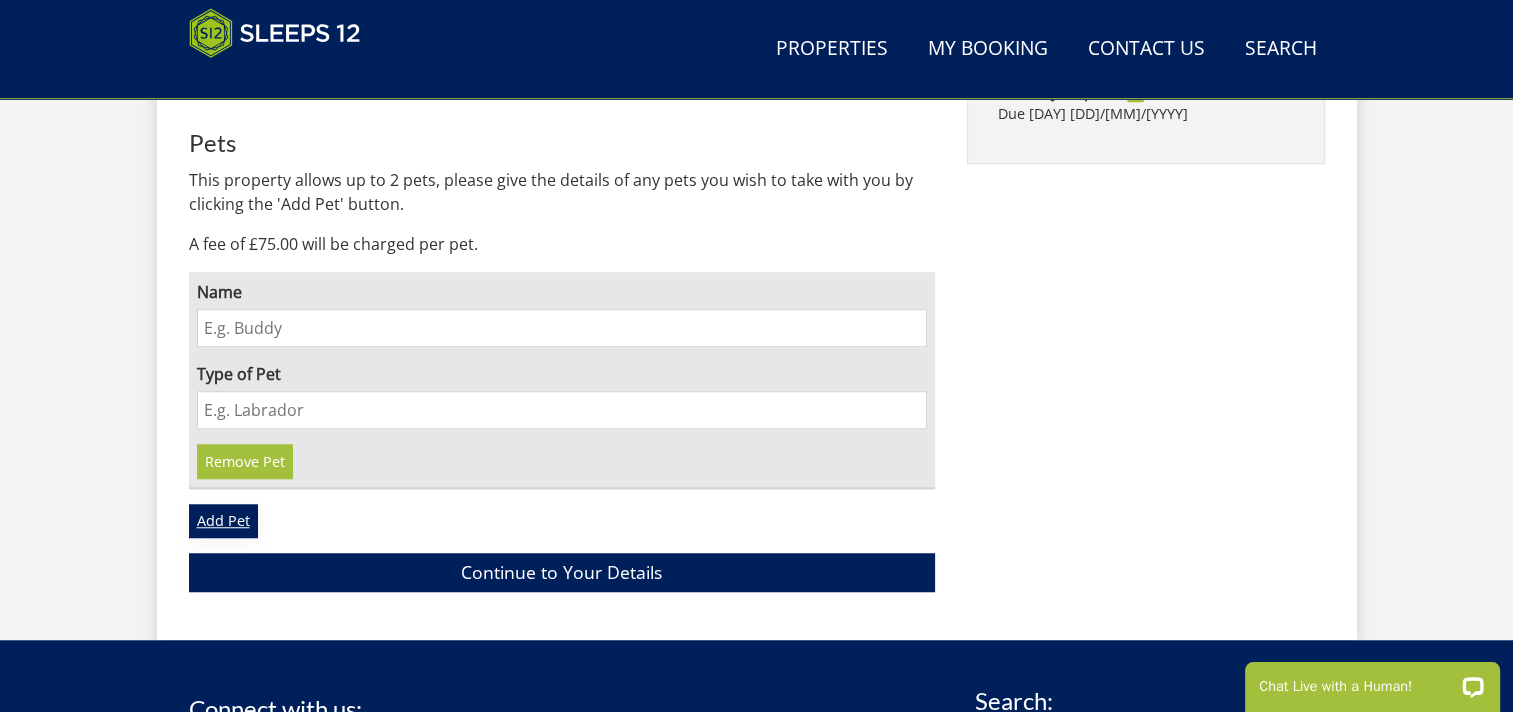 click on "Add Pet" at bounding box center (223, 521) 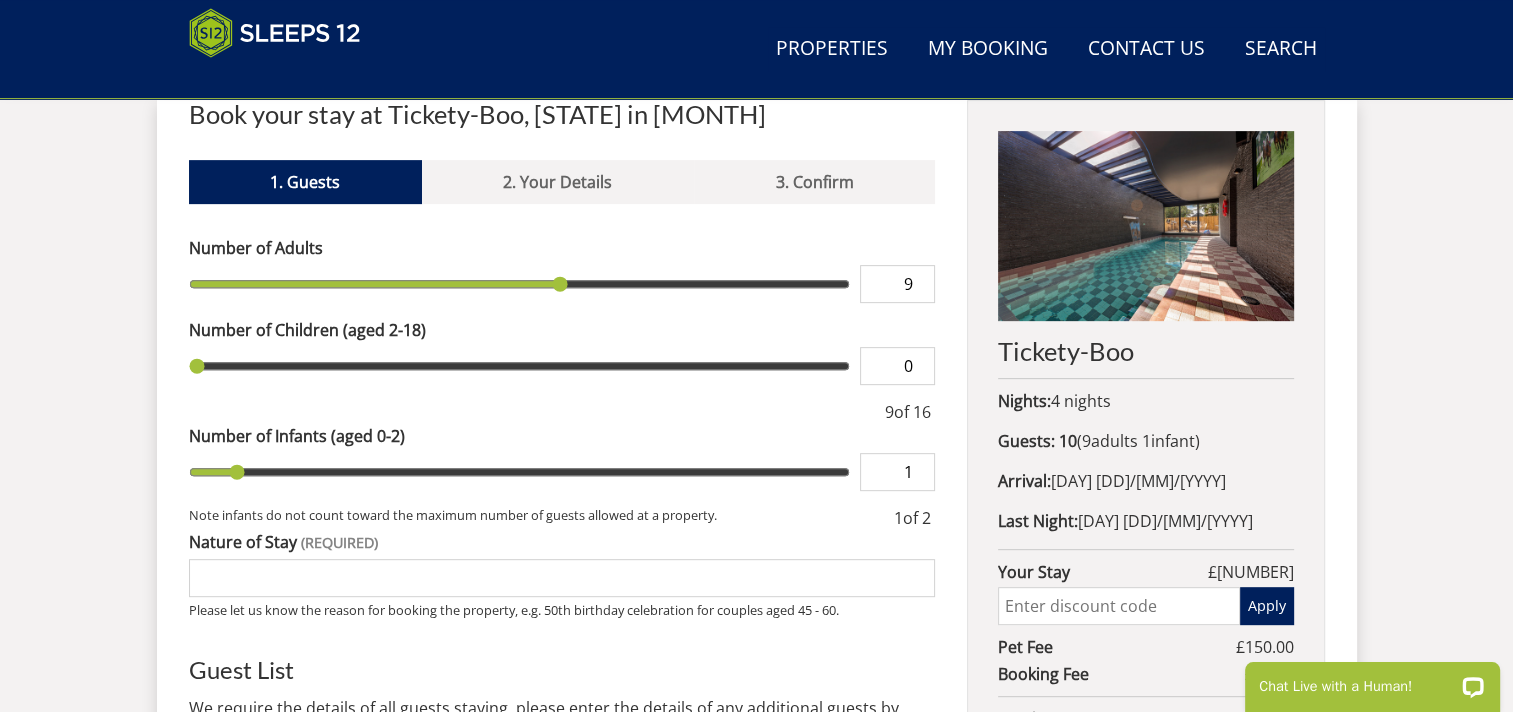 scroll, scrollTop: 159, scrollLeft: 0, axis: vertical 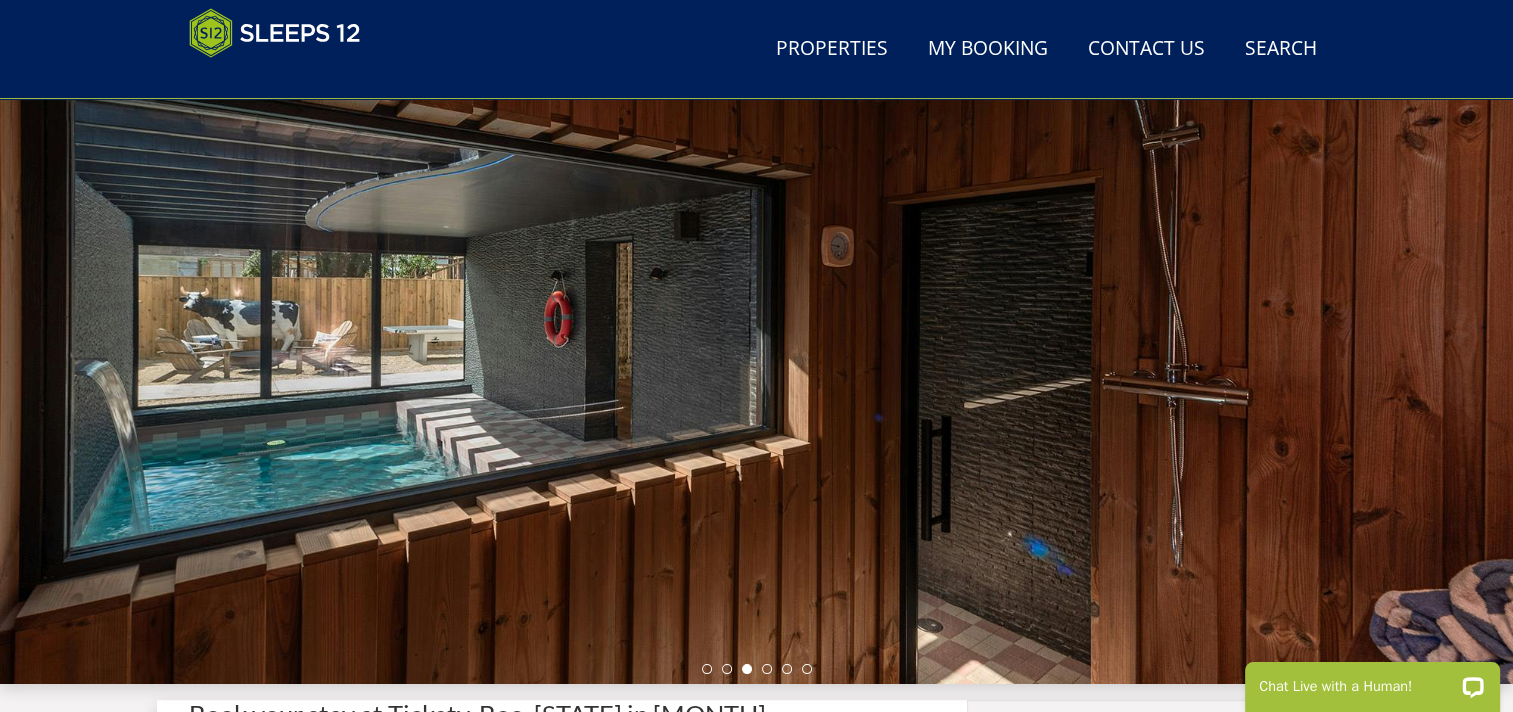 click at bounding box center (756, 334) 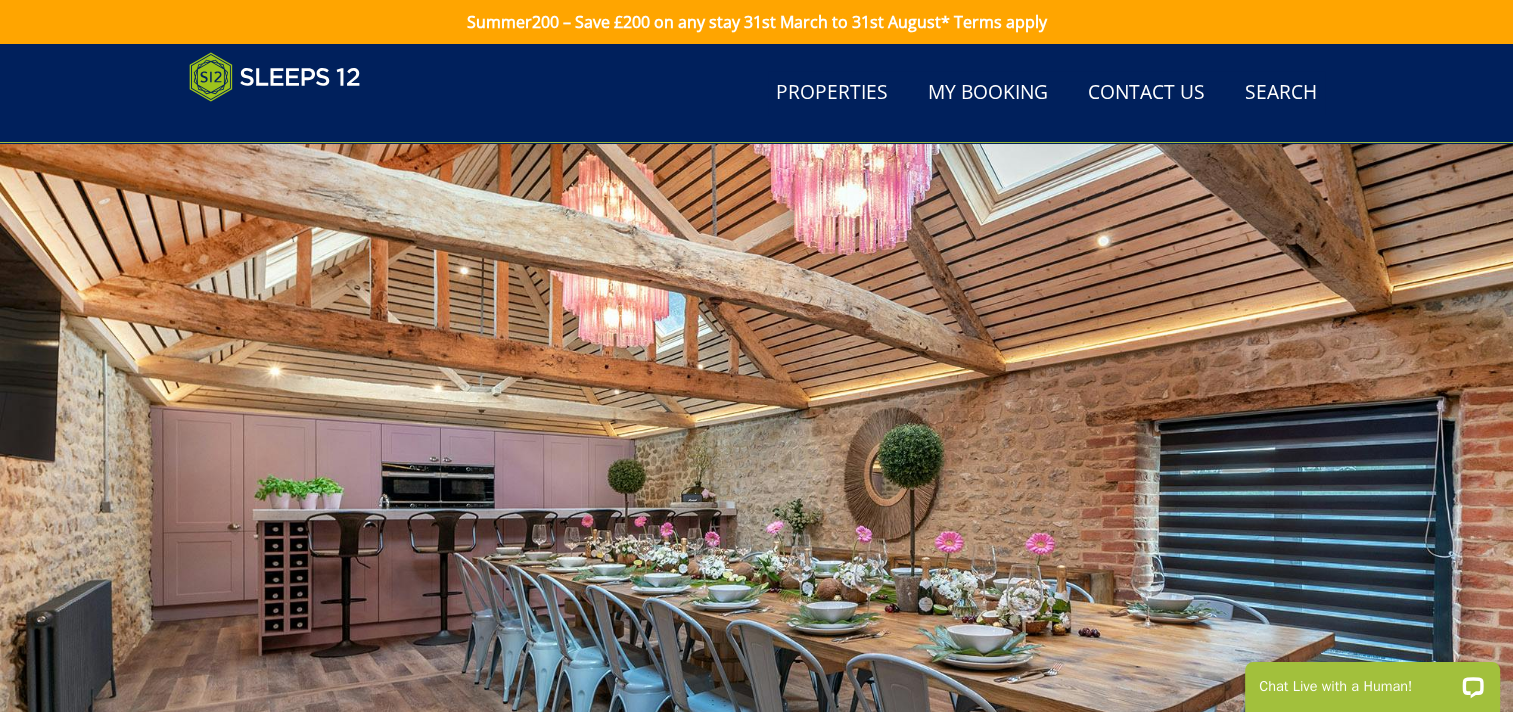 scroll, scrollTop: 0, scrollLeft: 0, axis: both 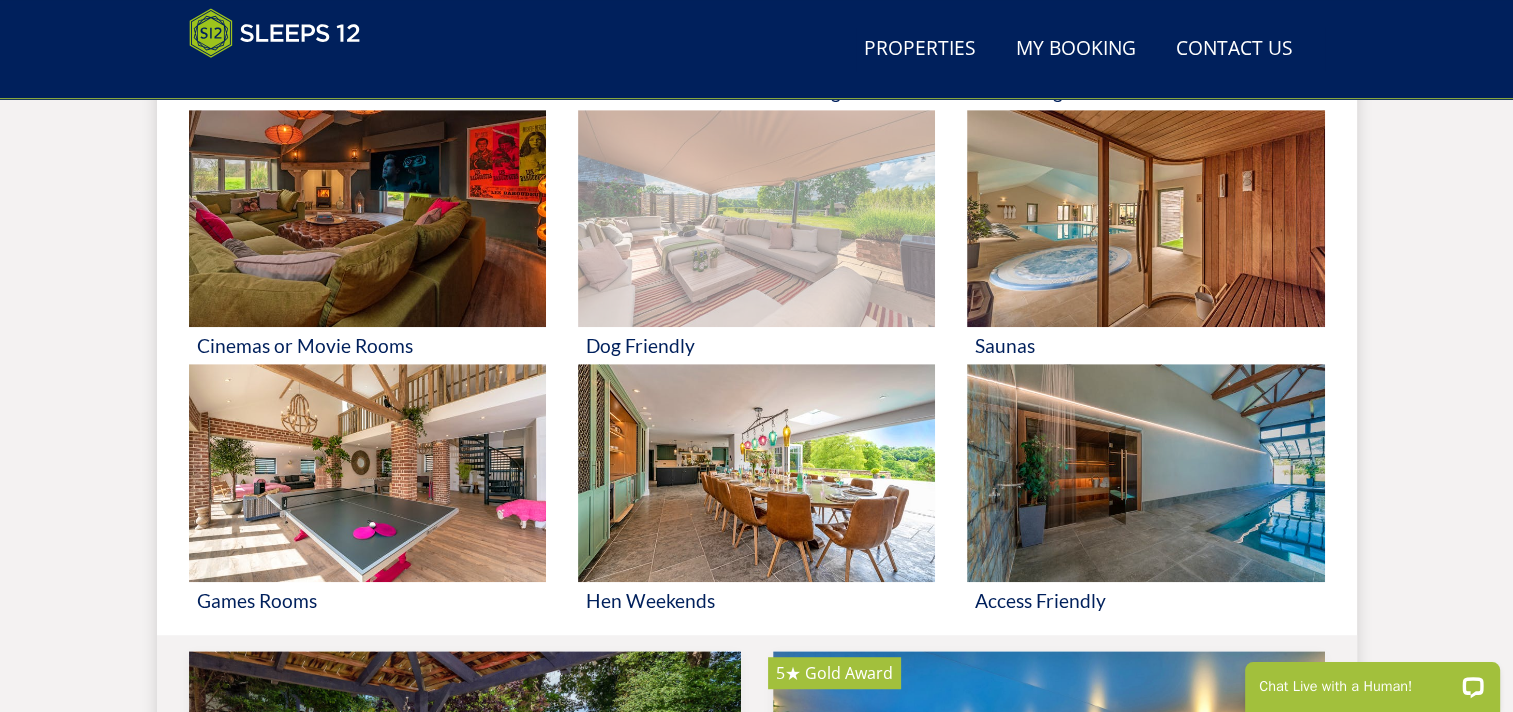click at bounding box center [756, 219] 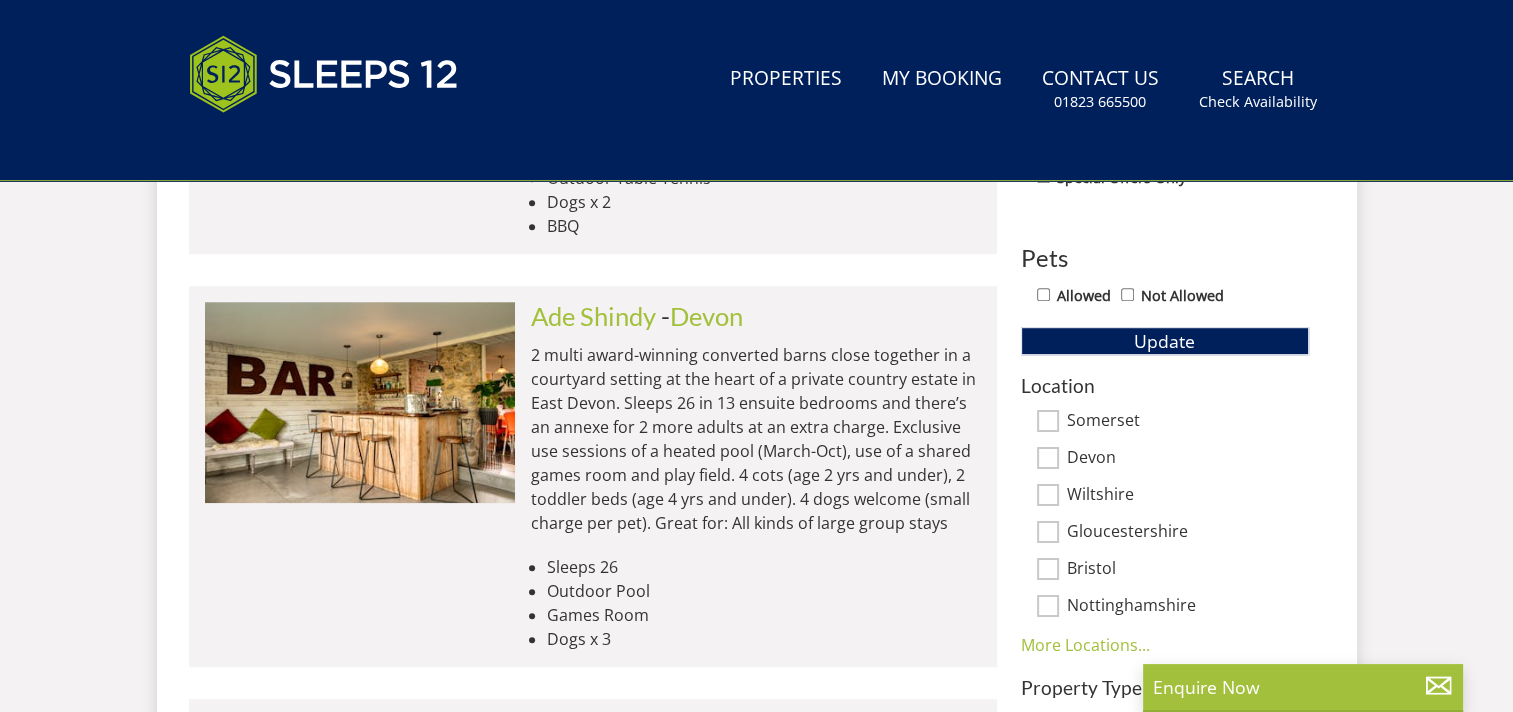 scroll, scrollTop: 0, scrollLeft: 0, axis: both 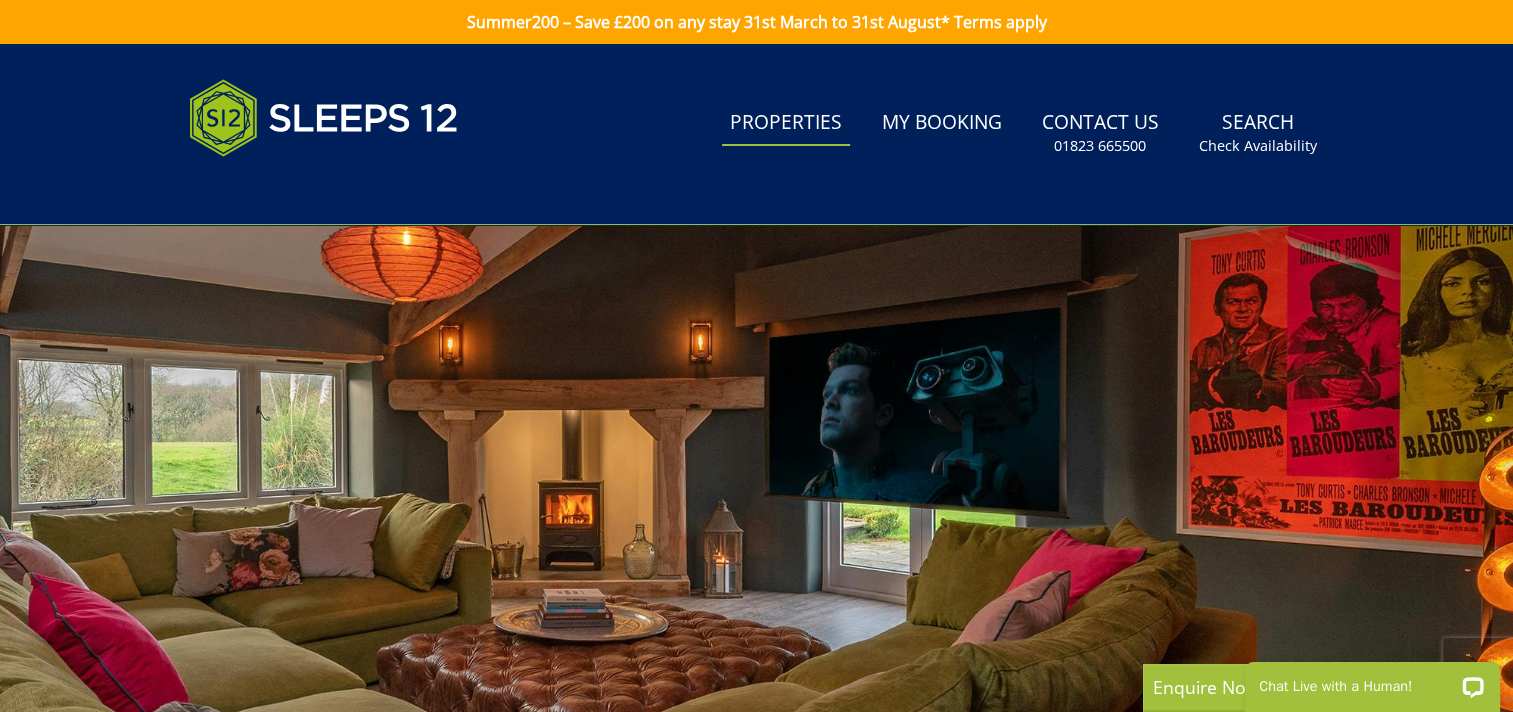 click on "Properties" at bounding box center [786, 123] 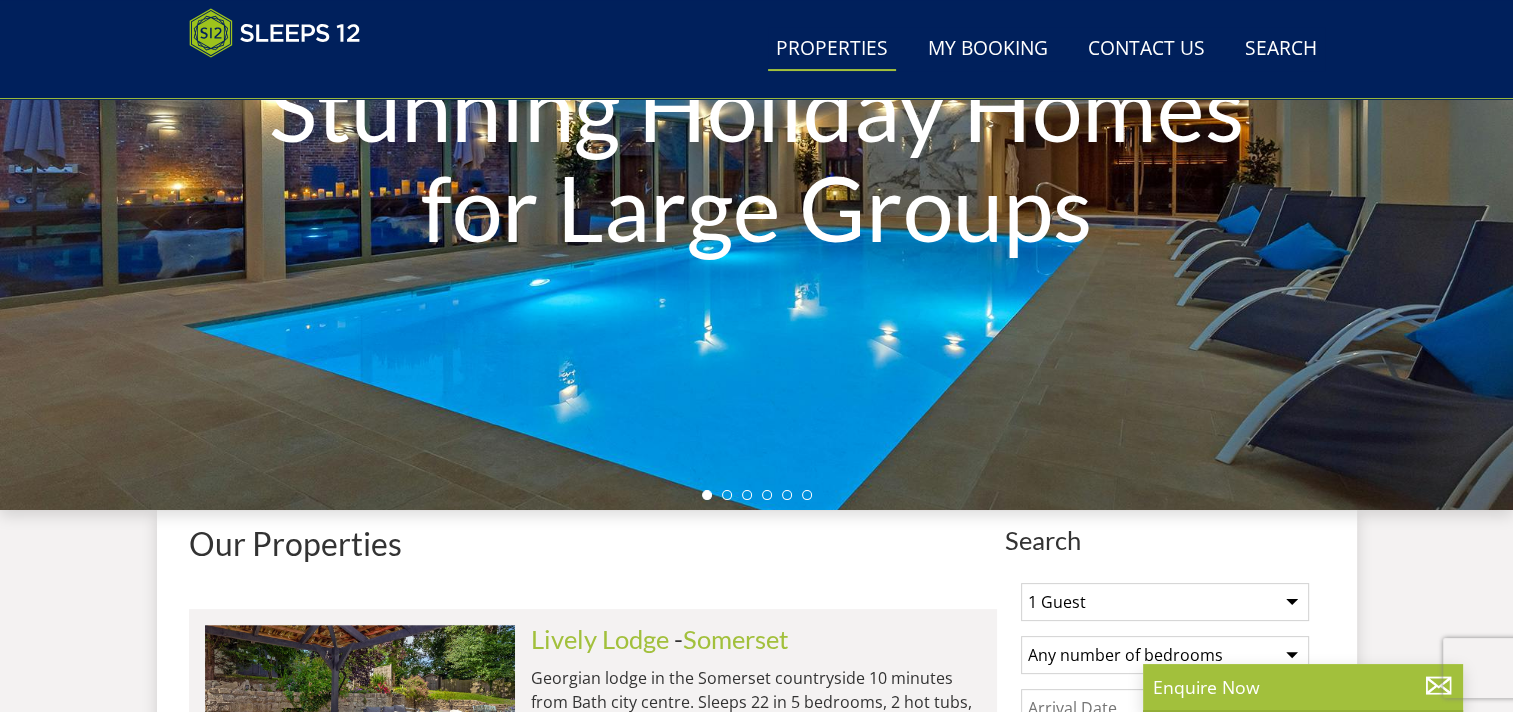 scroll, scrollTop: 400, scrollLeft: 0, axis: vertical 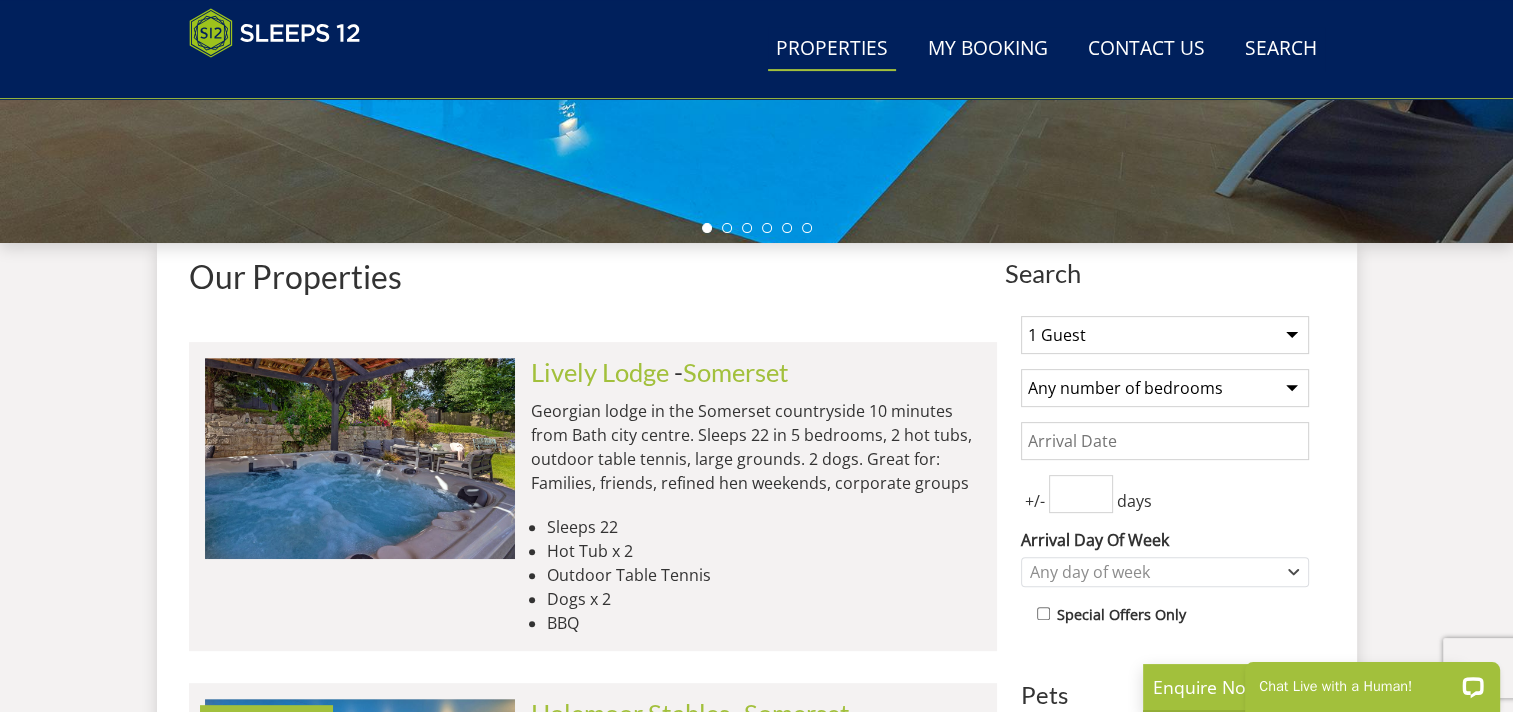 click on "1 Guest
2 Guests
3 Guests
4 Guests
5 Guests
6 Guests
7 Guests
8 Guests
9 Guests
10 Guests
11 Guests
12 Guests
13 Guests
14 Guests
15 Guests
16 Guests
17 Guests
18 Guests
19 Guests
20 Guests
21 Guests
22 Guests
23 Guests
24 Guests
25 Guests
26 Guests
27 Guests
28 Guests
29 Guests
30 Guests
31 Guests
32 Guests
33 Guests
34 Guests
35 Guests
36 Guests
37 Guests
38 Guests
39 Guests
40 Guests
41 Guests
42 Guests
43 Guests
44 Guests
45 Guests
46 Guests
47 Guests
48 Guests
49 Guests
50 Guests" at bounding box center [1165, 335] 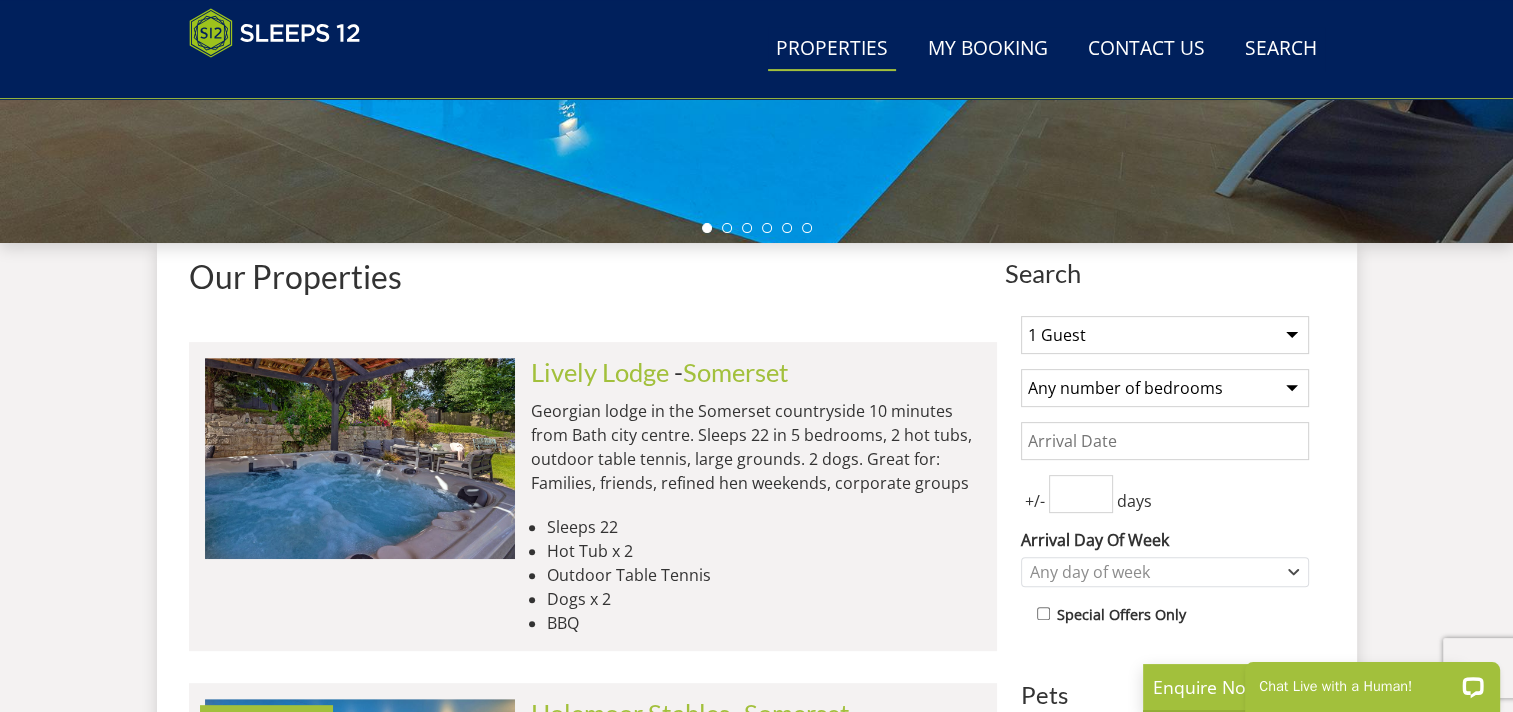 select on "9" 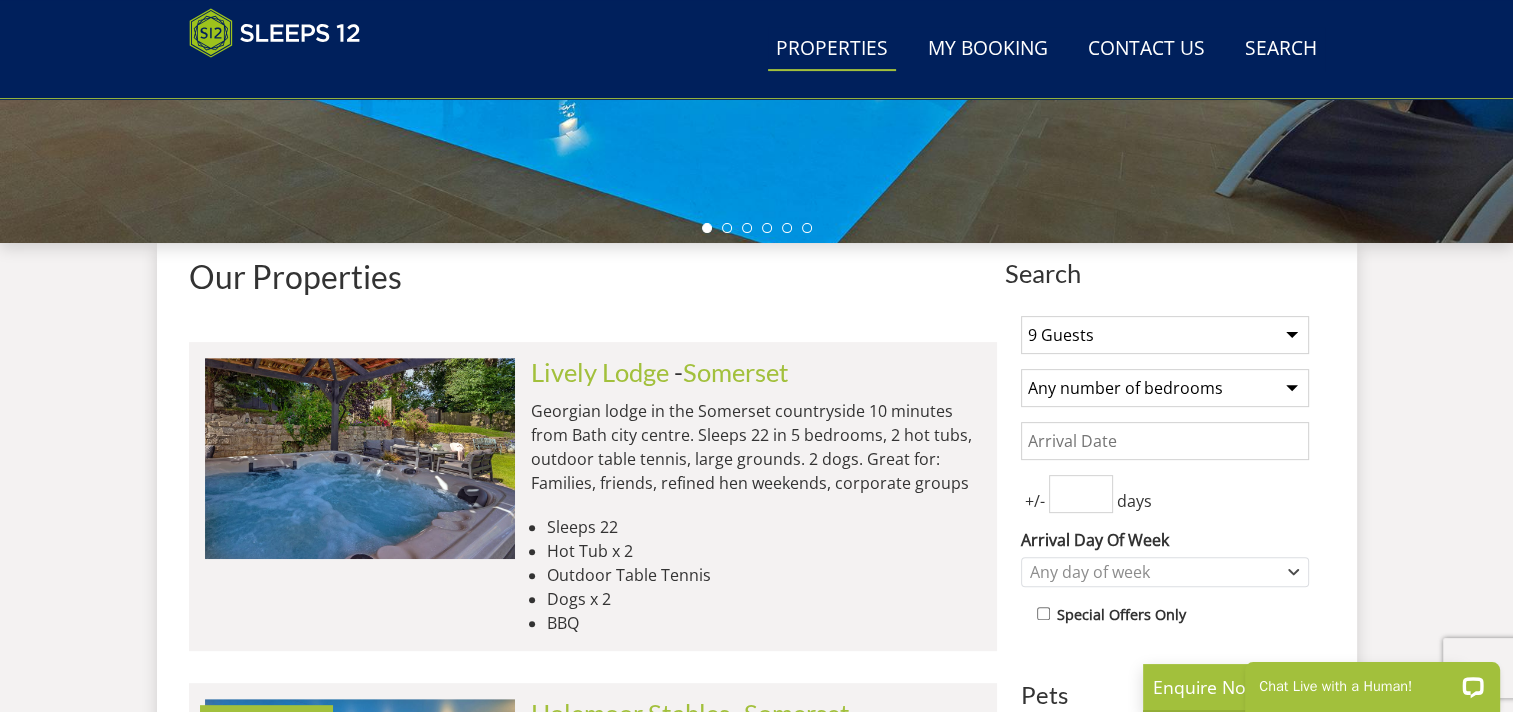 click on "1 Guest
2 Guests
3 Guests
4 Guests
5 Guests
6 Guests
7 Guests
8 Guests
9 Guests
10 Guests
11 Guests
12 Guests
13 Guests
14 Guests
15 Guests
16 Guests
17 Guests
18 Guests
19 Guests
20 Guests
21 Guests
22 Guests
23 Guests
24 Guests
25 Guests
26 Guests
27 Guests
28 Guests
29 Guests
30 Guests
31 Guests
32 Guests
33 Guests
34 Guests
35 Guests
36 Guests
37 Guests
38 Guests
39 Guests
40 Guests
41 Guests
42 Guests
43 Guests
44 Guests
45 Guests
46 Guests
47 Guests
48 Guests
49 Guests
50 Guests" at bounding box center [1165, 335] 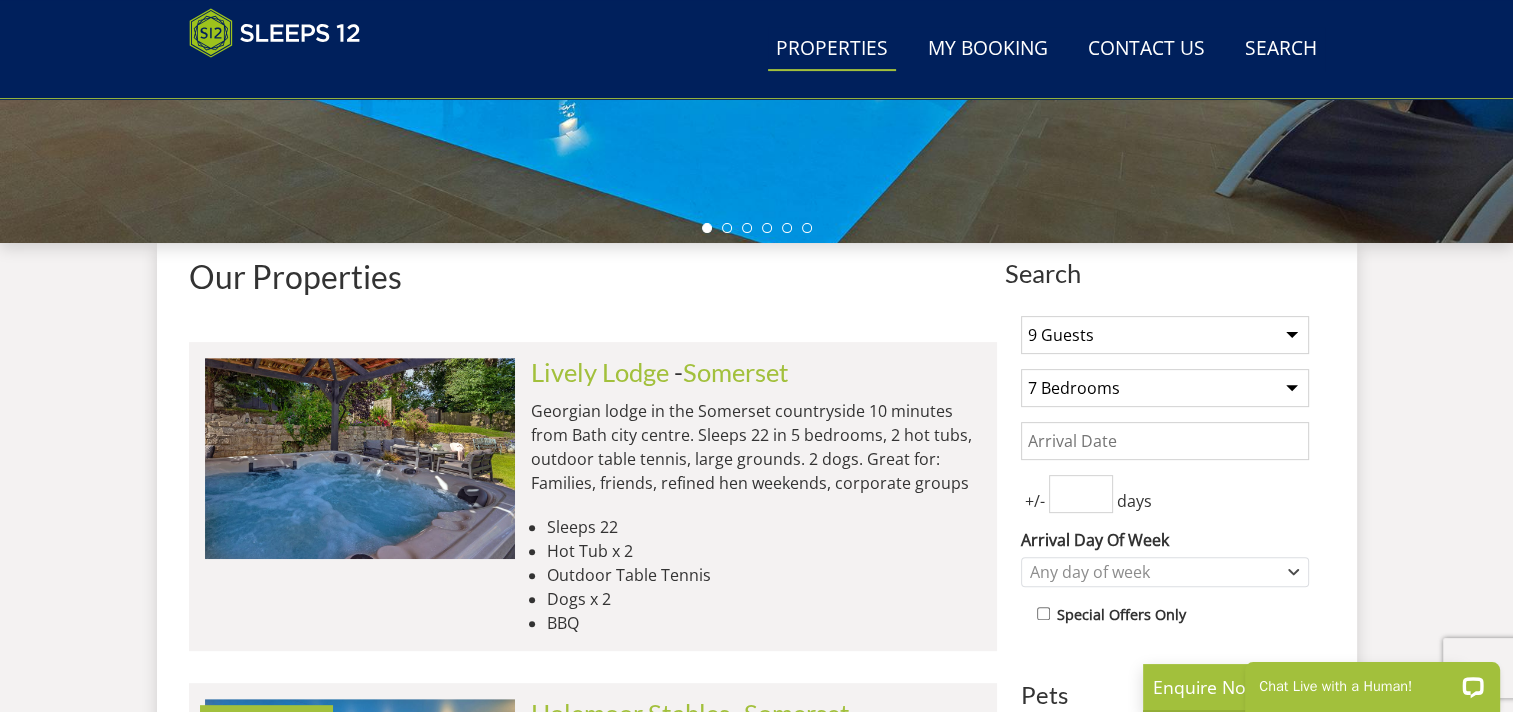 click on "Any number of bedrooms
3 Bedrooms
4 Bedrooms
5 Bedrooms
6 Bedrooms
7 Bedrooms
8 Bedrooms
9 Bedrooms
10 Bedrooms
11 Bedrooms
12 Bedrooms
13 Bedrooms
14 Bedrooms
15 Bedrooms
16 Bedrooms" at bounding box center [1165, 388] 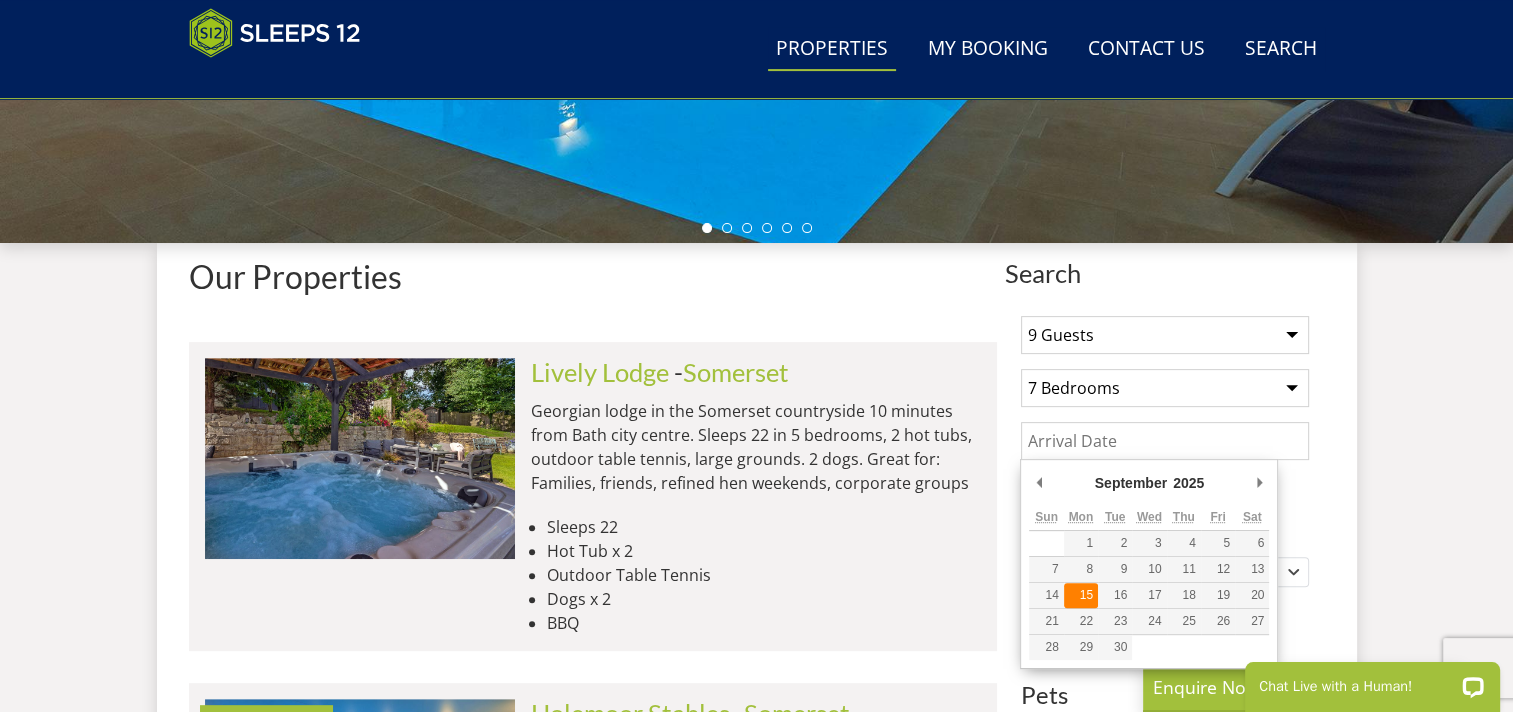 type on "[DATE]" 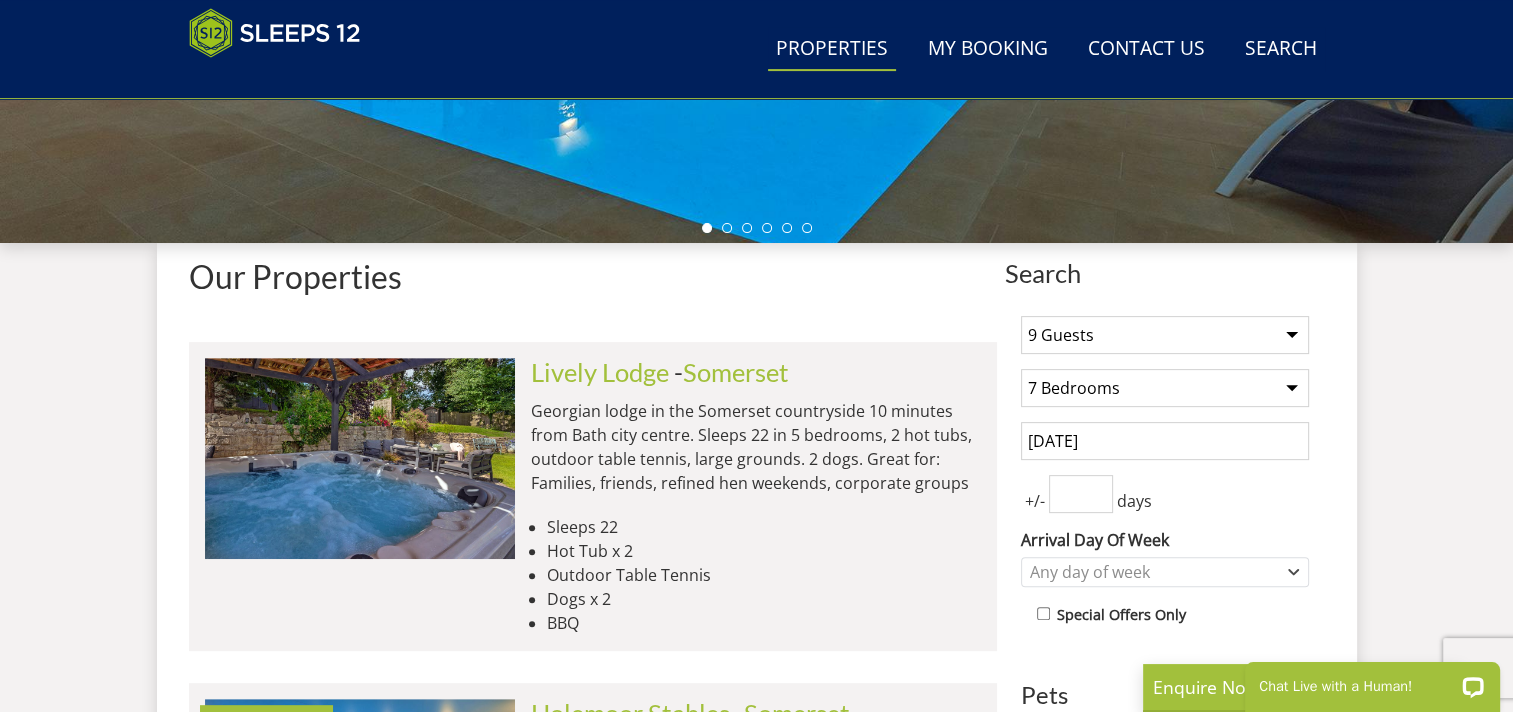 drag, startPoint x: 1405, startPoint y: 504, endPoint x: 1338, endPoint y: 536, distance: 74.24958 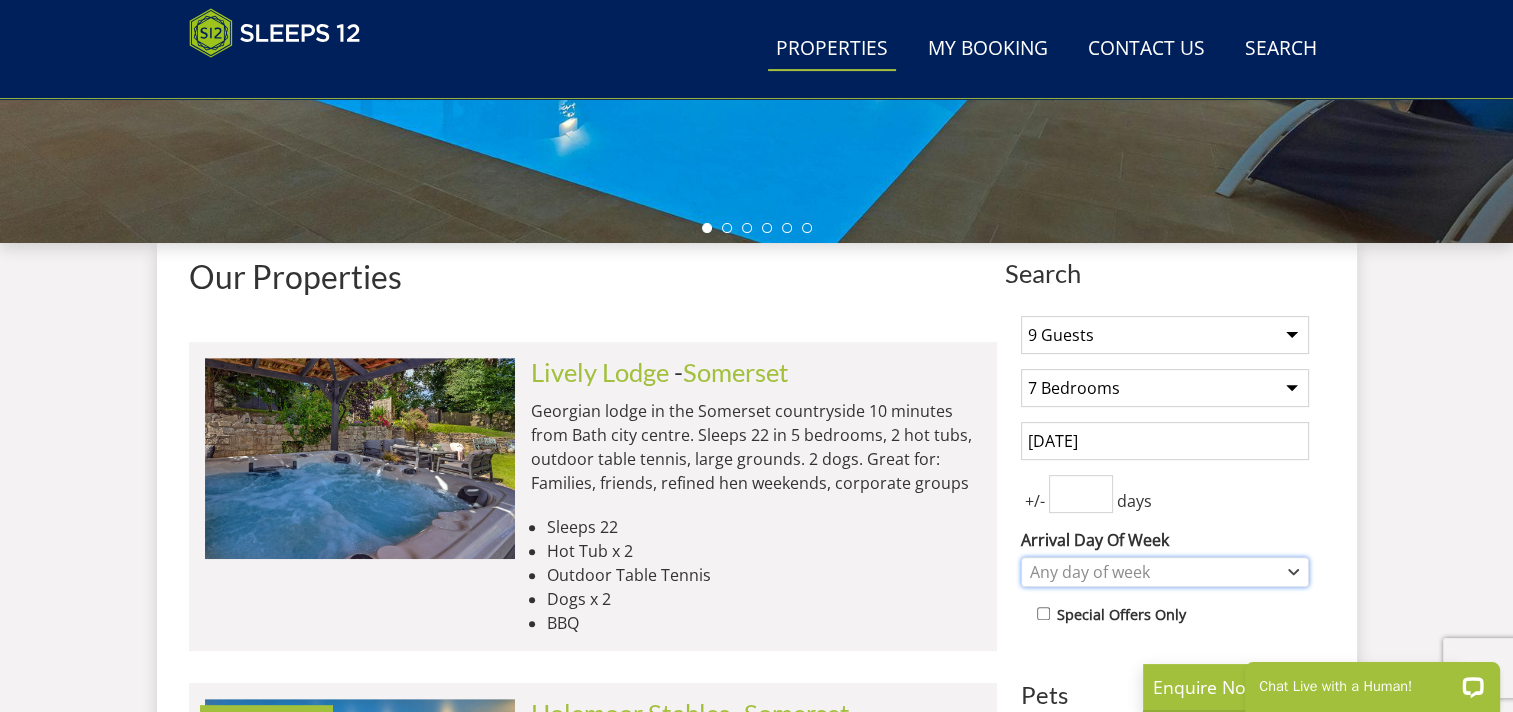 click on "Any day of week" at bounding box center [1165, 572] 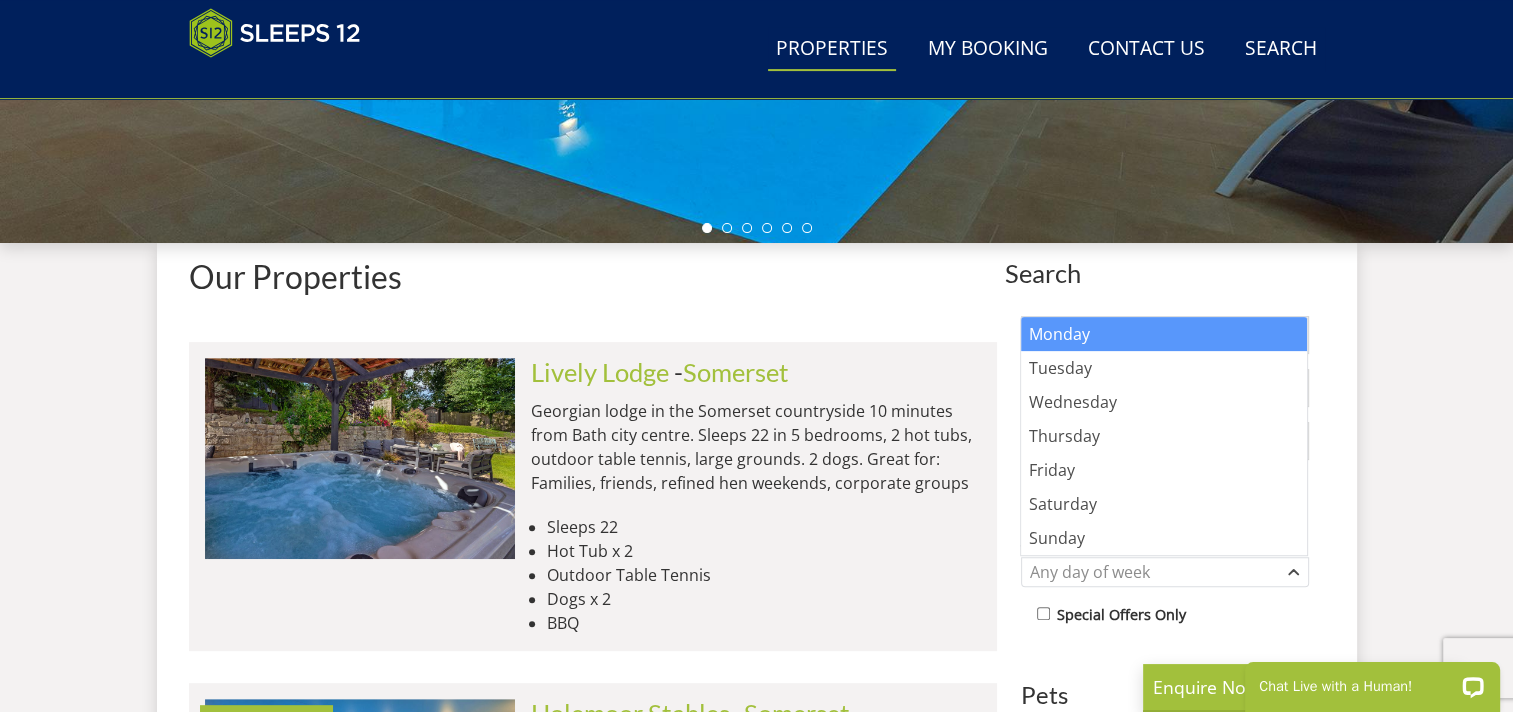 click on "Monday" at bounding box center (1164, 334) 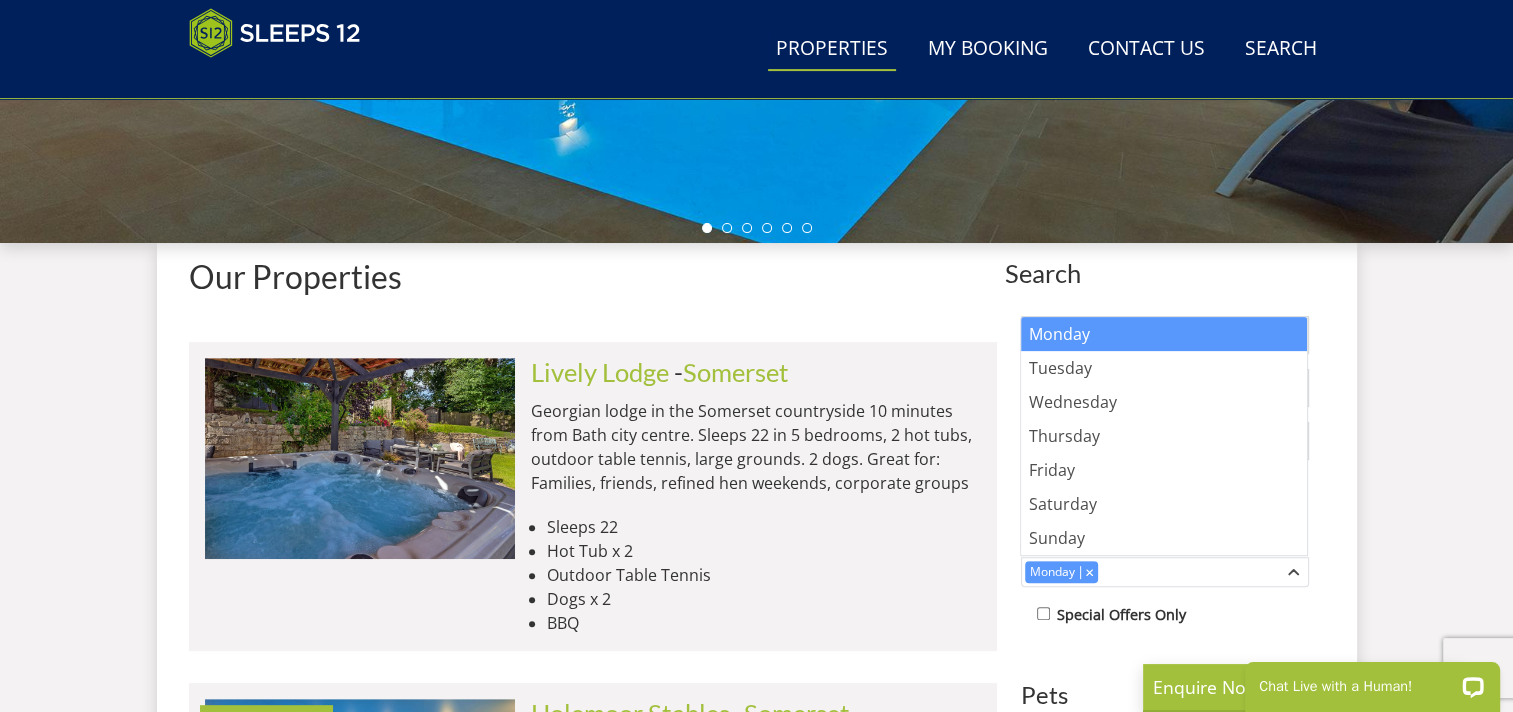 click on "Search
Menu
Properties
My Booking
Contact Us  01823 665500
Search  Check Availability
Guests
1
2
3
4
5
6
7
8
9
10
11
12
13
14
15
16
17
18
19
20
21
22
23
24
25
26
27
28
29
30
31
32
Date
02/08/2025
Search
Stunning Holiday Homes for Large Groups
Stunning Holiday Homes for Large Groups" at bounding box center [756, 3890] 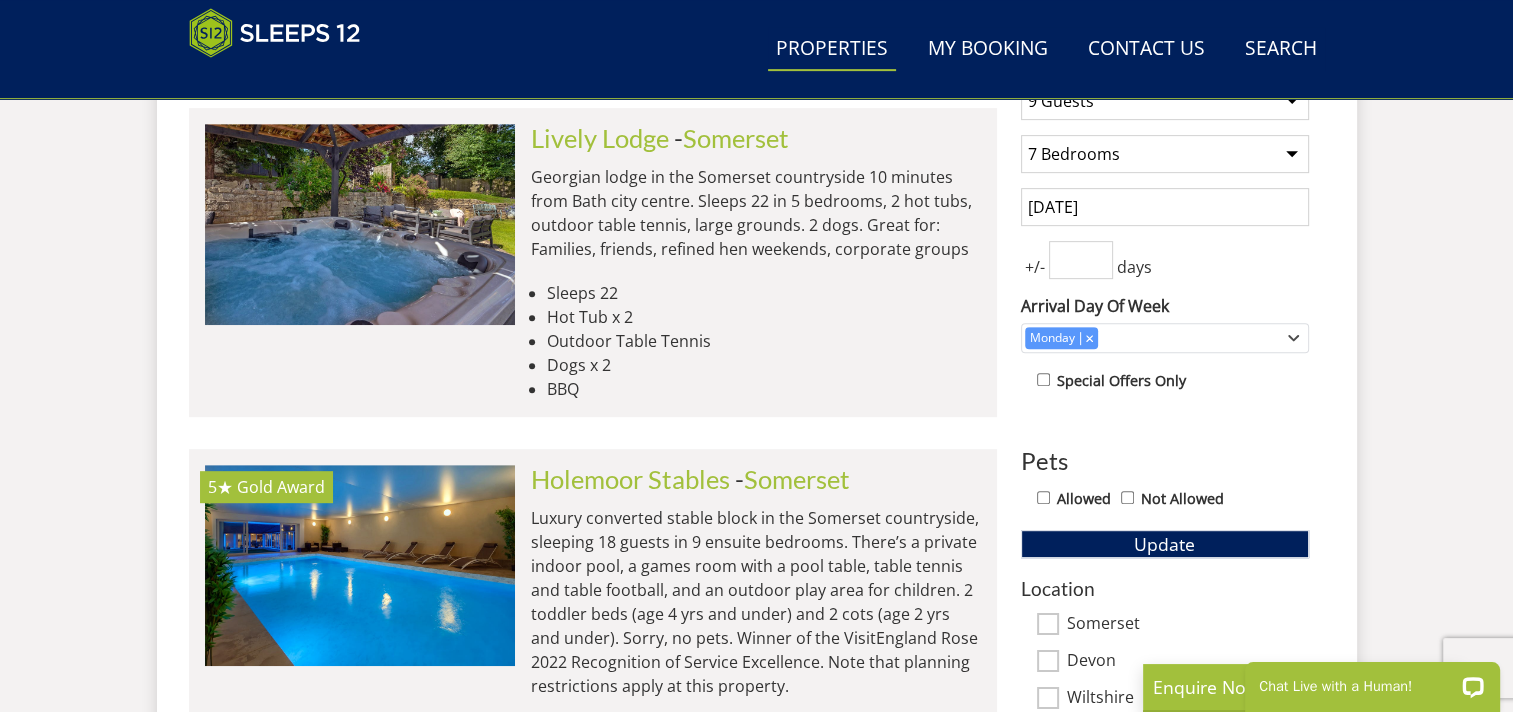 scroll, scrollTop: 800, scrollLeft: 0, axis: vertical 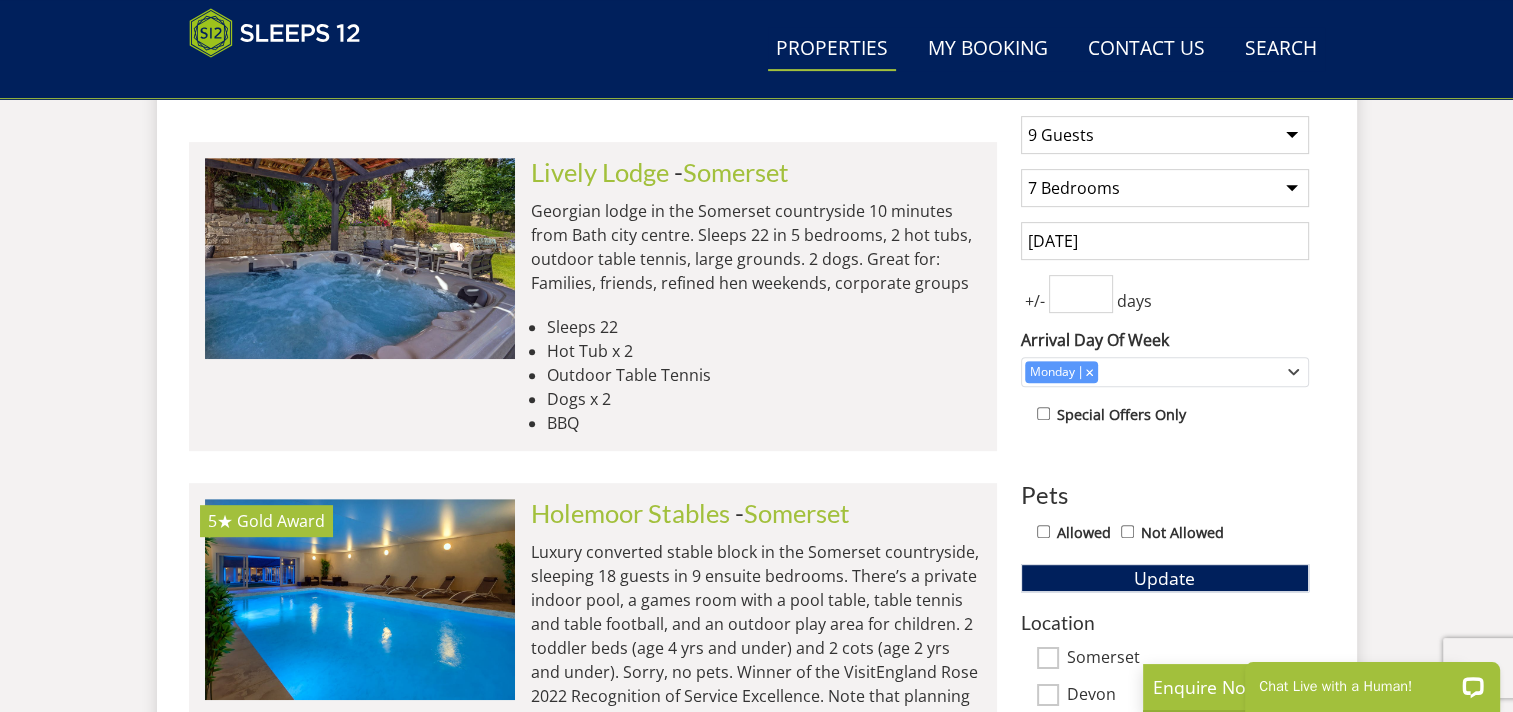 click at bounding box center [1081, 294] 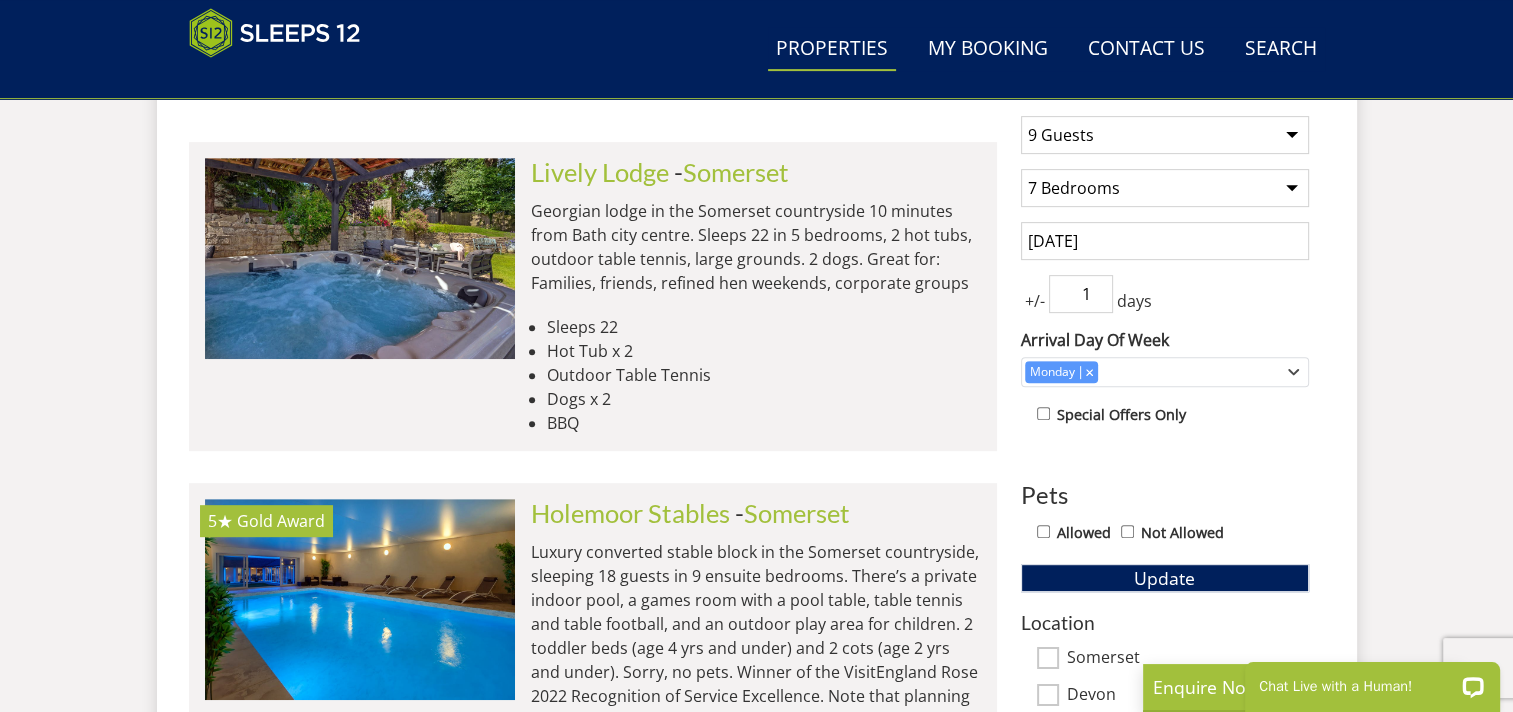 click on "1" at bounding box center [1081, 294] 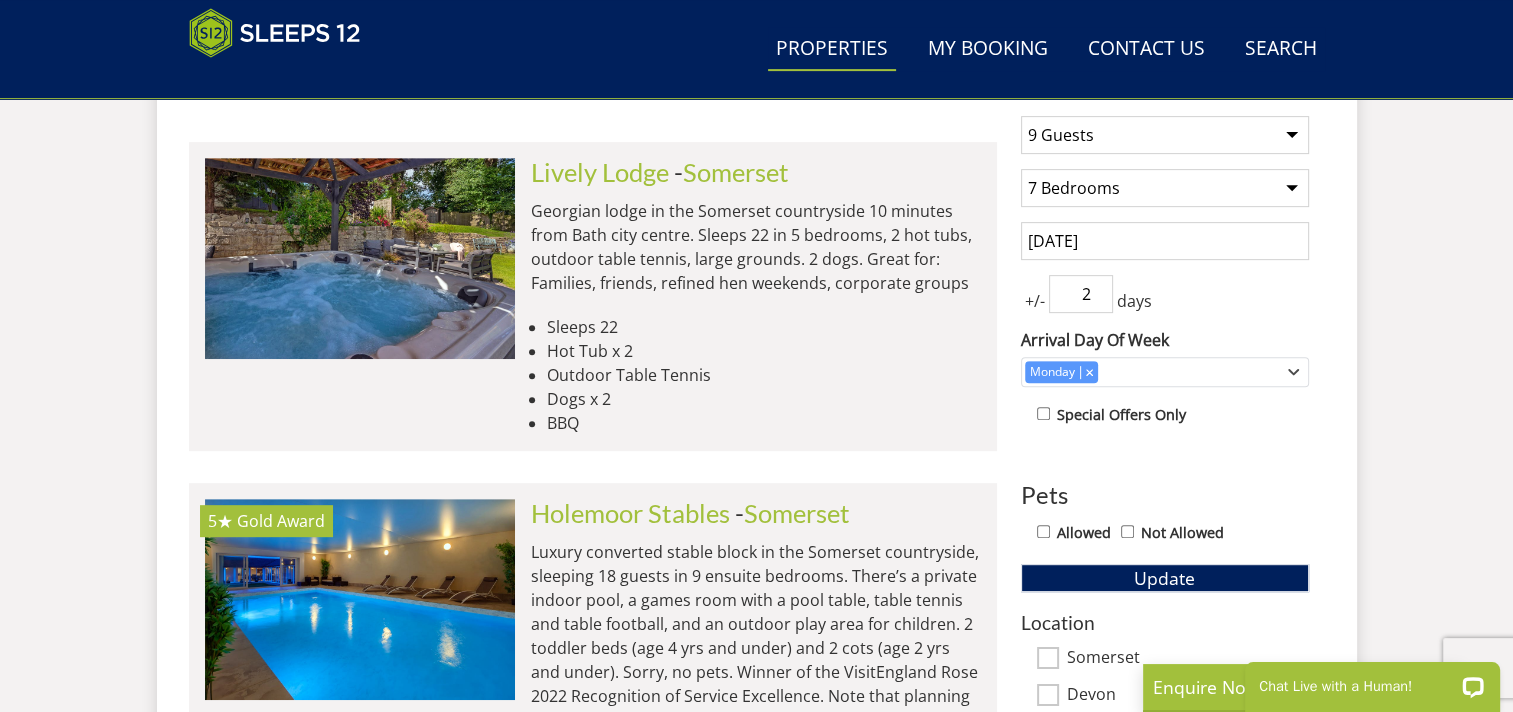 click on "2" at bounding box center (1081, 294) 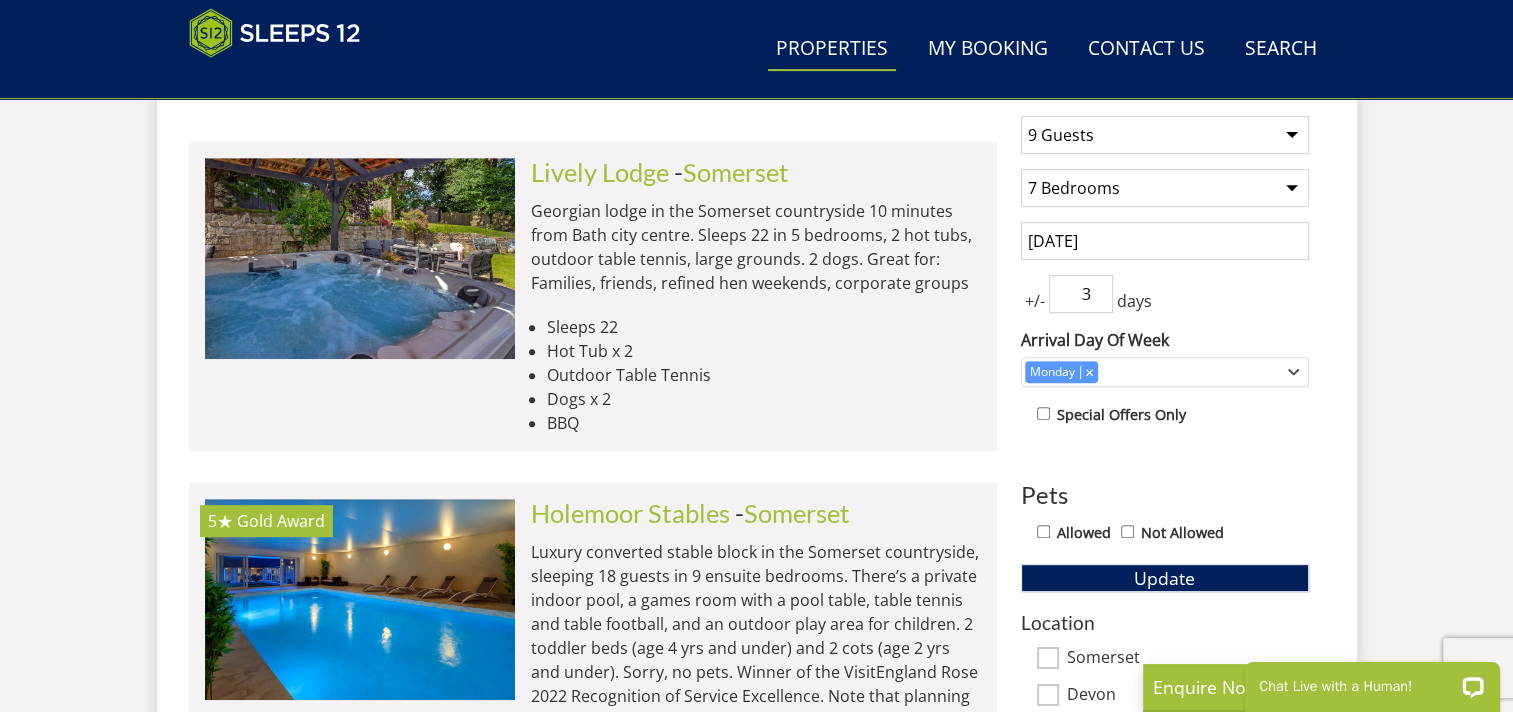click on "3" at bounding box center [1081, 294] 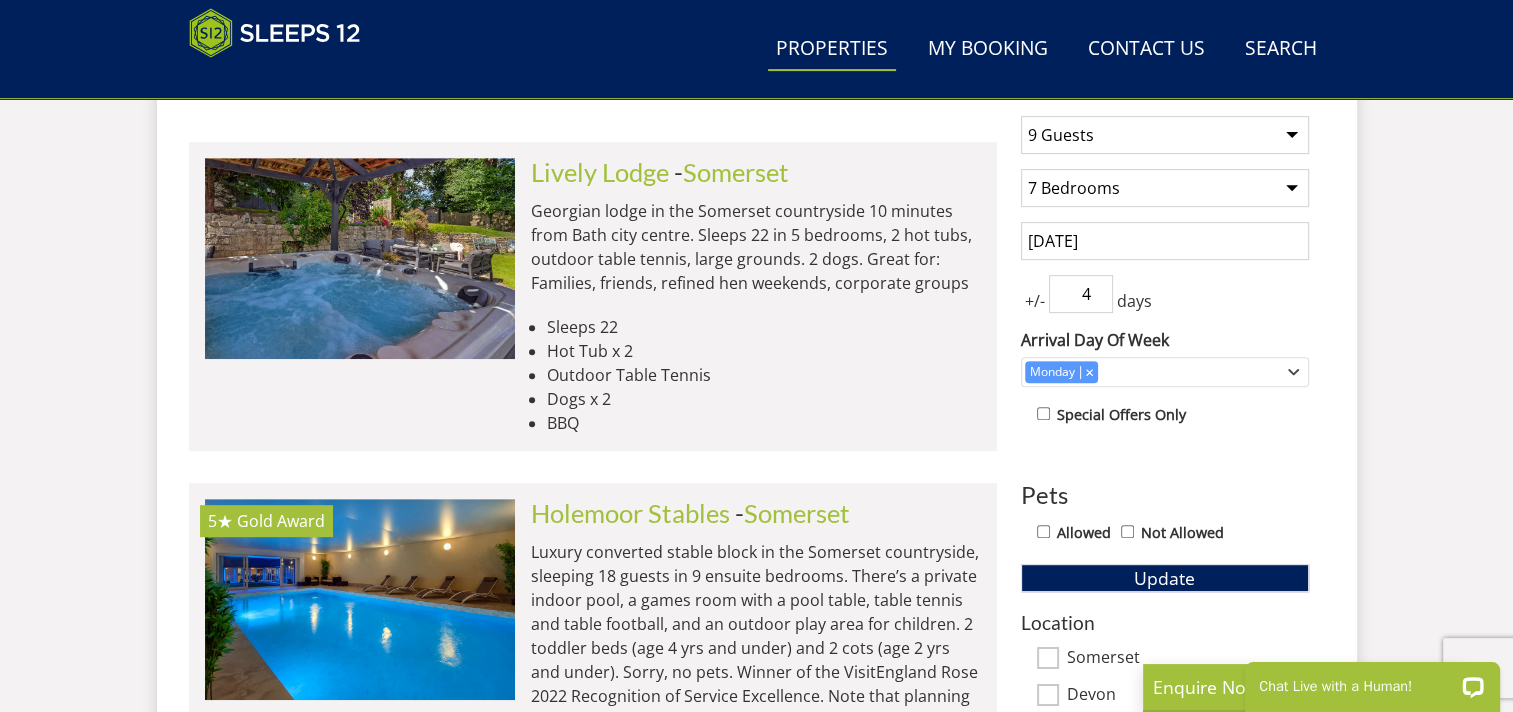click on "4" at bounding box center (1081, 294) 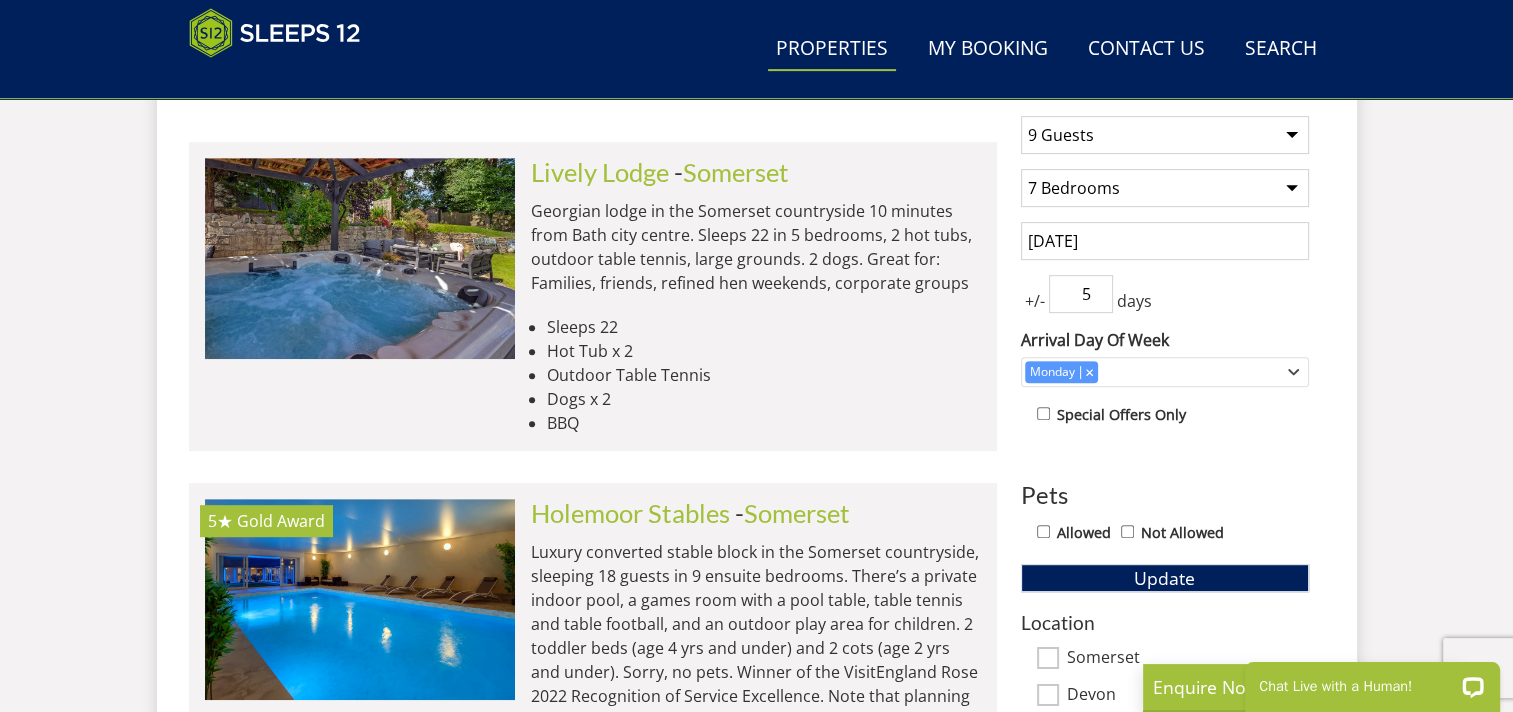 type on "5" 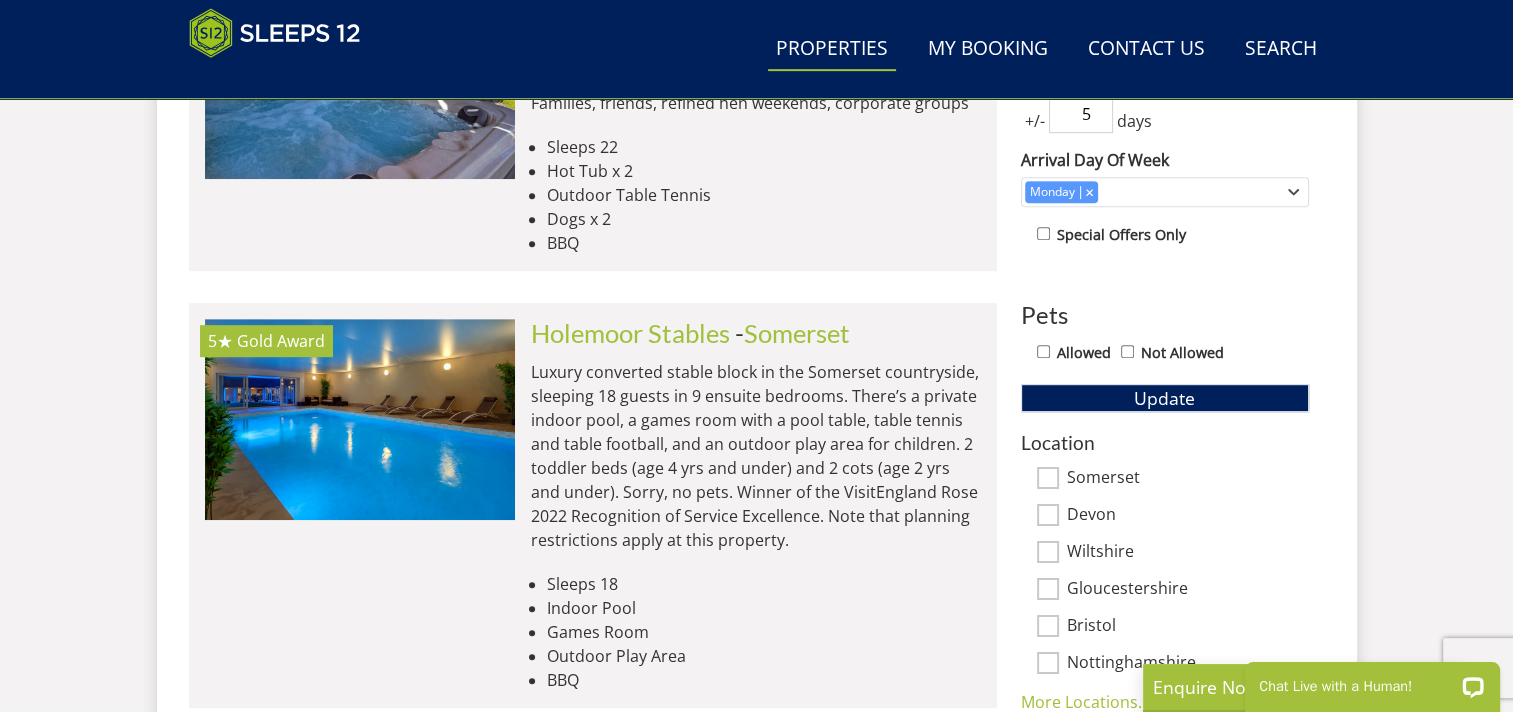 scroll, scrollTop: 1000, scrollLeft: 0, axis: vertical 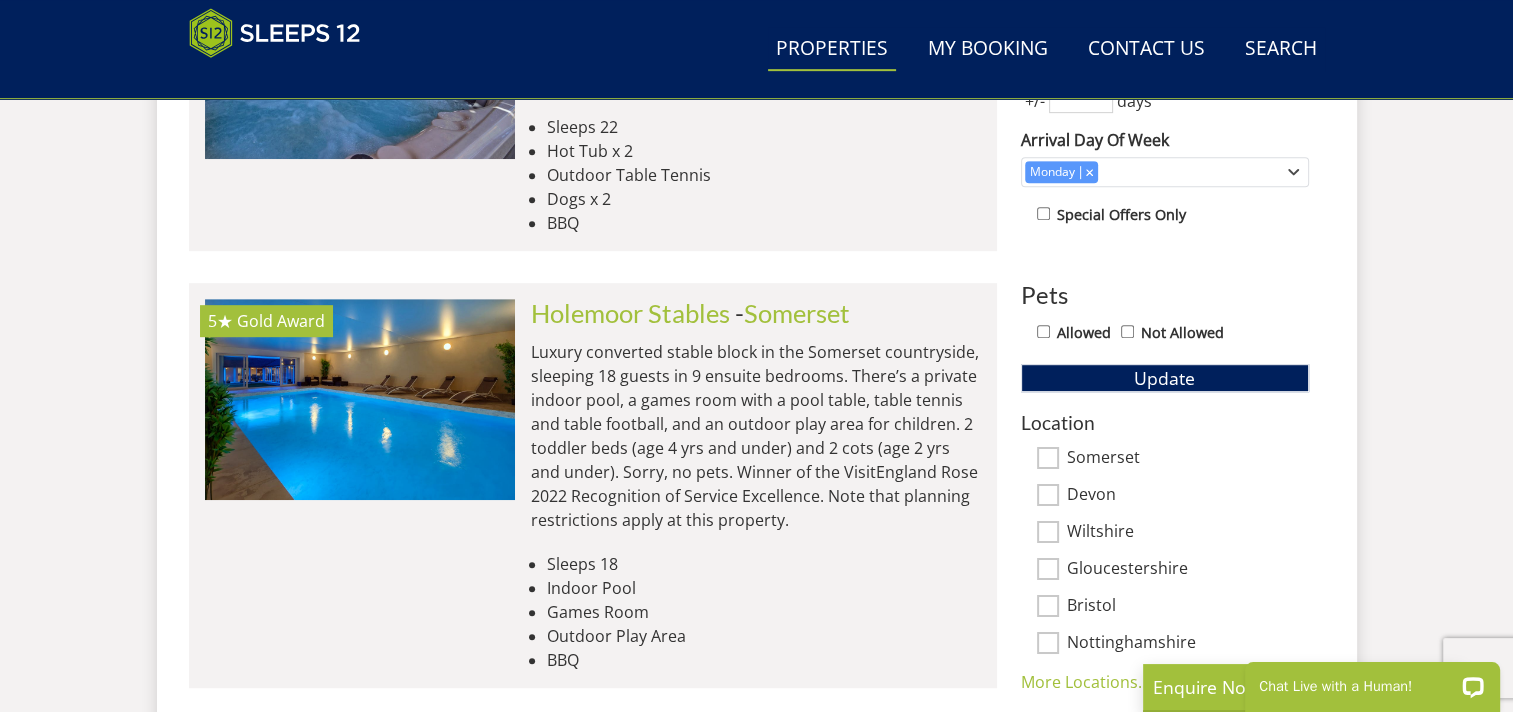 click on "Allowed" at bounding box center [1043, 331] 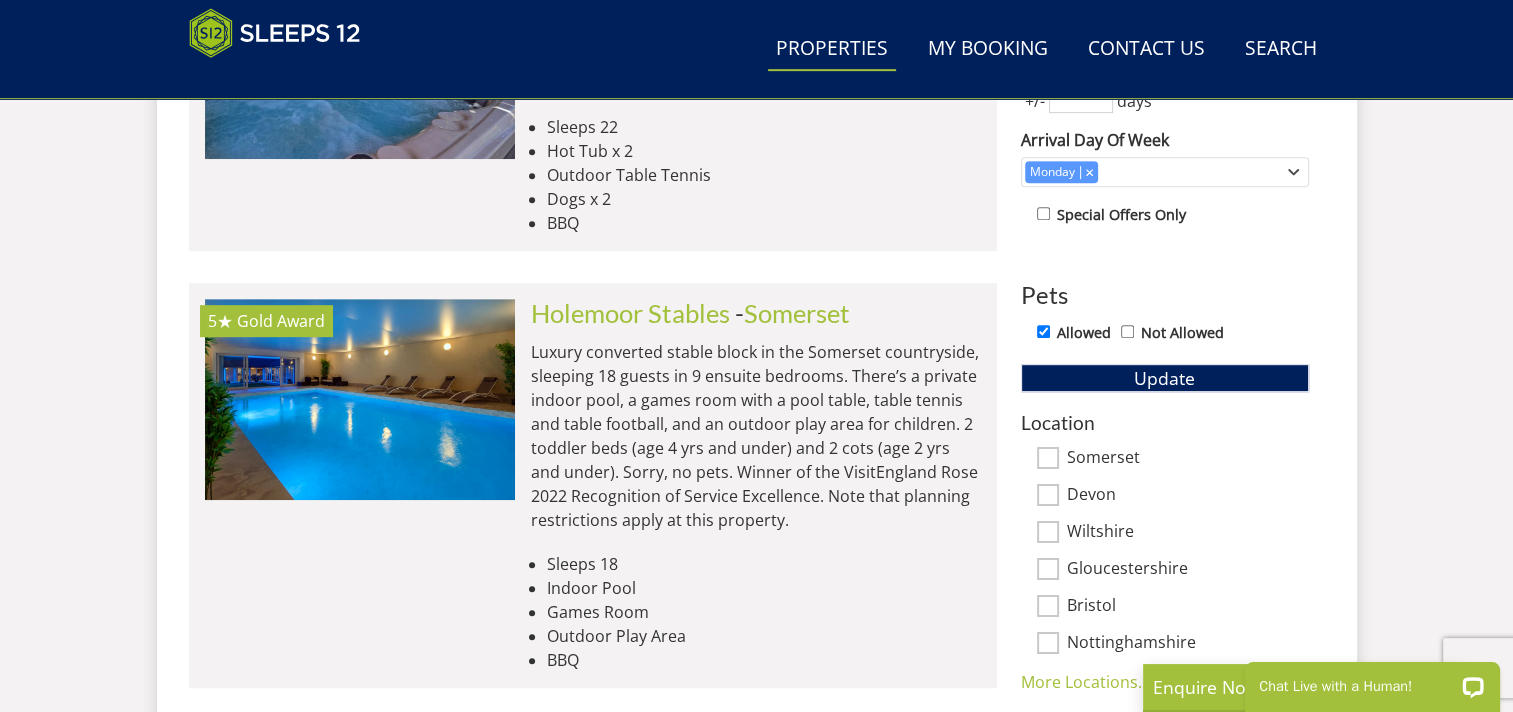 click on "Search
Menu
Properties
My Booking
Contact Us  01823 665500
Search  Check Availability
Guests
1
2
3
4
5
6
7
8
9
10
11
12
13
14
15
16
17
18
19
20
21
22
23
24
25
26
27
28
29
30
31
32
Date
02/08/2025
Search
Stunning Holiday Homes for Large Groups
Stunning Holiday Homes for Large Groups" at bounding box center [756, 3490] 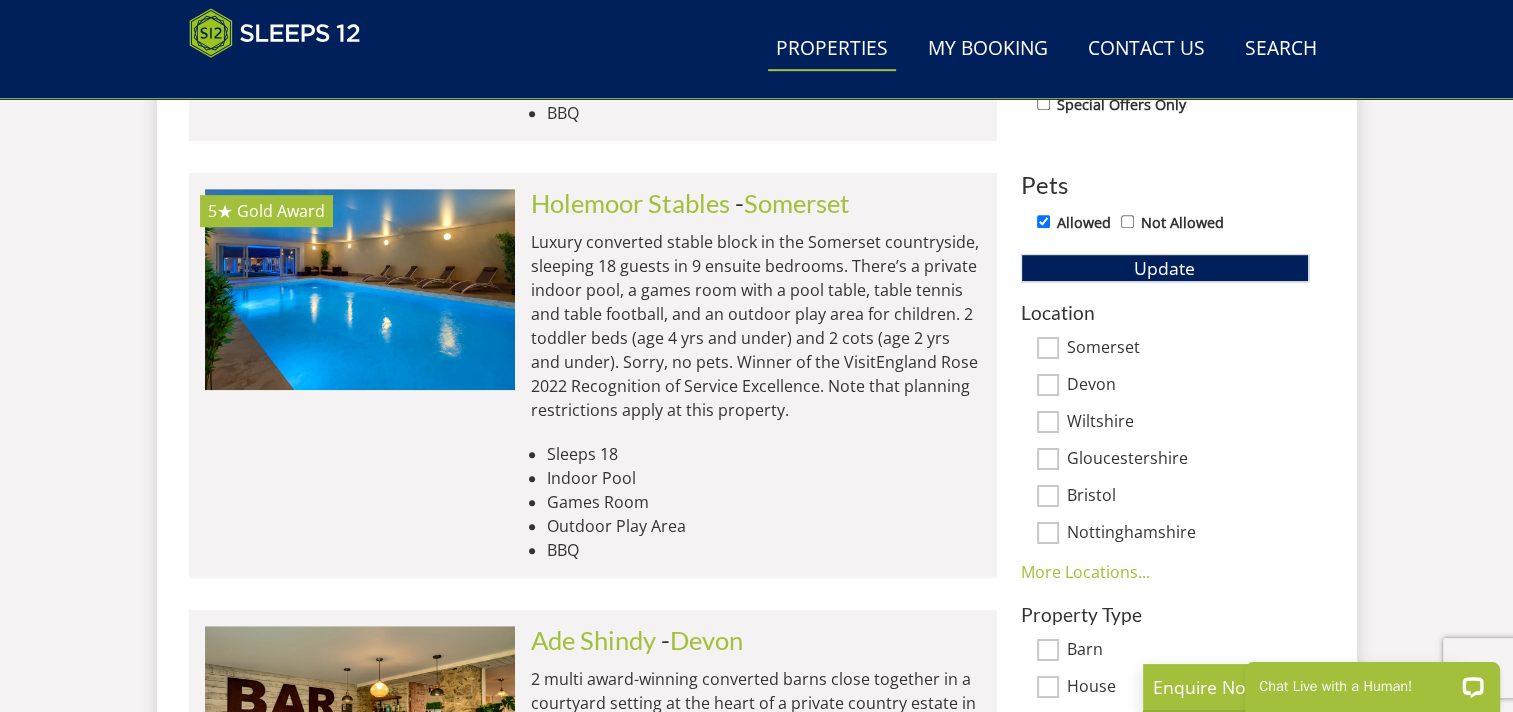 scroll, scrollTop: 1300, scrollLeft: 0, axis: vertical 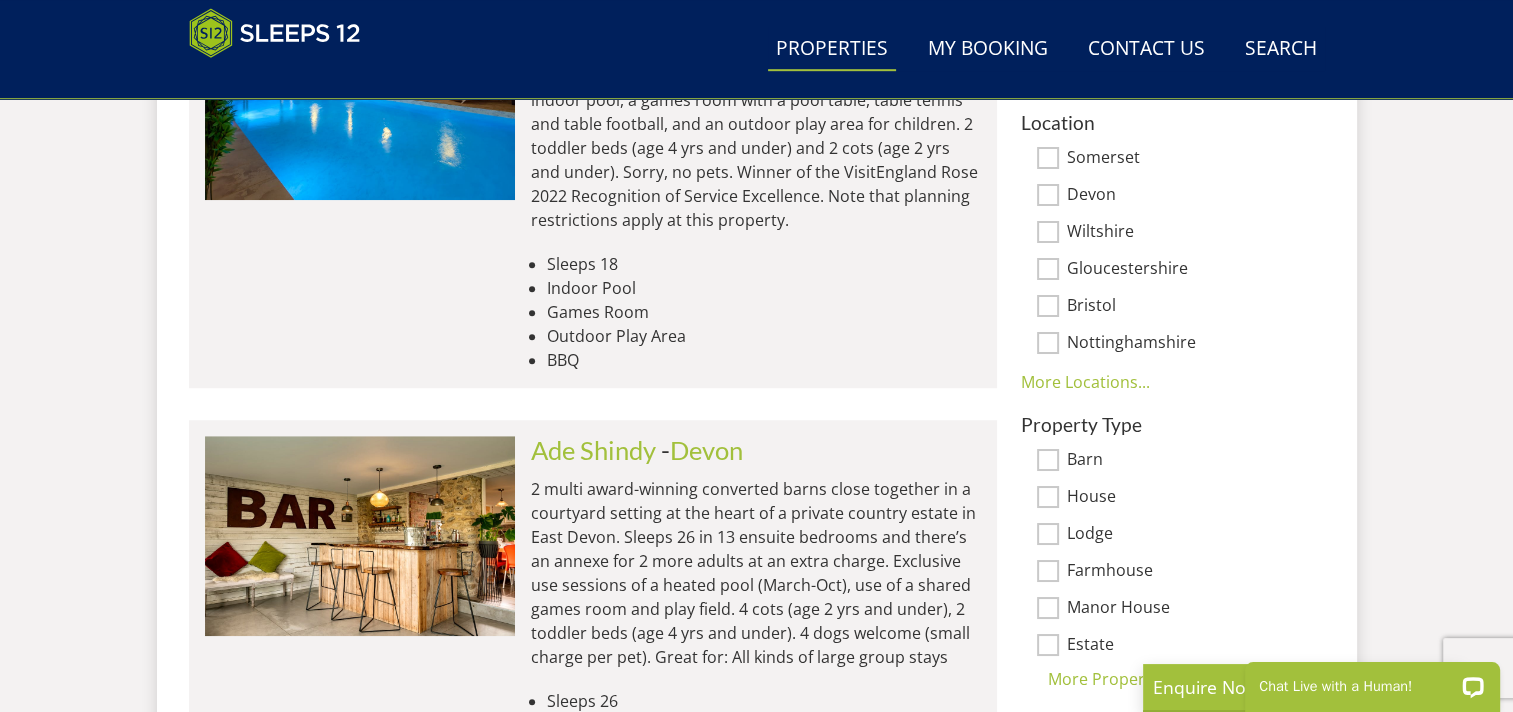 click on "Wiltshire" at bounding box center (1048, 232) 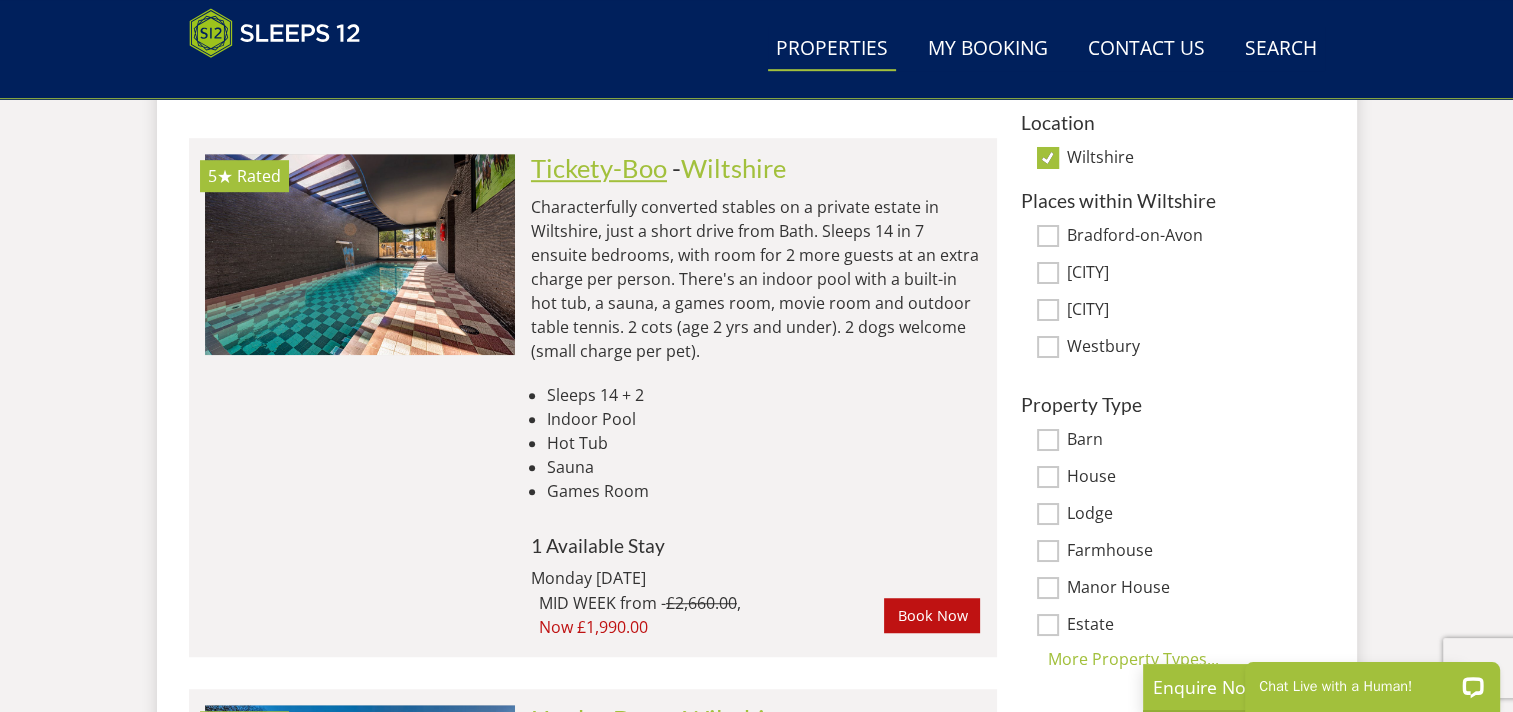 click on "Tickety-Boo" at bounding box center (599, 168) 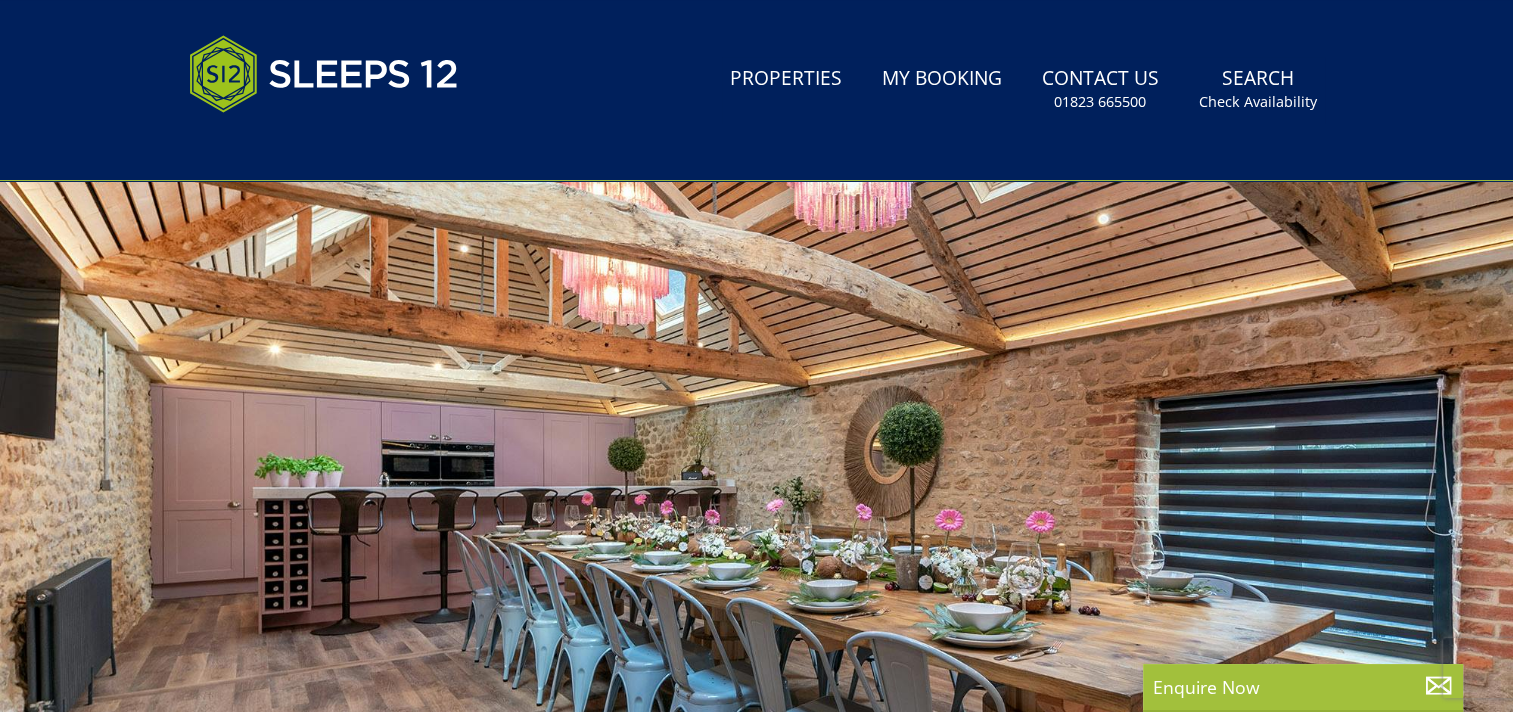 scroll, scrollTop: 400, scrollLeft: 0, axis: vertical 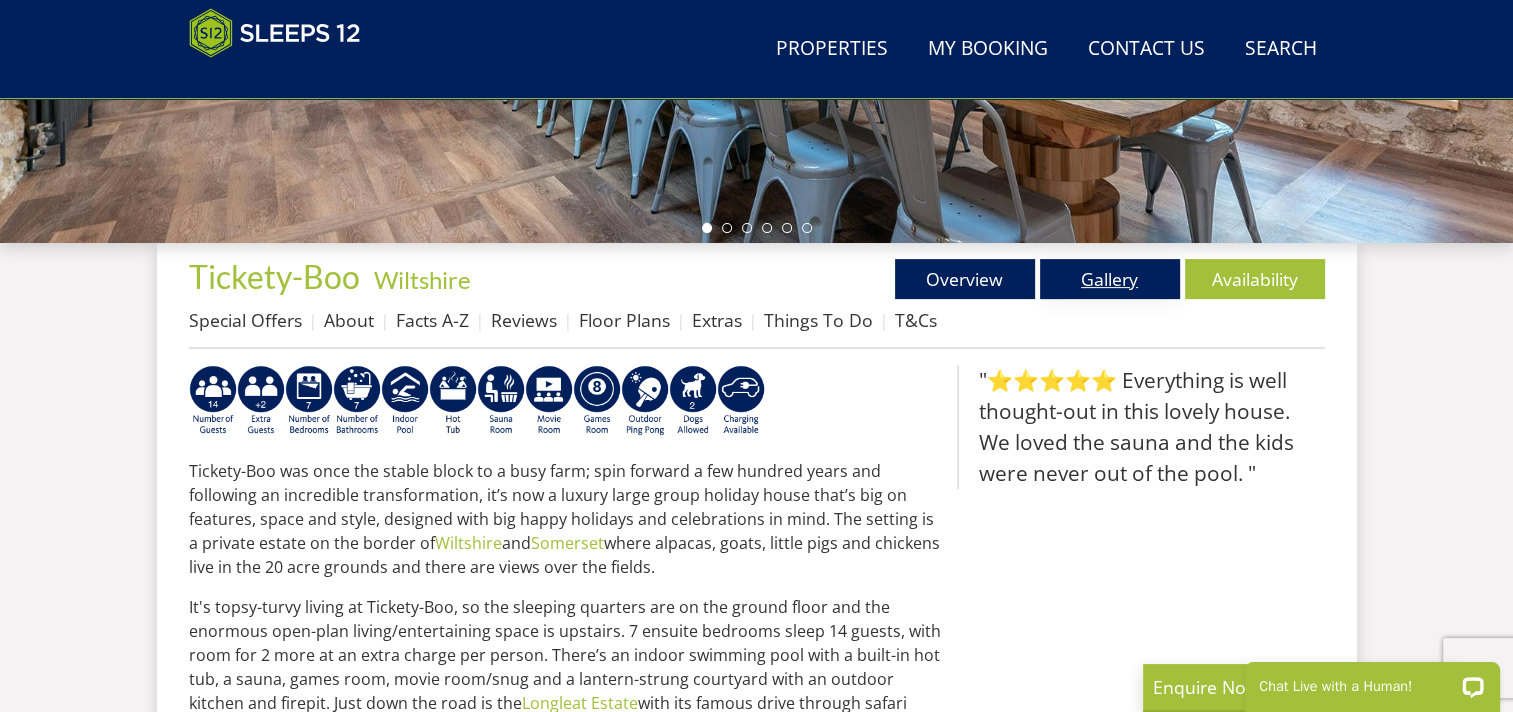 click on "Gallery" at bounding box center [1110, 279] 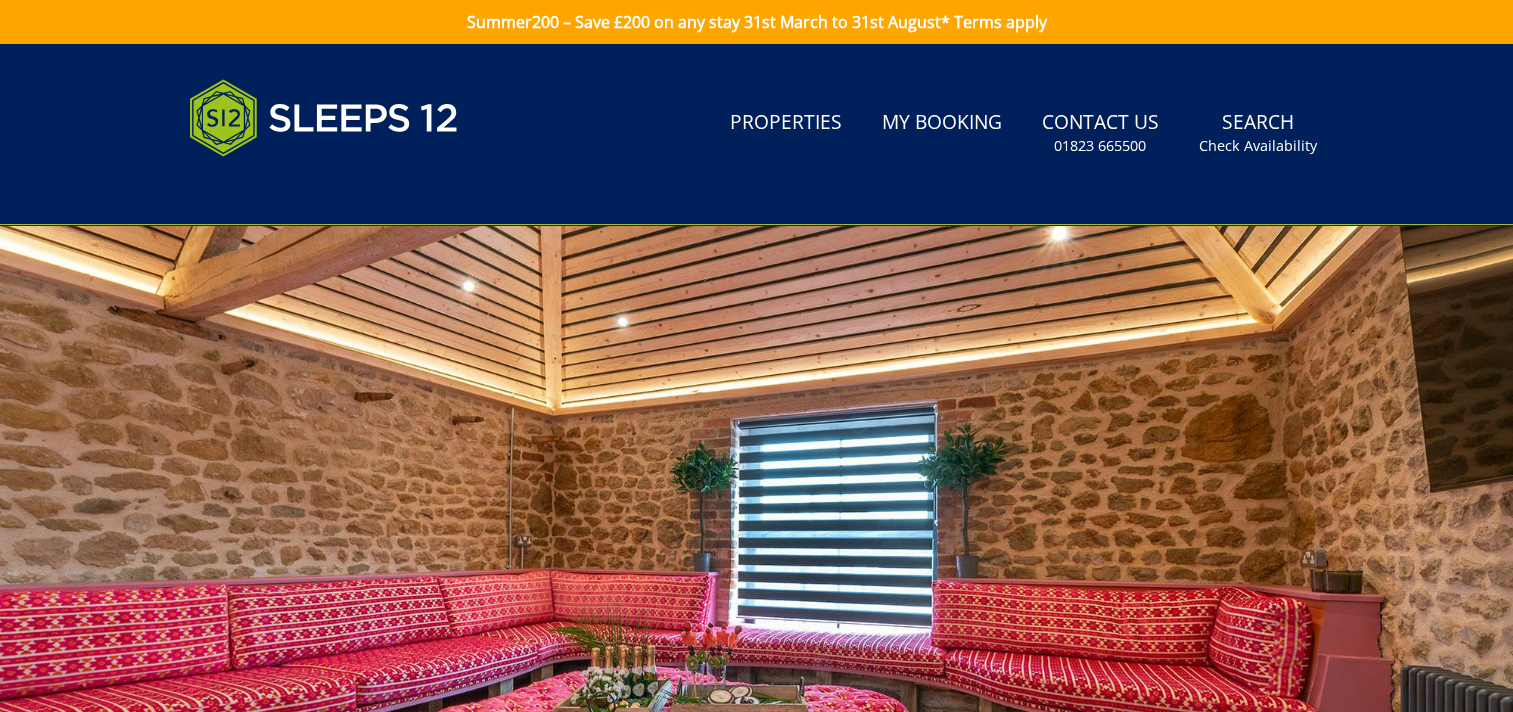 scroll, scrollTop: 300, scrollLeft: 0, axis: vertical 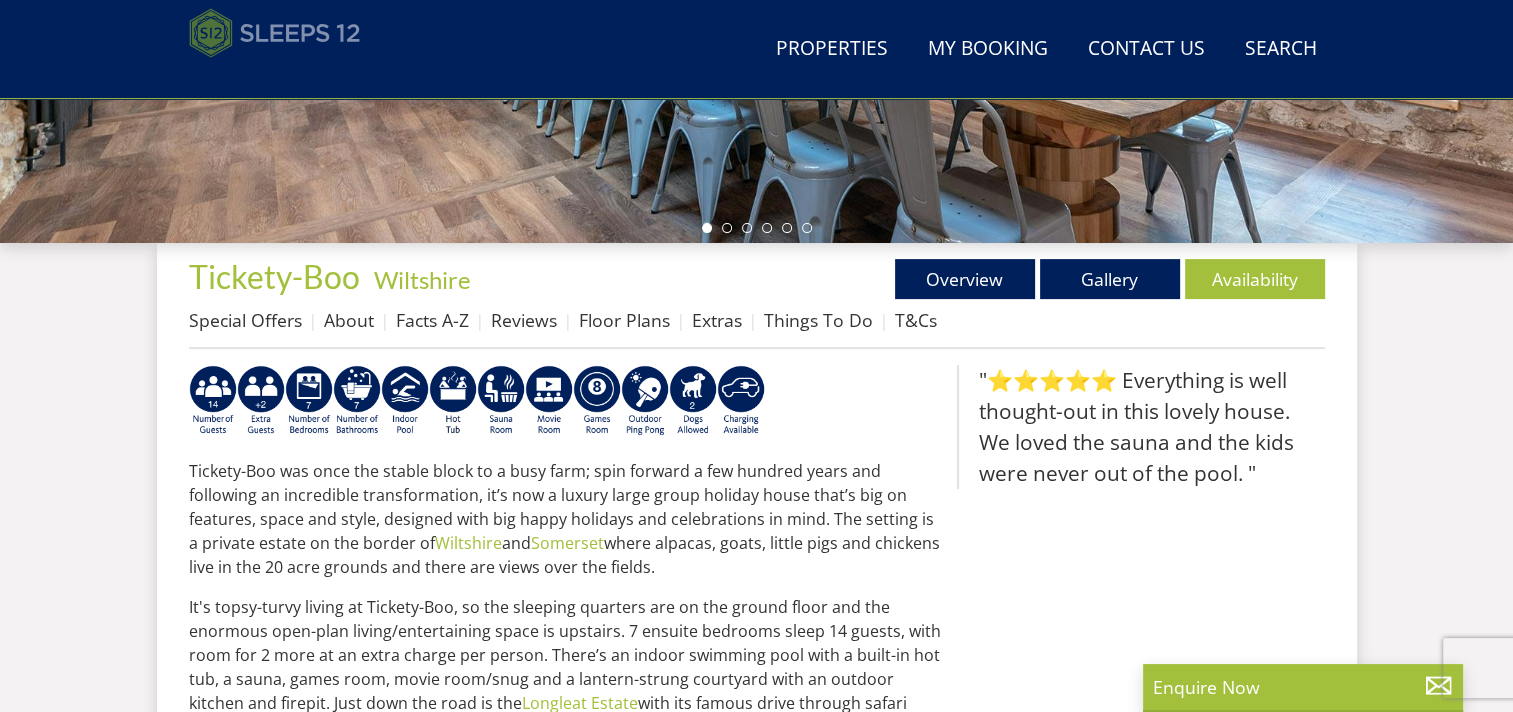 select on "9" 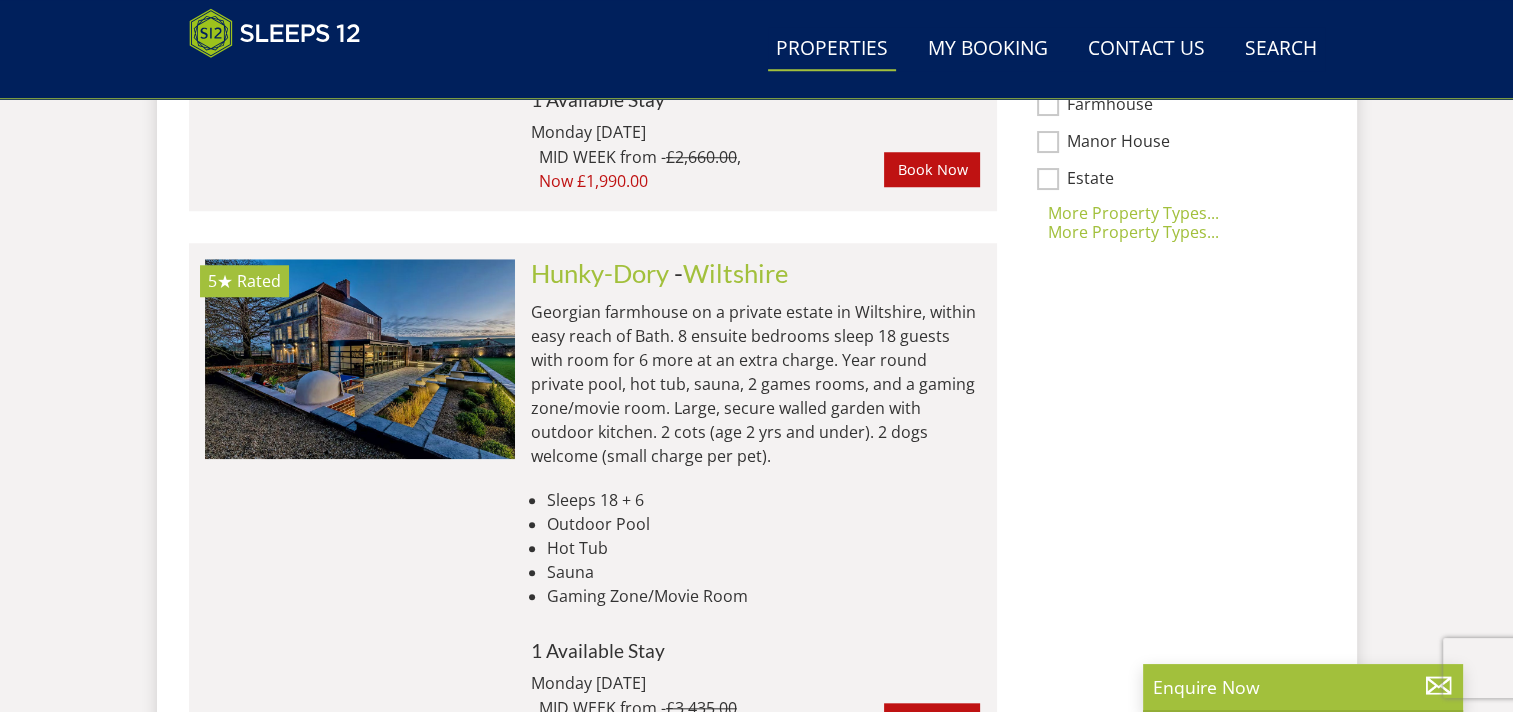 scroll, scrollTop: 1800, scrollLeft: 0, axis: vertical 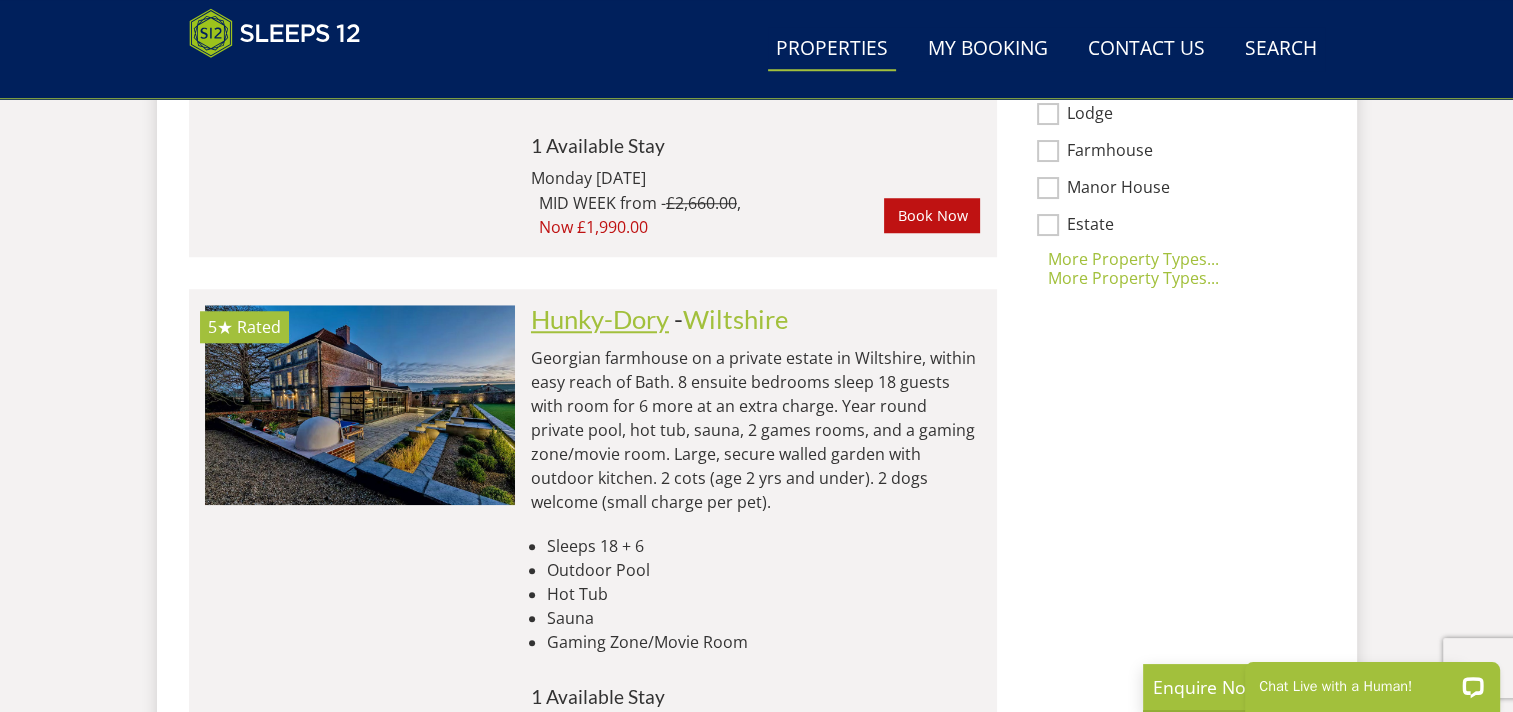 click on "Hunky-Dory" at bounding box center [600, 319] 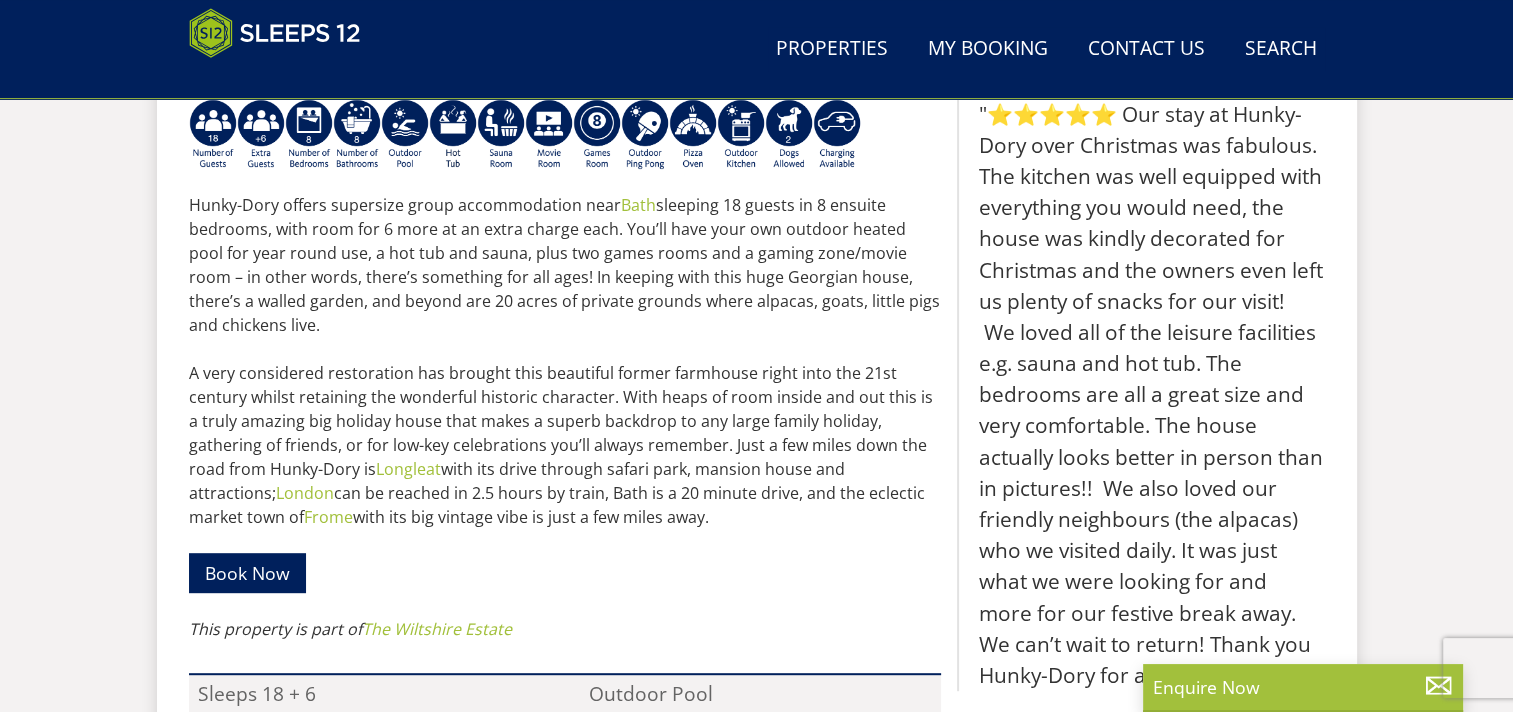 scroll, scrollTop: 900, scrollLeft: 0, axis: vertical 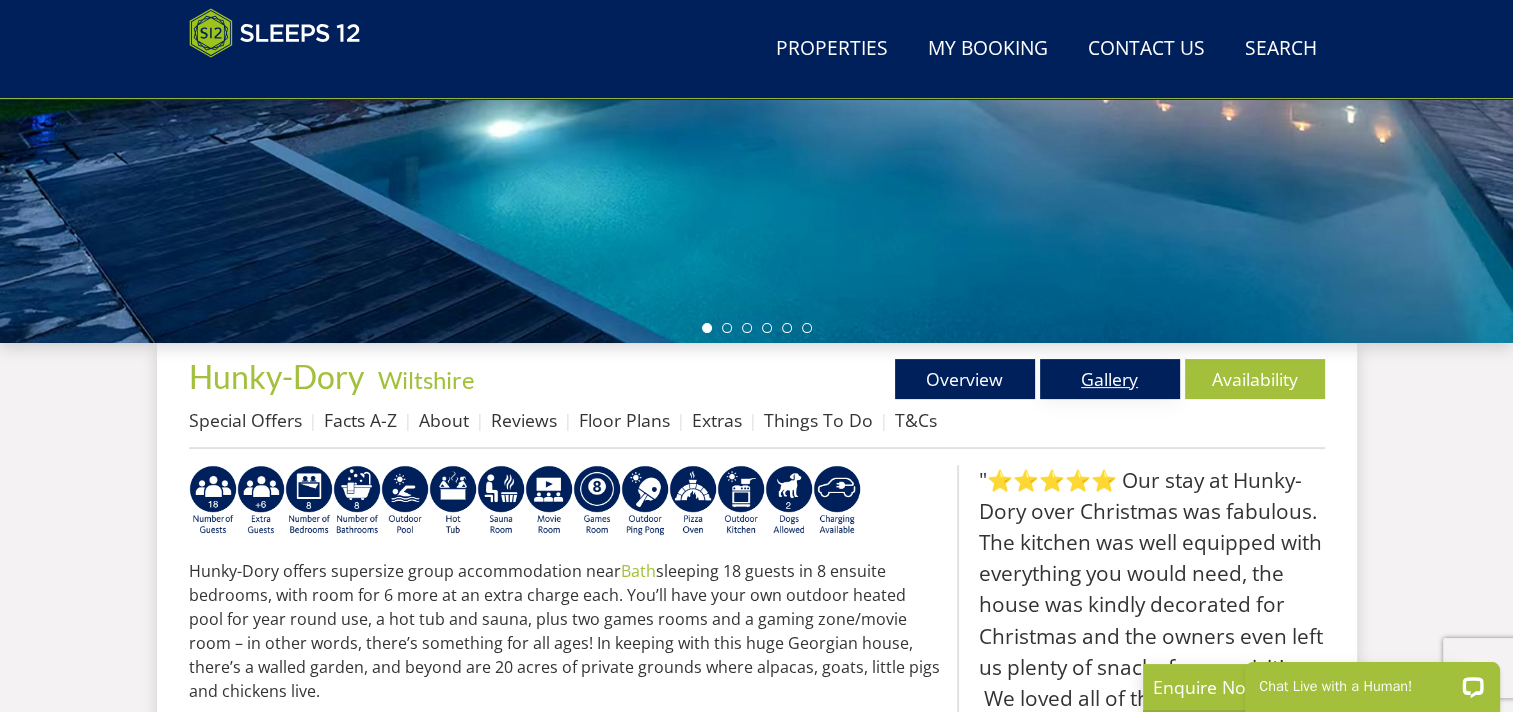 click on "Gallery" at bounding box center (1110, 379) 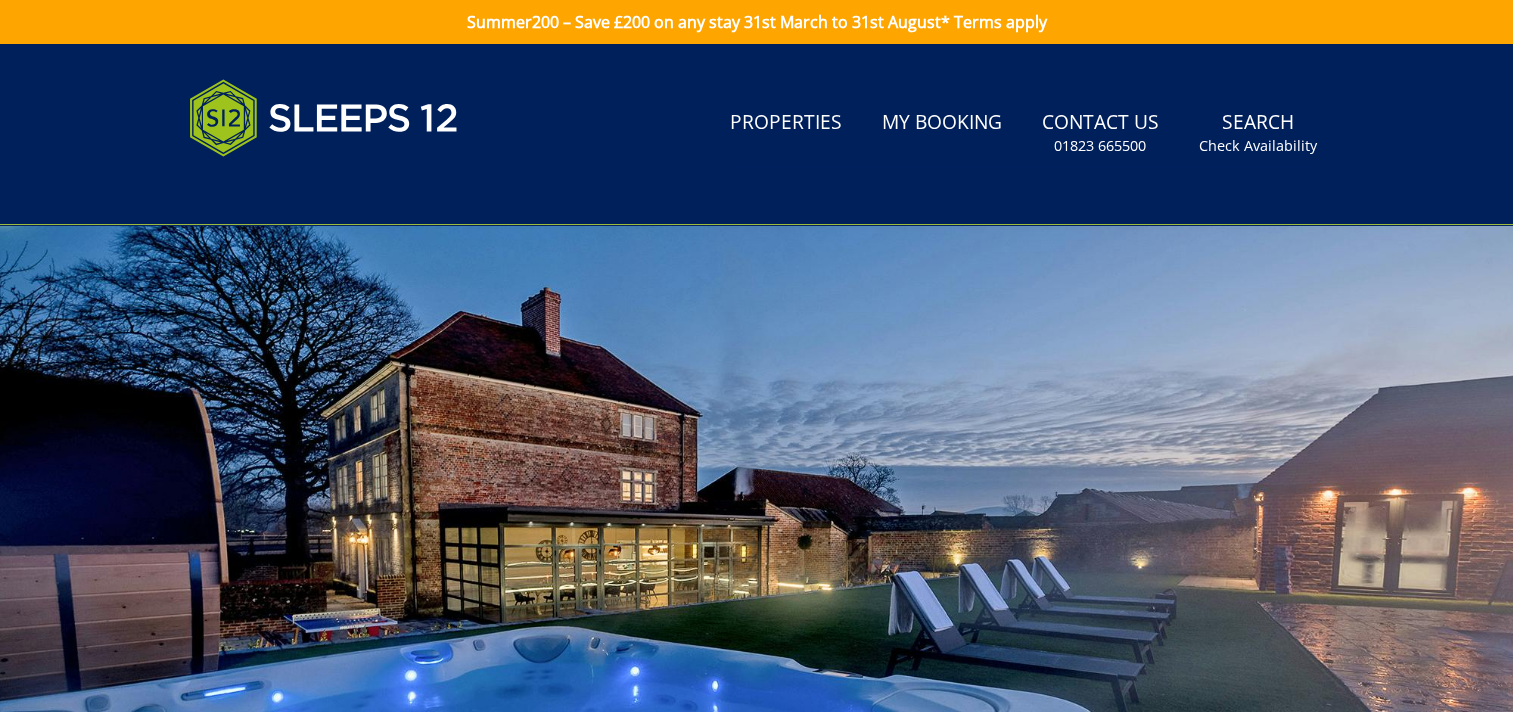 scroll, scrollTop: 132, scrollLeft: 0, axis: vertical 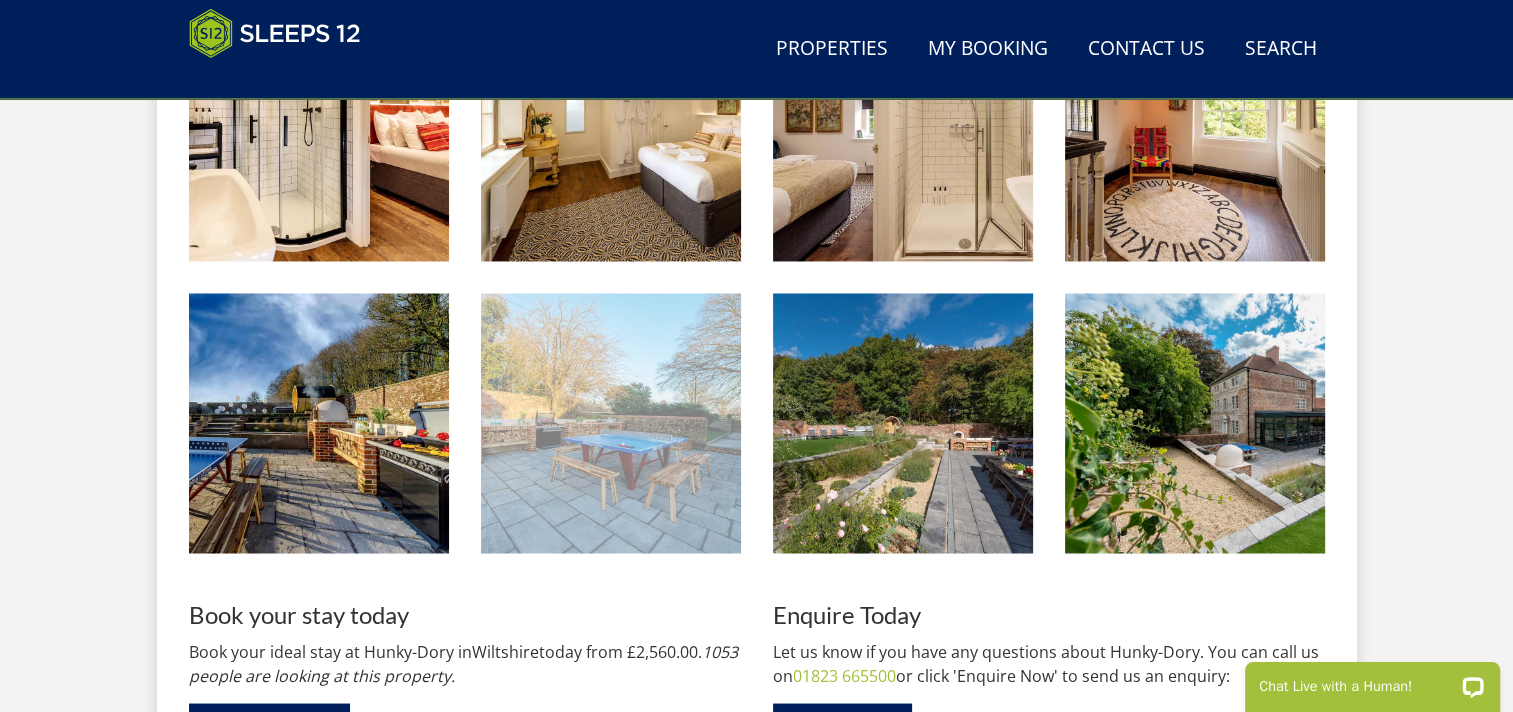 click at bounding box center [611, 423] 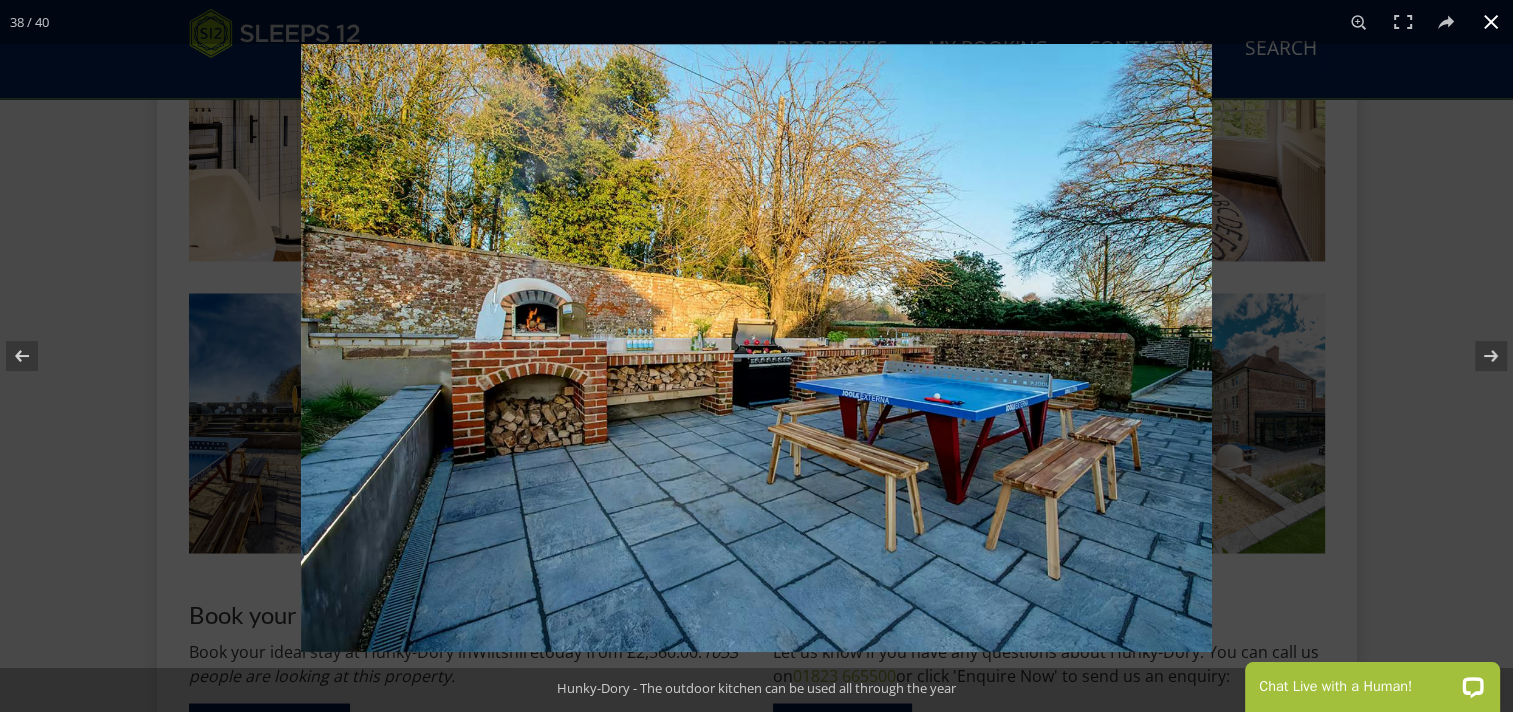 click at bounding box center [1057, 400] 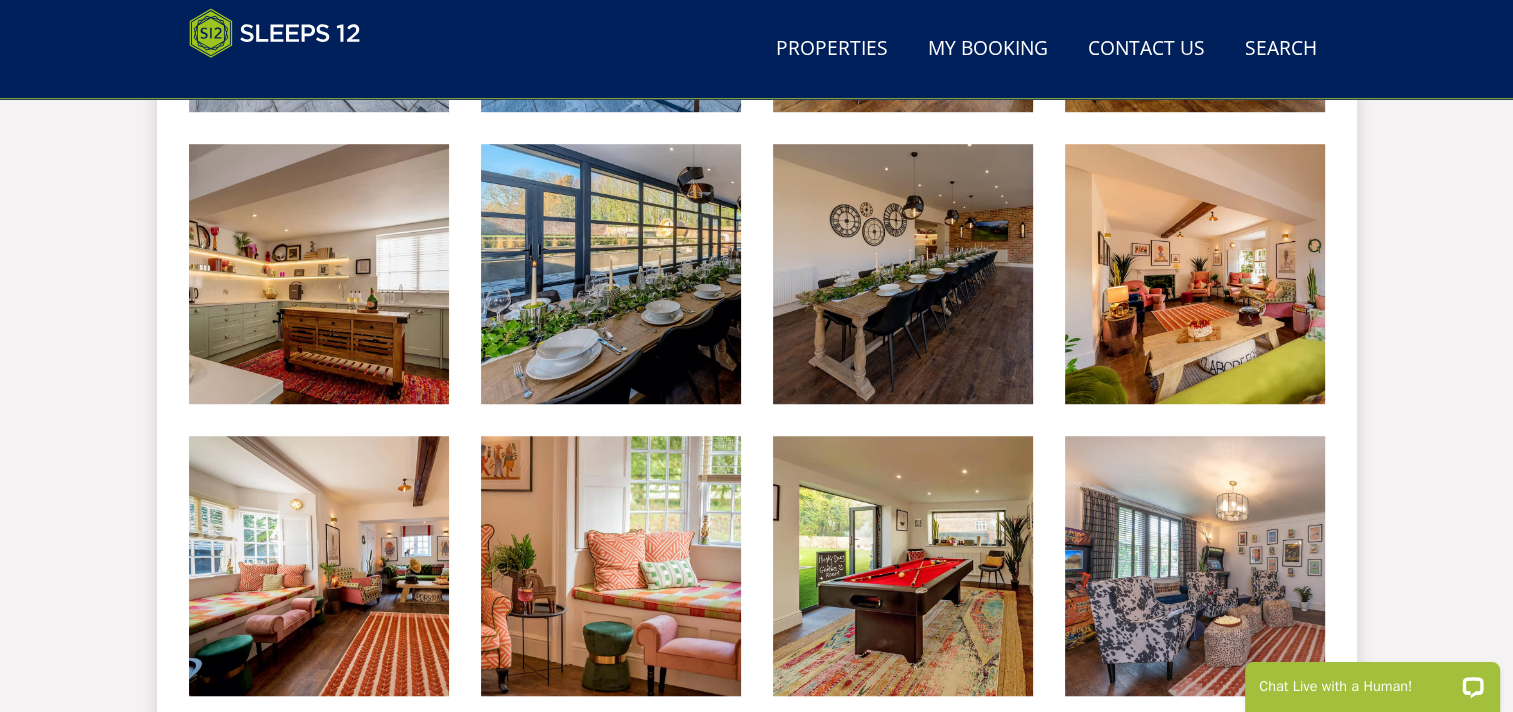 scroll, scrollTop: 1200, scrollLeft: 0, axis: vertical 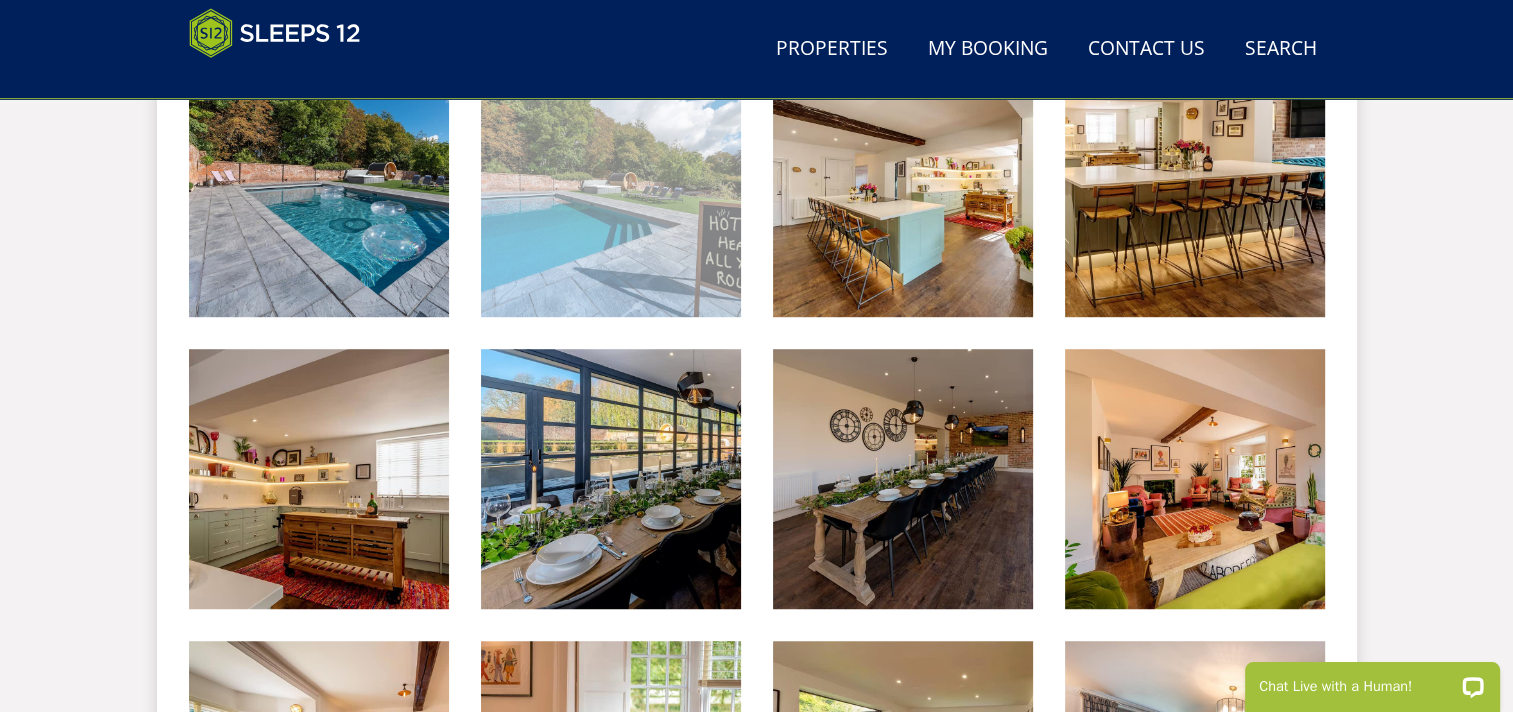 click at bounding box center (611, 187) 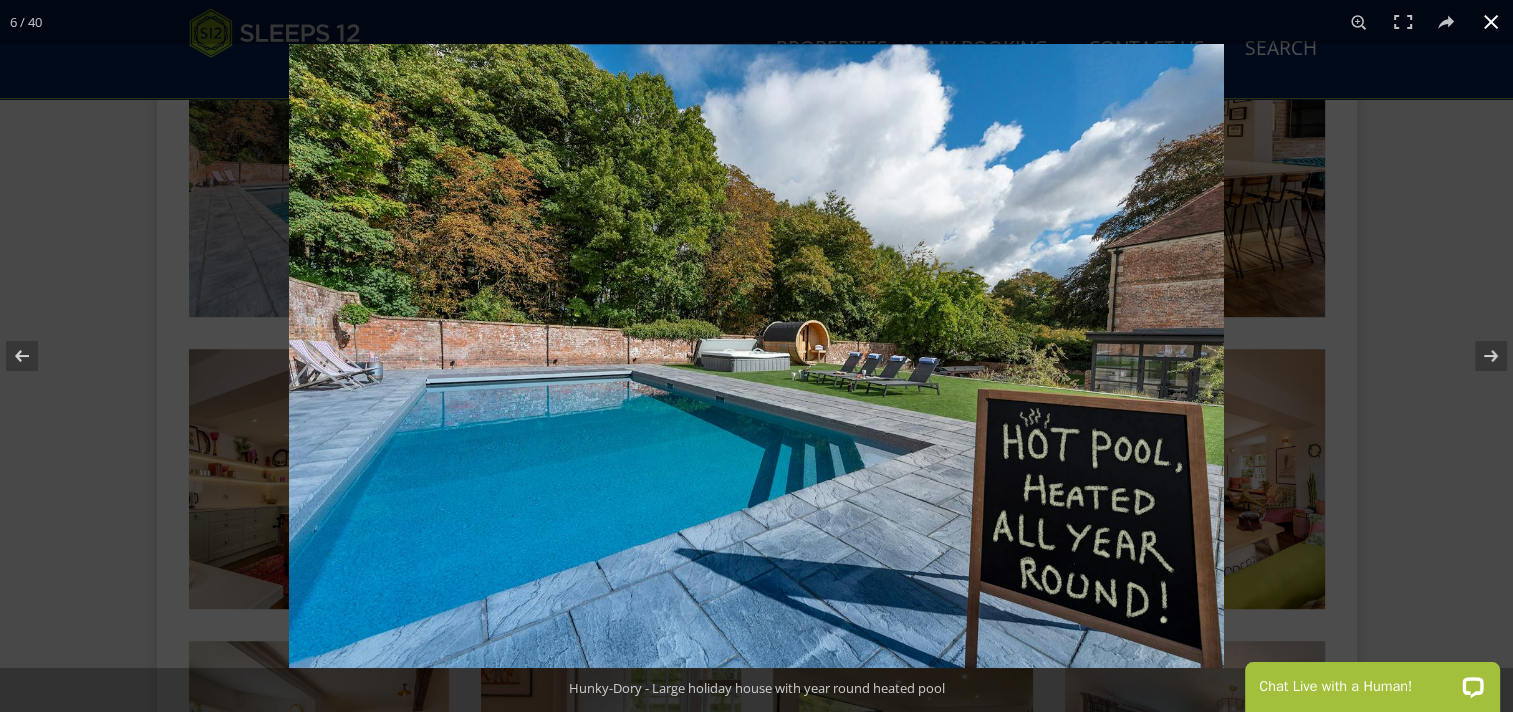 drag, startPoint x: 1418, startPoint y: 263, endPoint x: 1440, endPoint y: 256, distance: 23.086792 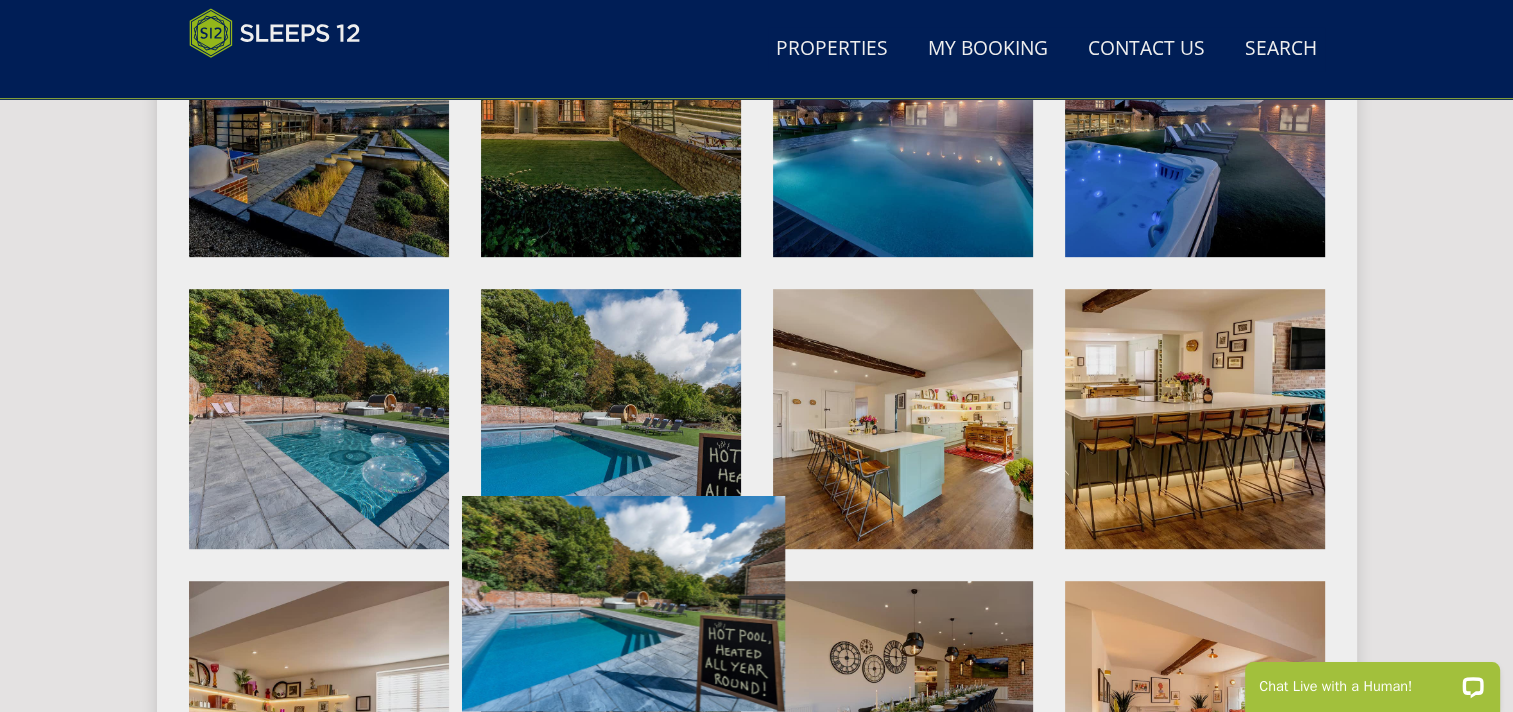 scroll, scrollTop: 700, scrollLeft: 0, axis: vertical 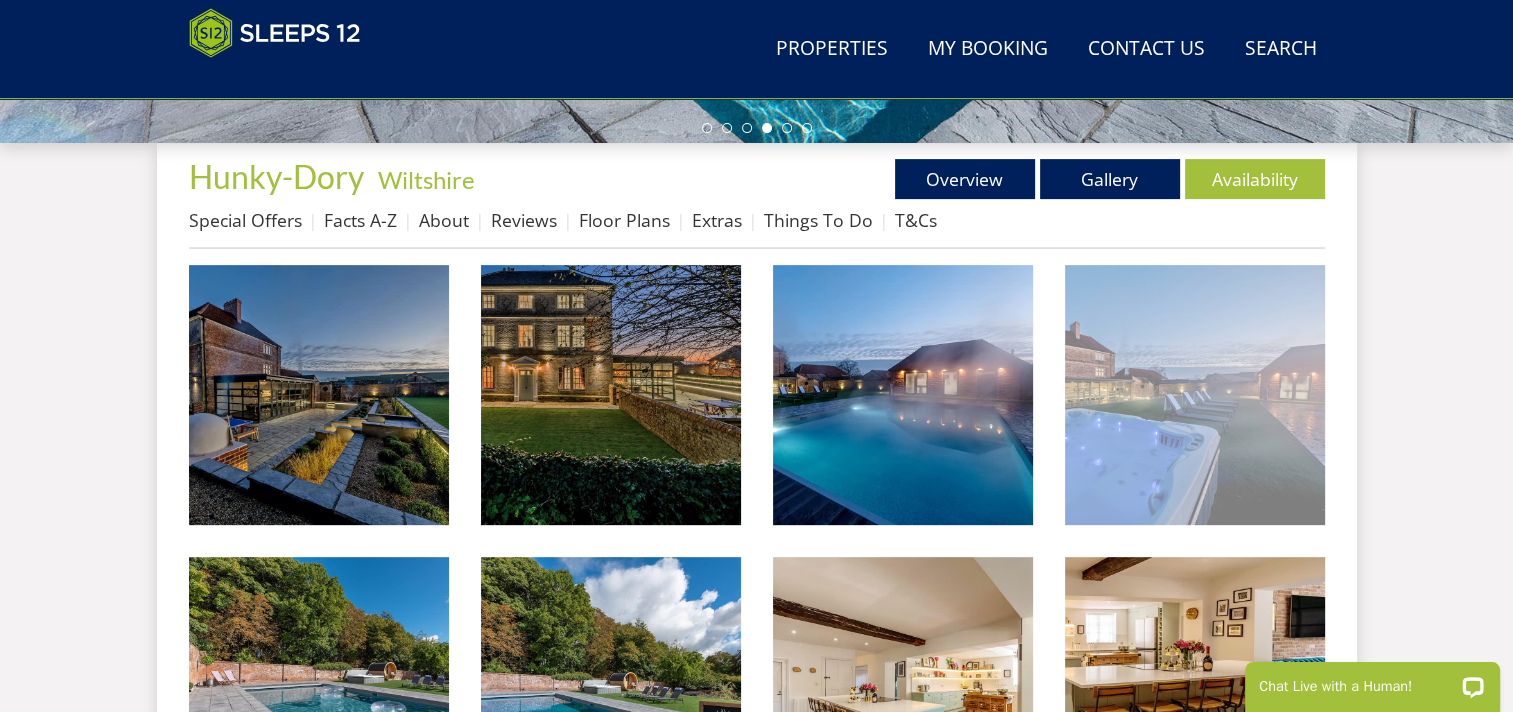 click at bounding box center [1195, 395] 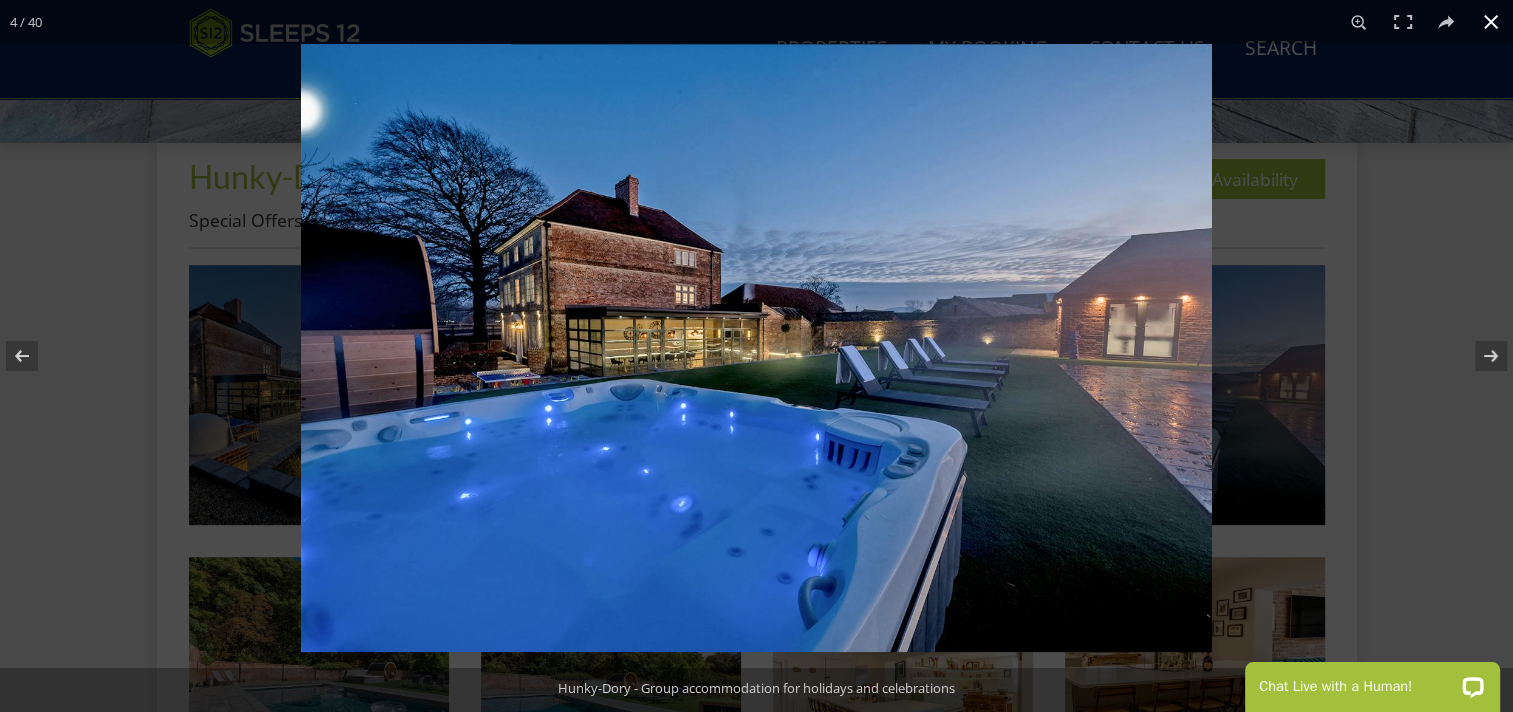 drag, startPoint x: 1400, startPoint y: 357, endPoint x: 1413, endPoint y: 357, distance: 13 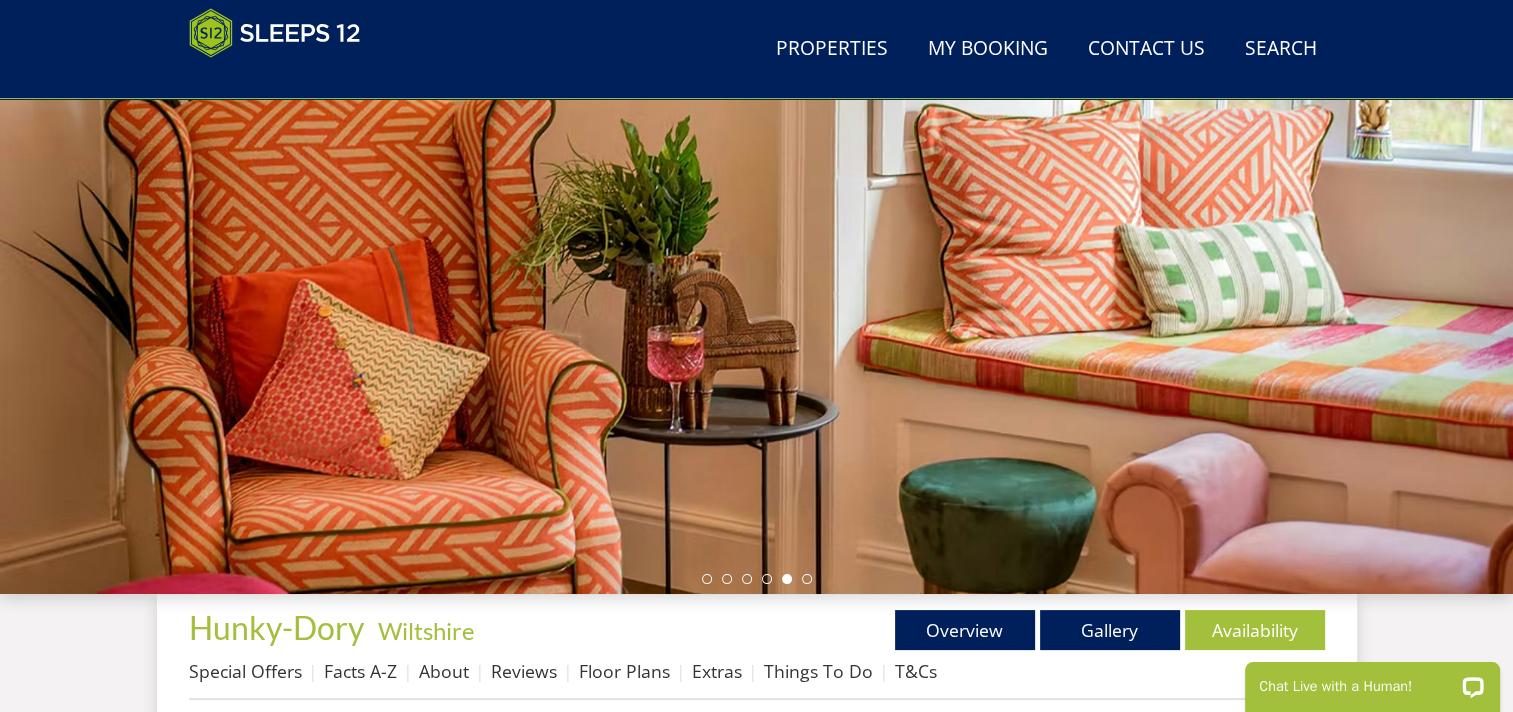 scroll, scrollTop: 400, scrollLeft: 0, axis: vertical 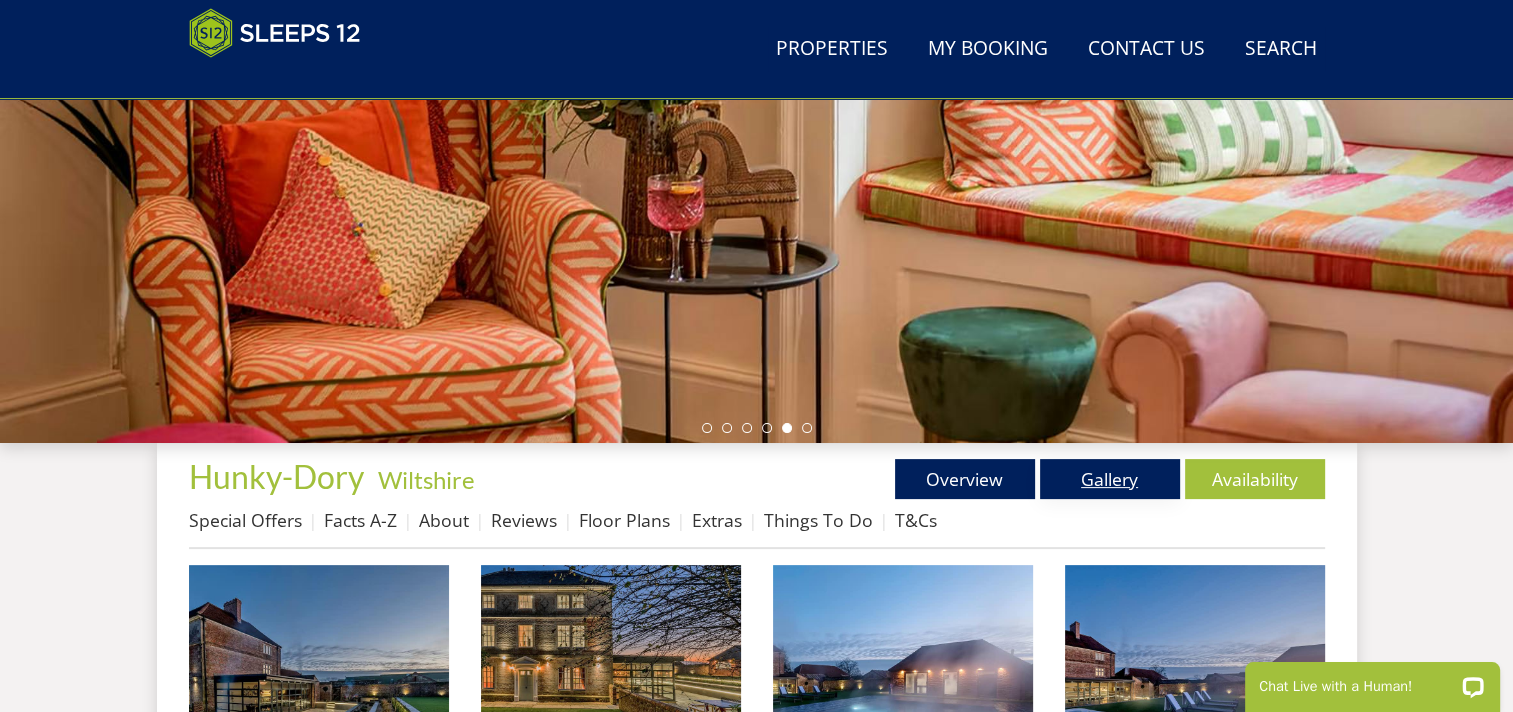 click on "Gallery" at bounding box center [1110, 479] 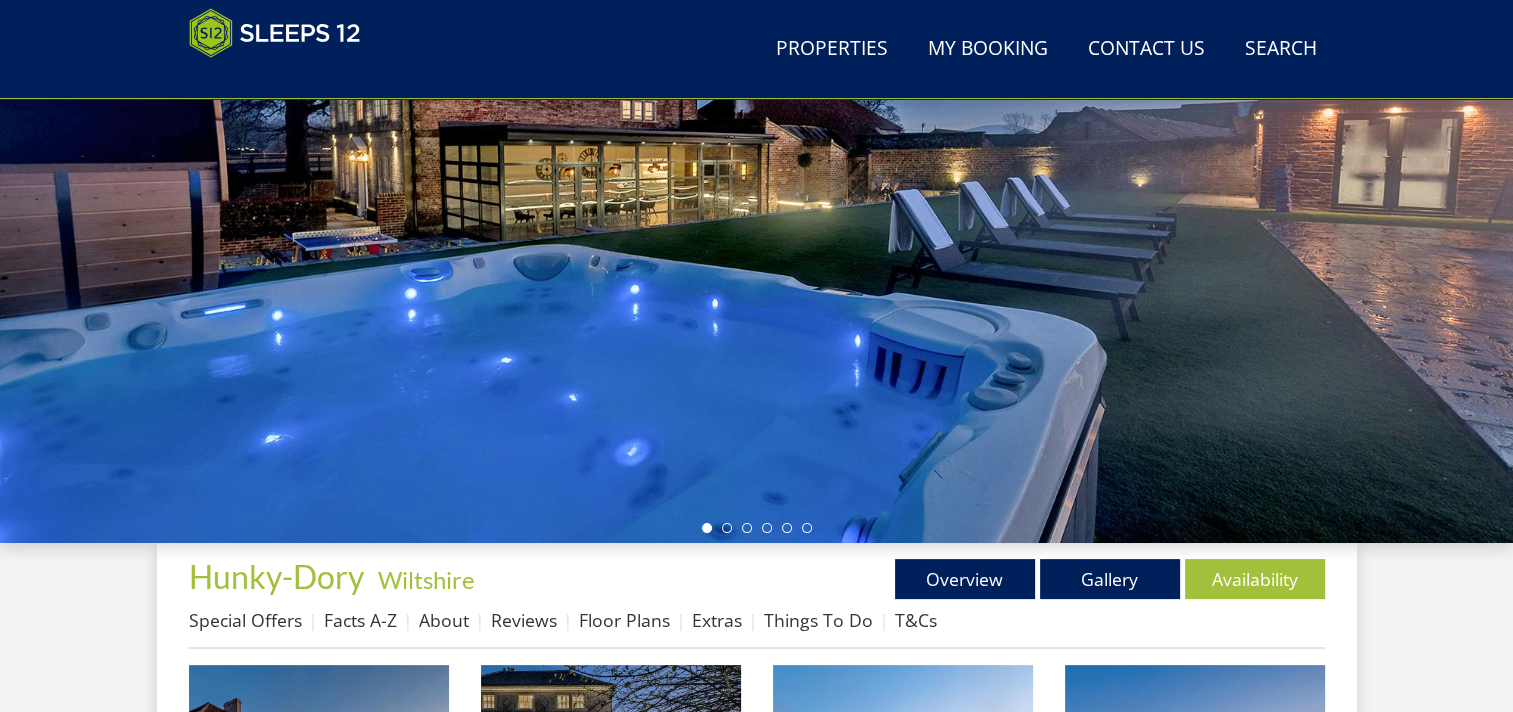 scroll, scrollTop: 300, scrollLeft: 0, axis: vertical 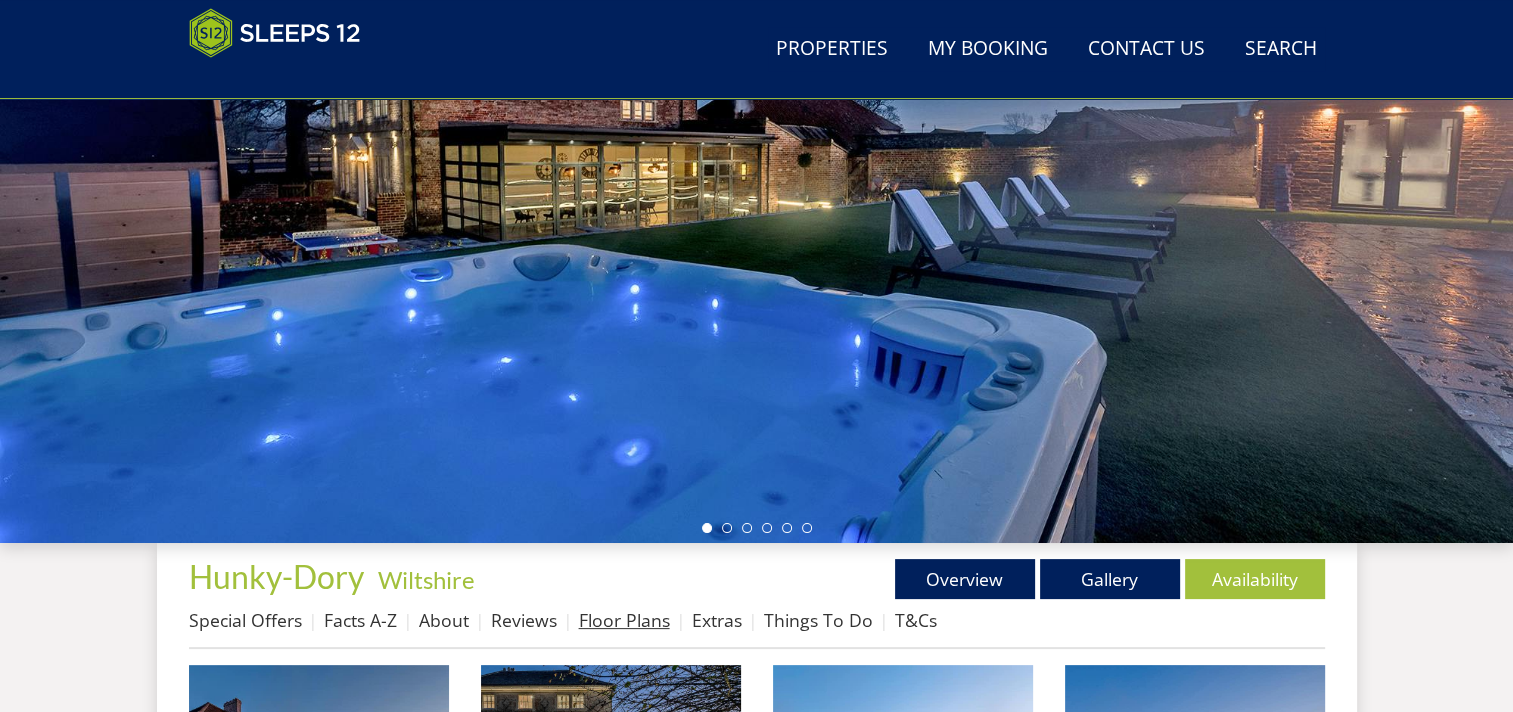 click on "Floor Plans" at bounding box center [624, 620] 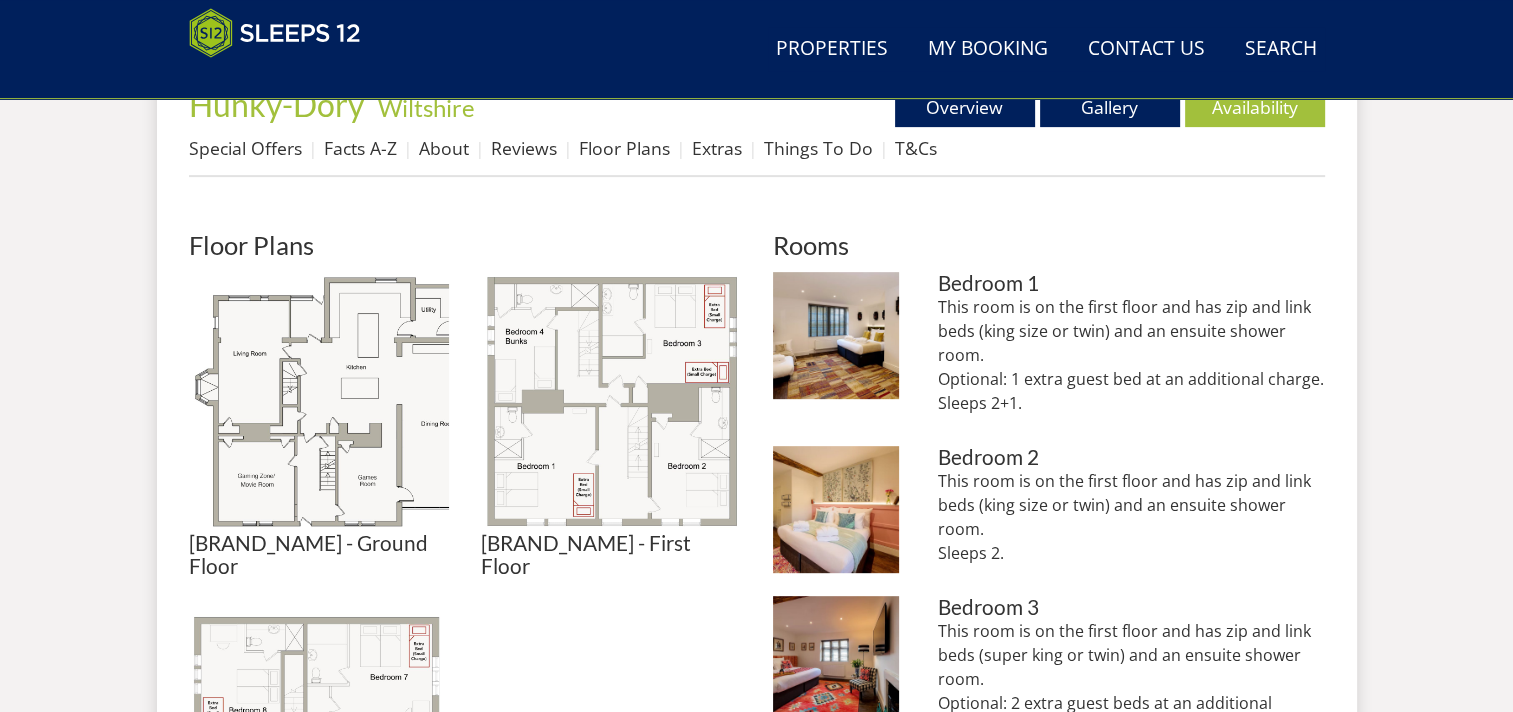 scroll, scrollTop: 800, scrollLeft: 0, axis: vertical 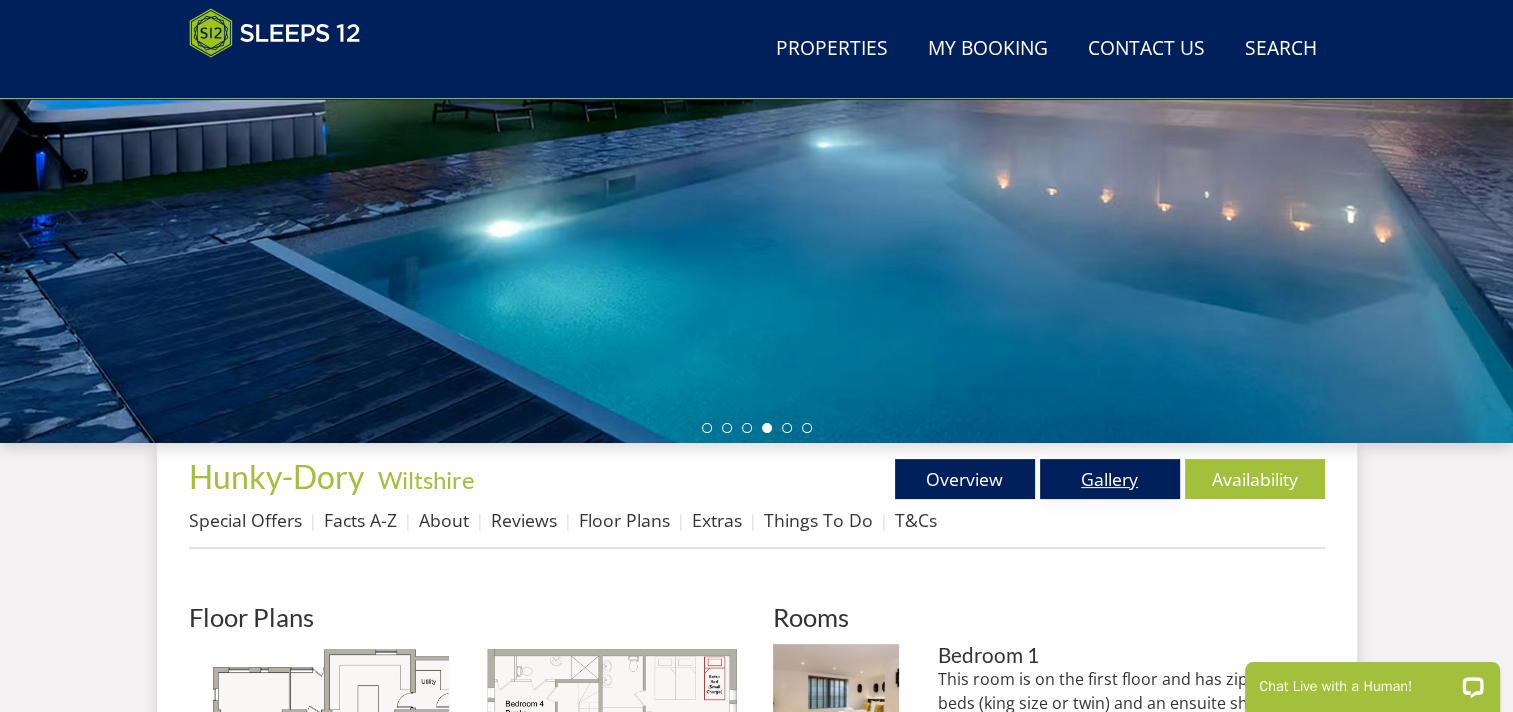 click on "Gallery" at bounding box center [1110, 479] 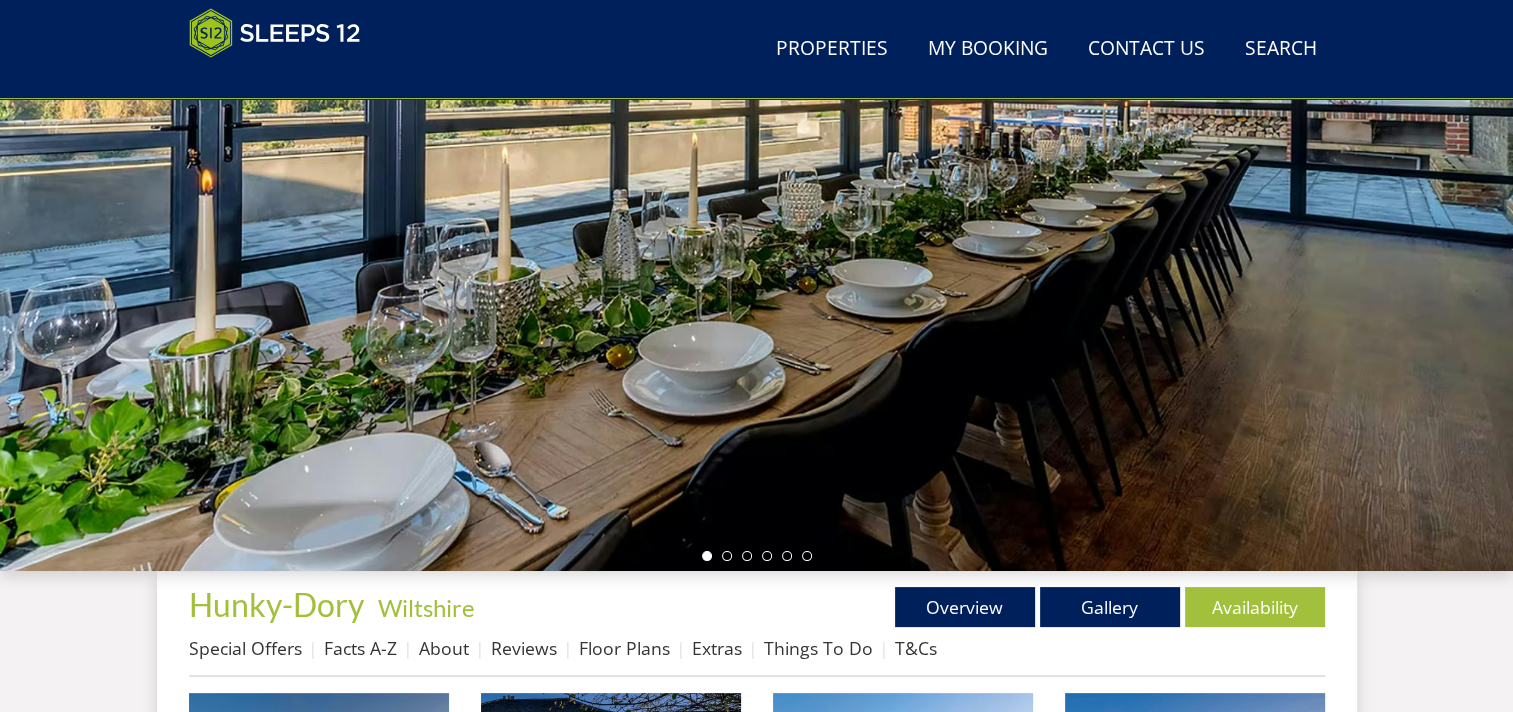 scroll, scrollTop: 200, scrollLeft: 0, axis: vertical 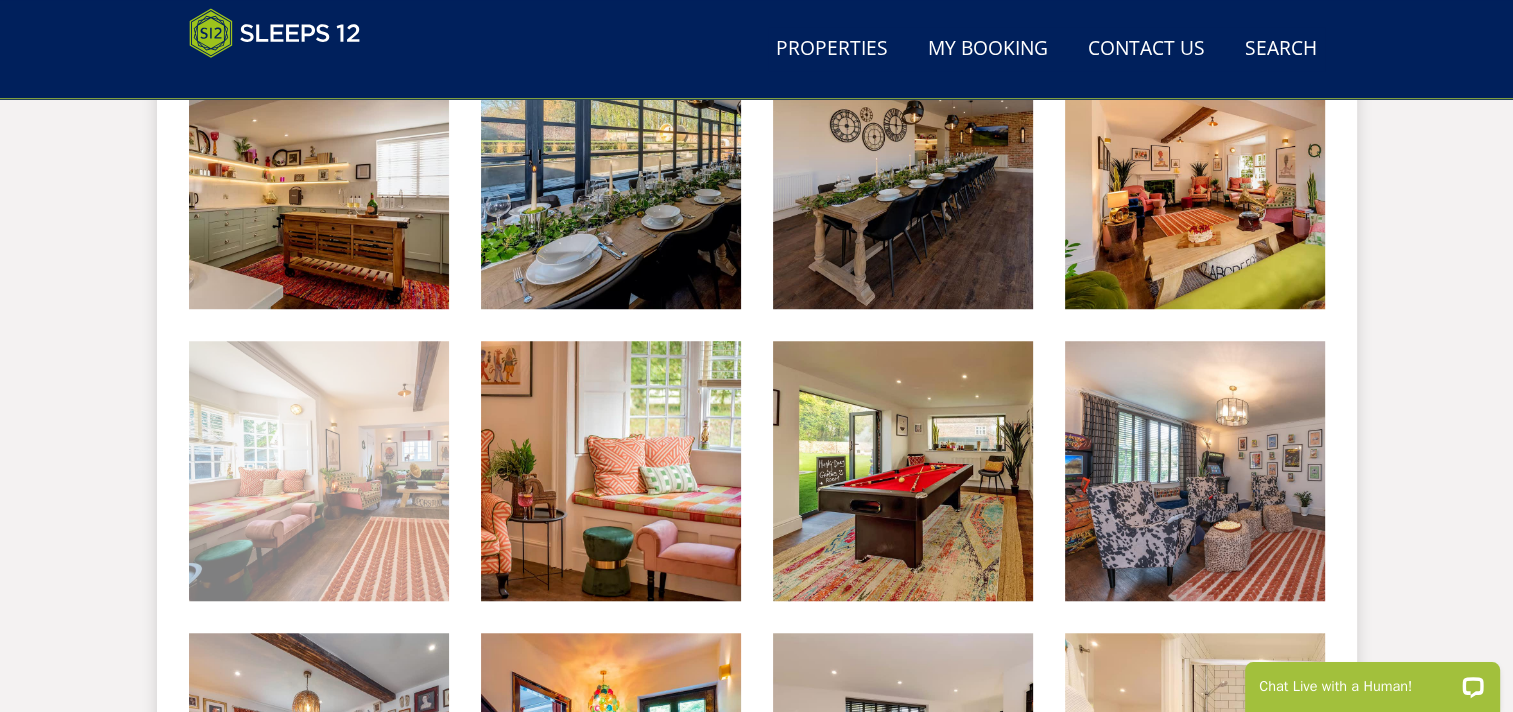 click at bounding box center [319, 471] 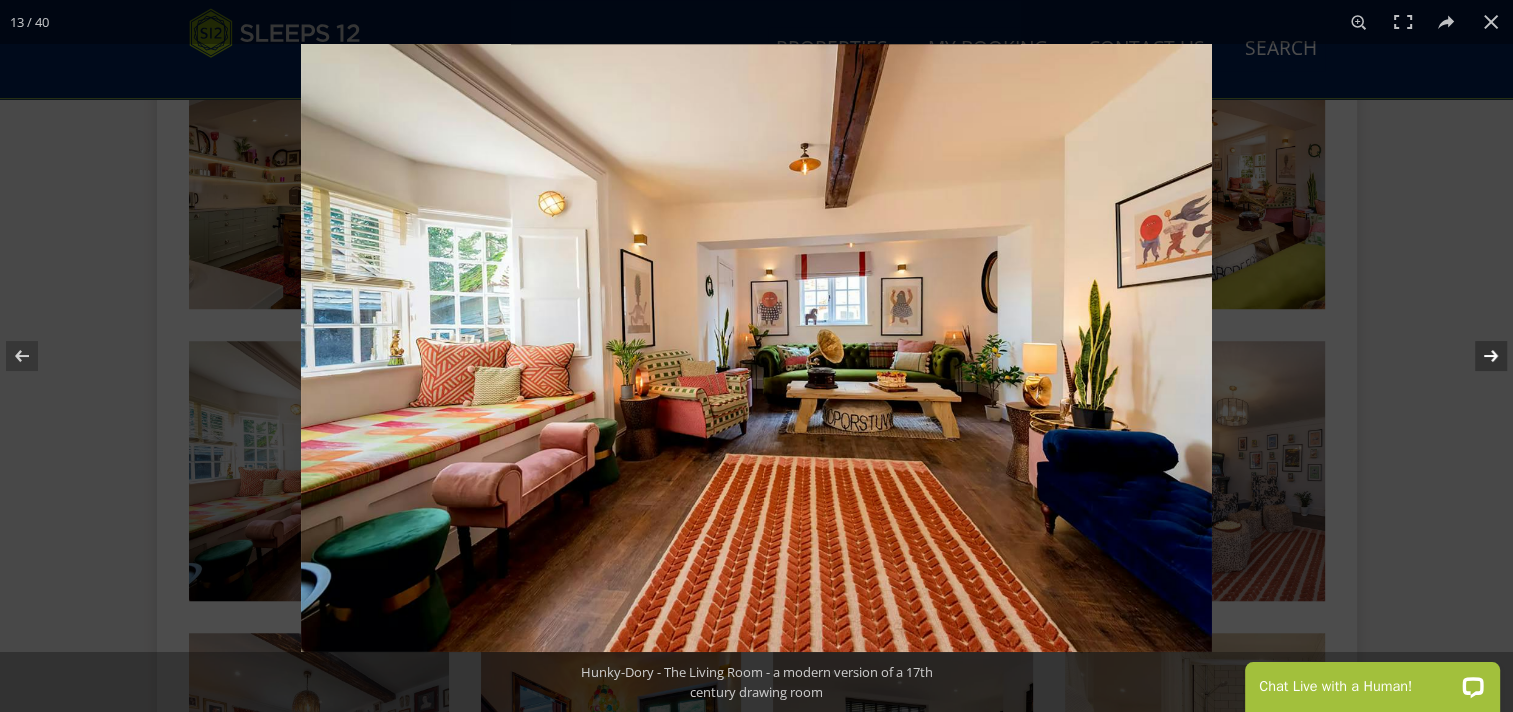 click at bounding box center [1478, 356] 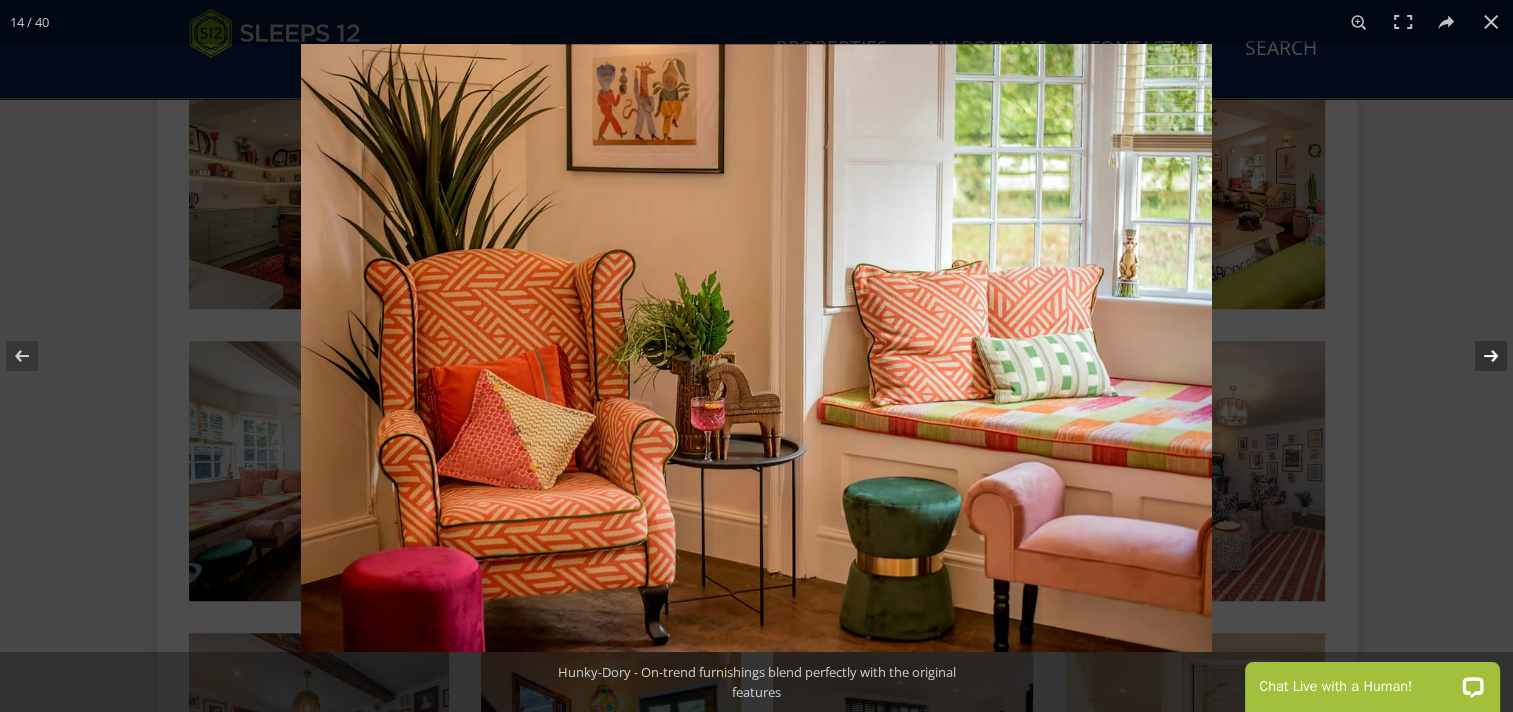 click at bounding box center [1478, 356] 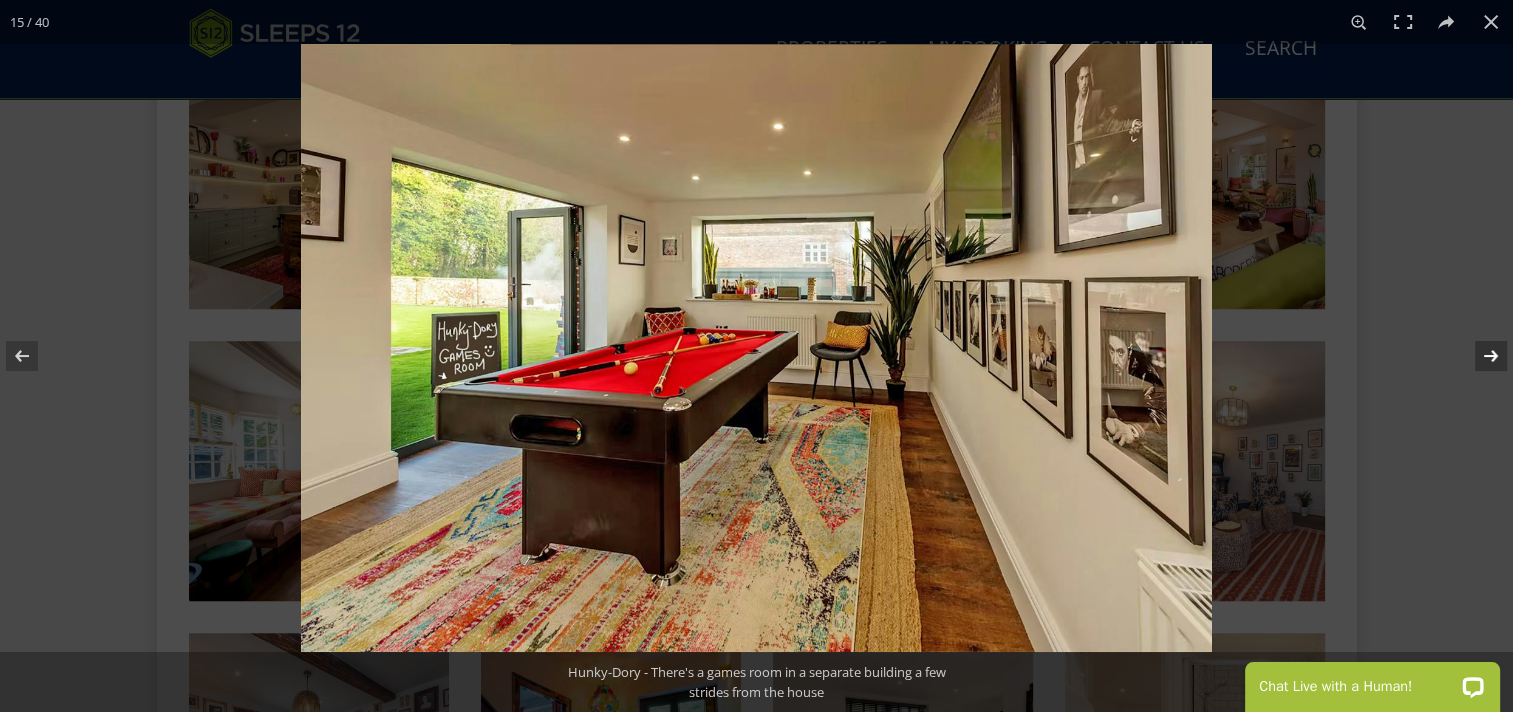 click at bounding box center [1478, 356] 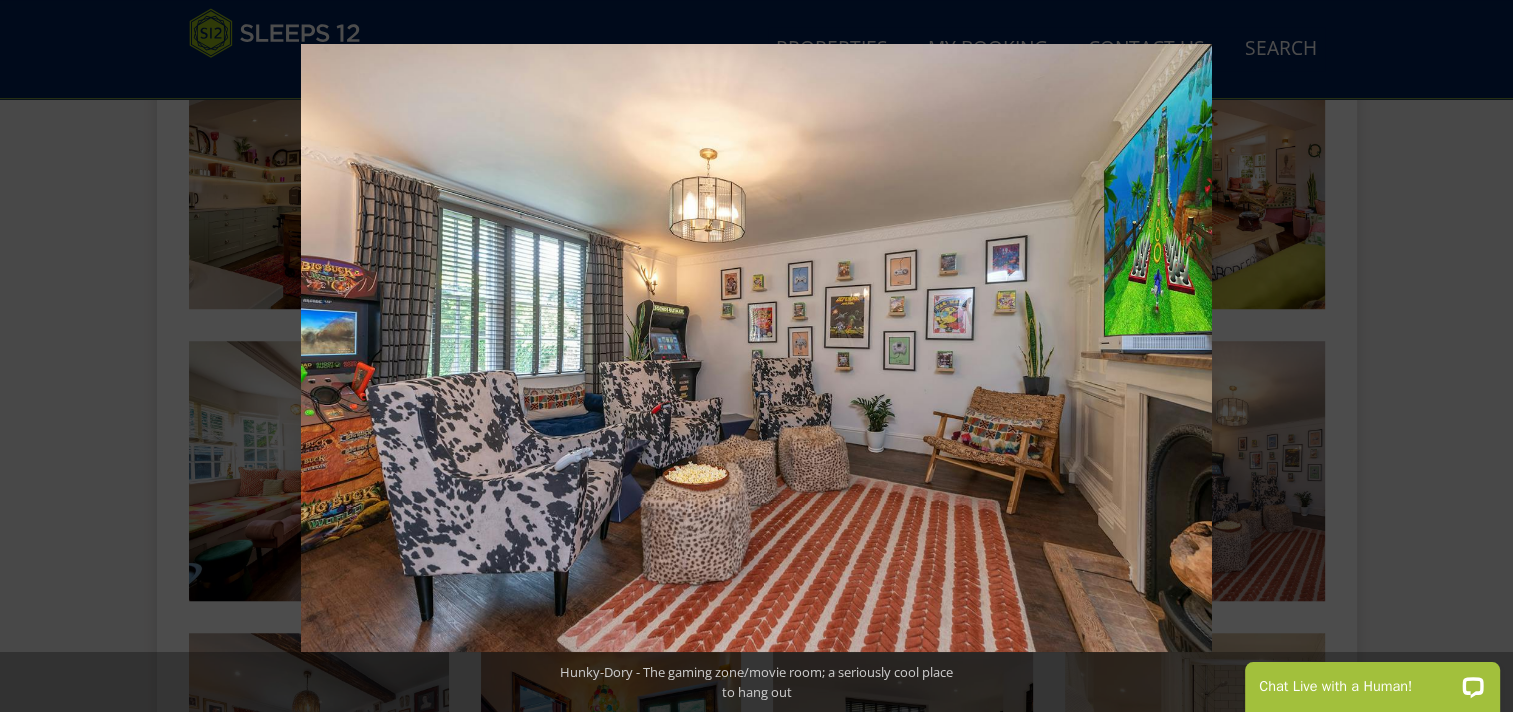 click at bounding box center (1478, 356) 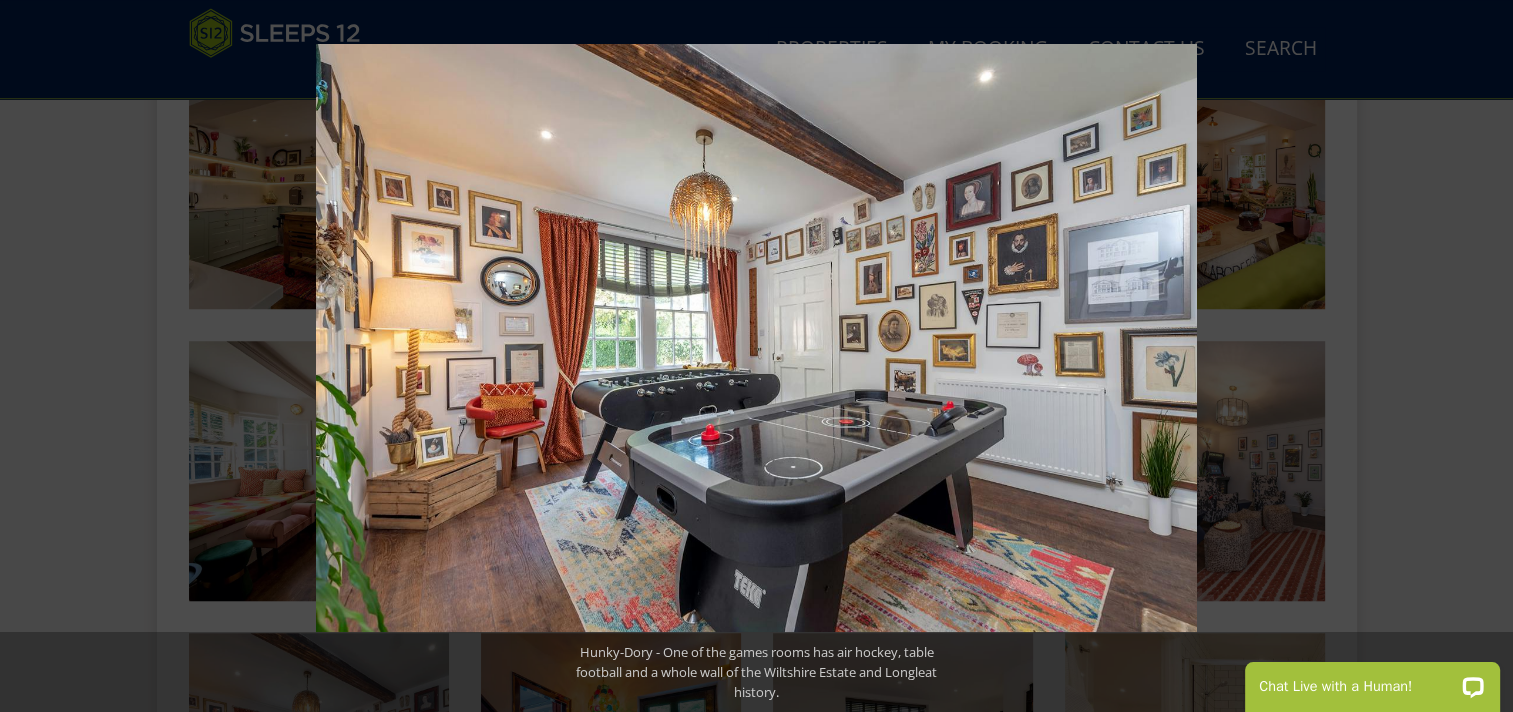click at bounding box center [1478, 356] 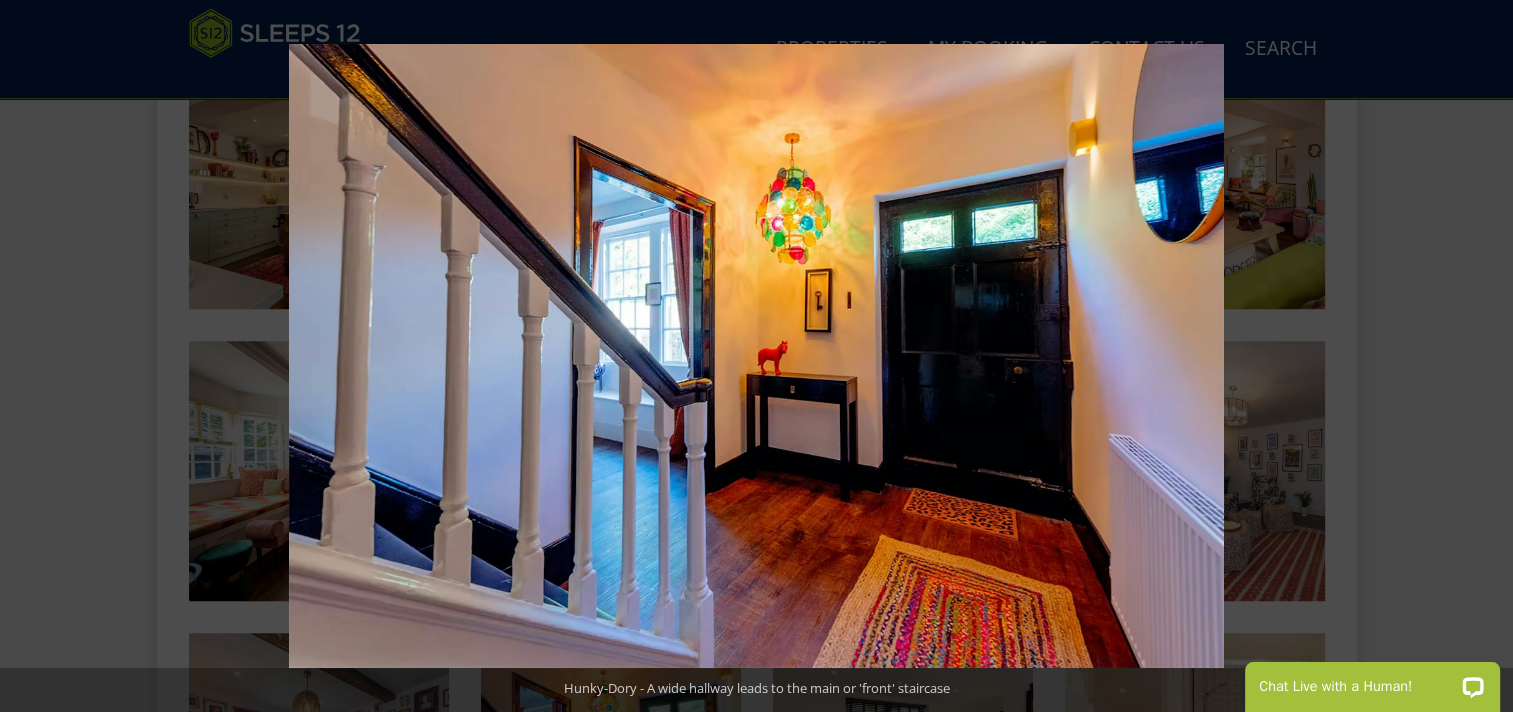 click at bounding box center [1478, 356] 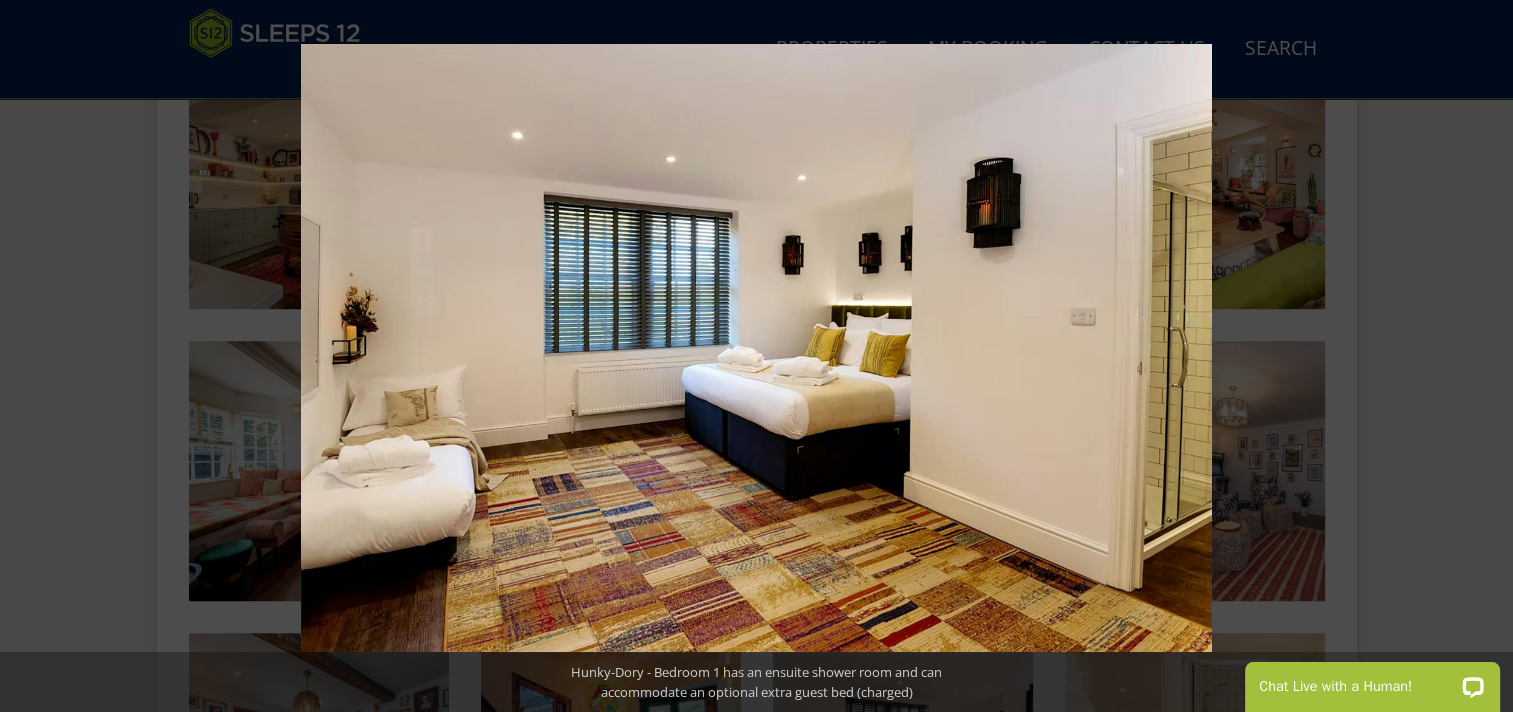 click at bounding box center (1478, 356) 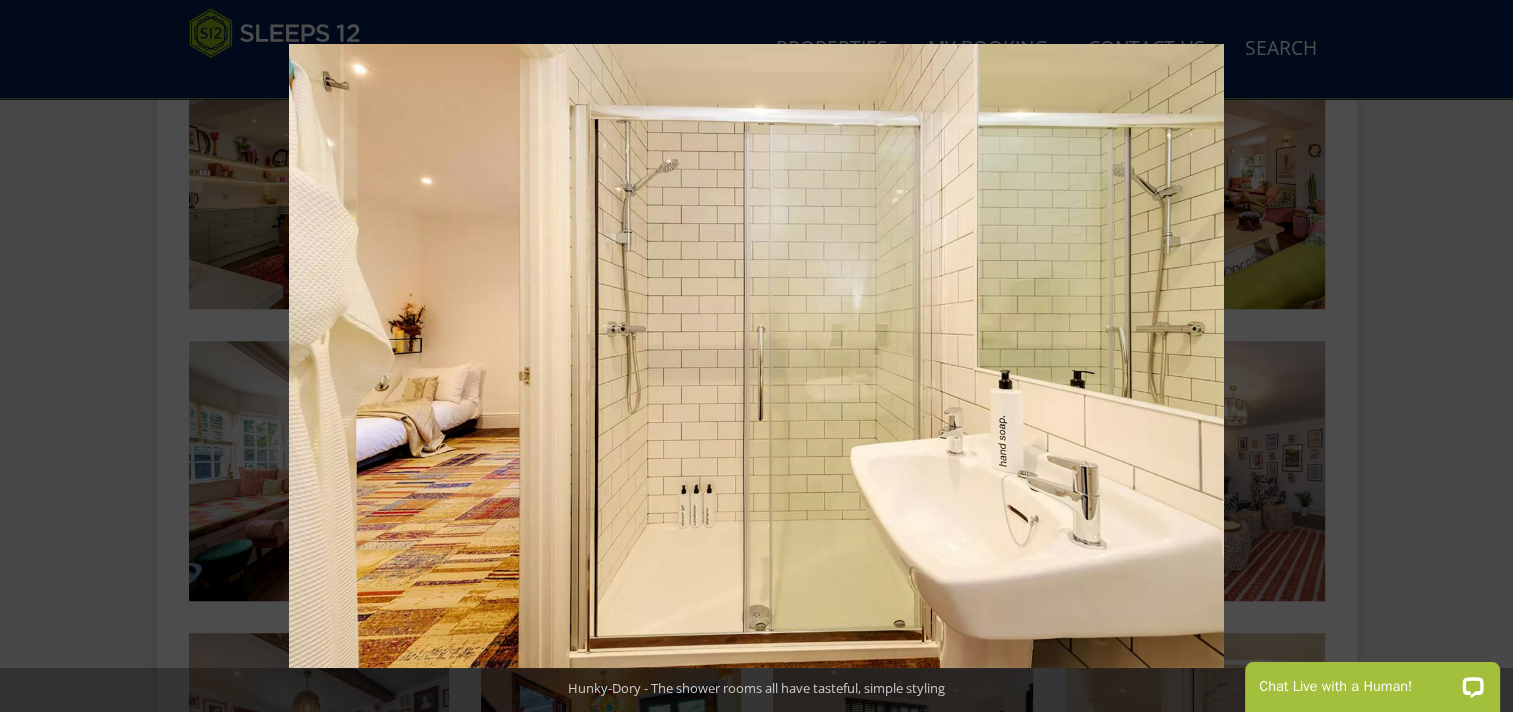 click at bounding box center [1478, 356] 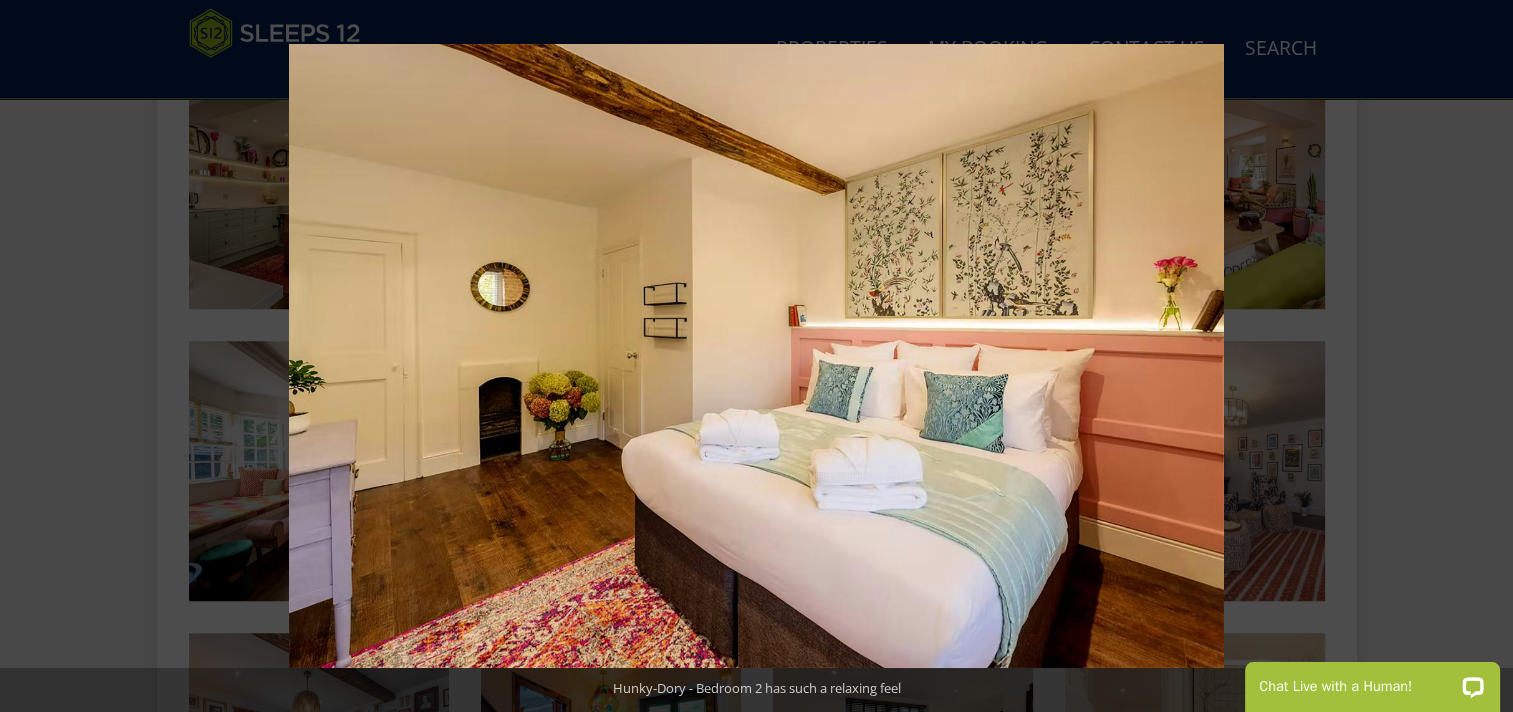 click at bounding box center (1478, 356) 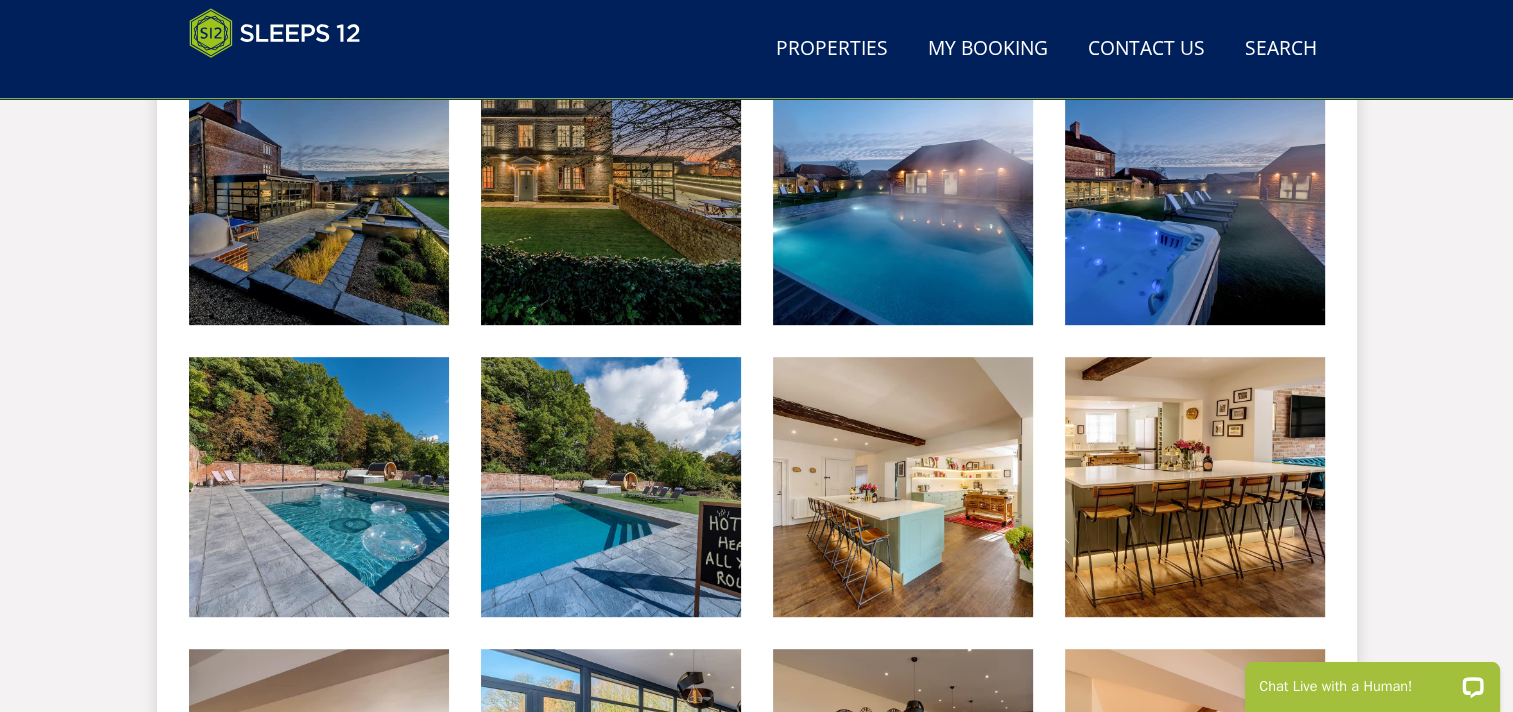 scroll, scrollTop: 500, scrollLeft: 0, axis: vertical 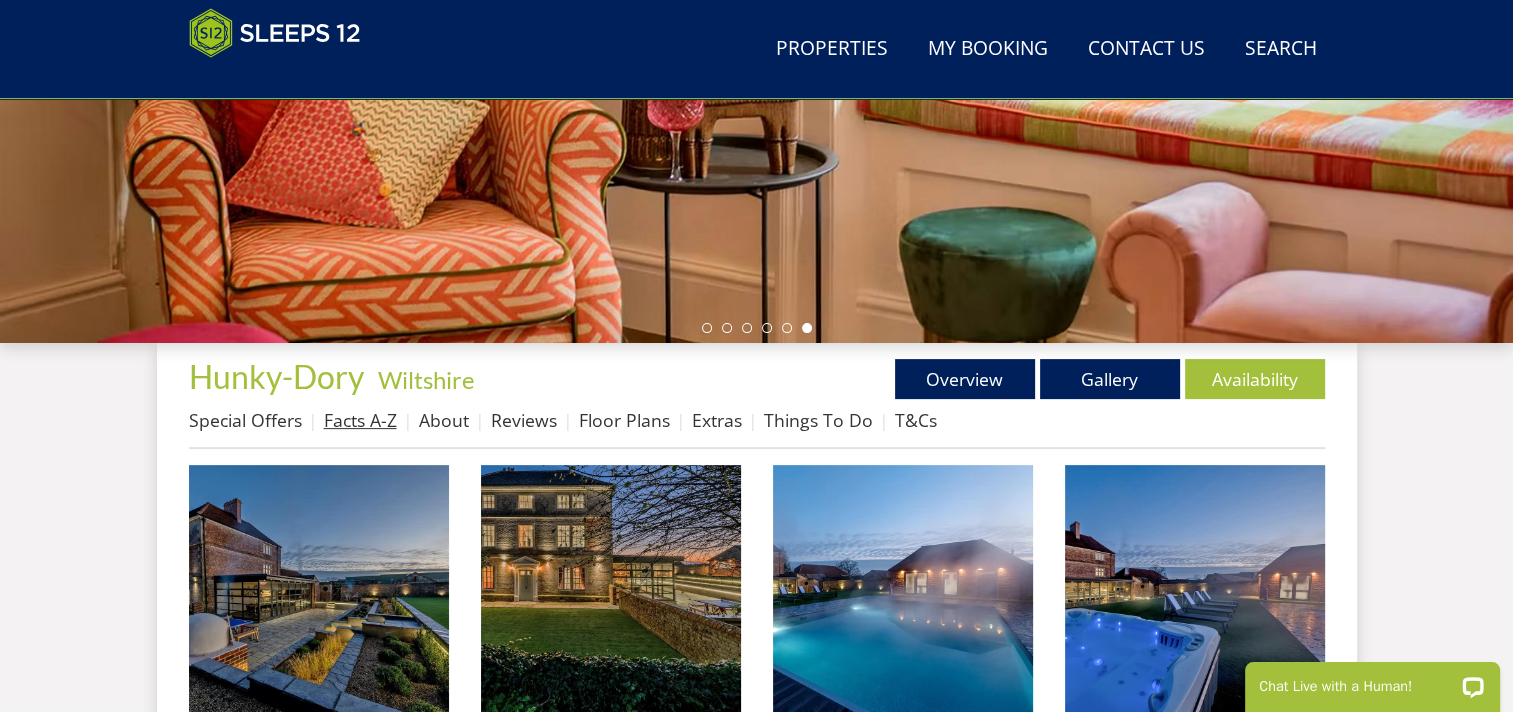 click on "Facts A-Z" at bounding box center [360, 420] 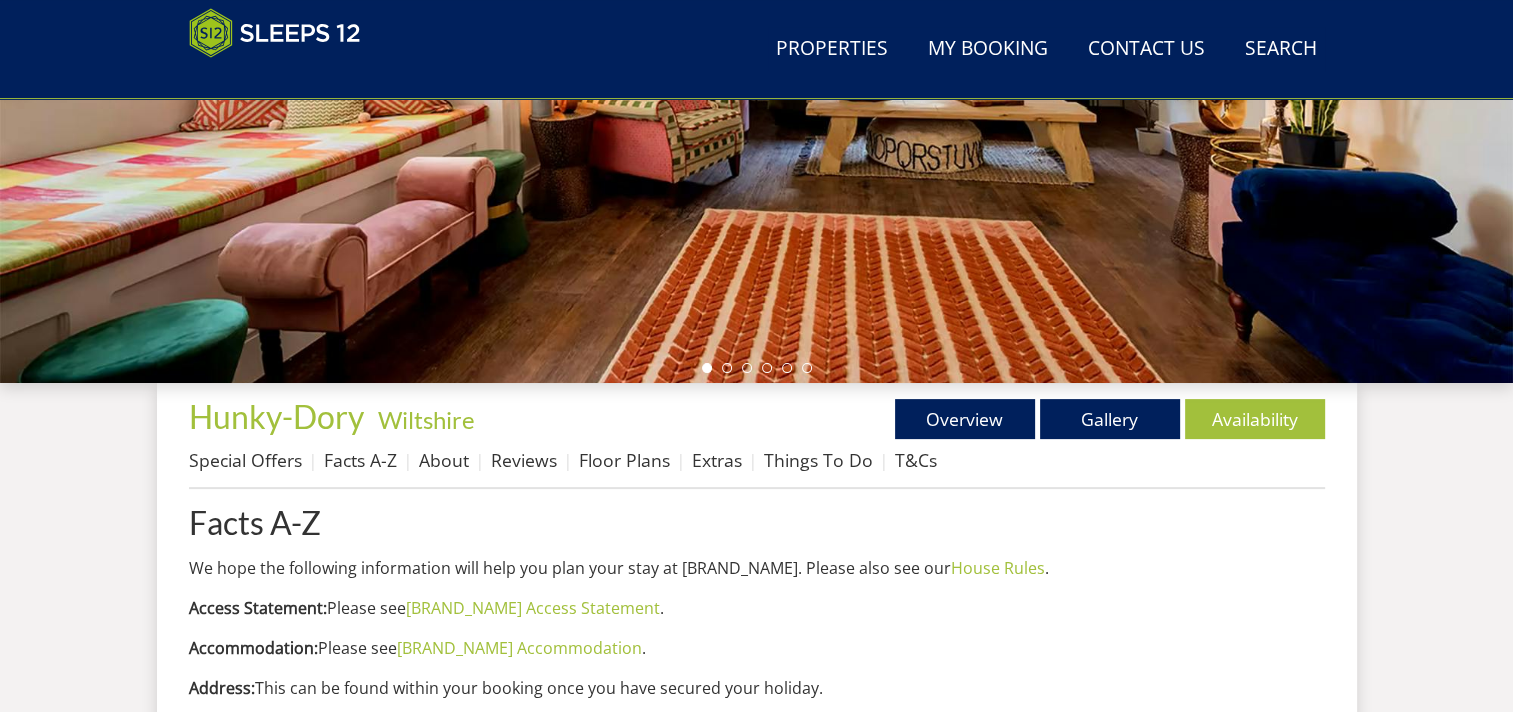 scroll, scrollTop: 492, scrollLeft: 0, axis: vertical 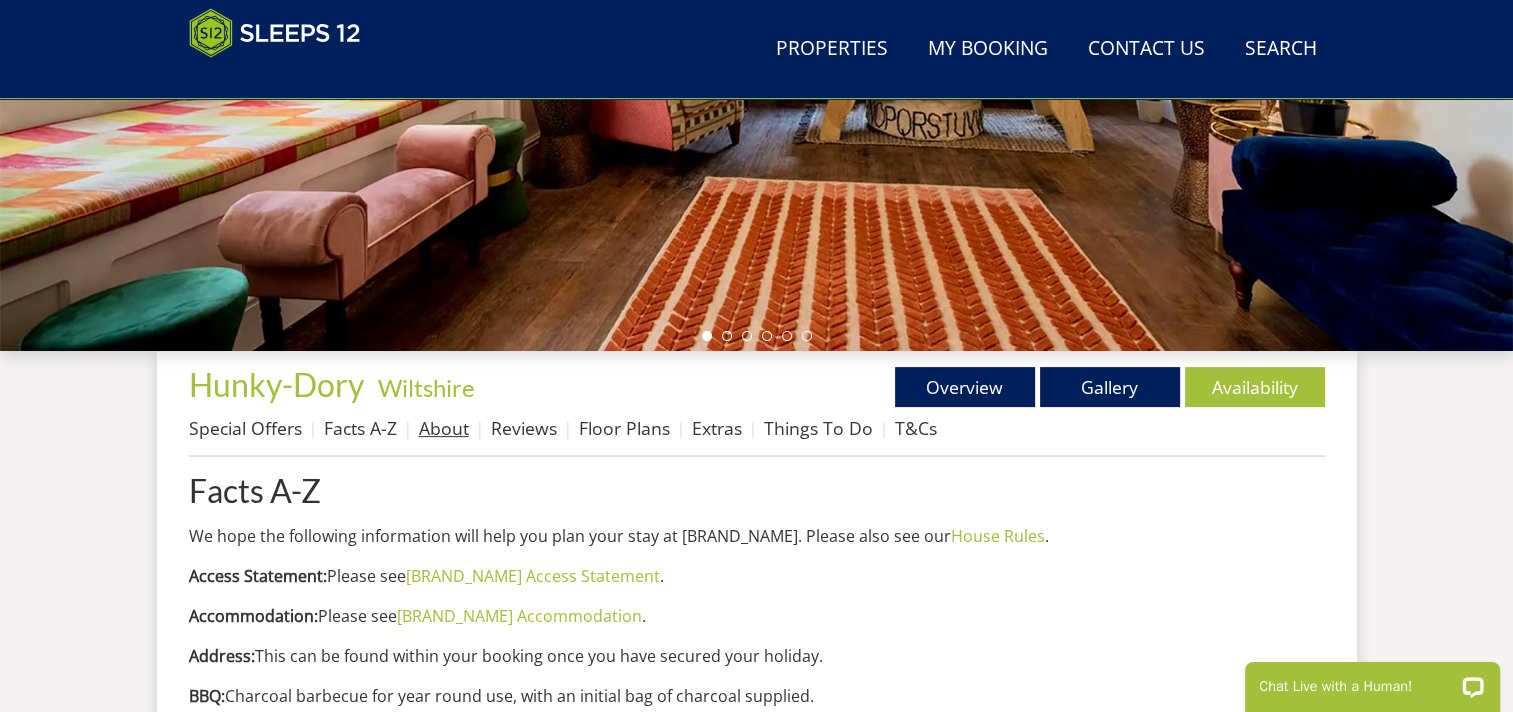 click on "About" at bounding box center (444, 428) 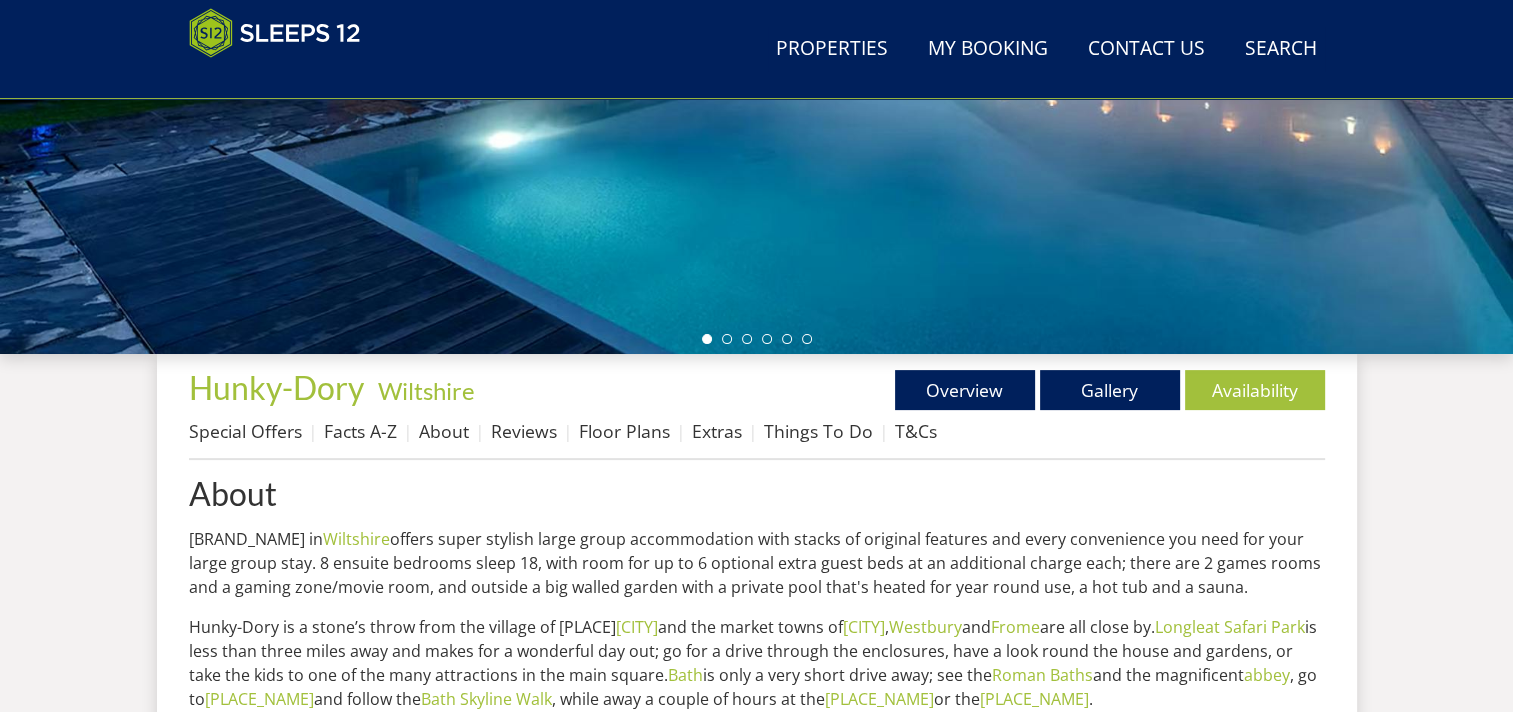 scroll, scrollTop: 500, scrollLeft: 0, axis: vertical 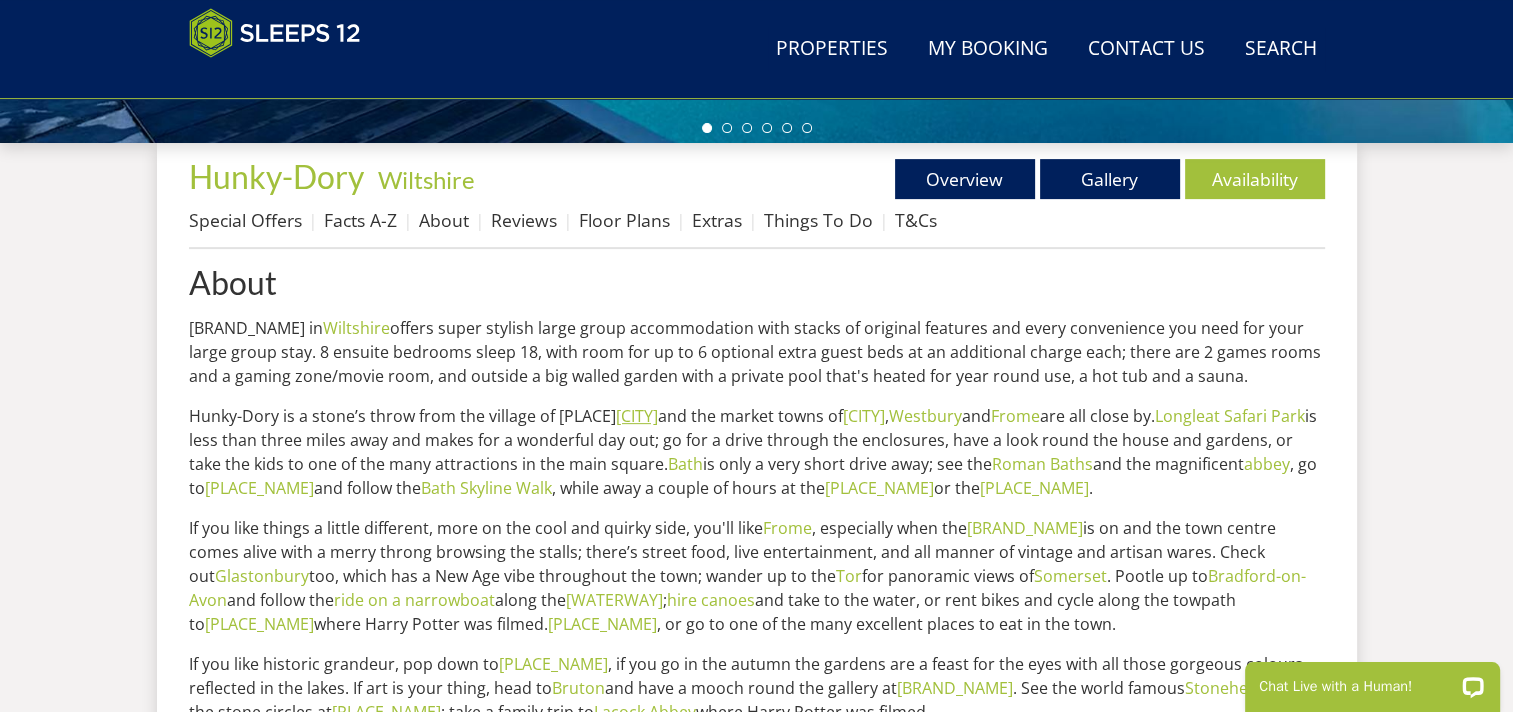 click on "Chapmanslade" at bounding box center (637, 416) 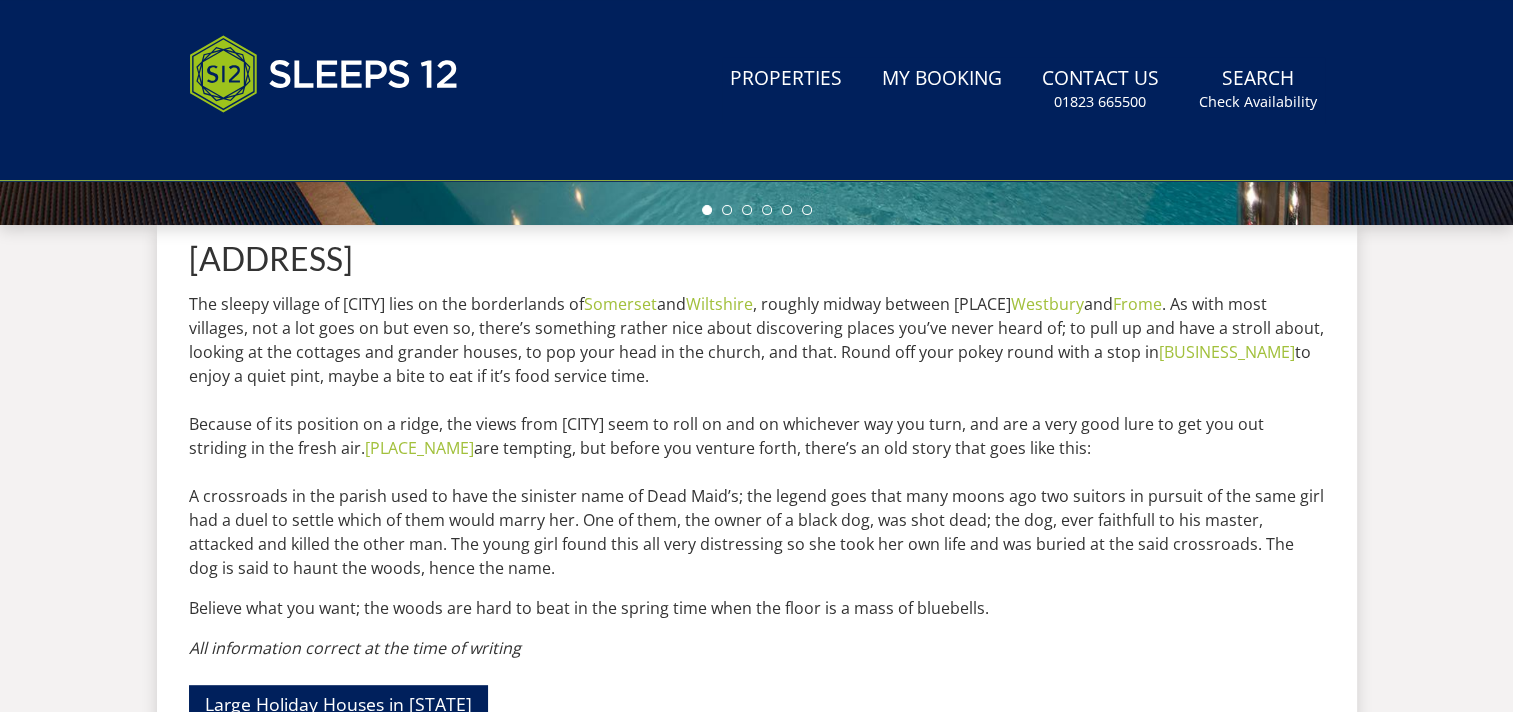 scroll, scrollTop: 0, scrollLeft: 0, axis: both 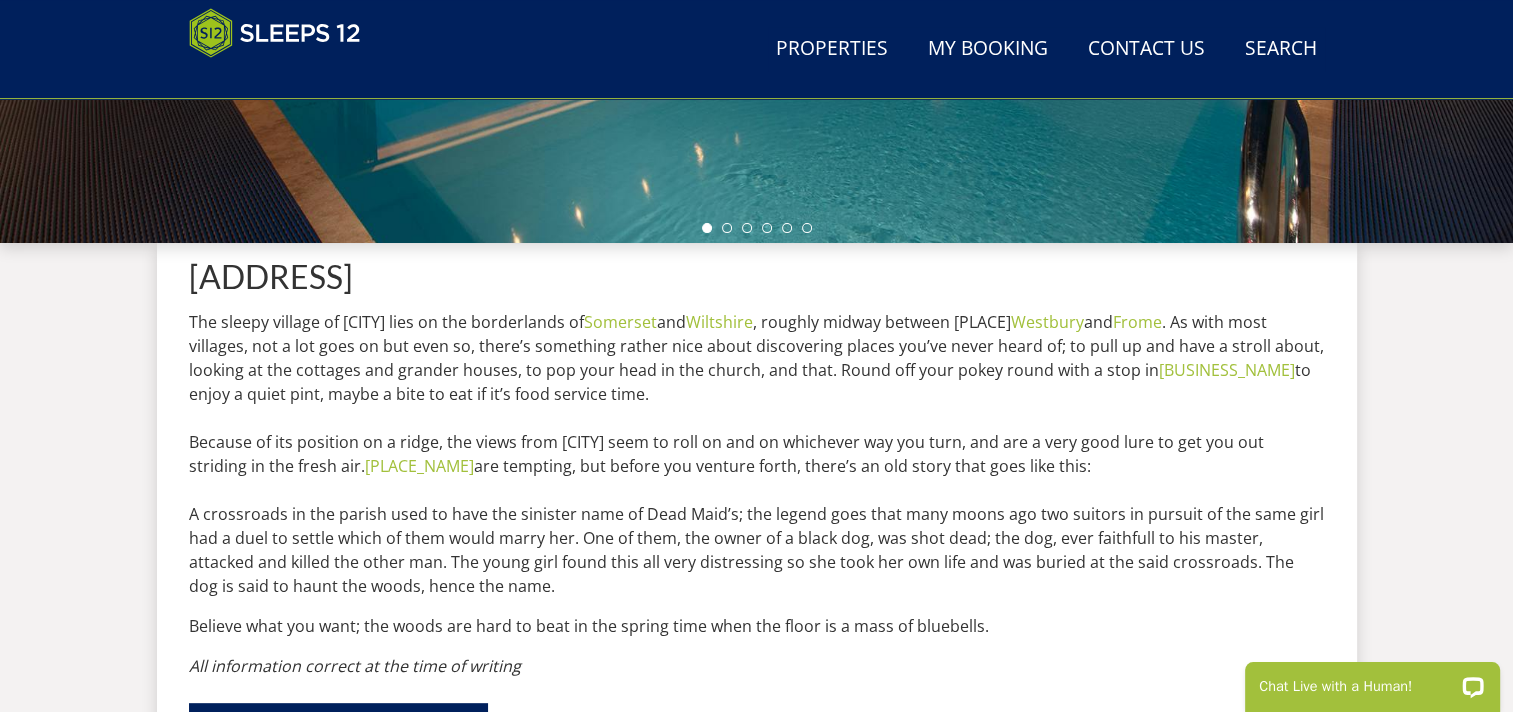 drag, startPoint x: 200, startPoint y: 272, endPoint x: 732, endPoint y: 251, distance: 532.4143 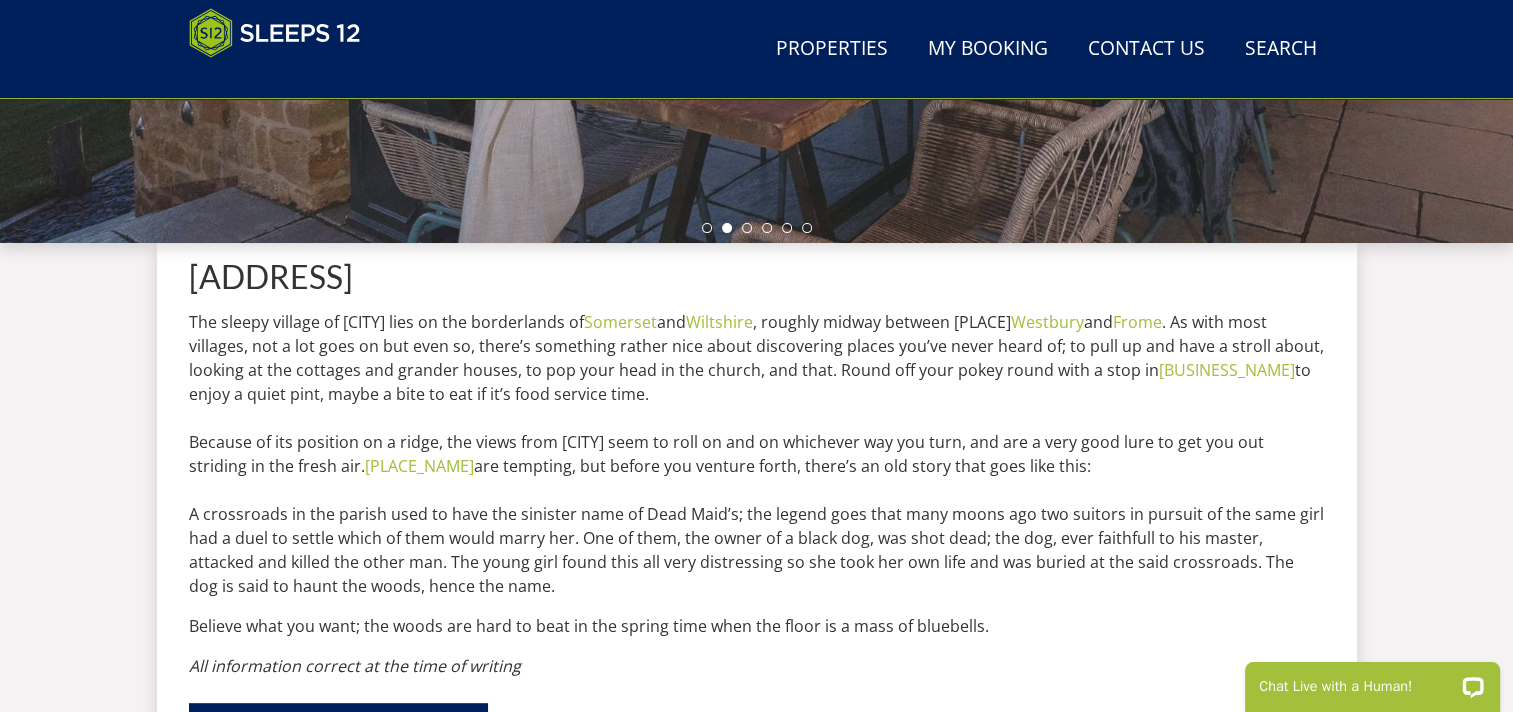 drag, startPoint x: 714, startPoint y: 259, endPoint x: 656, endPoint y: 268, distance: 58.694122 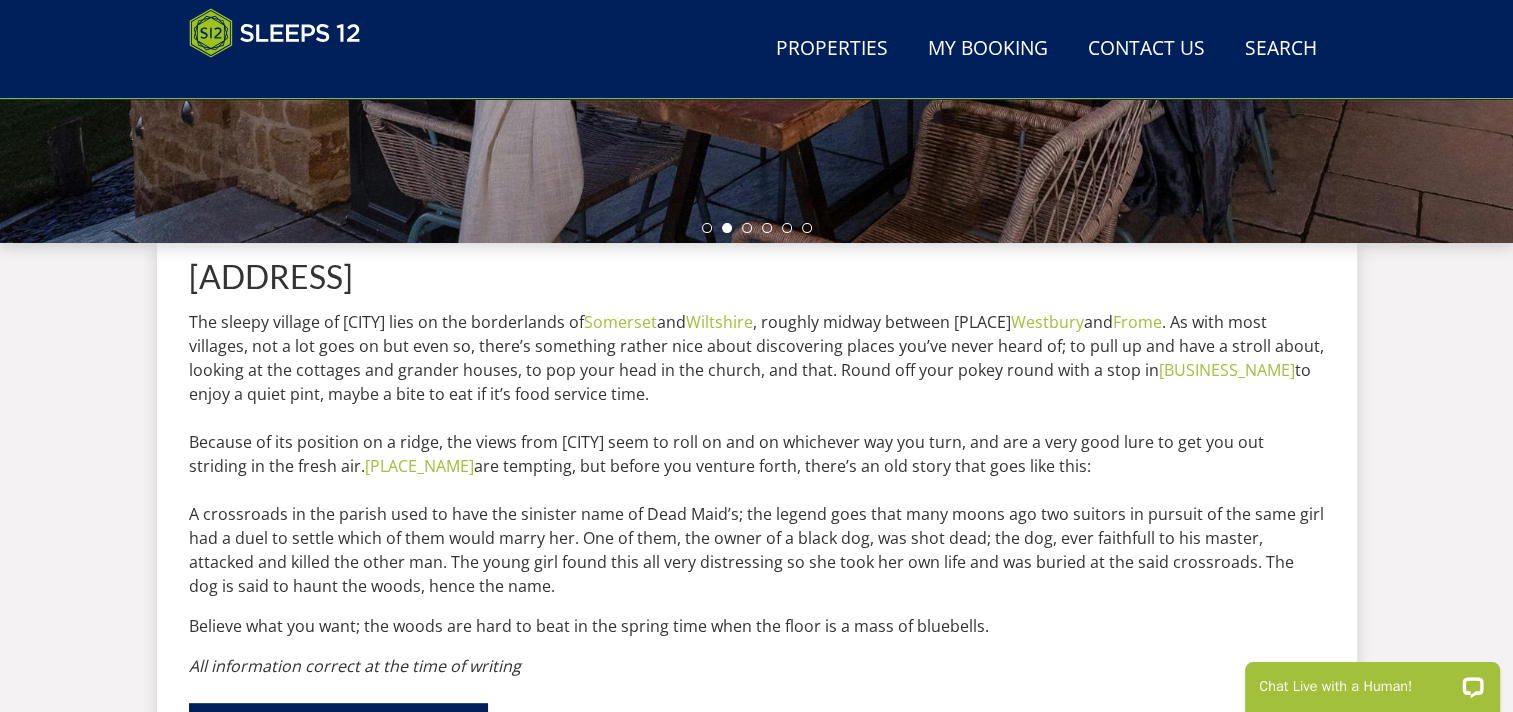copy on "Chapmanslade, Warminster, Wiltshire" 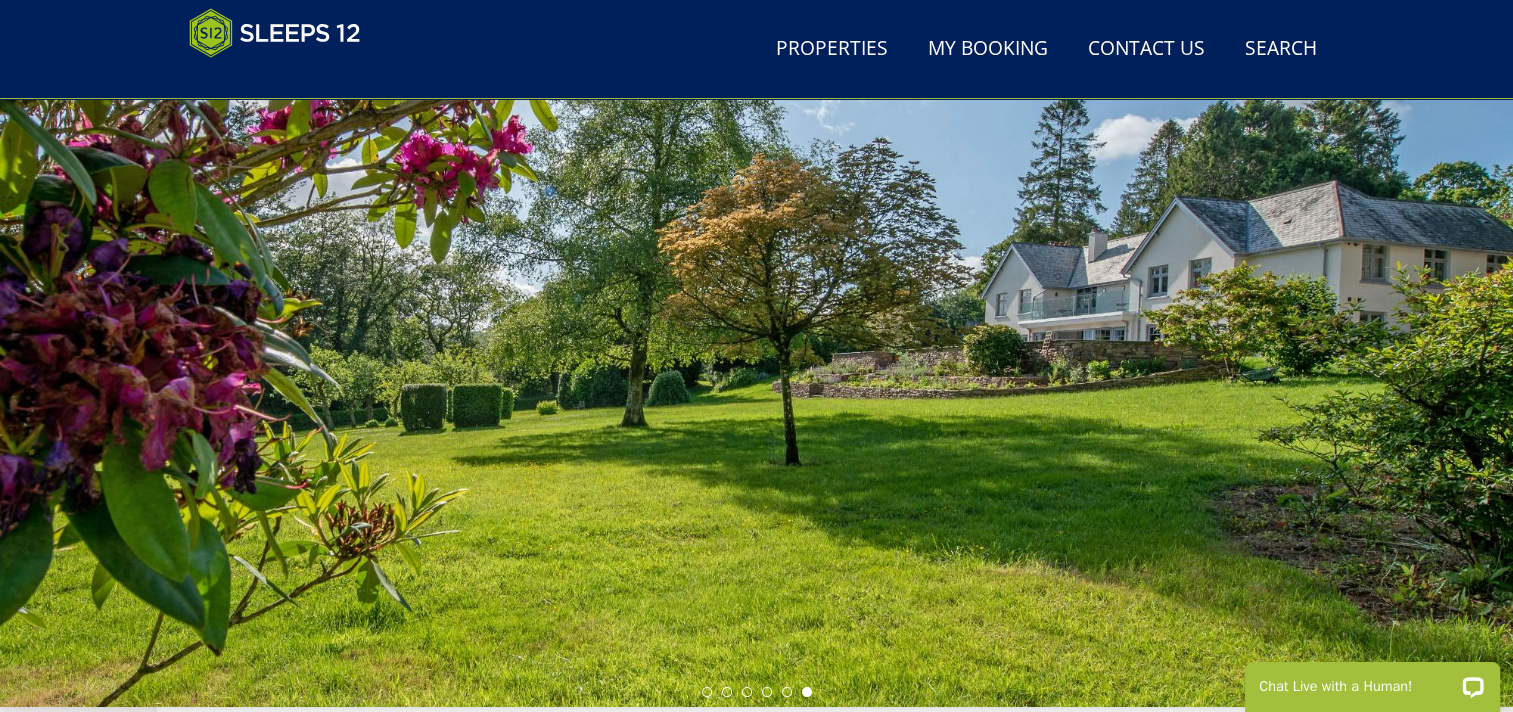 scroll, scrollTop: 500, scrollLeft: 0, axis: vertical 